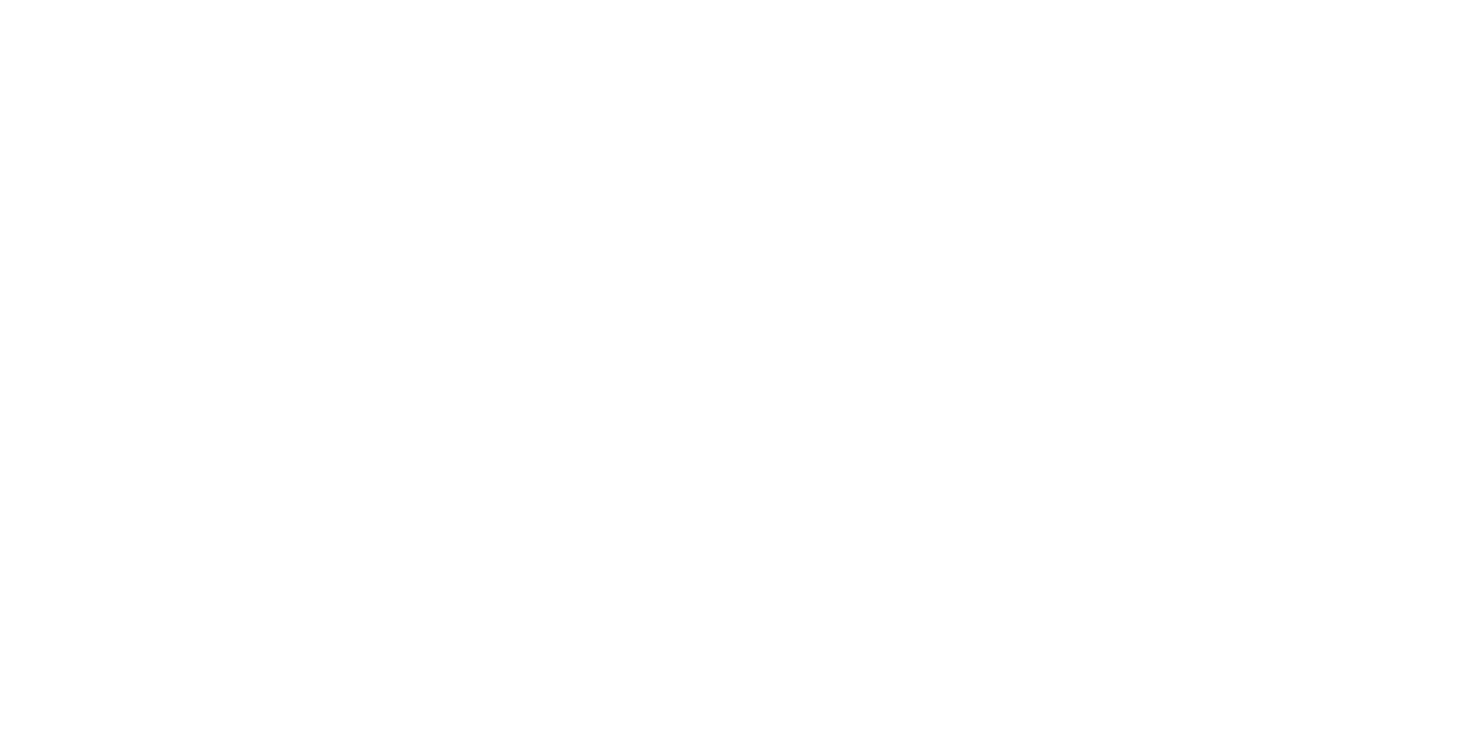 scroll, scrollTop: 0, scrollLeft: 0, axis: both 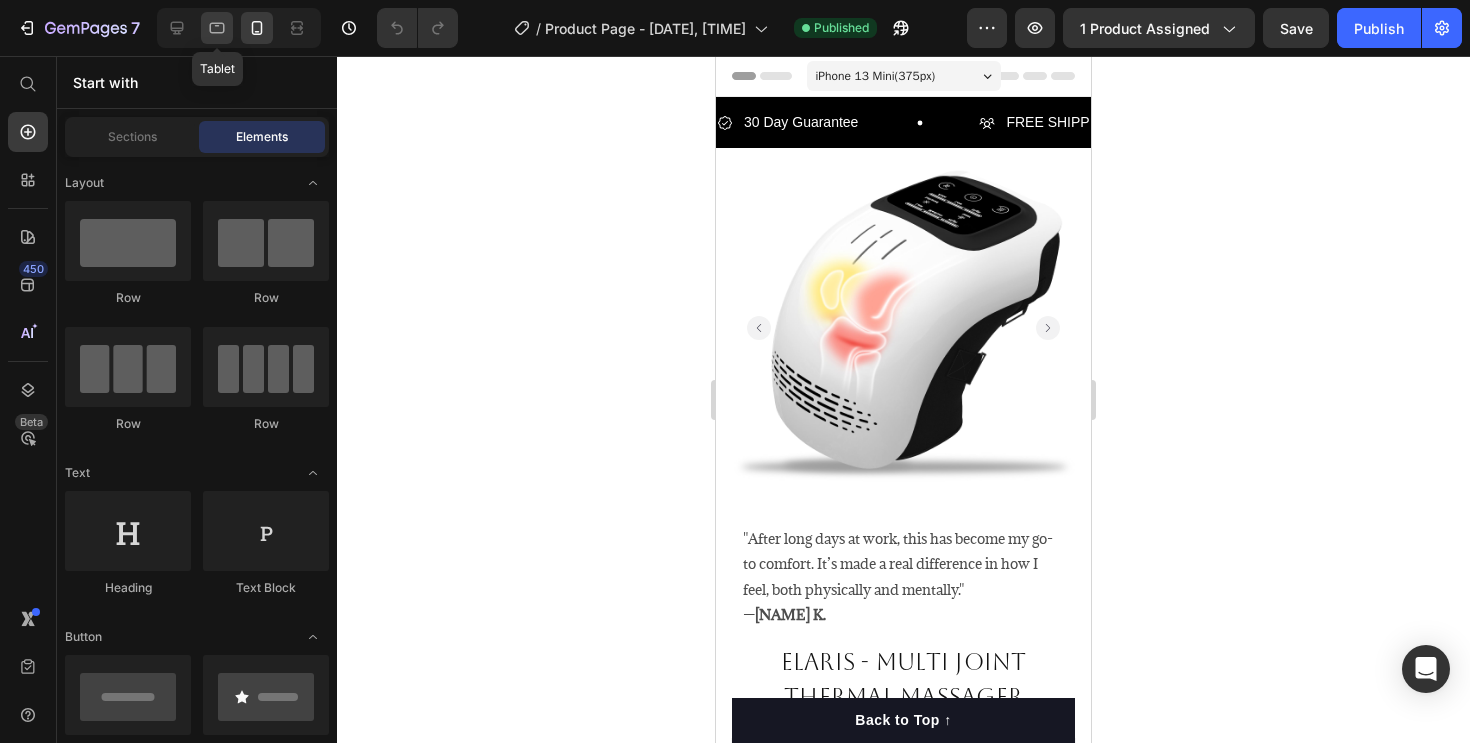 click 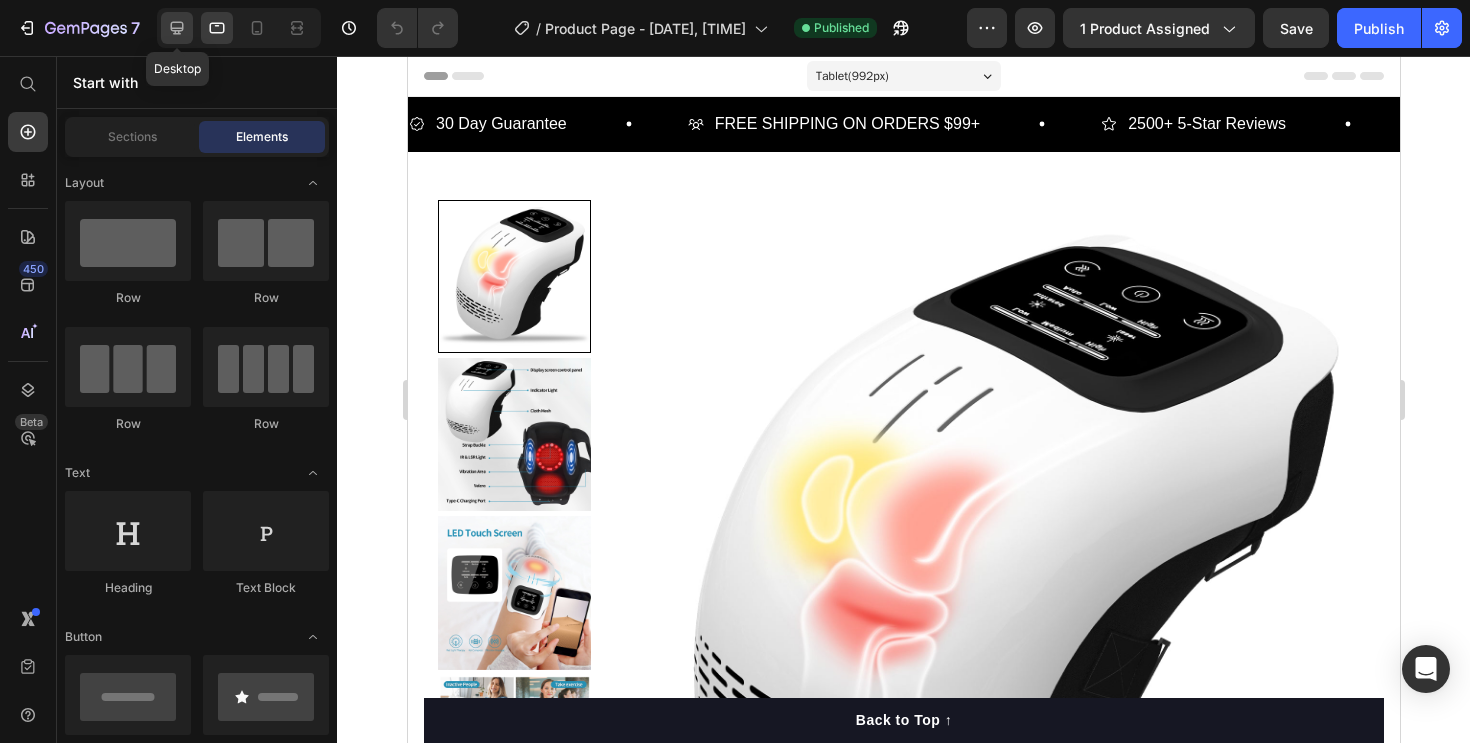 click 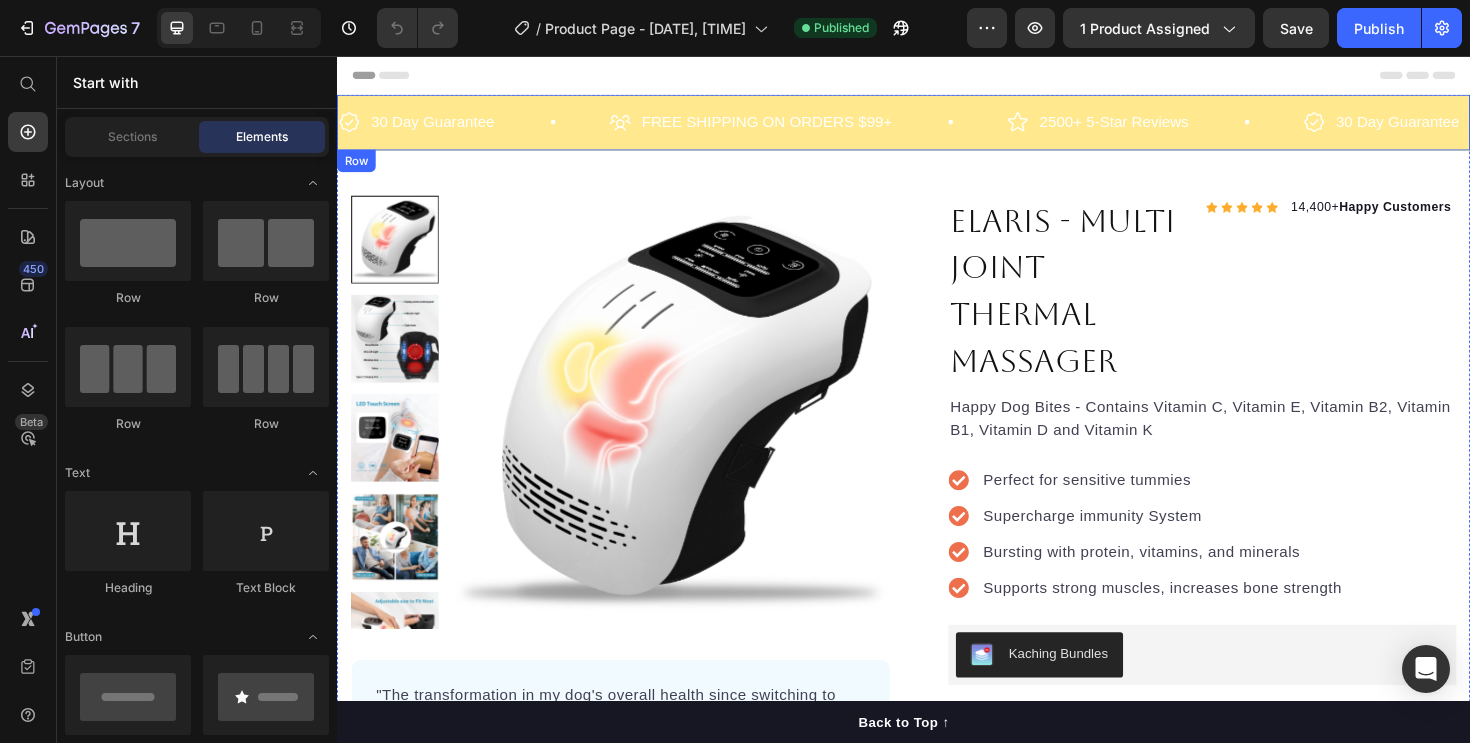 click on "30 Day Guarantee Item List
FREE SHIPPING ON ORDERS $99+ Item List
2500+ 5-Star Reviews Item List
30 Day Guarantee Item List
FREE SHIPPING ON ORDERS $99+ Item List
2500+ 5-Star Reviews Item List
30 Day Guarantee Item List
FREE SHIPPING ON ORDERS $99+ Item List
2500+ 5-Star Reviews Item List
30 Day Guarantee Item List
FREE SHIPPING ON ORDERS $99+ Item List
2500+ 5-Star Reviews Item List
30 Day Guarantee Item List
FREE SHIPPING ON ORDERS $99+ Item List
2500+ 5-Star Reviews Item List
30 Day Guarantee Item List" at bounding box center [937, 126] 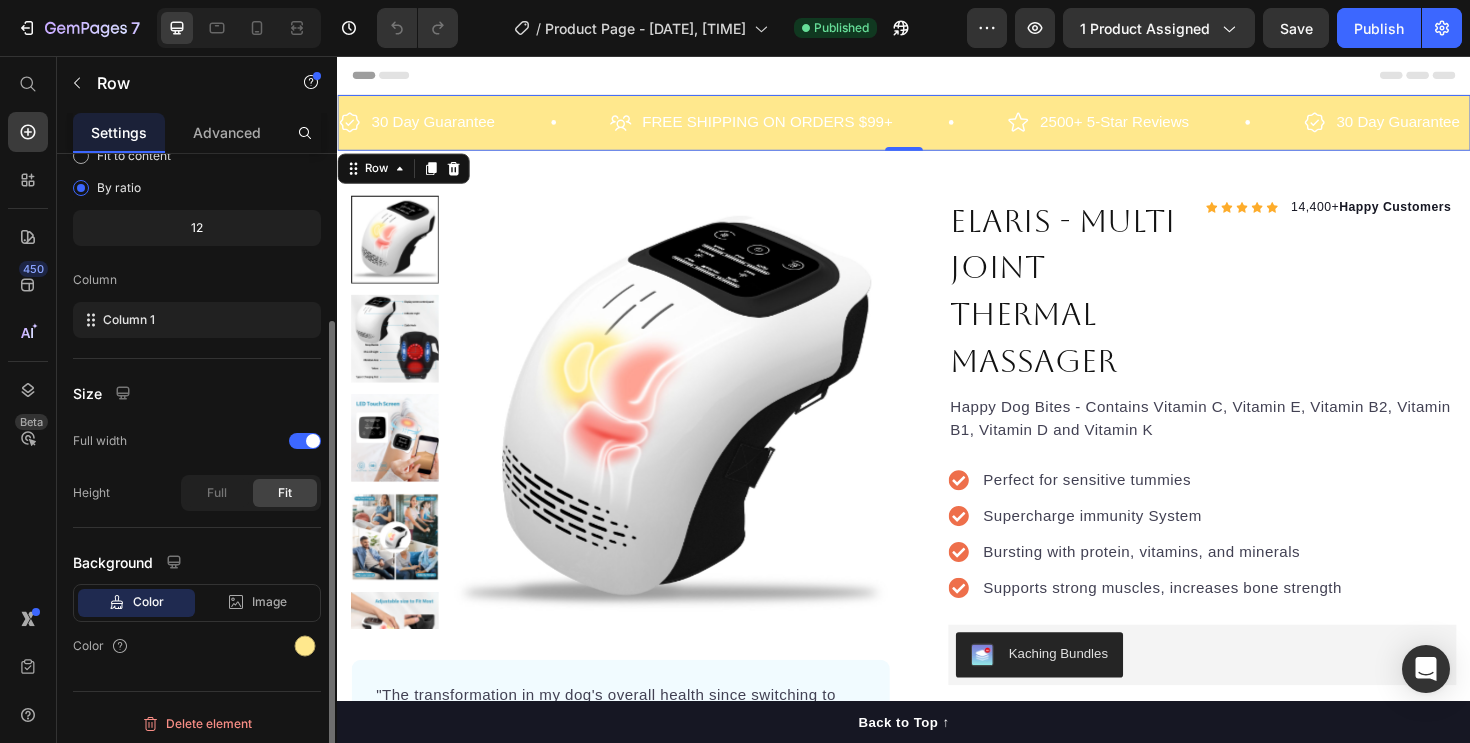 scroll, scrollTop: 214, scrollLeft: 0, axis: vertical 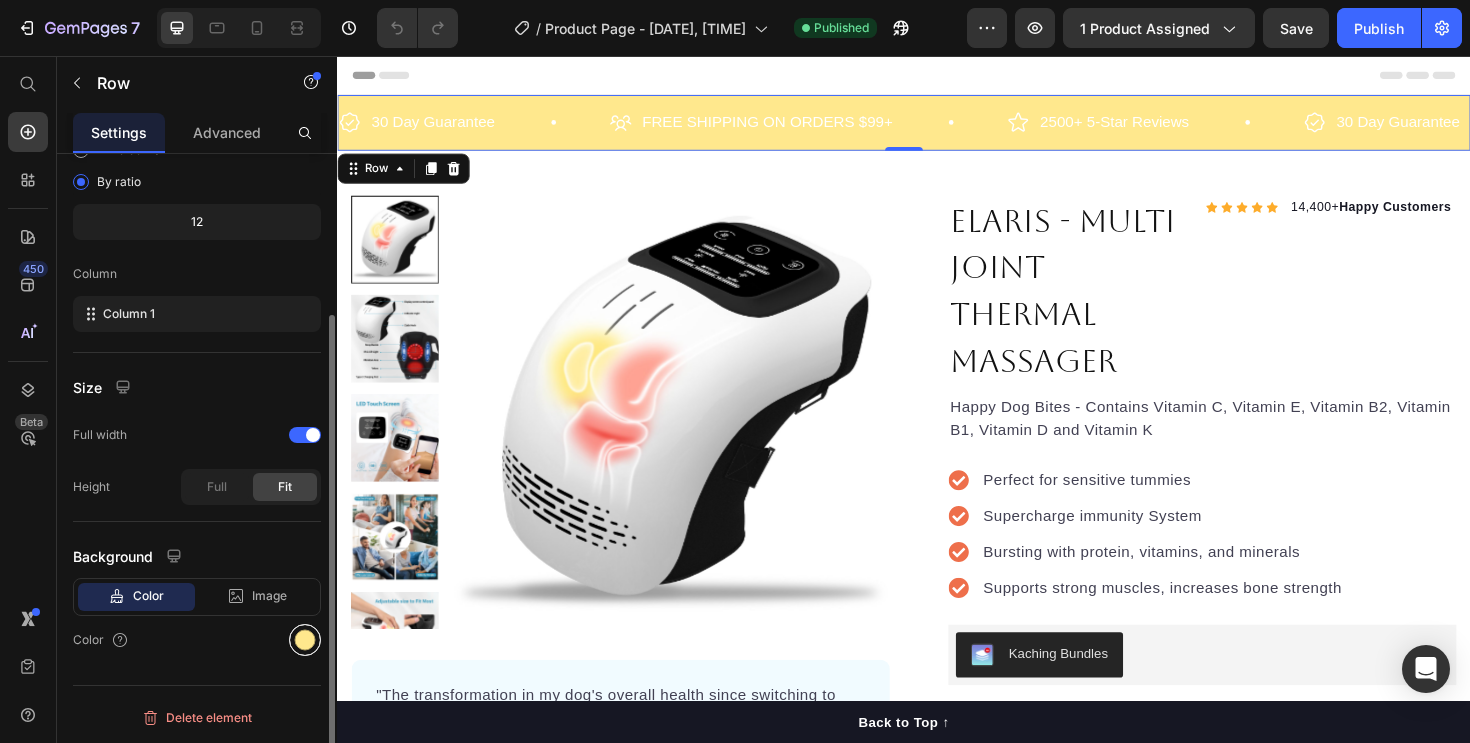 click at bounding box center [305, 640] 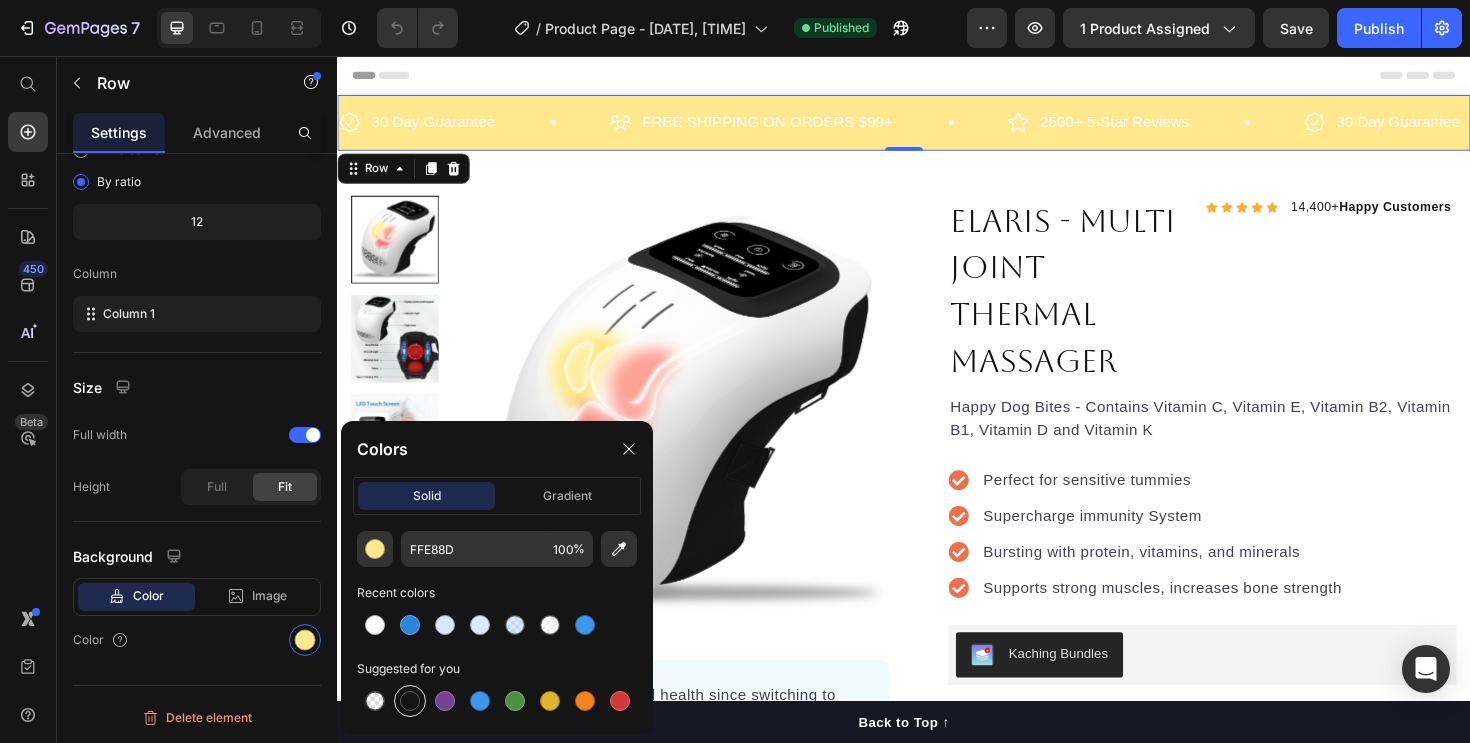 click at bounding box center (410, 701) 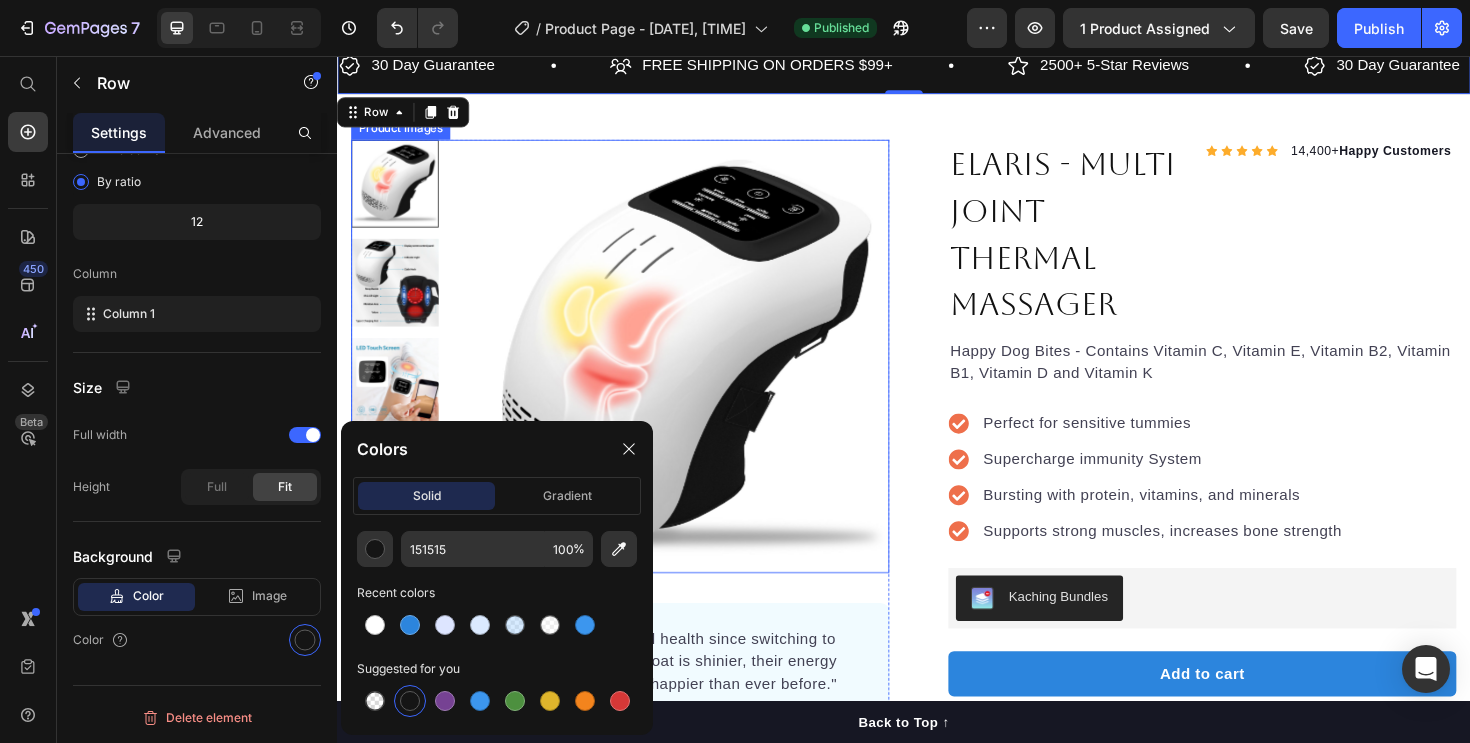 scroll, scrollTop: 61, scrollLeft: 0, axis: vertical 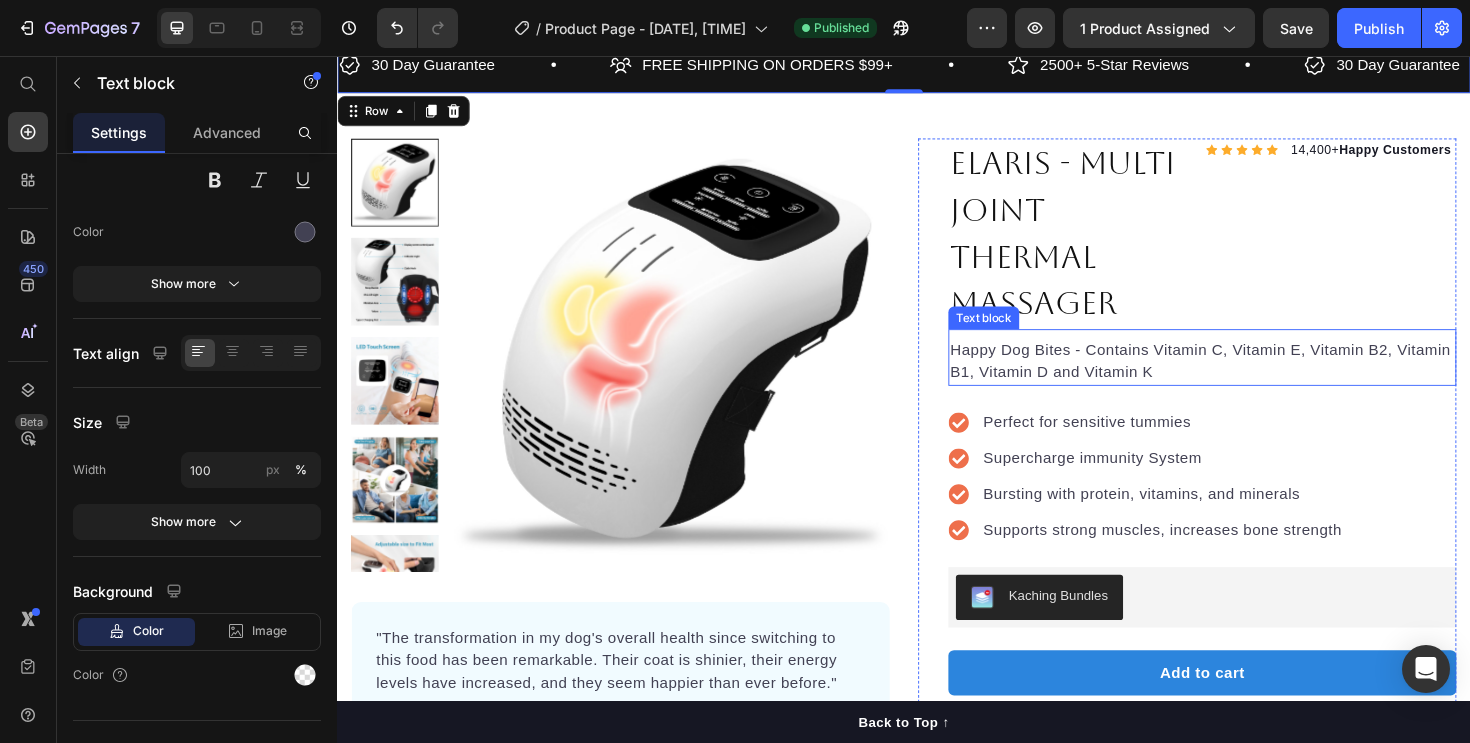 click on "Happy Dog Bites - Contains Vitamin C, Vitamin E, Vitamin B2, Vitamin B1, Vitamin D and Vitamin K" at bounding box center (1253, 379) 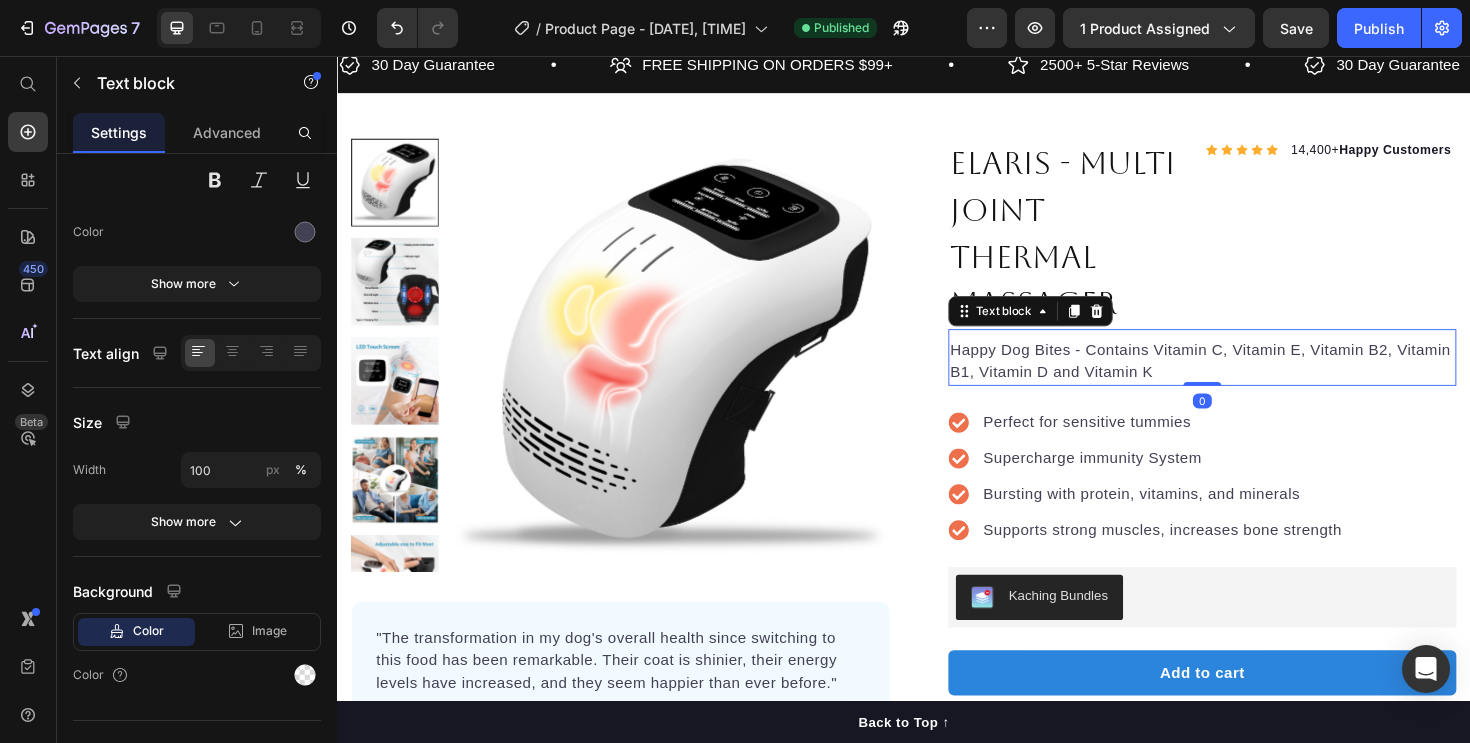 scroll, scrollTop: 0, scrollLeft: 0, axis: both 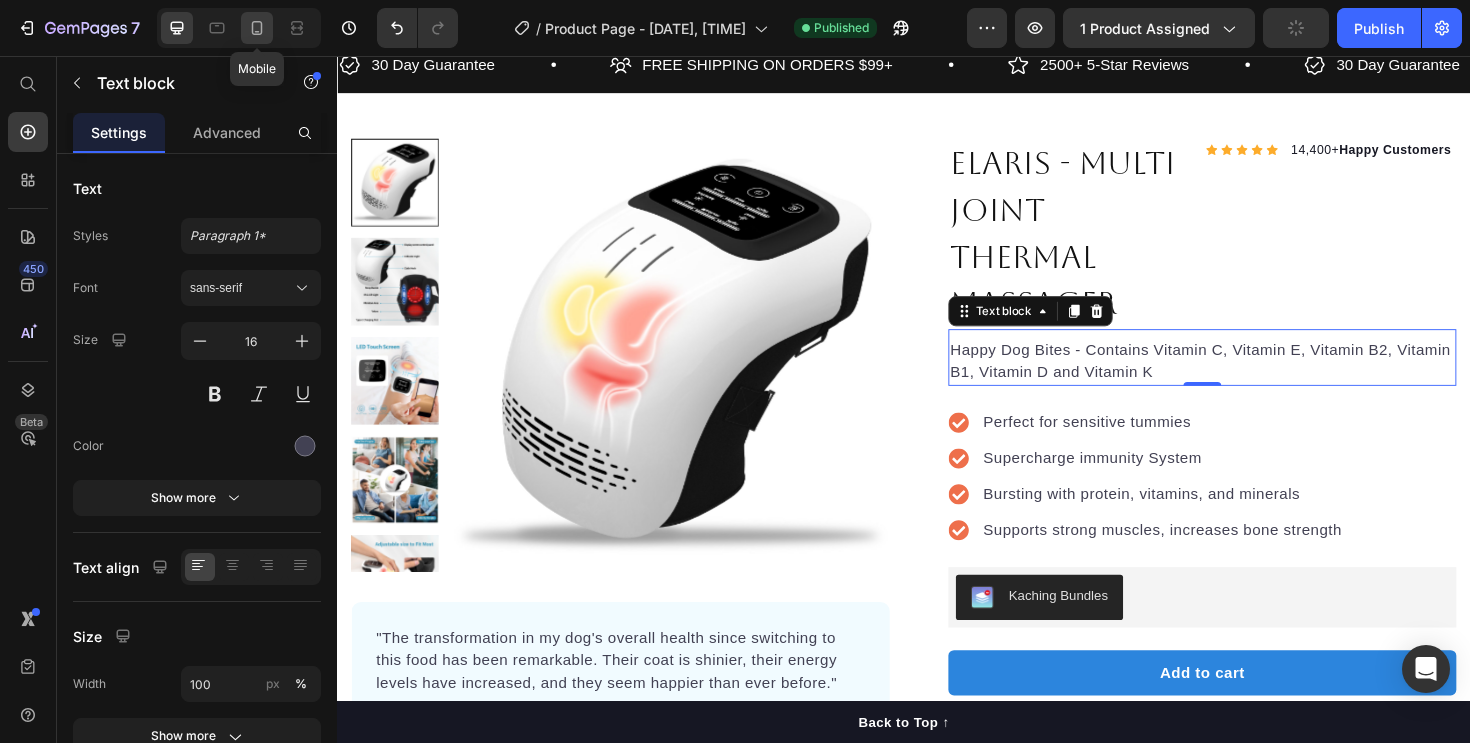 click 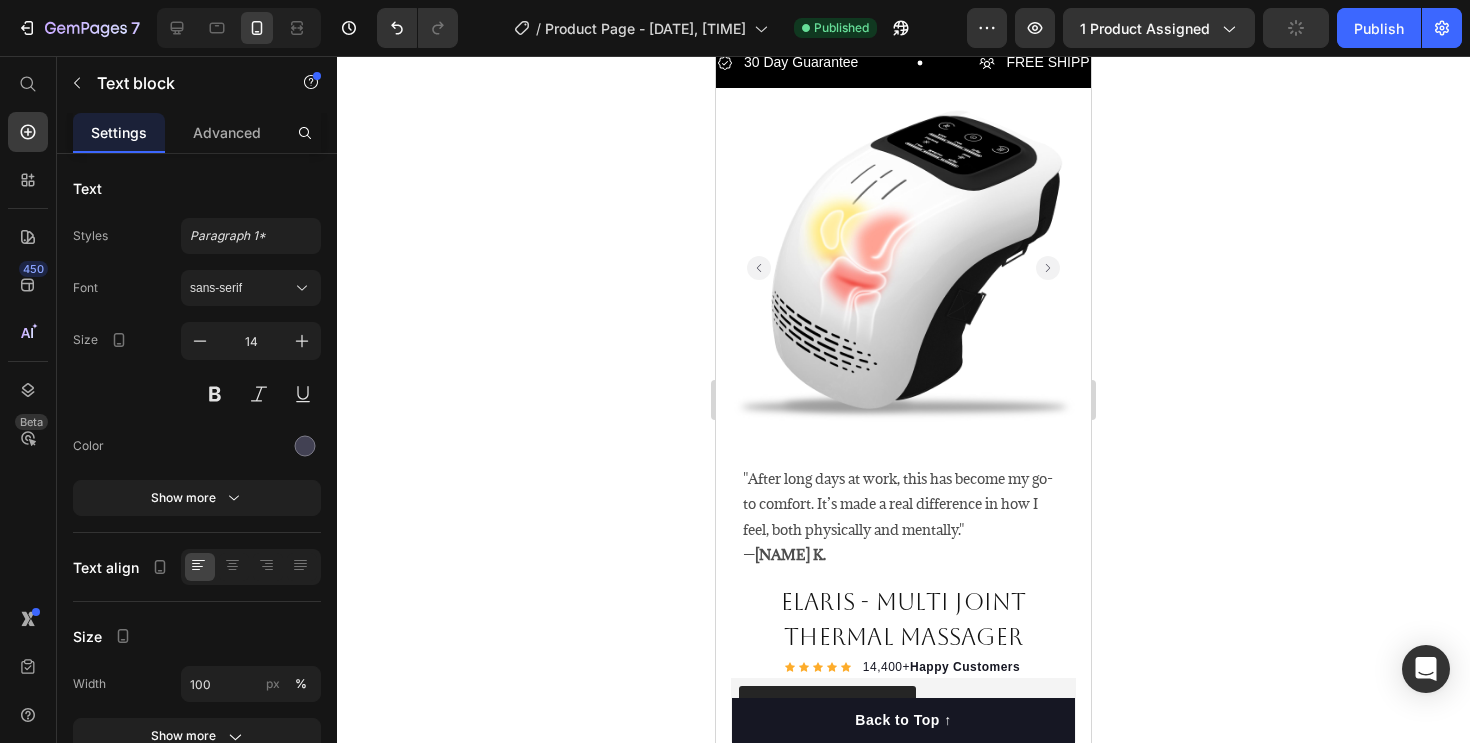 scroll, scrollTop: 0, scrollLeft: 0, axis: both 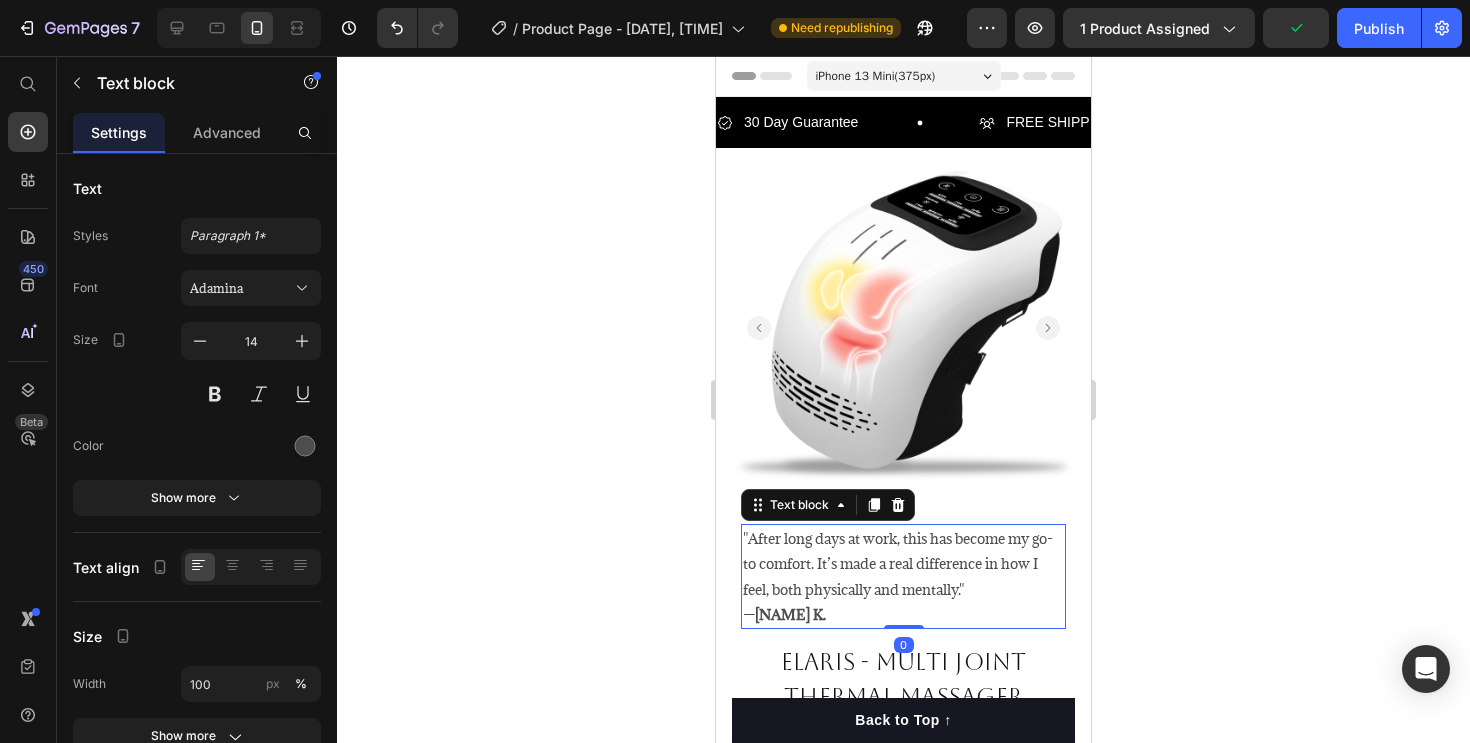 click on ""After long days at work, this has become my go-to comfort. It’s made a real difference in how I feel, both physically and mentally." — [NAME] K." at bounding box center (903, 576) 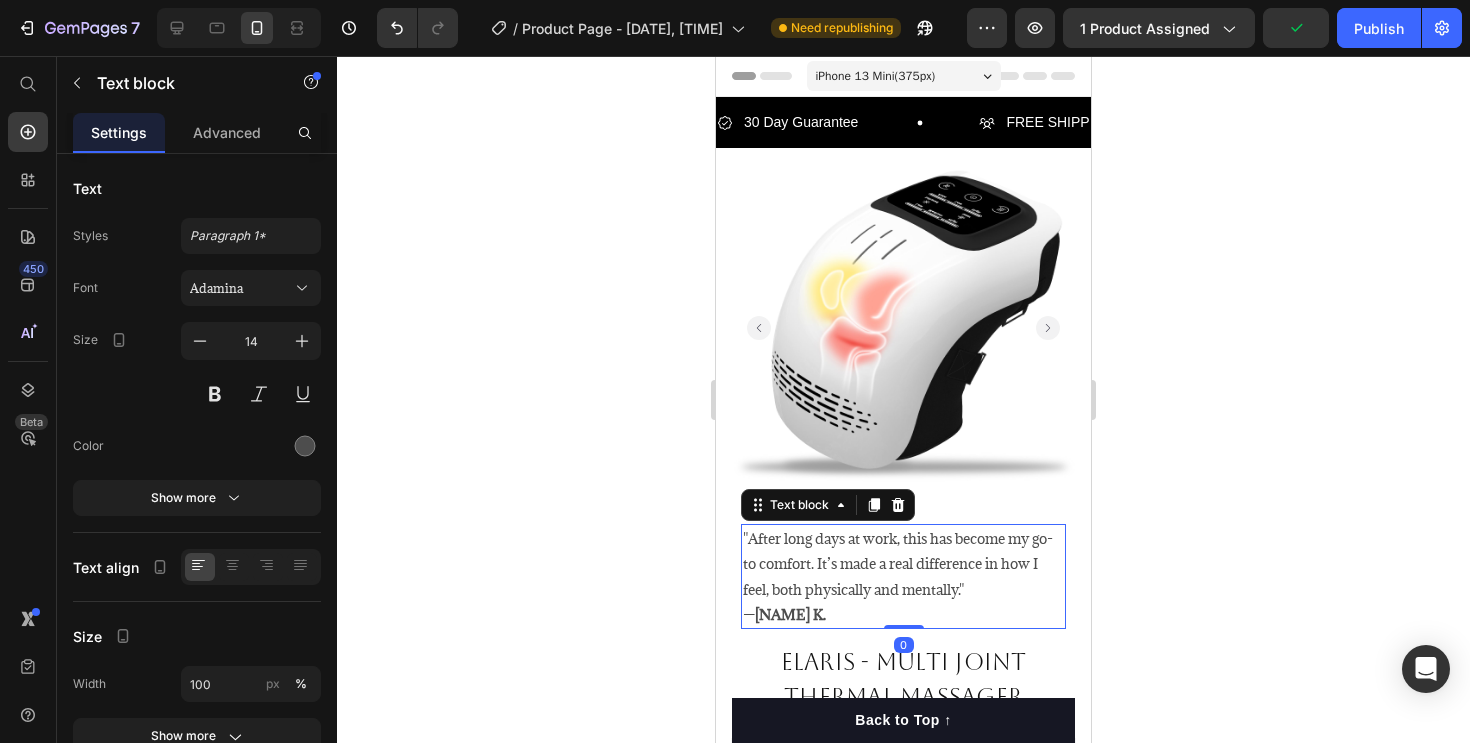 click on ""After long days at work, this has become my go-to comfort. It’s made a real difference in how I feel, both physically and mentally." — [NAME] K." at bounding box center [903, 576] 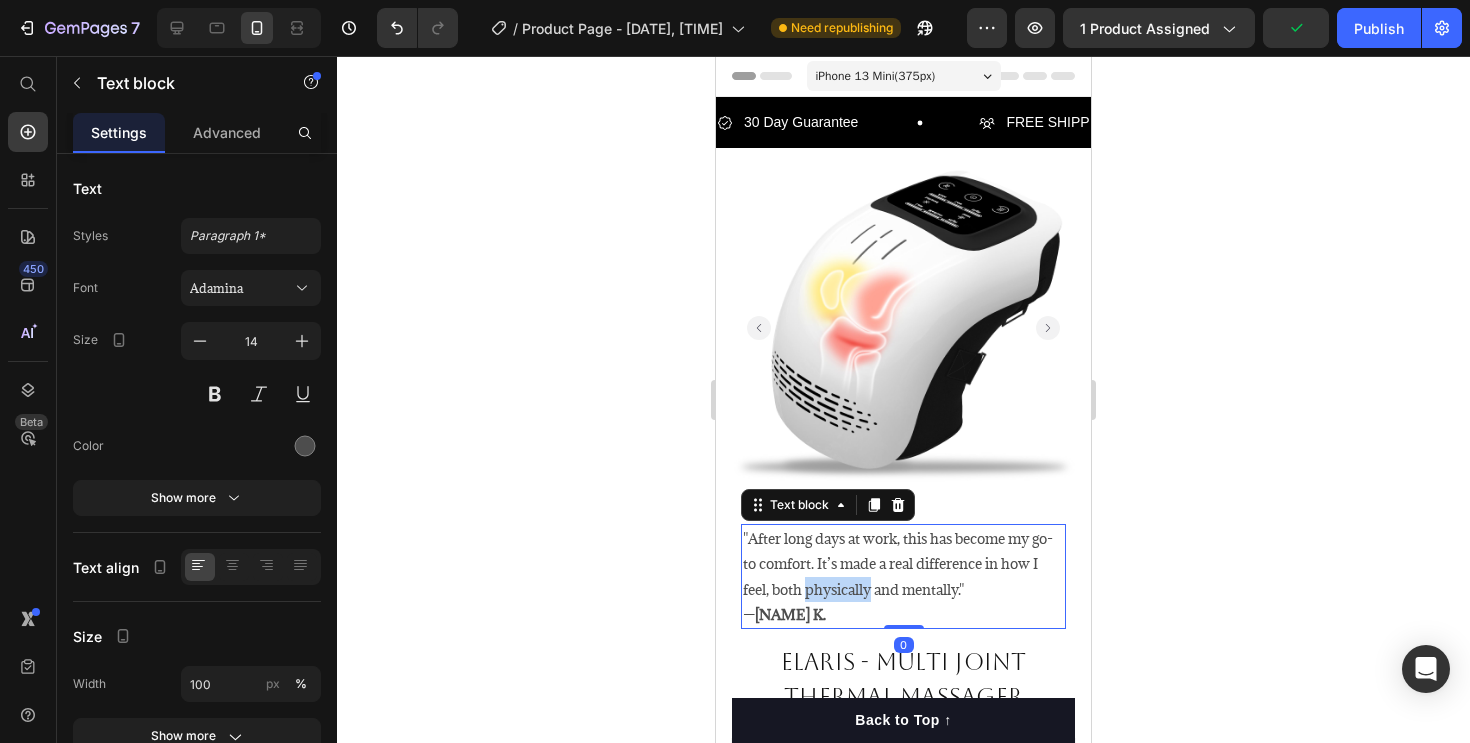 click on ""After long days at work, this has become my go-to comfort. It’s made a real difference in how I feel, both physically and mentally." — [NAME] K." at bounding box center [903, 576] 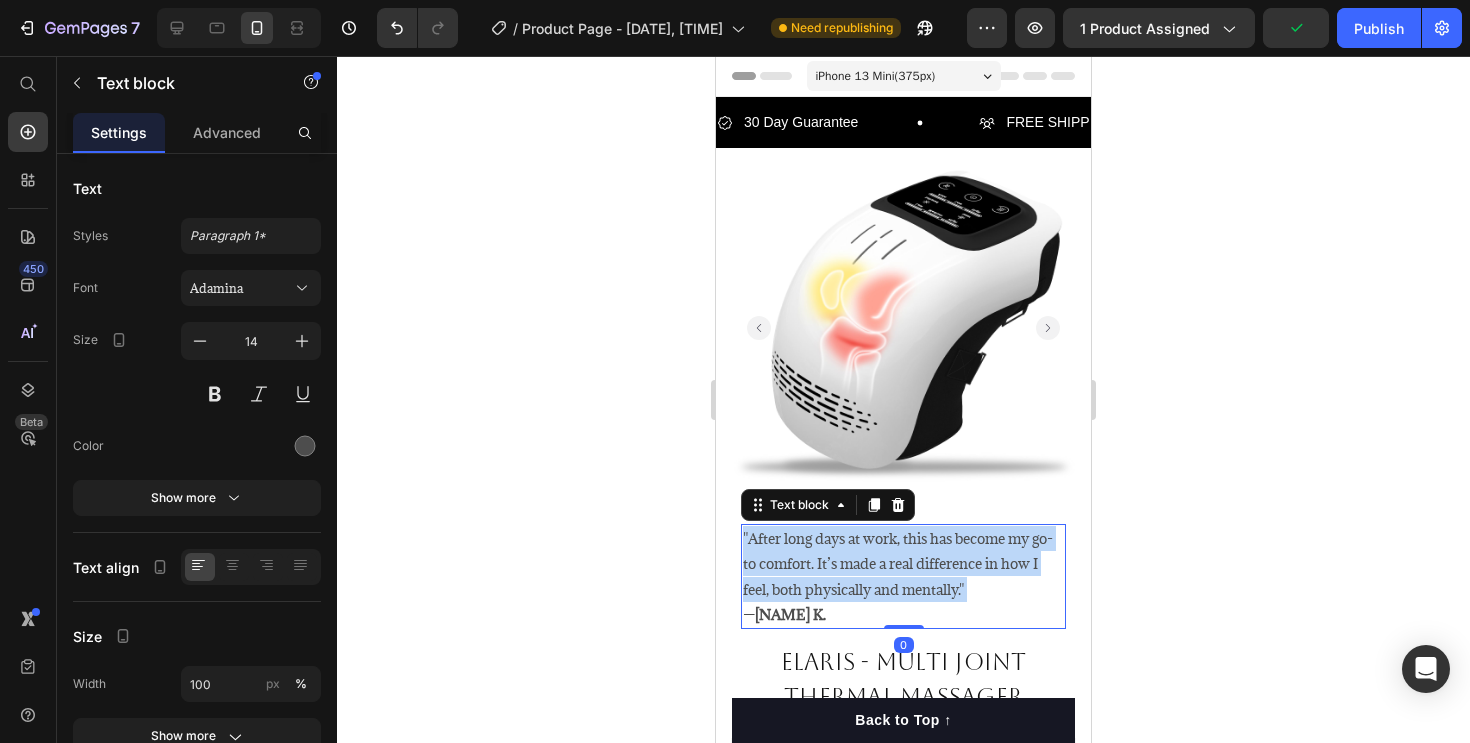 click on ""After long days at work, this has become my go-to comfort. It’s made a real difference in how I feel, both physically and mentally." — [NAME] K." at bounding box center [903, 576] 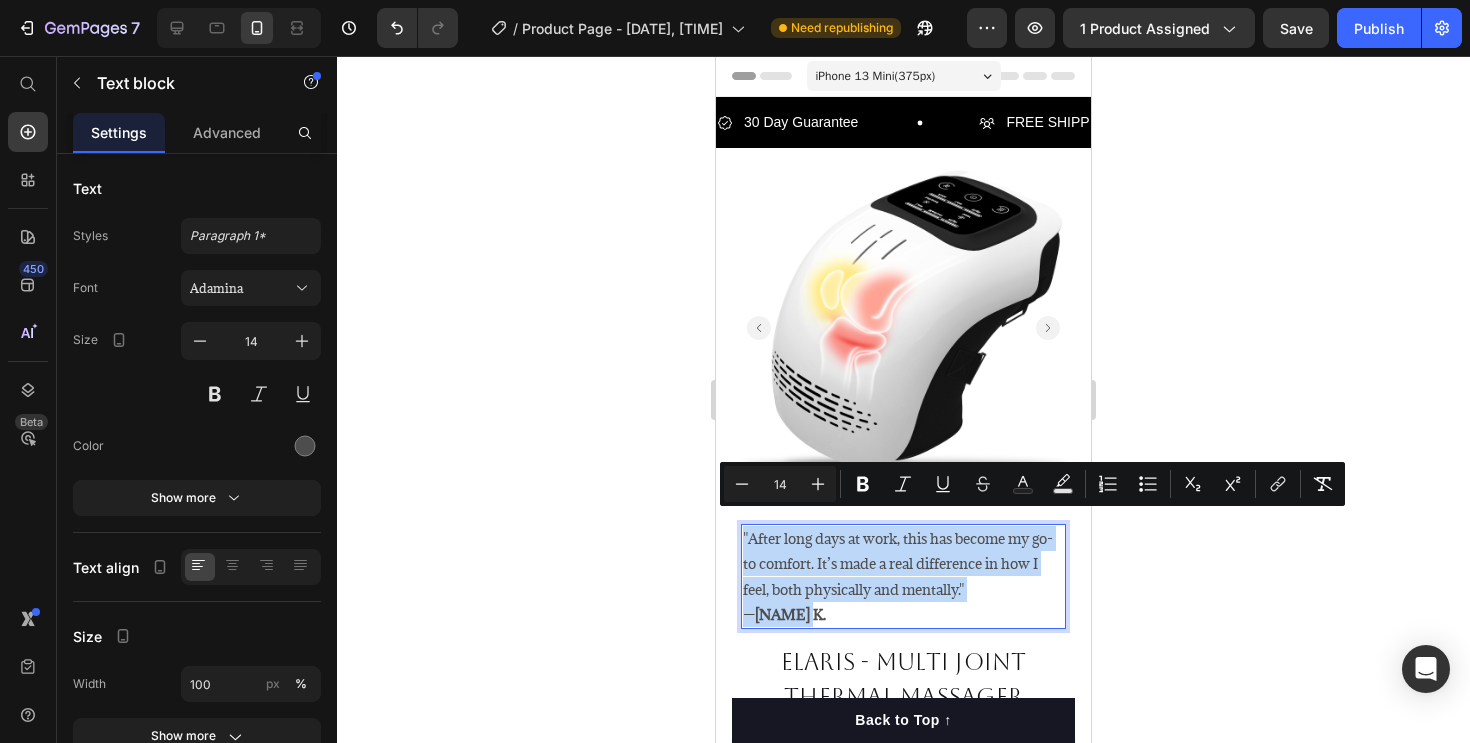 copy on ""After long days at work, this has become my go-to comfort. It’s made a real difference in how I feel, both physically and mentally." — [NAME]" 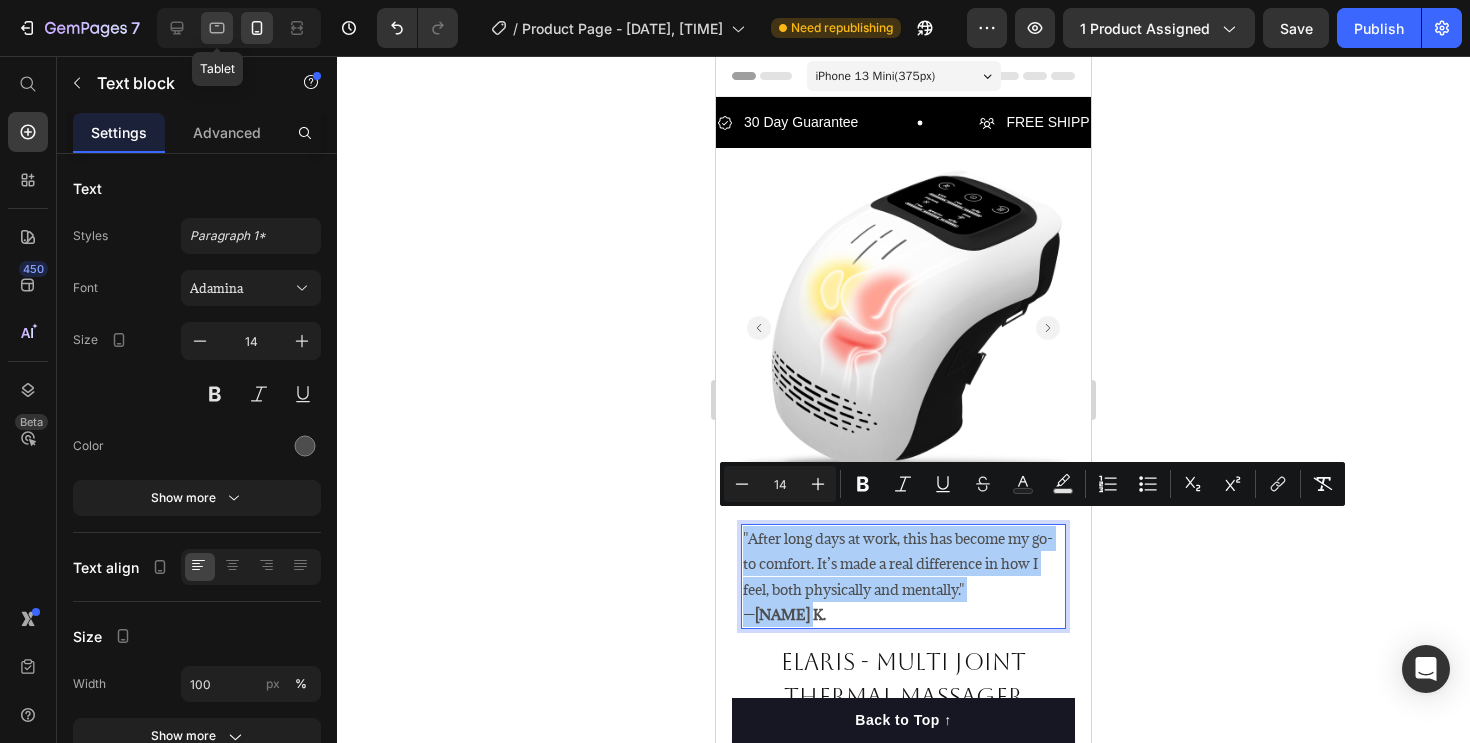 click 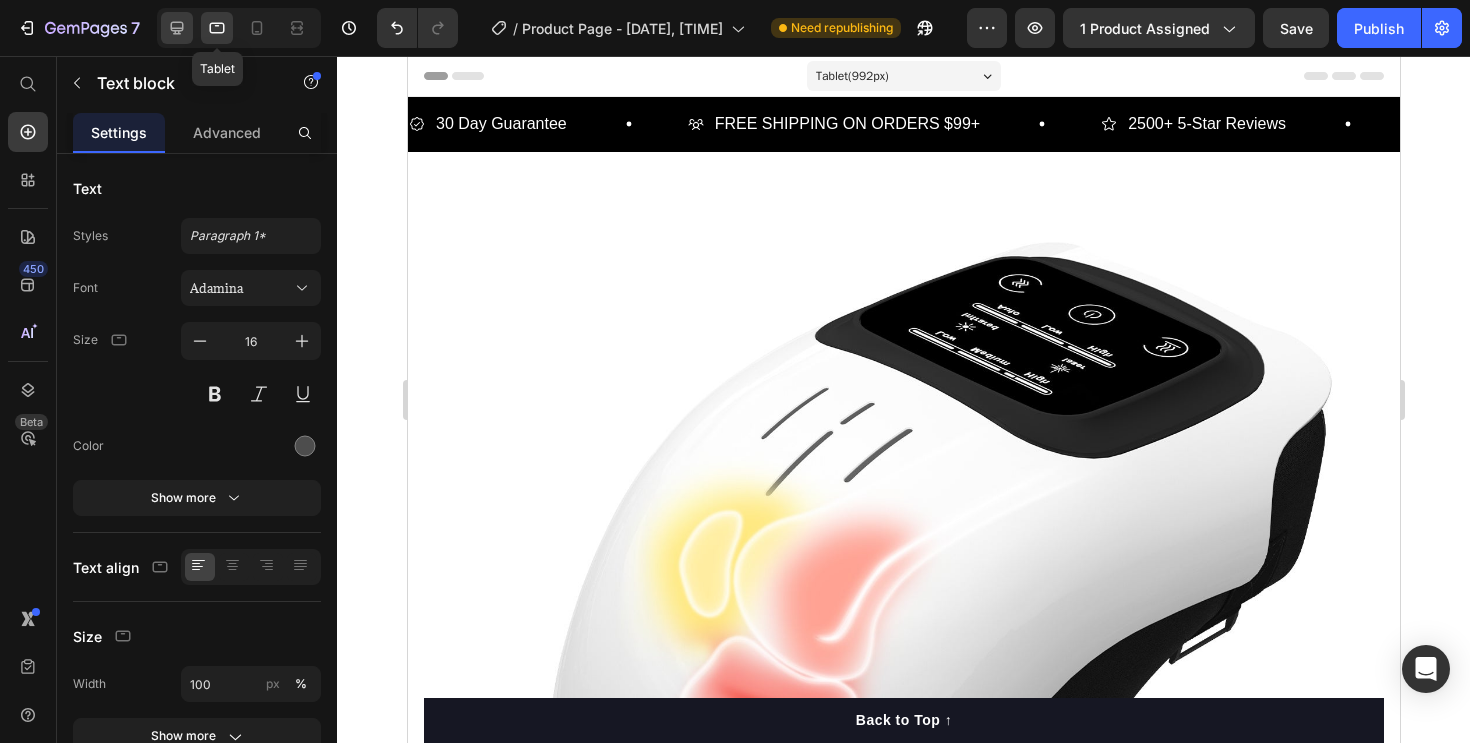 click 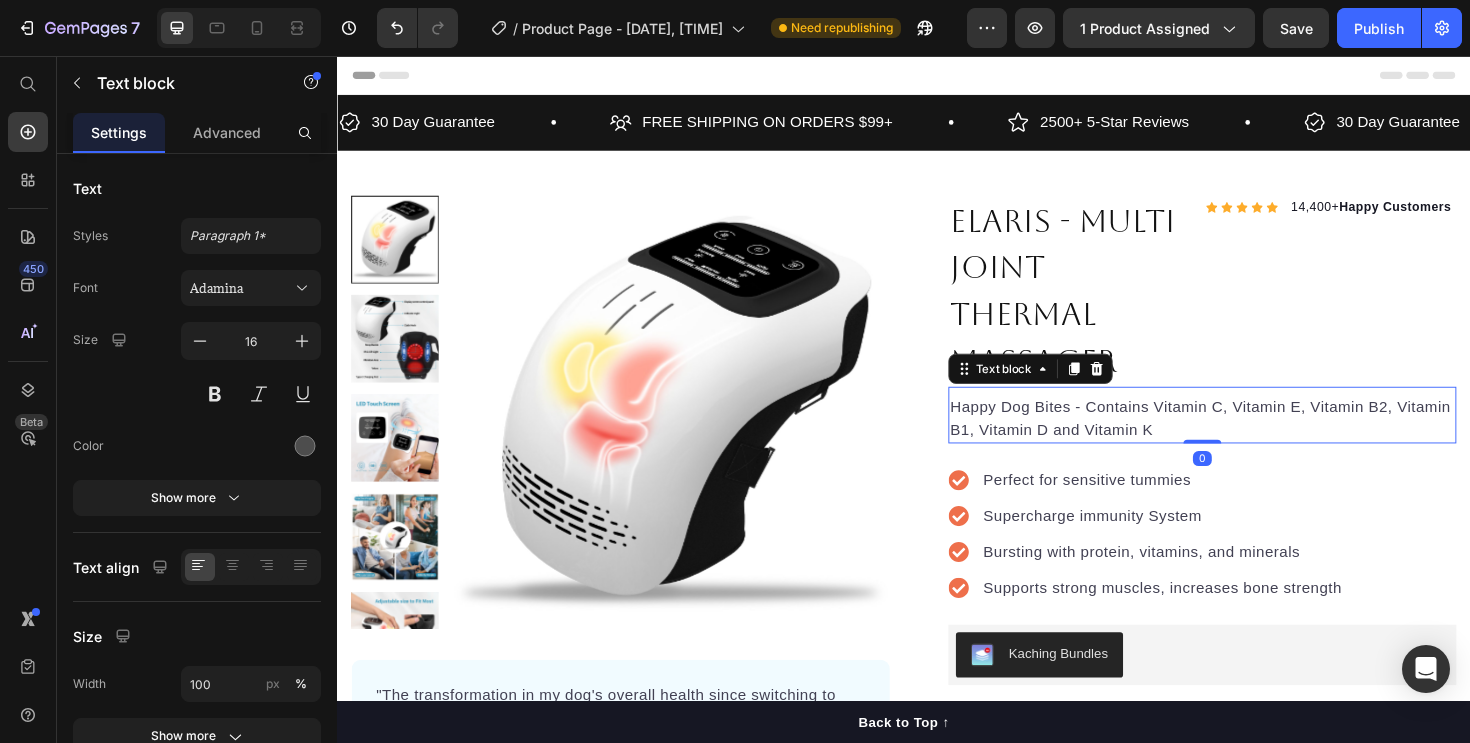 click on "Happy Dog Bites - Contains Vitamin C, Vitamin E, Vitamin B2, Vitamin B1, Vitamin D and Vitamin K" at bounding box center [1253, 440] 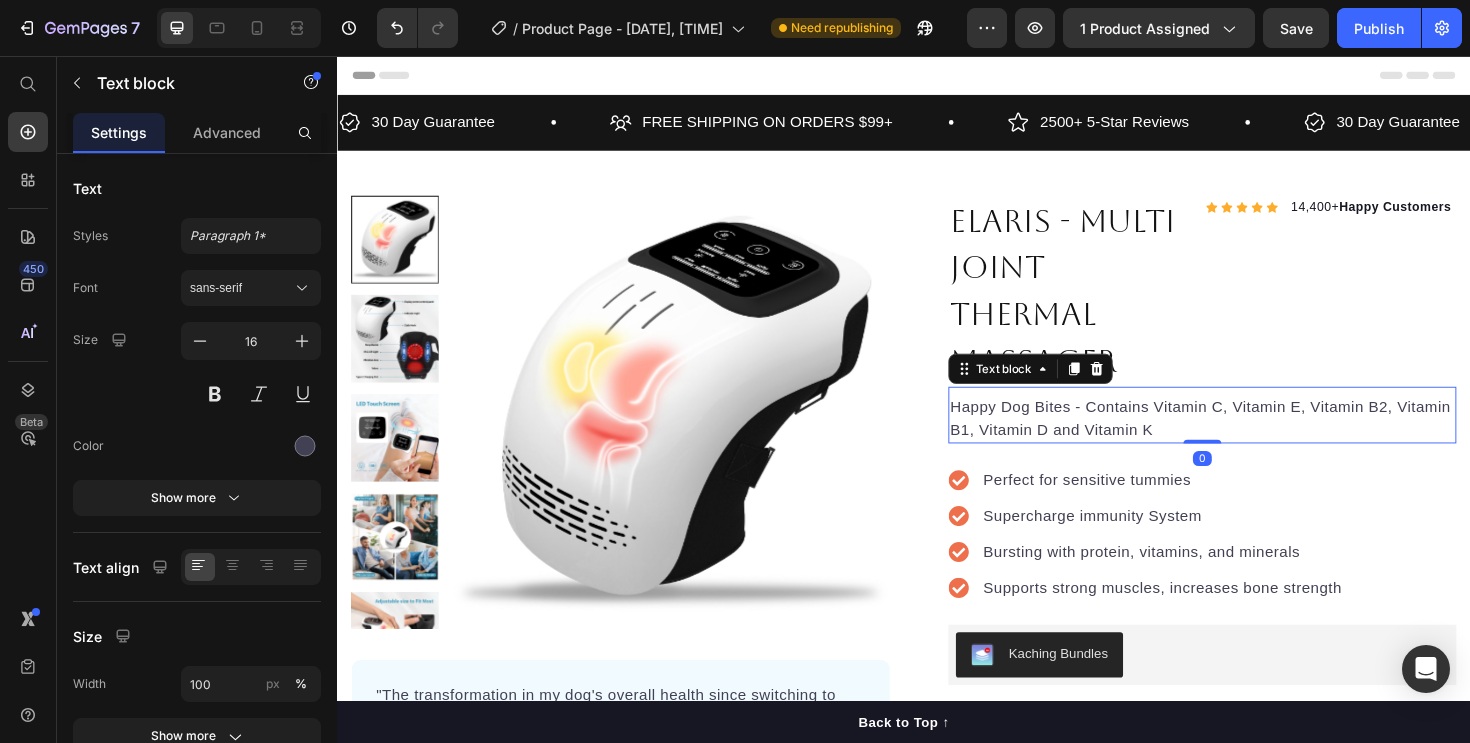 click on "Happy Dog Bites - Contains Vitamin C, Vitamin E, Vitamin B2, Vitamin B1, Vitamin D and Vitamin K" at bounding box center (1253, 440) 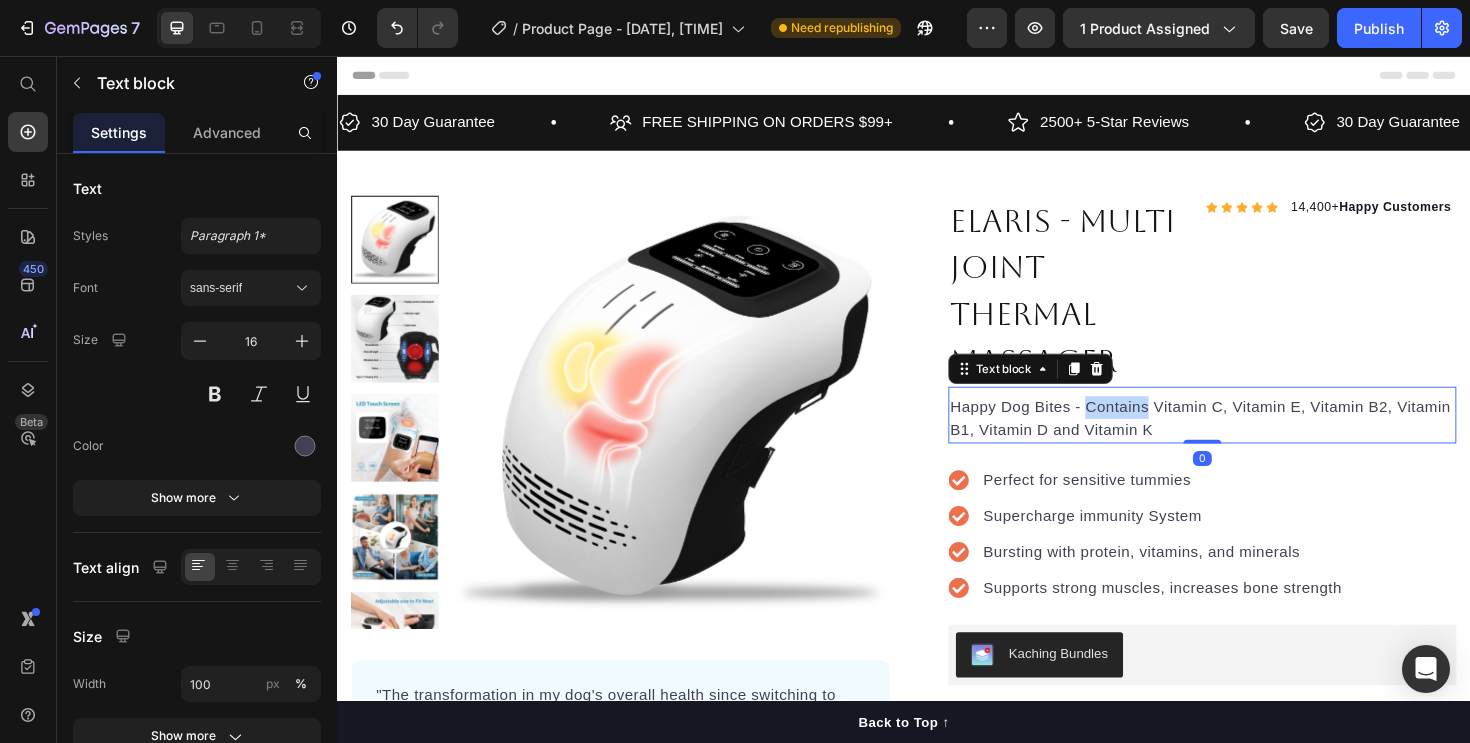 click on "Happy Dog Bites - Contains Vitamin C, Vitamin E, Vitamin B2, Vitamin B1, Vitamin D and Vitamin K" at bounding box center [1253, 440] 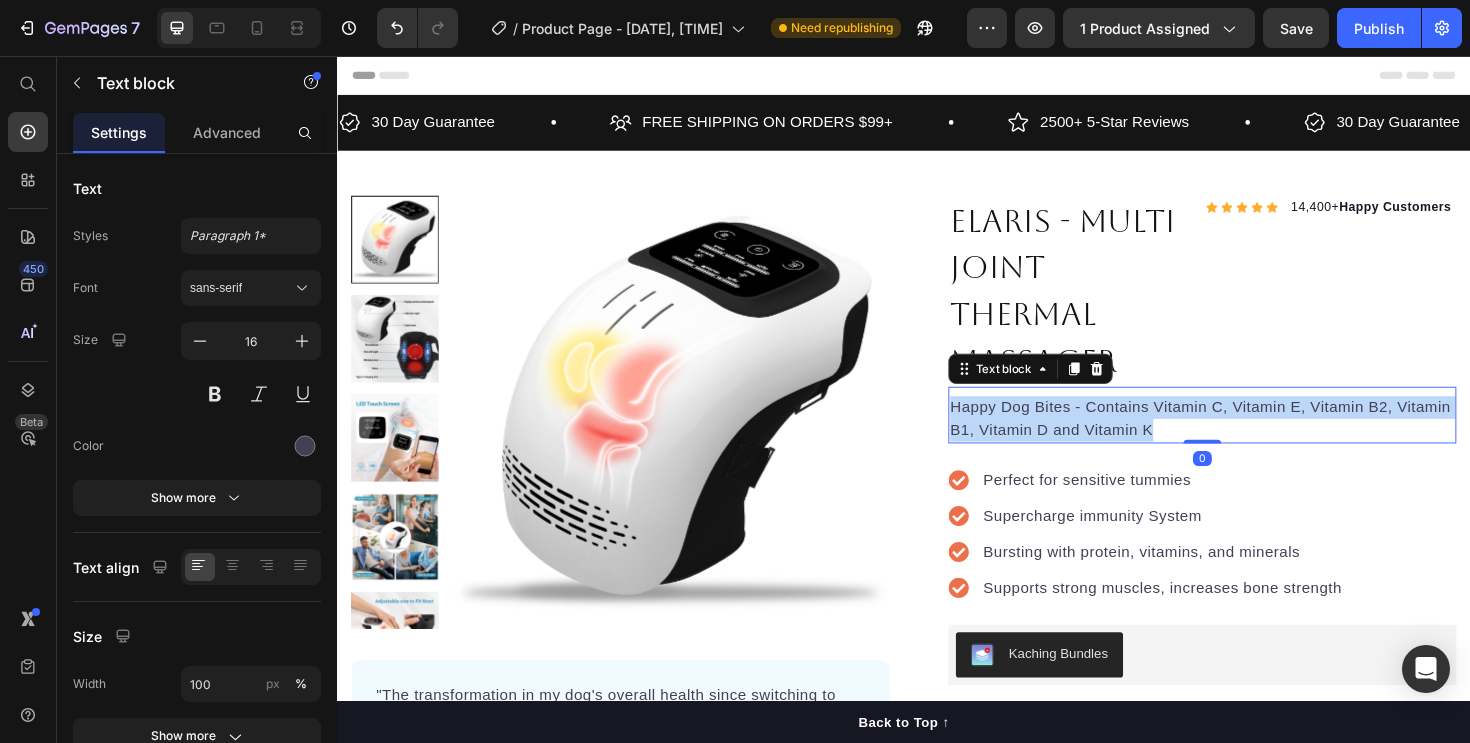 click on "Happy Dog Bites - Contains Vitamin C, Vitamin E, Vitamin B2, Vitamin B1, Vitamin D and Vitamin K" at bounding box center (1253, 440) 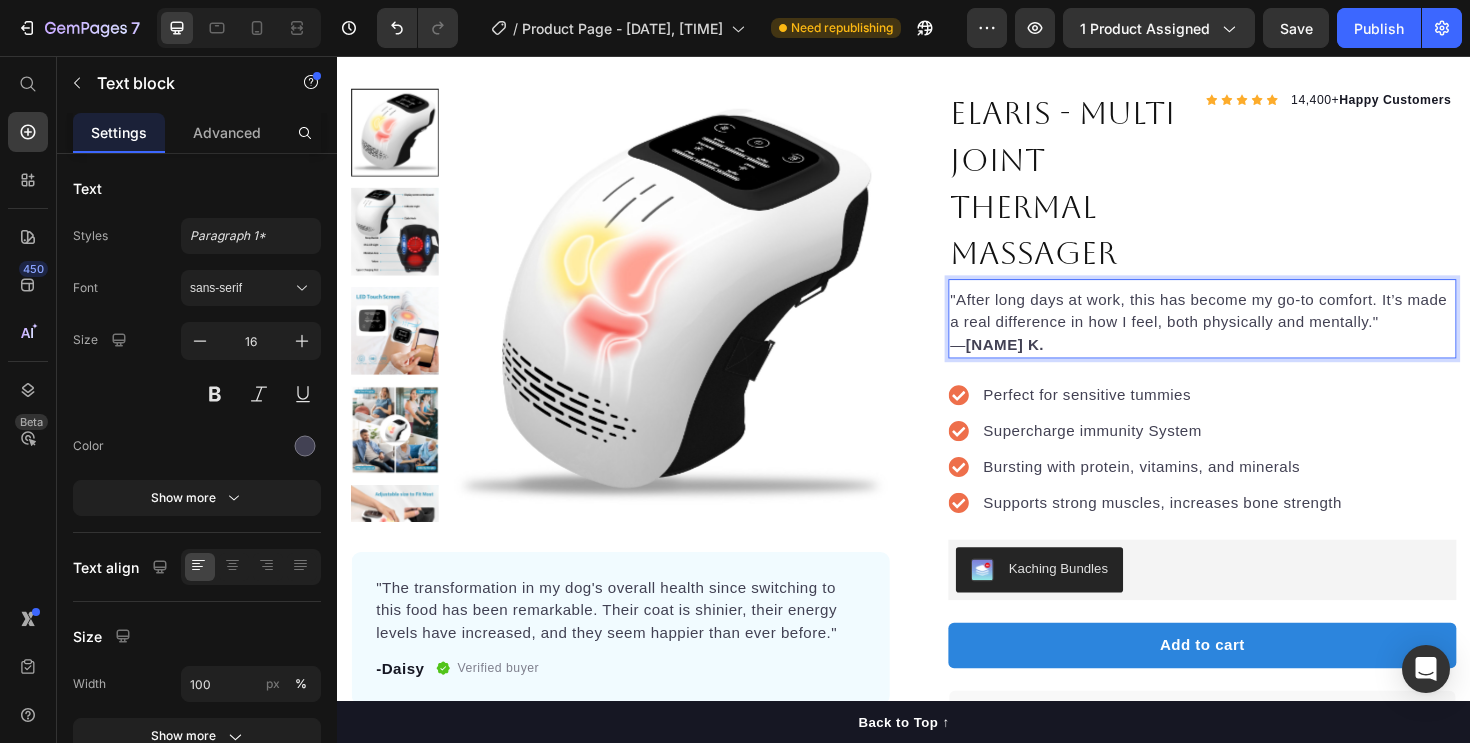 scroll, scrollTop: 118, scrollLeft: 0, axis: vertical 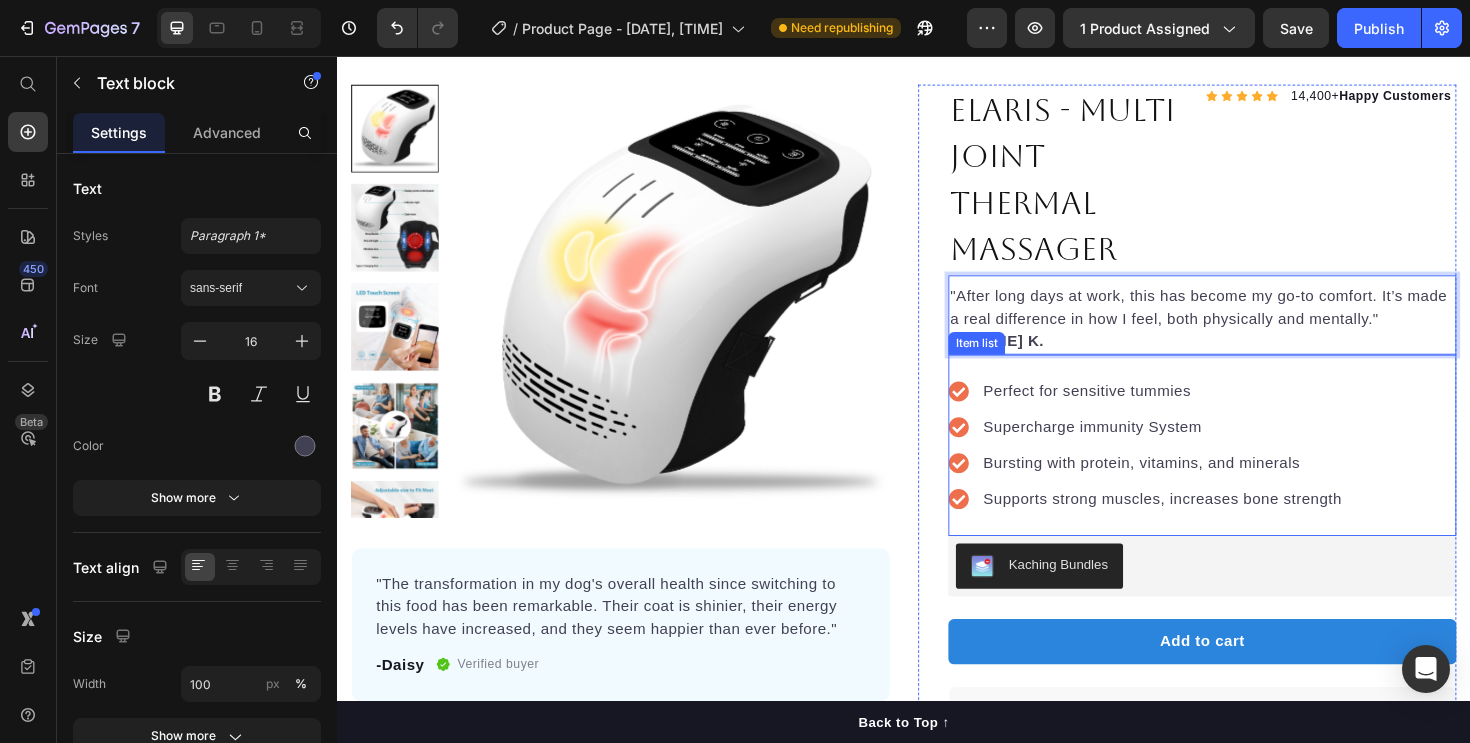 click on "Perfect for sensitive tummies" at bounding box center (1211, 411) 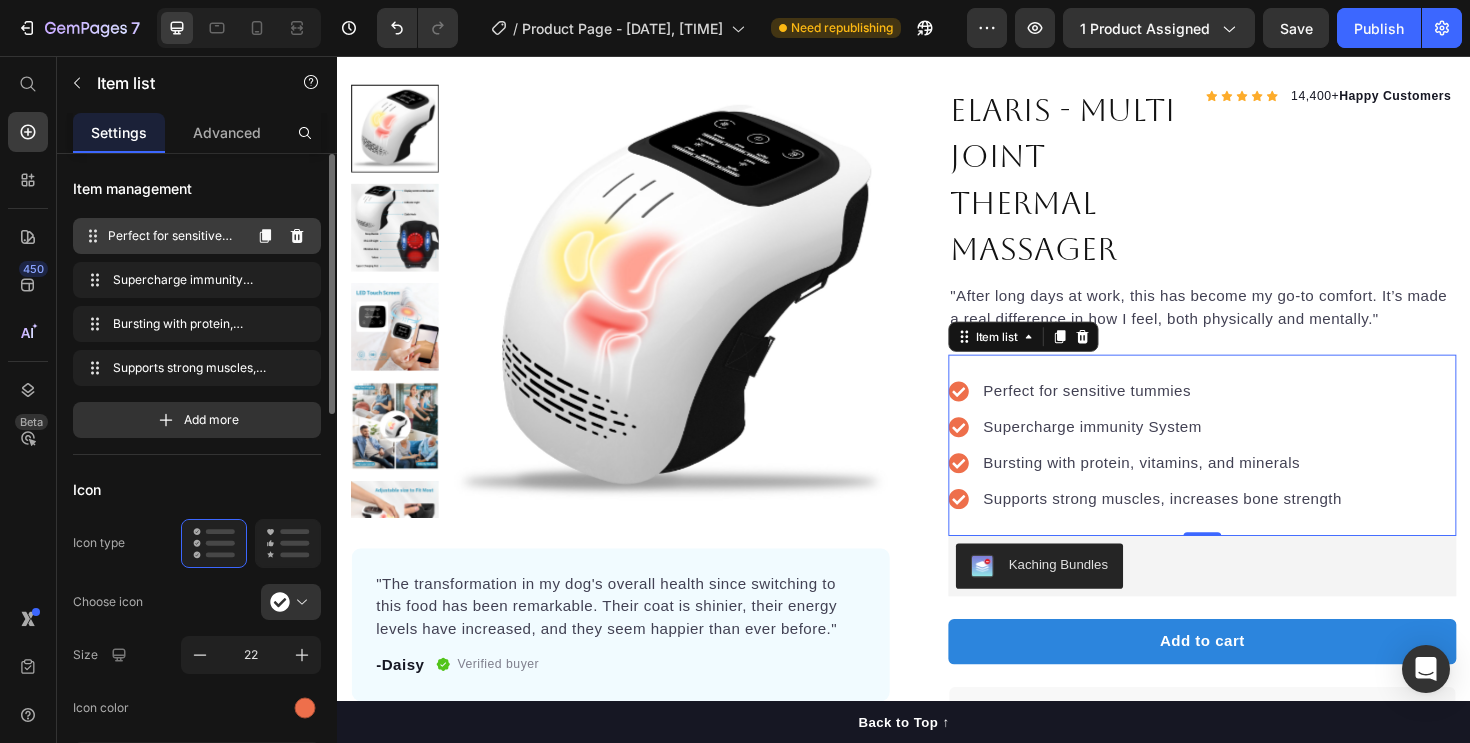 click on "Perfect for sensitive tummies" at bounding box center (174, 236) 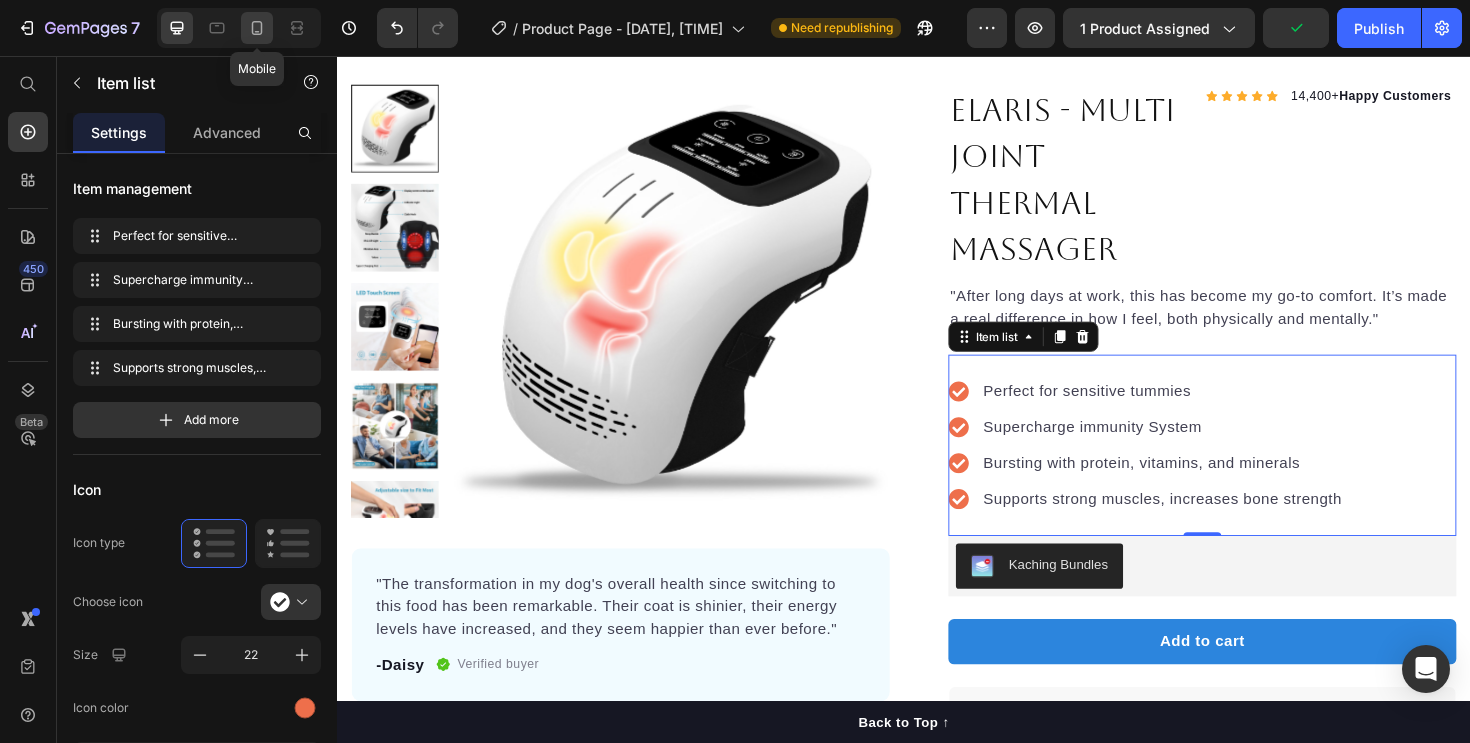 click 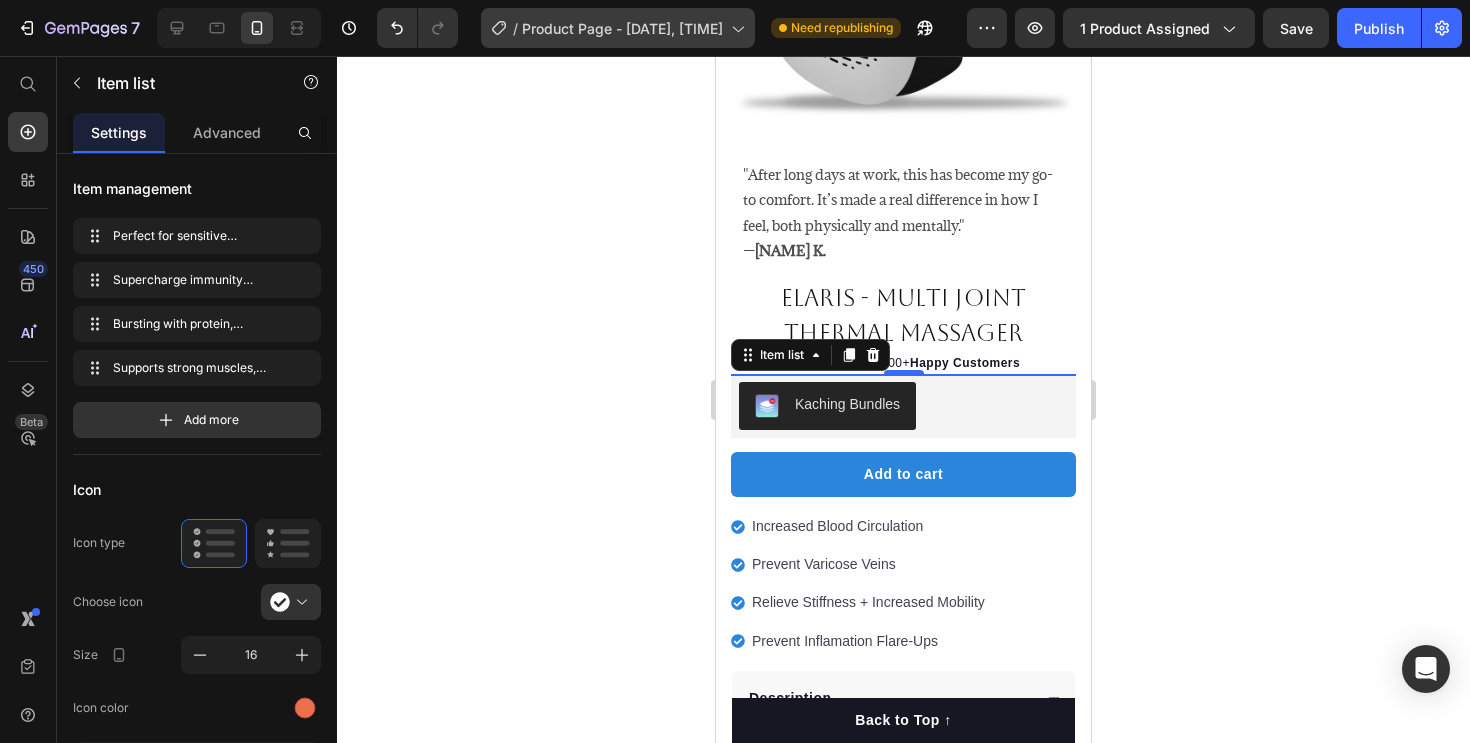 scroll, scrollTop: 376, scrollLeft: 0, axis: vertical 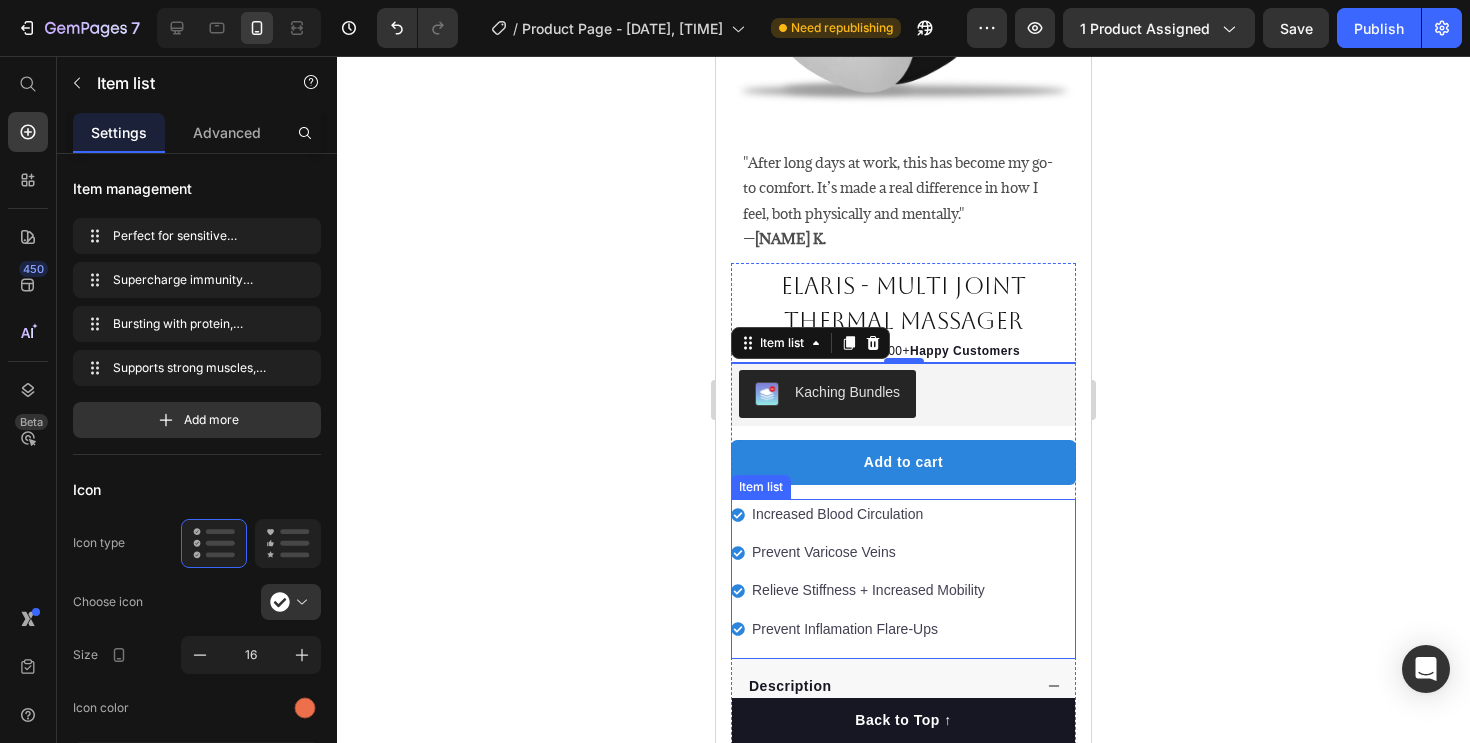click on "Increased Blood Circulation" at bounding box center [868, 514] 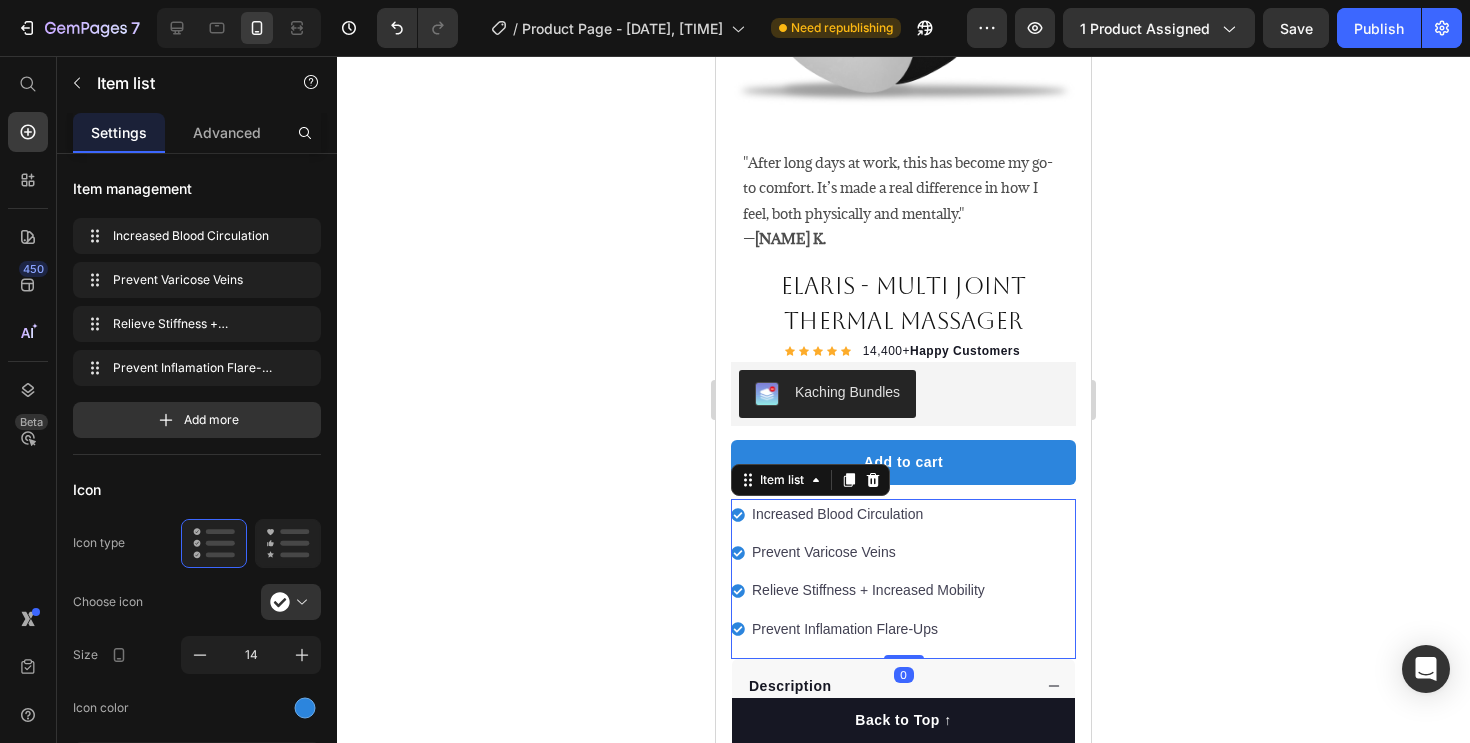 click on "Increased Blood Circulation" at bounding box center [868, 514] 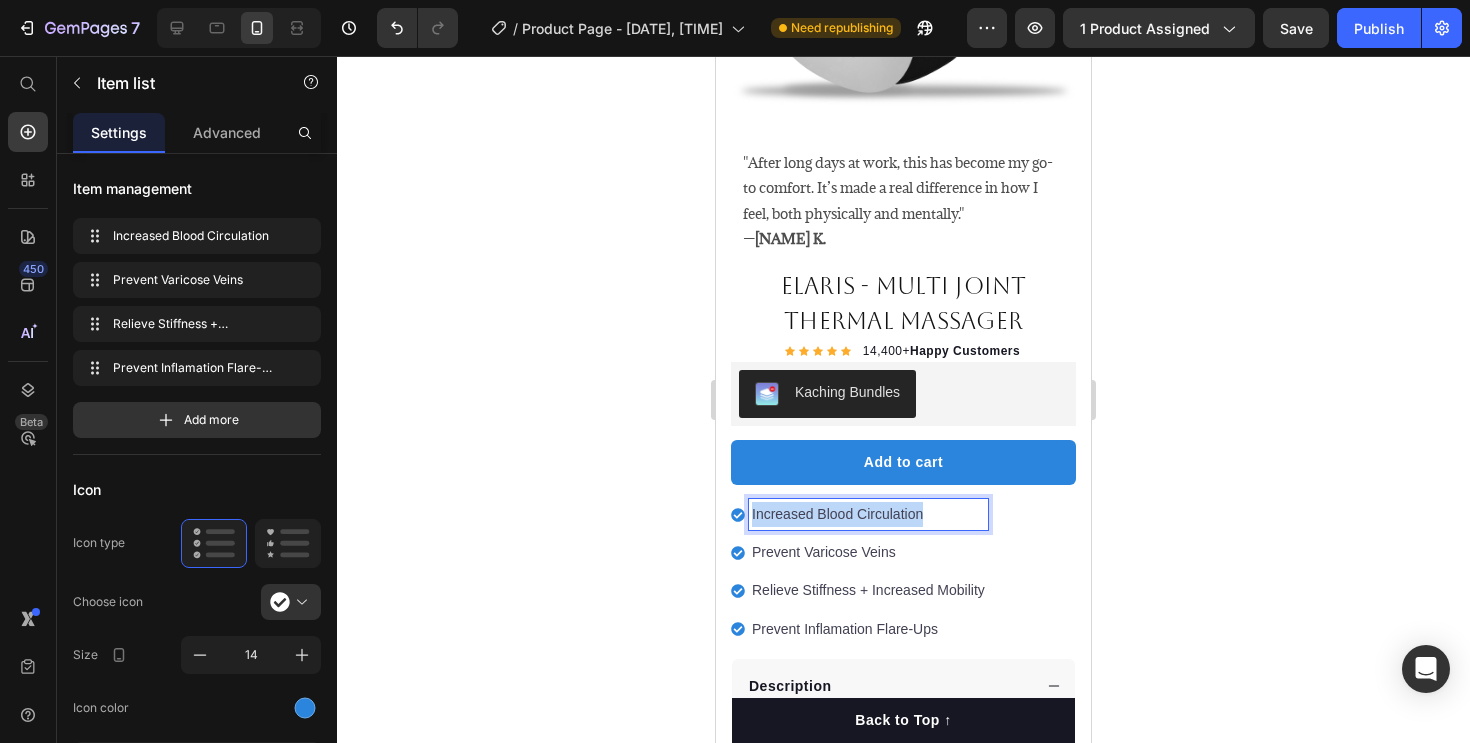 click on "Increased Blood Circulation" at bounding box center (868, 514) 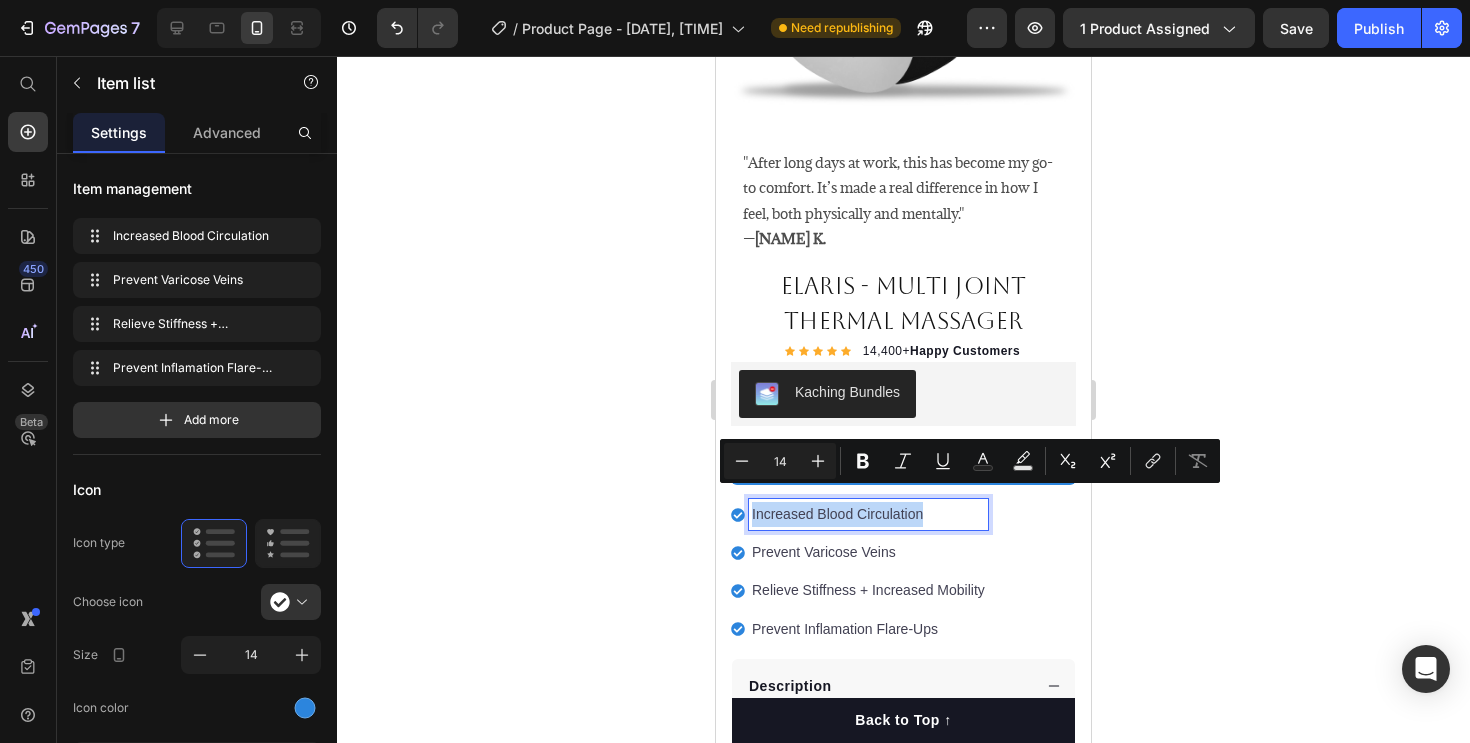 click on "Prevent Varicose Veins" at bounding box center (868, 552) 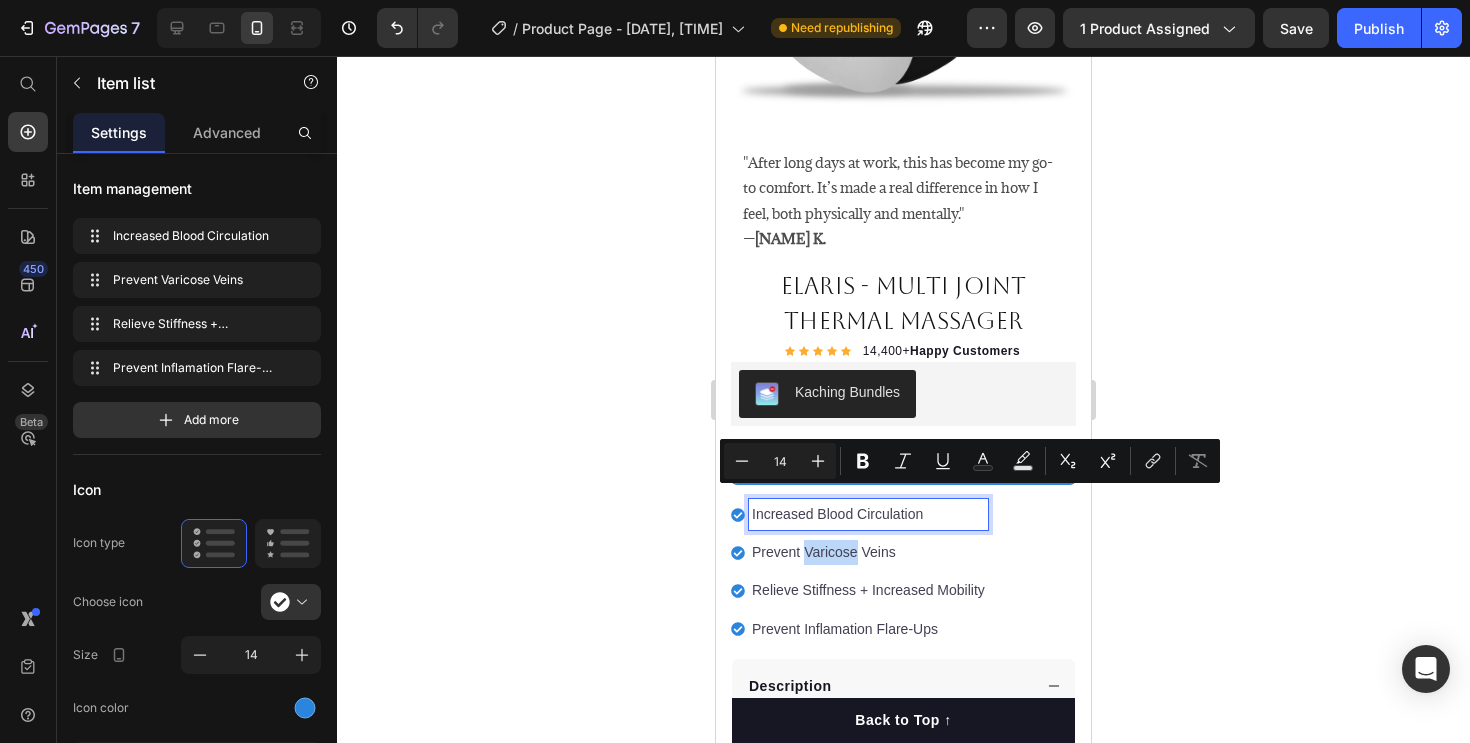 click on "Prevent Varicose Veins" at bounding box center (868, 552) 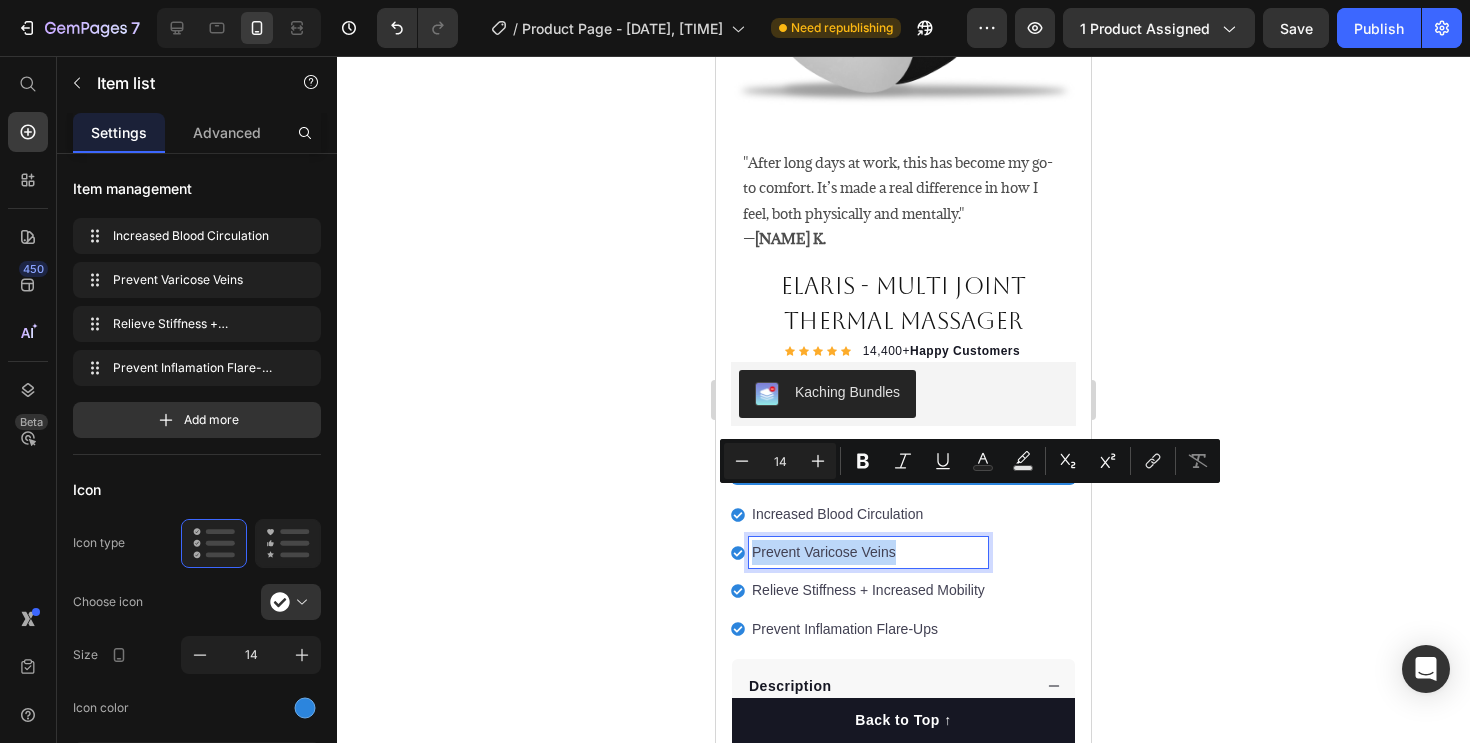 click on "Prevent Varicose Veins" at bounding box center [868, 552] 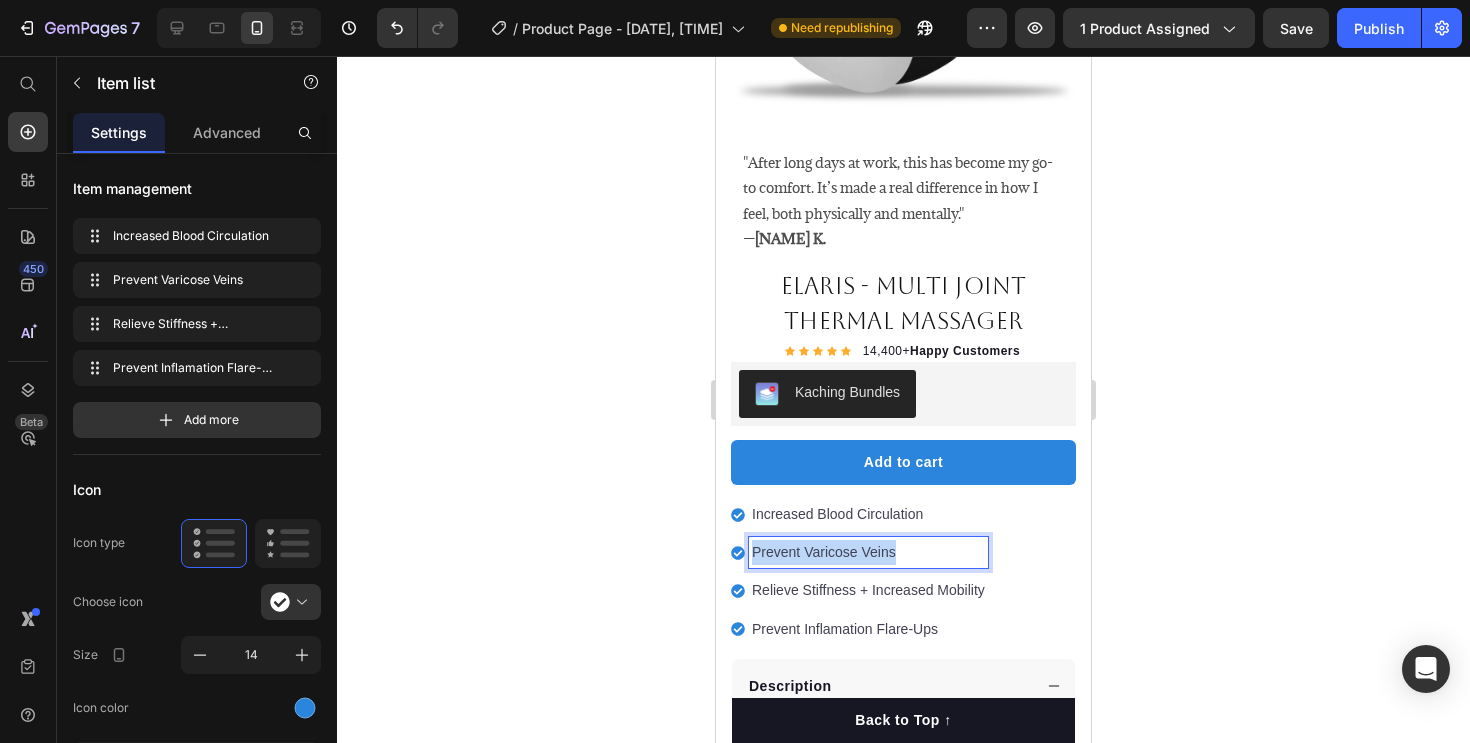 click on "Relieve Stiffness + Increased Mobility" at bounding box center [868, 590] 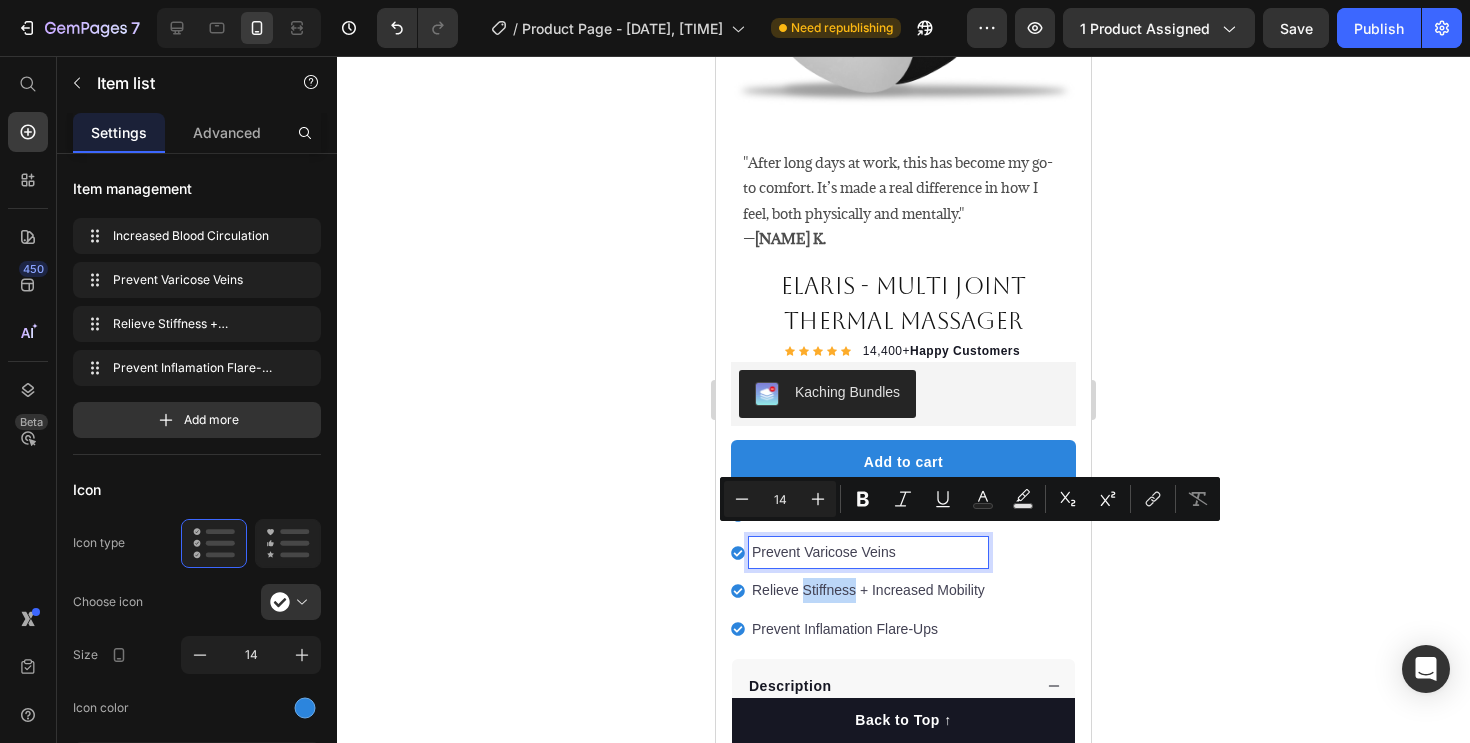 click on "Relieve Stiffness + Increased Mobility" at bounding box center [868, 590] 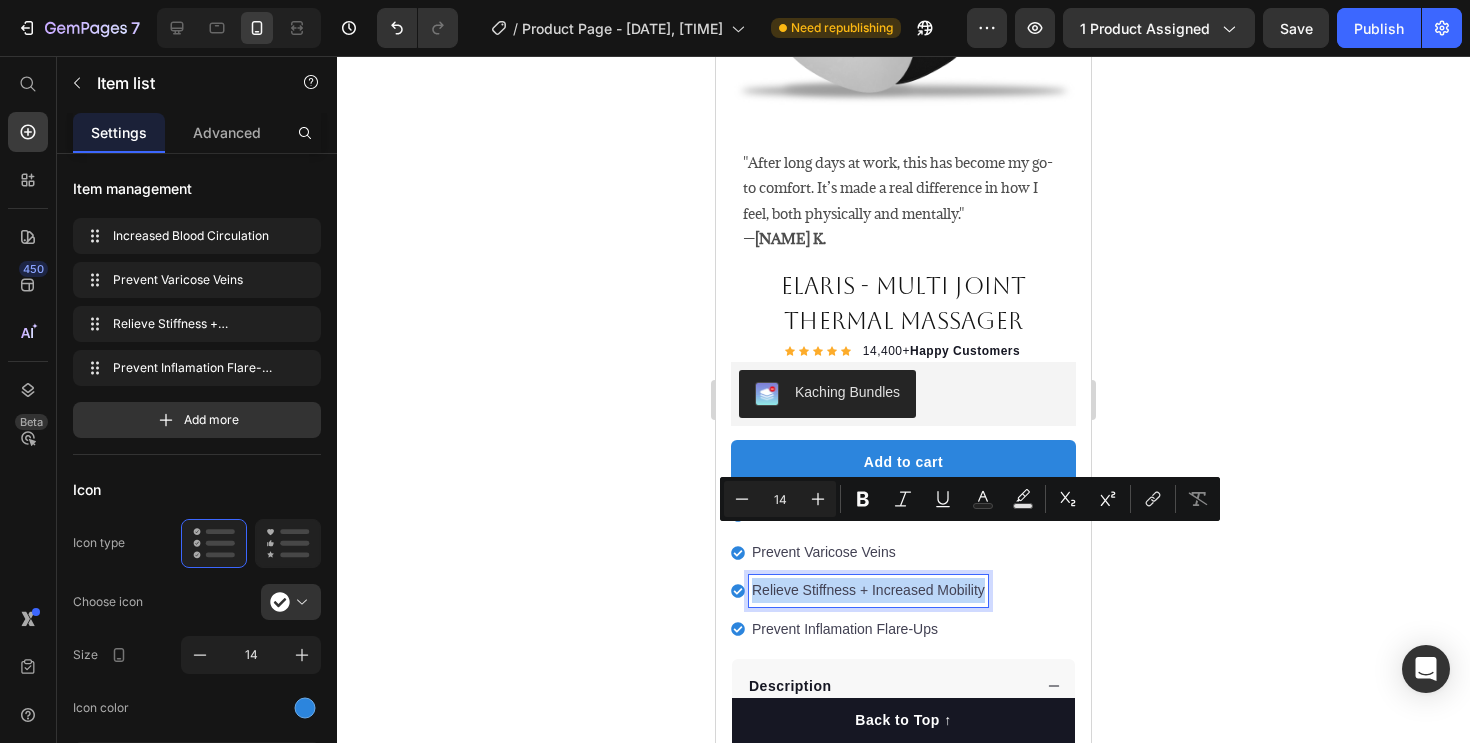 click on "Relieve Stiffness + Increased Mobility" at bounding box center [868, 590] 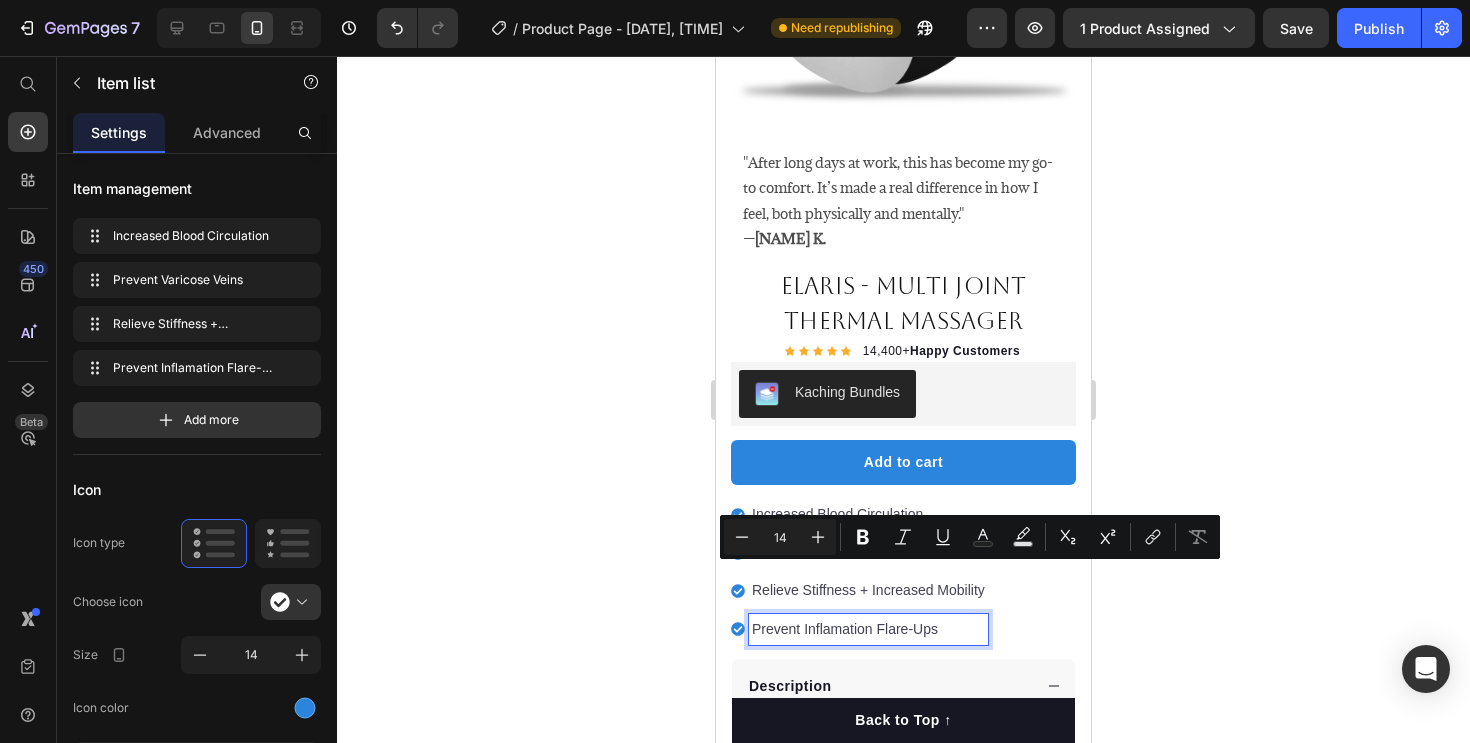 click on "Prevent Inflamation Flare-Ups" at bounding box center [868, 629] 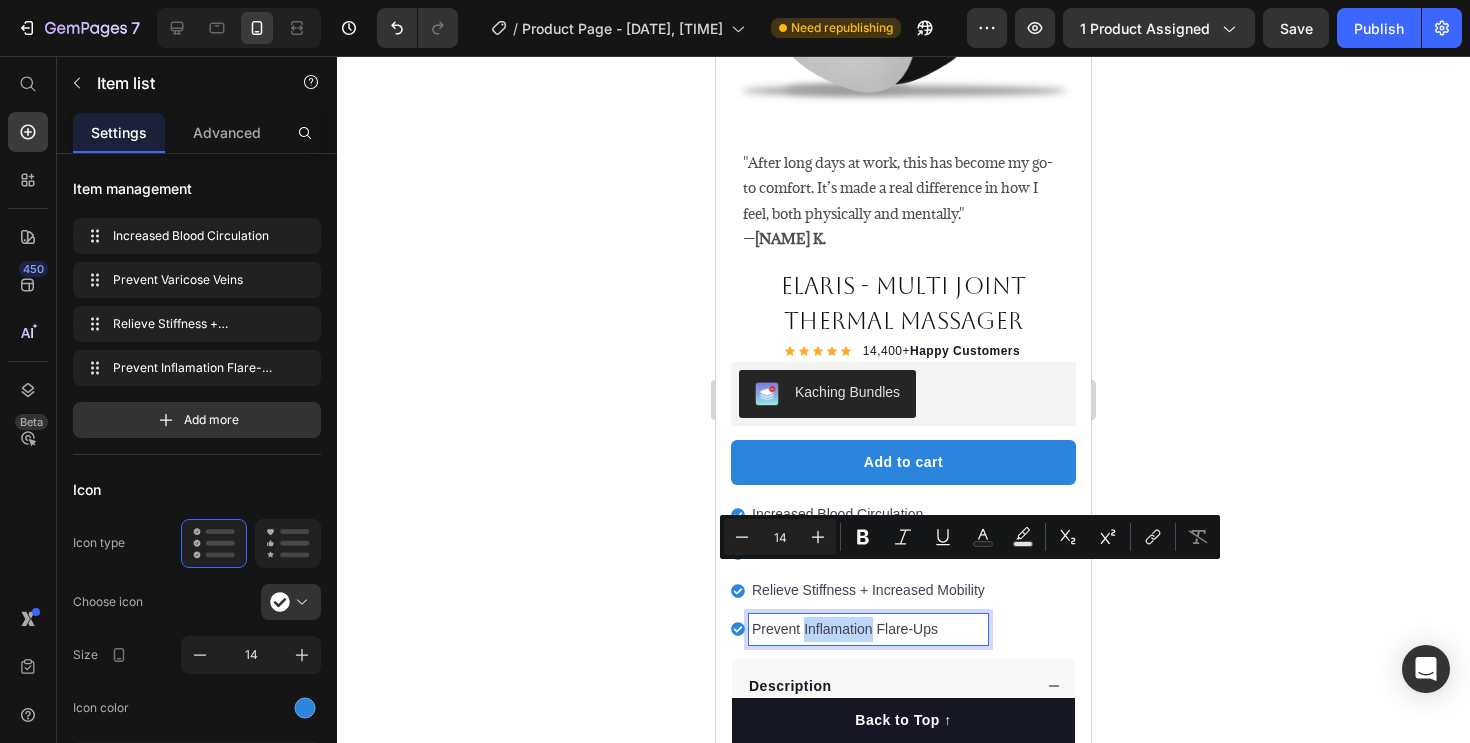 click on "Prevent Inflamation Flare-Ups" at bounding box center [868, 629] 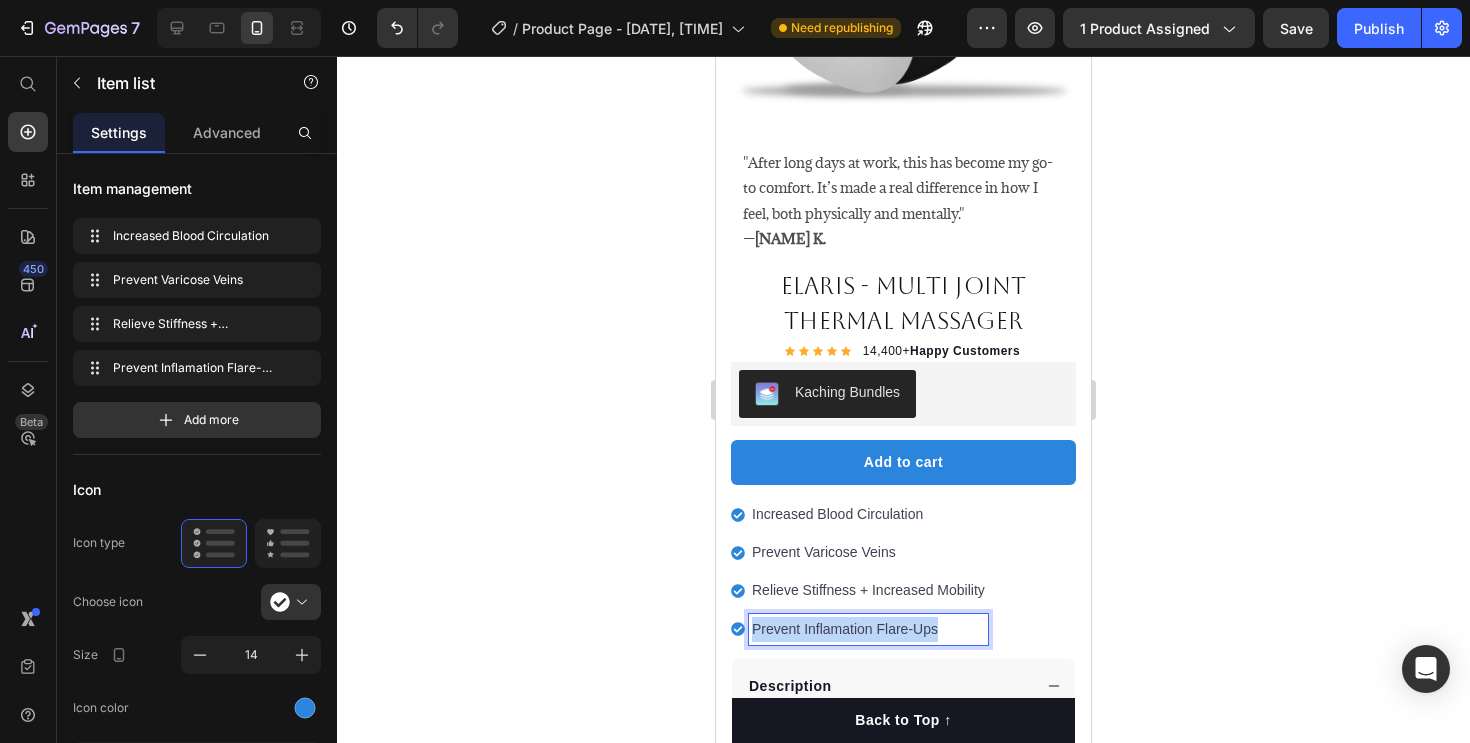 click on "Prevent Inflamation Flare-Ups" at bounding box center (868, 629) 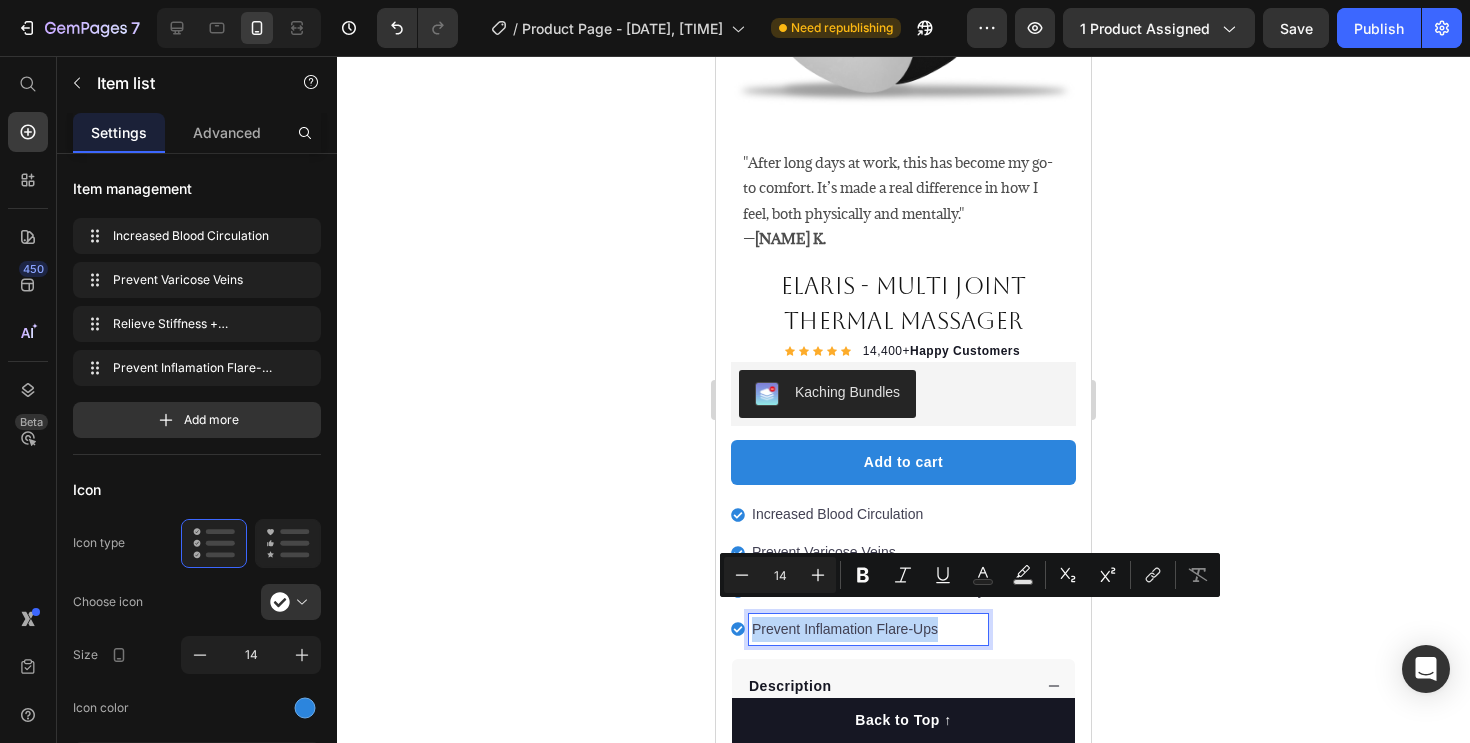 copy on "Prevent Inflamation Flare-Ups" 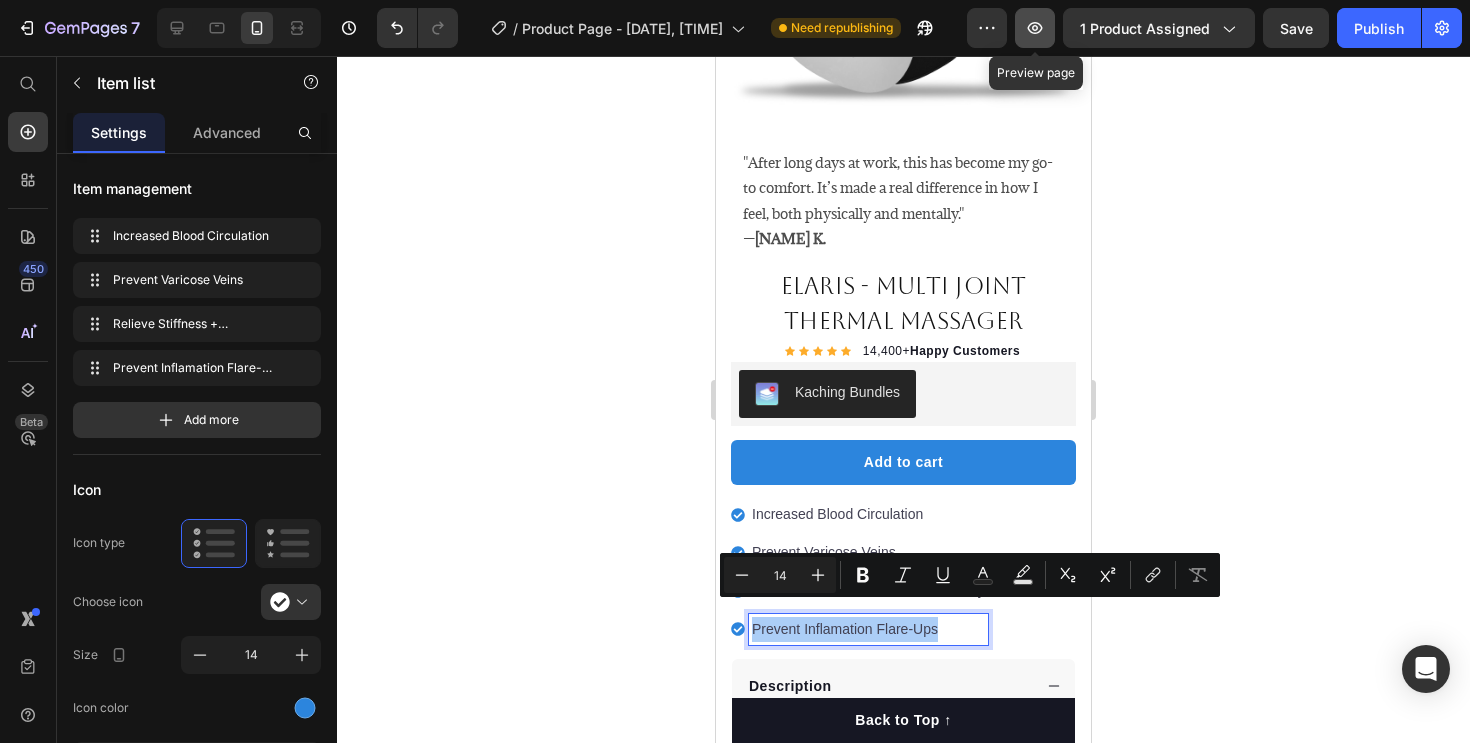 click 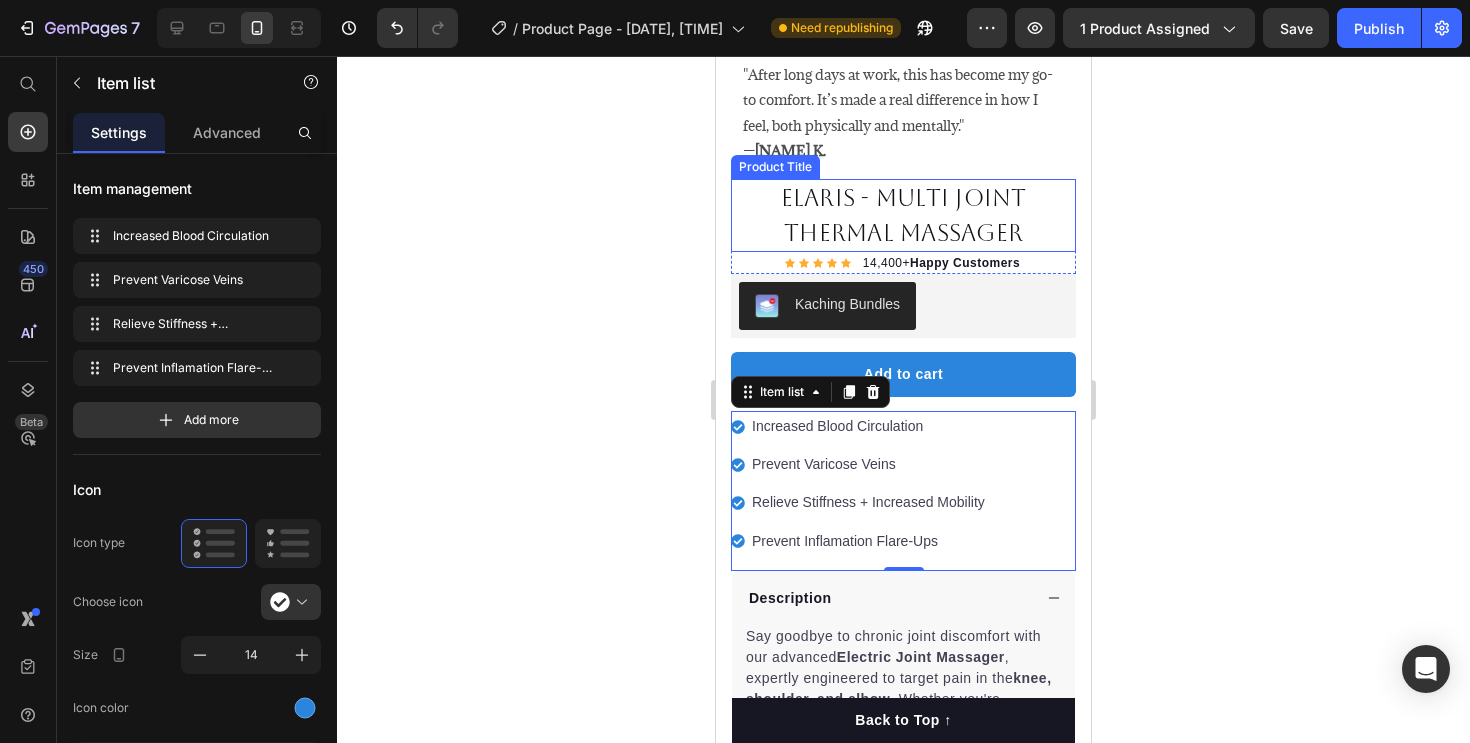 scroll, scrollTop: 540, scrollLeft: 0, axis: vertical 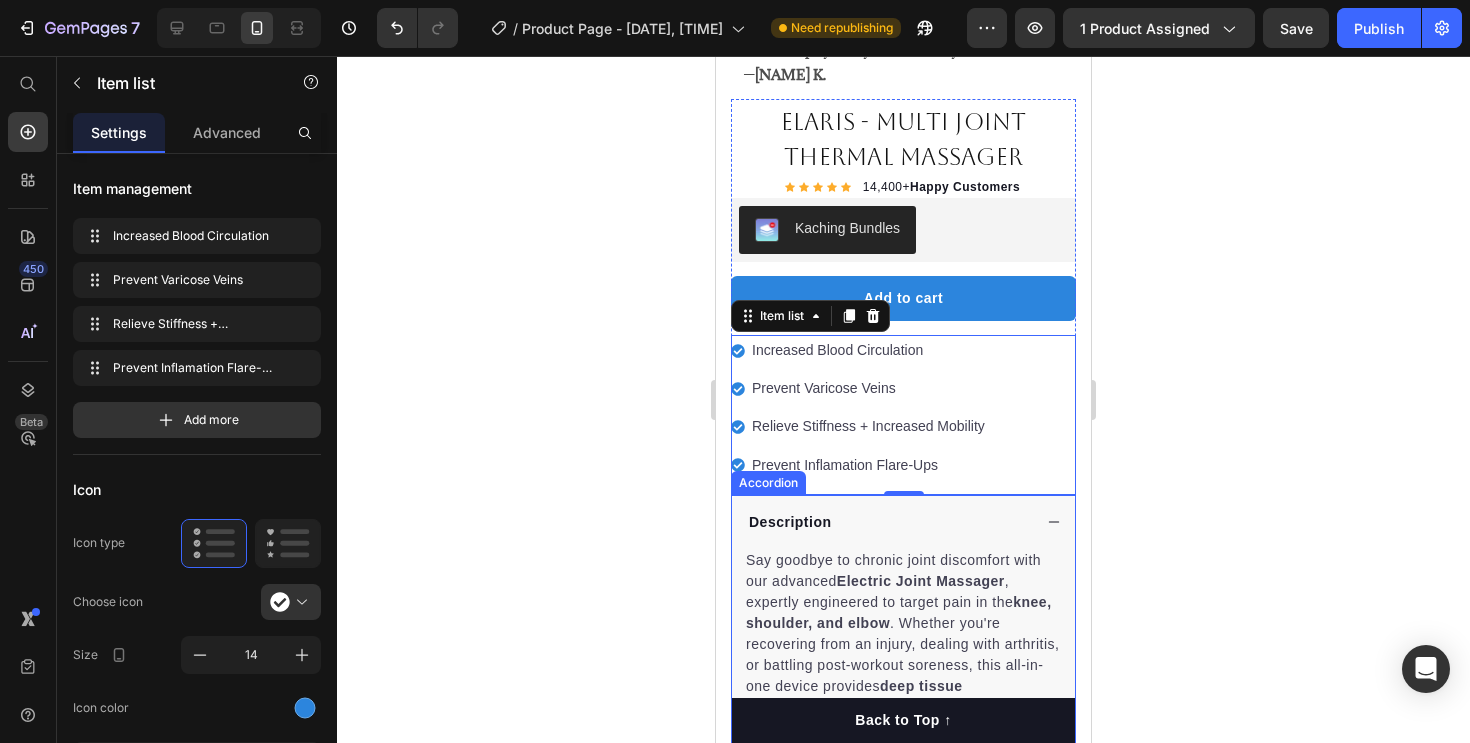 click on "Description" at bounding box center [888, 522] 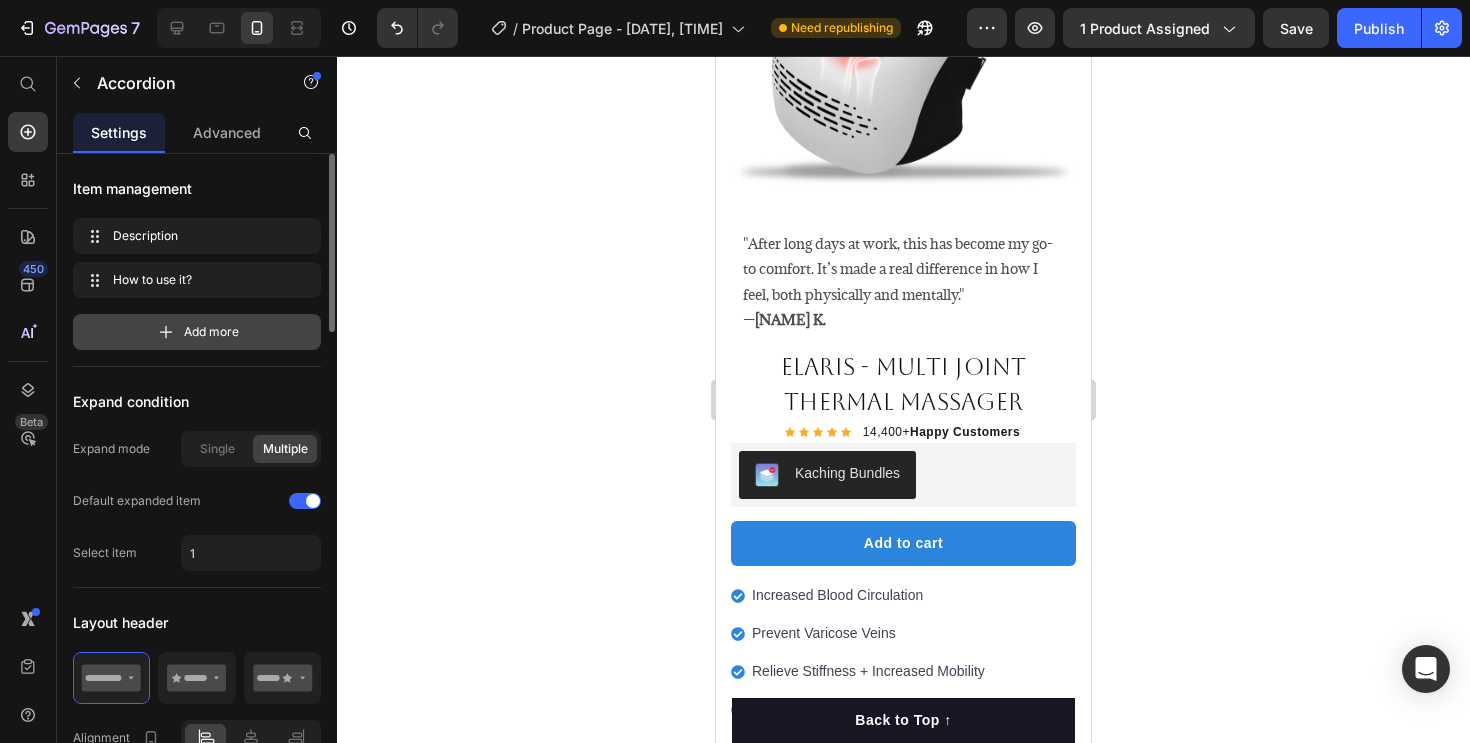 scroll, scrollTop: 149, scrollLeft: 0, axis: vertical 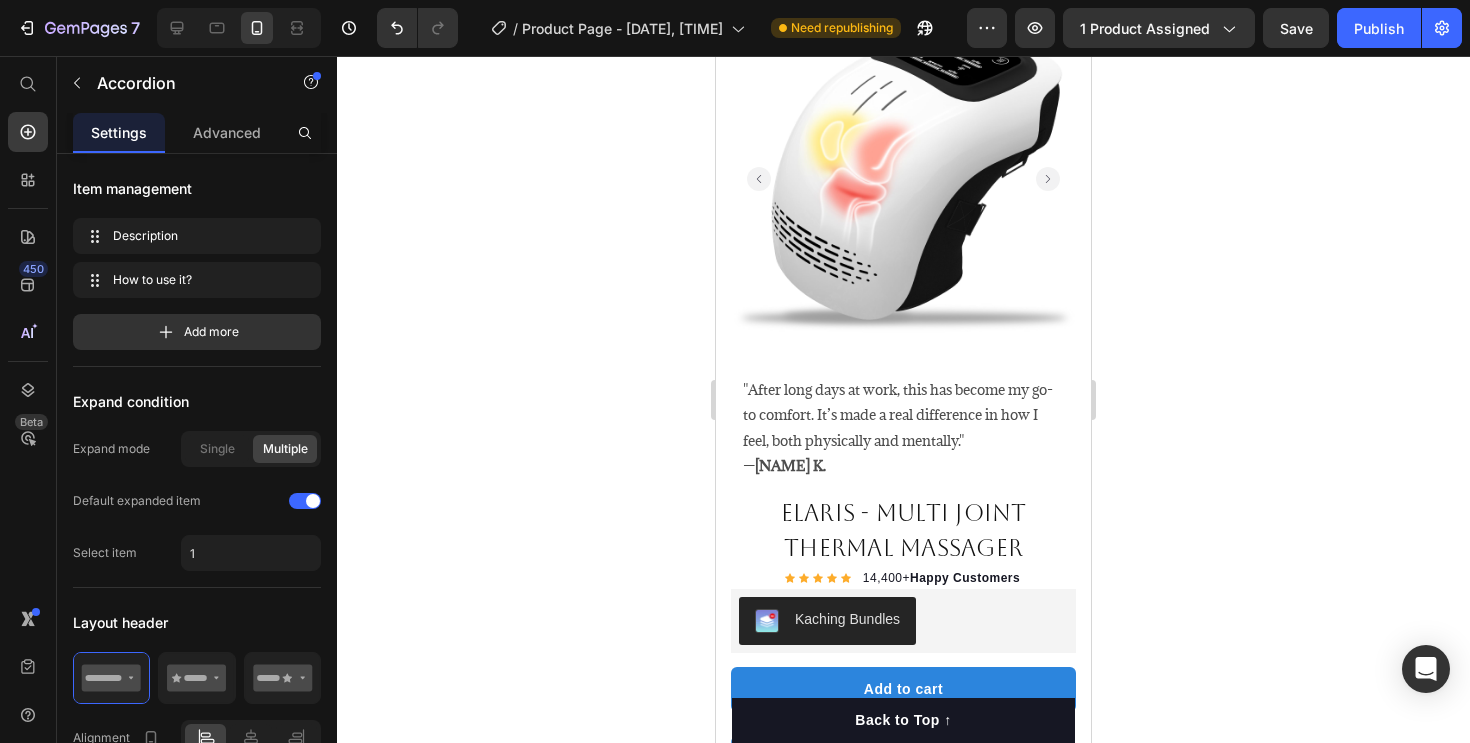 click on ""After long days at work, this has become my go-to comfort. It’s made a real difference in how I feel, both physically and mentally." — [NAME] K." at bounding box center [903, 427] 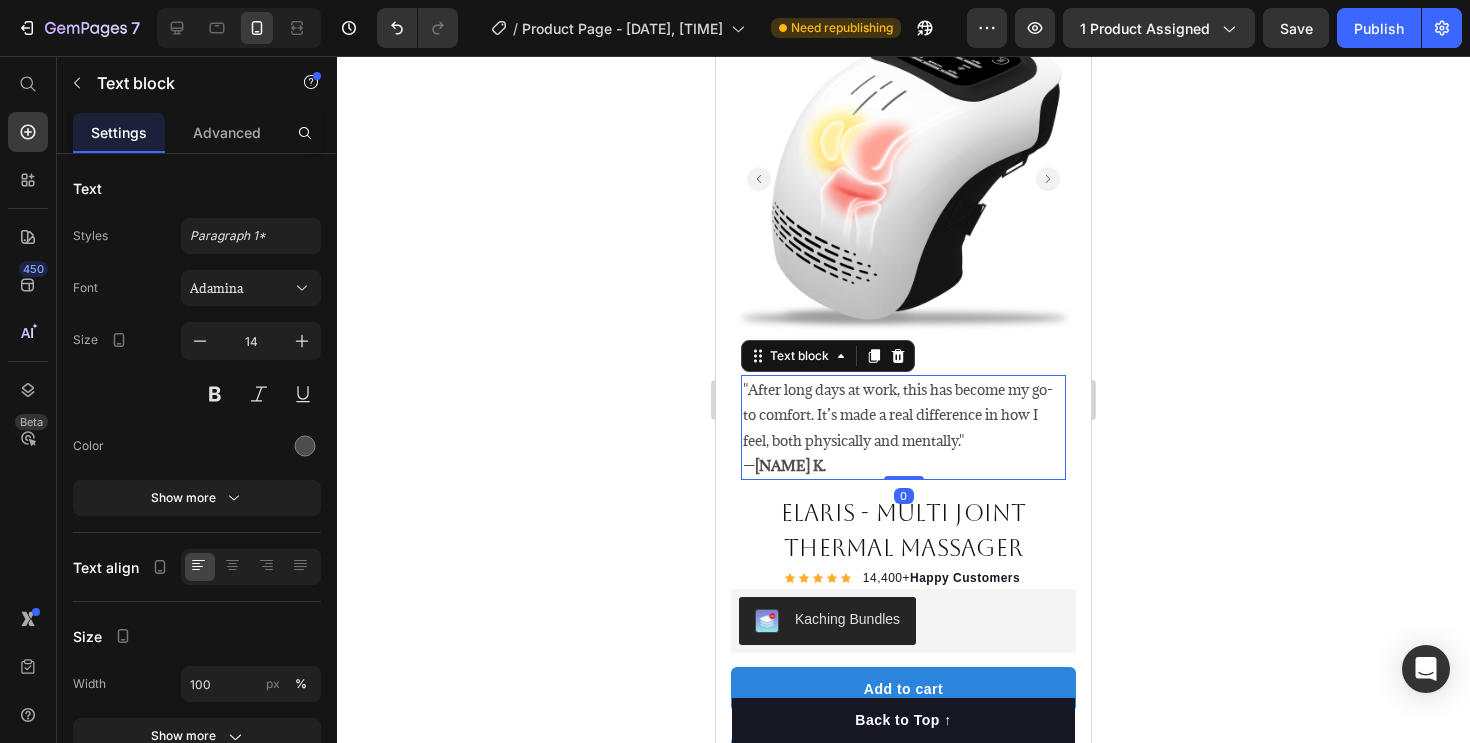 click on ""After long days at work, this has become my go-to comfort. It’s made a real difference in how I feel, both physically and mentally." — [NAME] K." at bounding box center [903, 427] 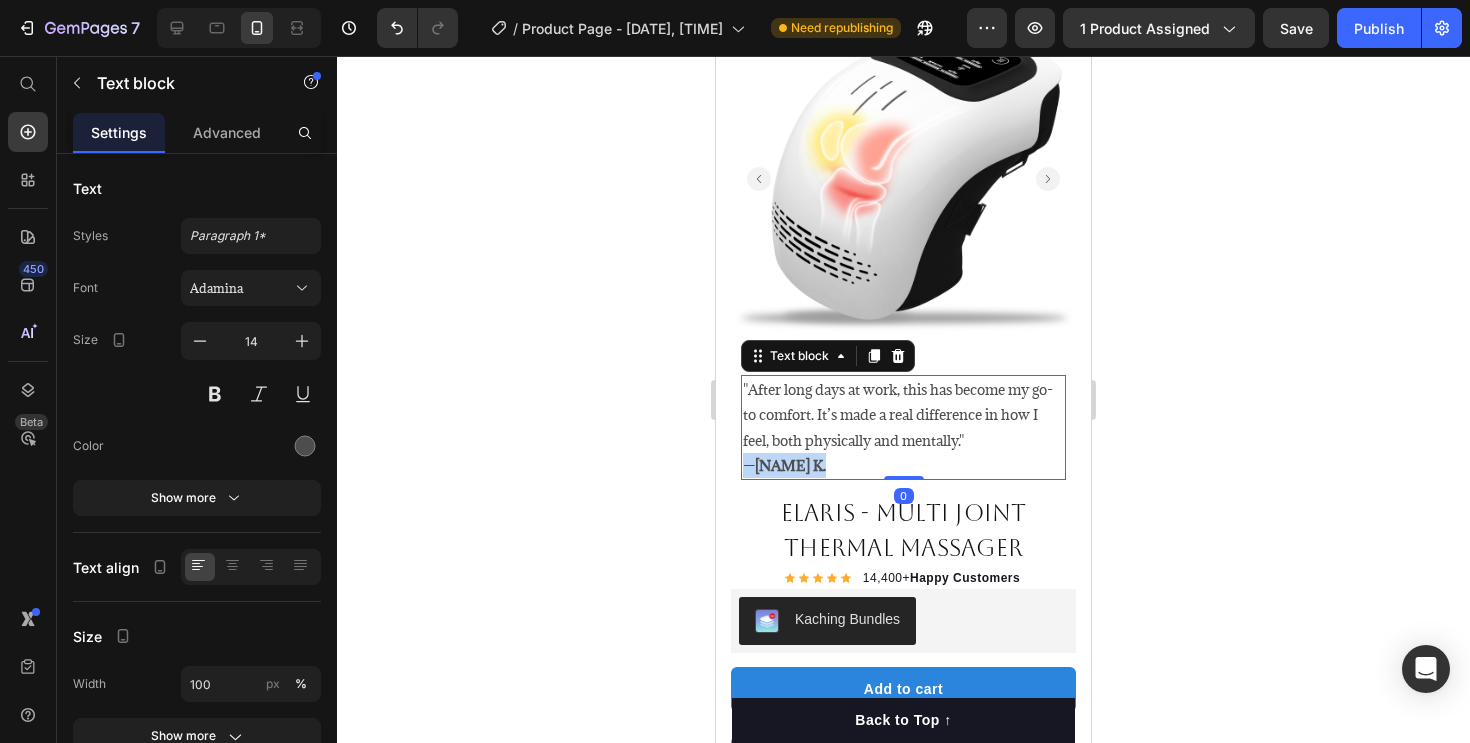 click on ""After long days at work, this has become my go-to comfort. It’s made a real difference in how I feel, both physically and mentally." — [NAME] K." at bounding box center [903, 427] 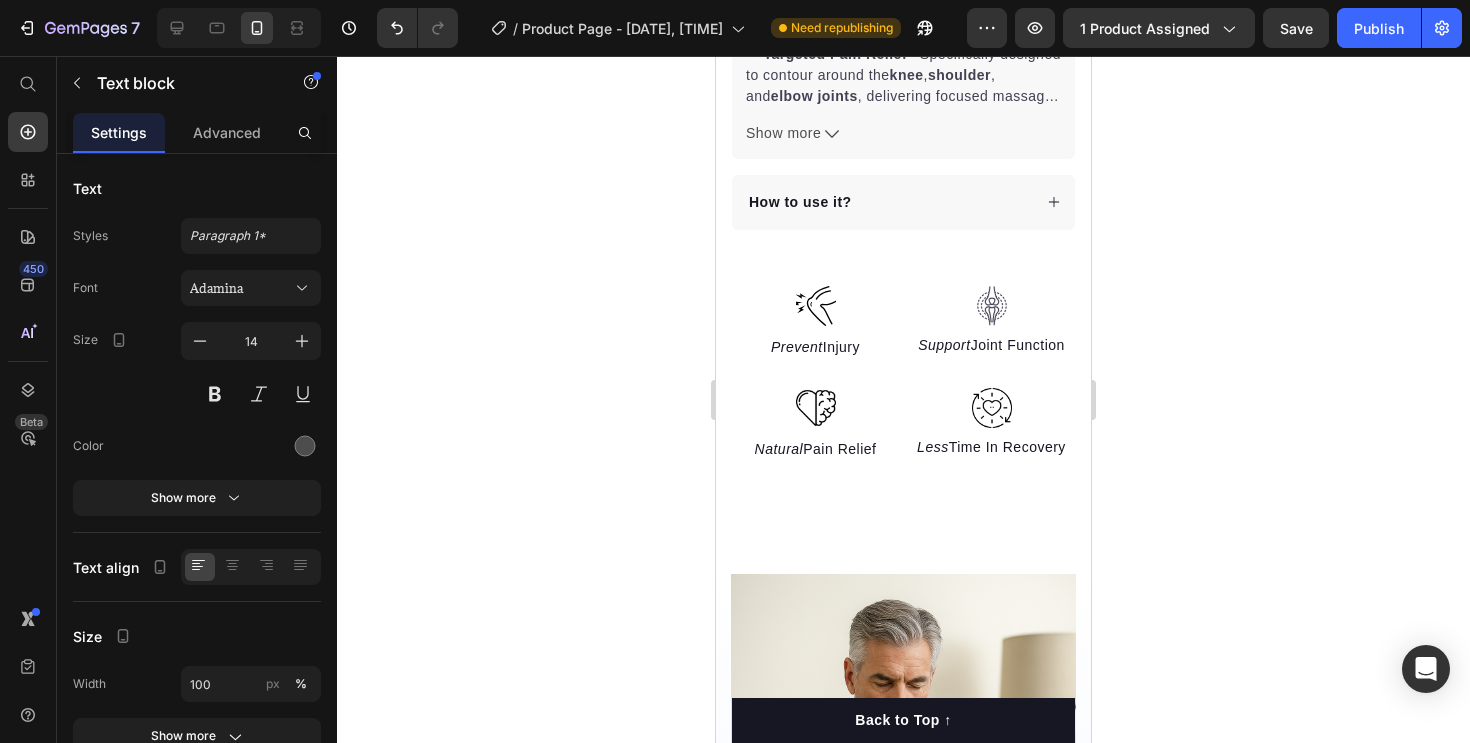 scroll, scrollTop: 1239, scrollLeft: 0, axis: vertical 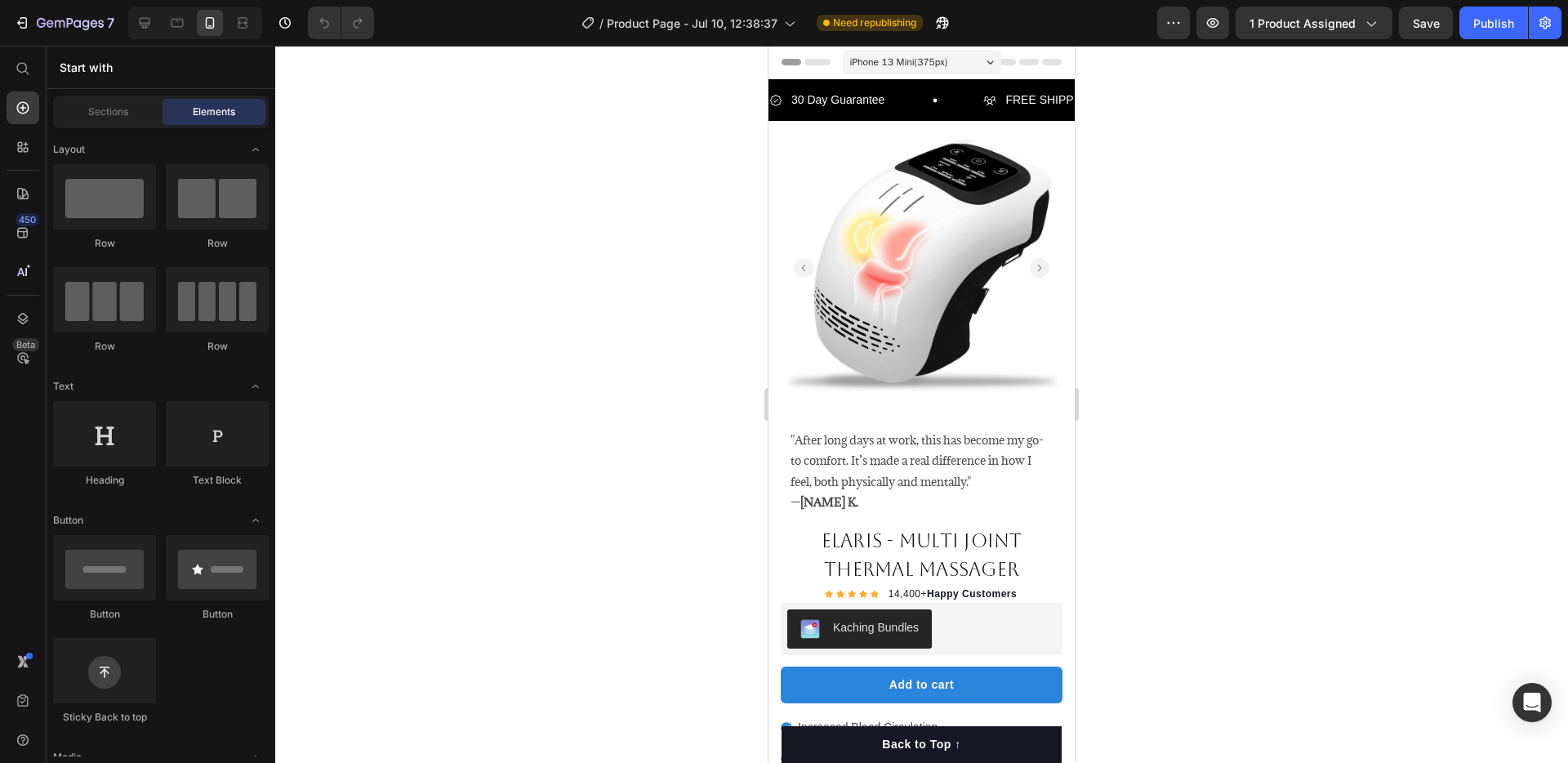 click at bounding box center (195, 23) 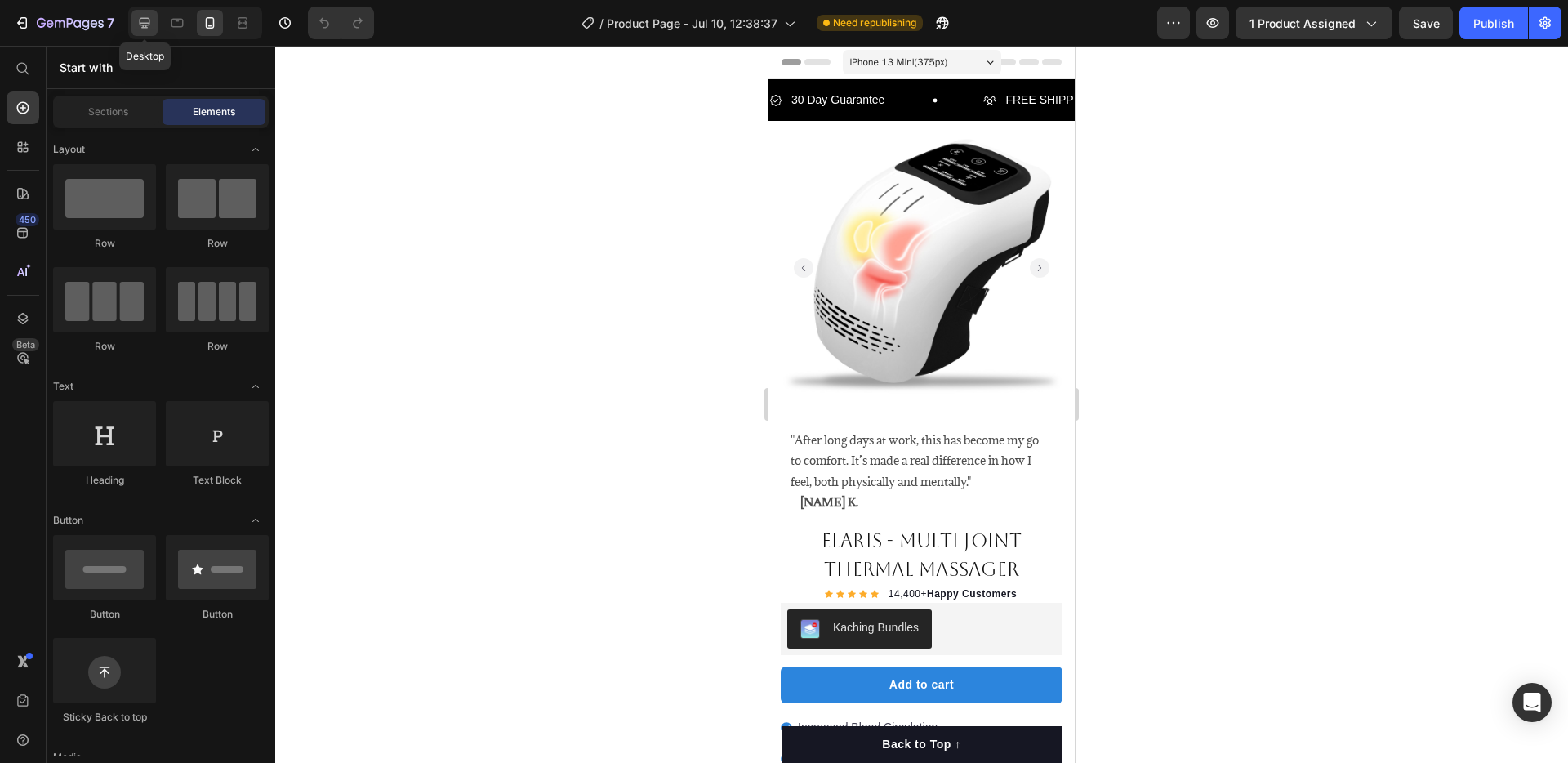 click 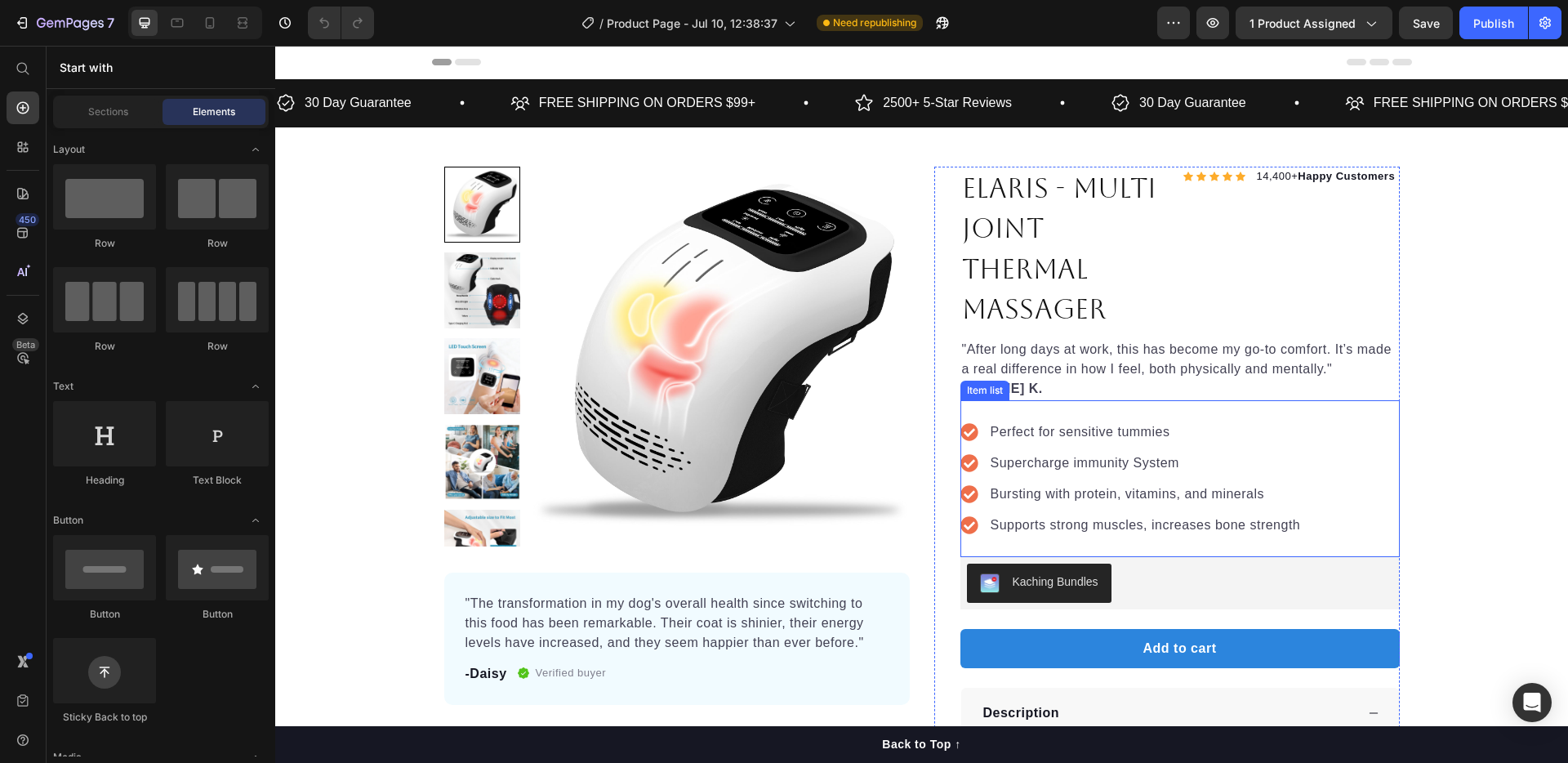 click on "Perfect for sensitive tummies" at bounding box center [1146, 432] 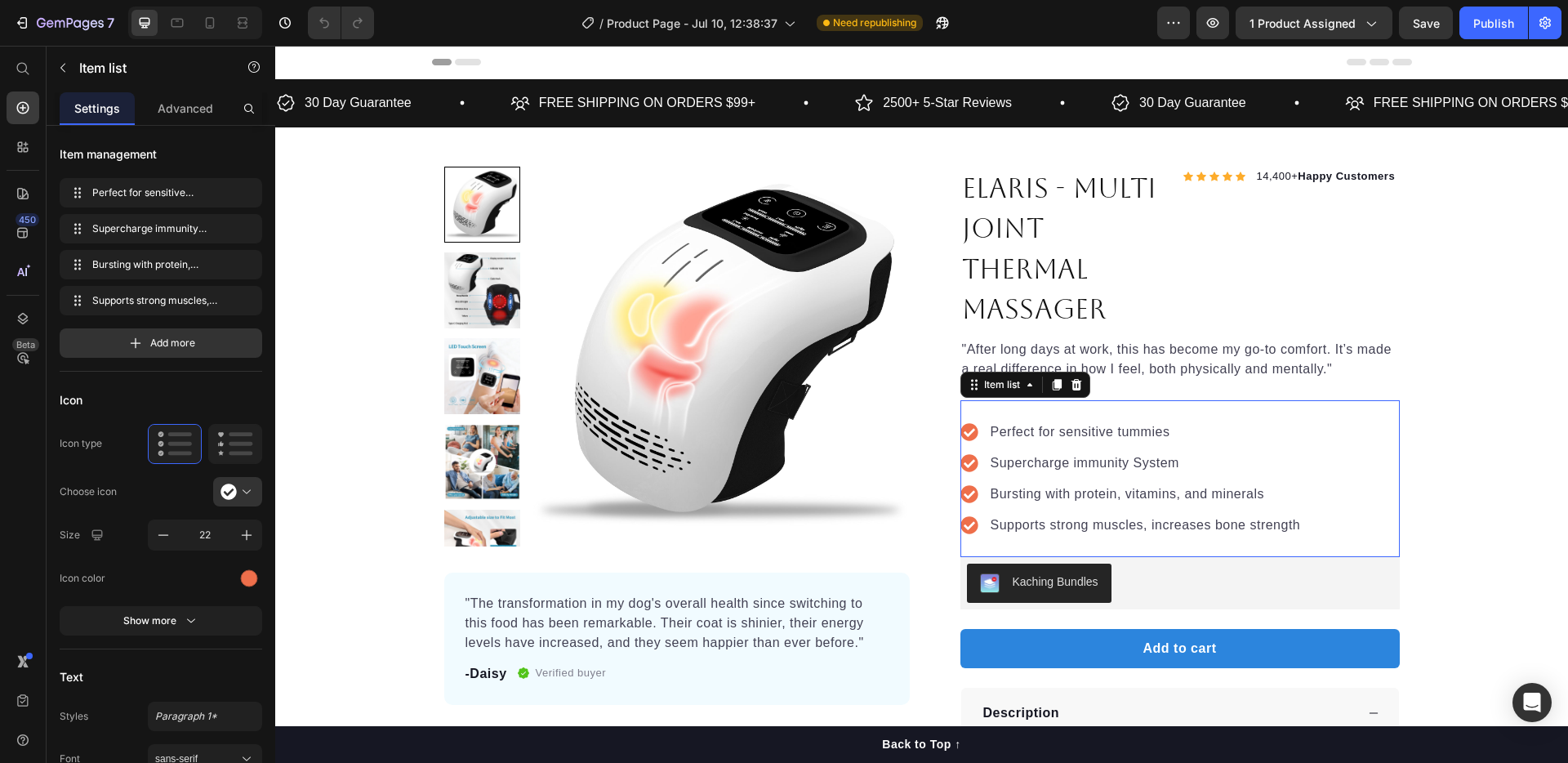 click on "Perfect for sensitive tummies" at bounding box center (1146, 432) 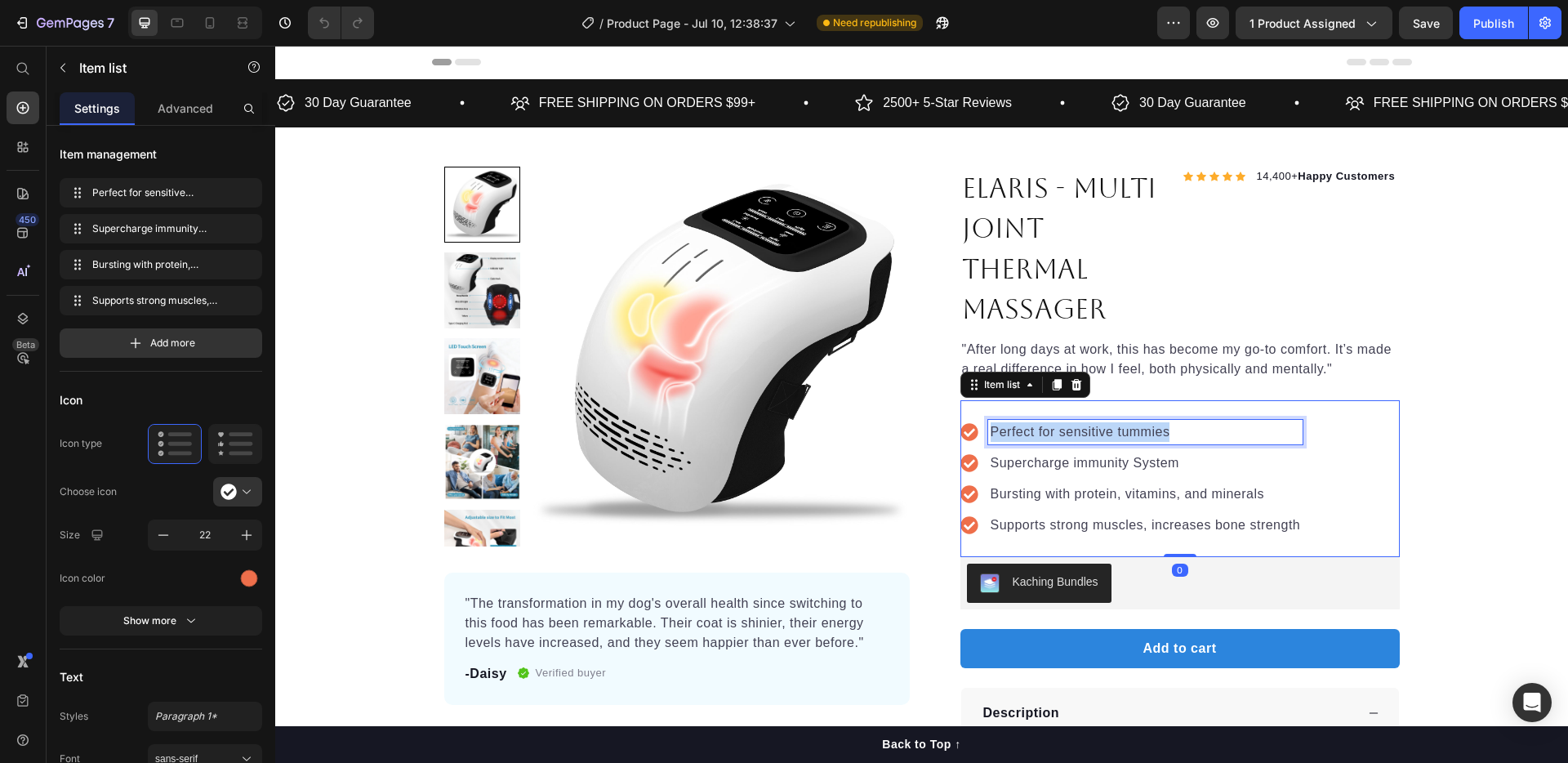click on "Perfect for sensitive tummies" at bounding box center [1146, 432] 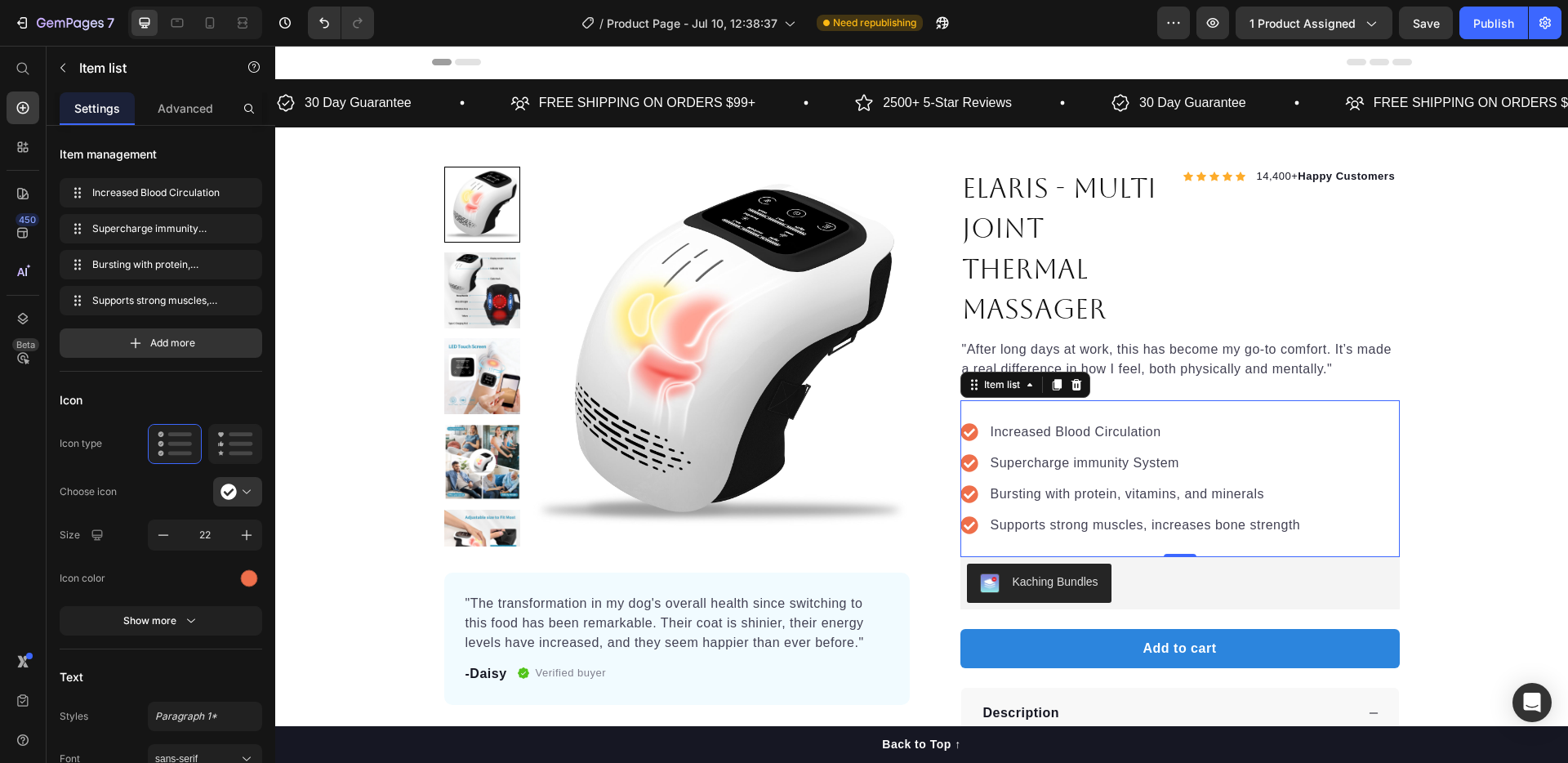 click on "Supercharge immunity System" at bounding box center (1146, 463) 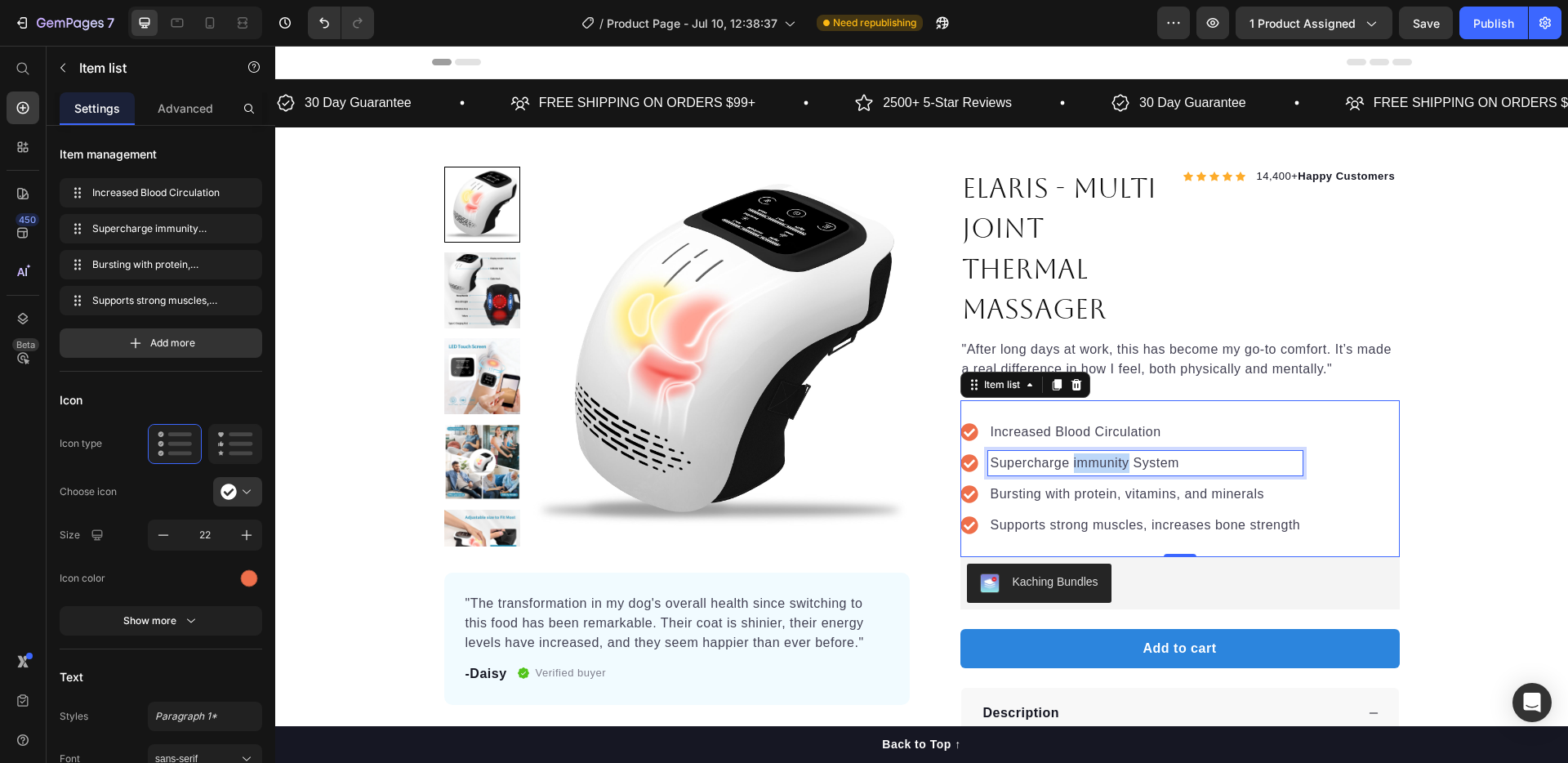 click on "Supercharge immunity System" at bounding box center (1146, 463) 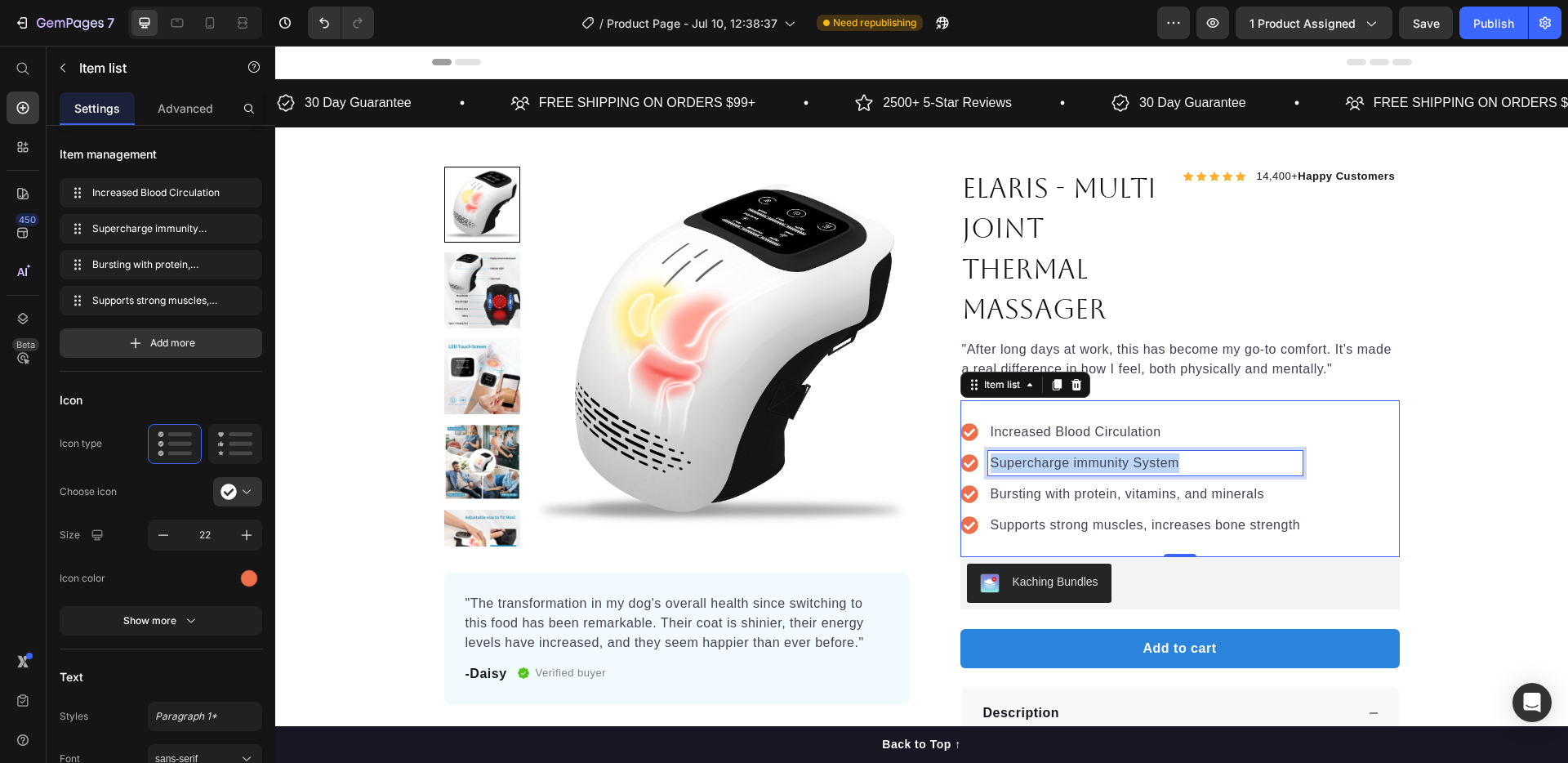 click on "Supercharge immunity System" at bounding box center [1146, 463] 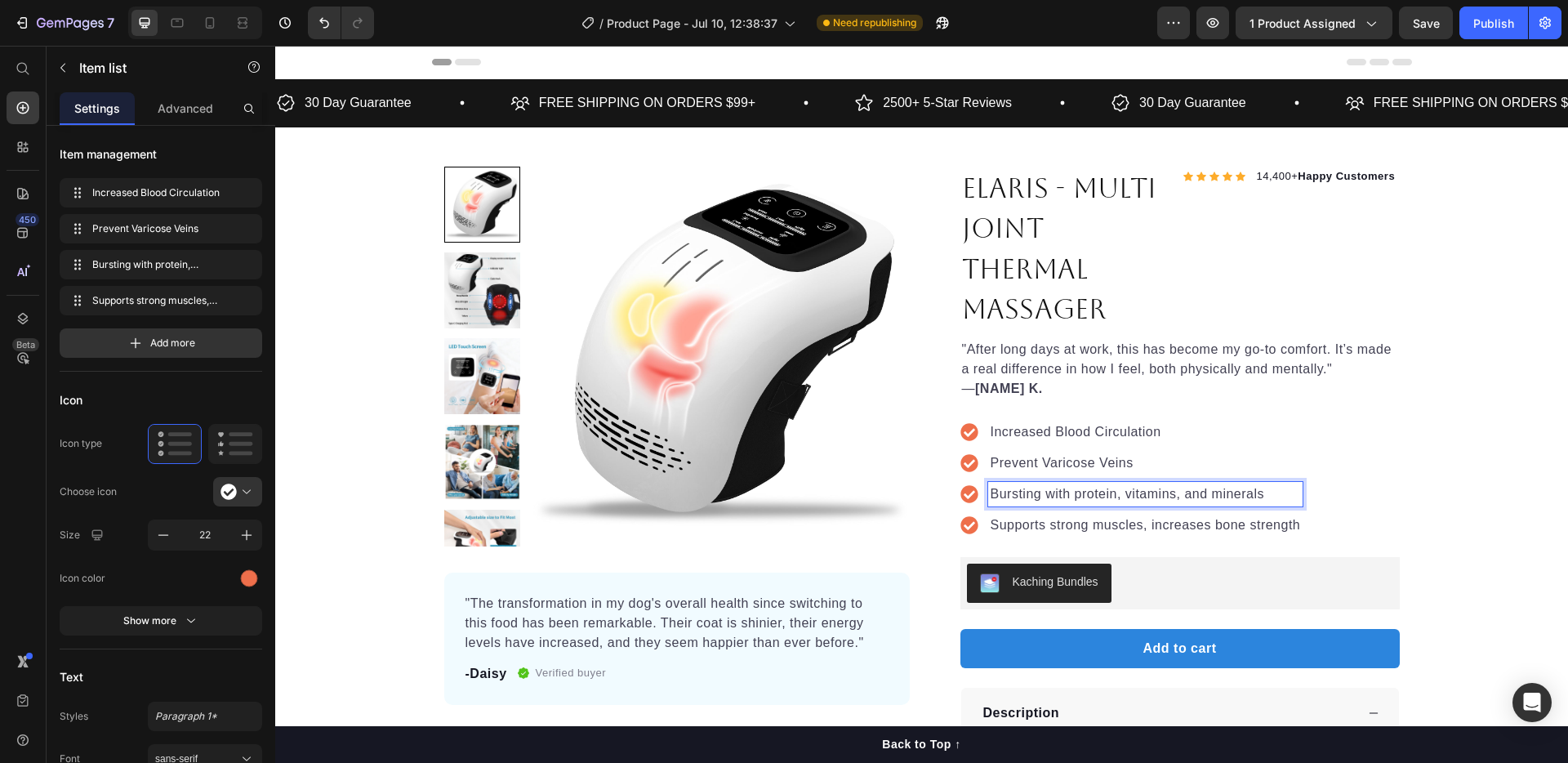 click on "Bursting with protein, vitamins, and minerals" at bounding box center (1146, 494) 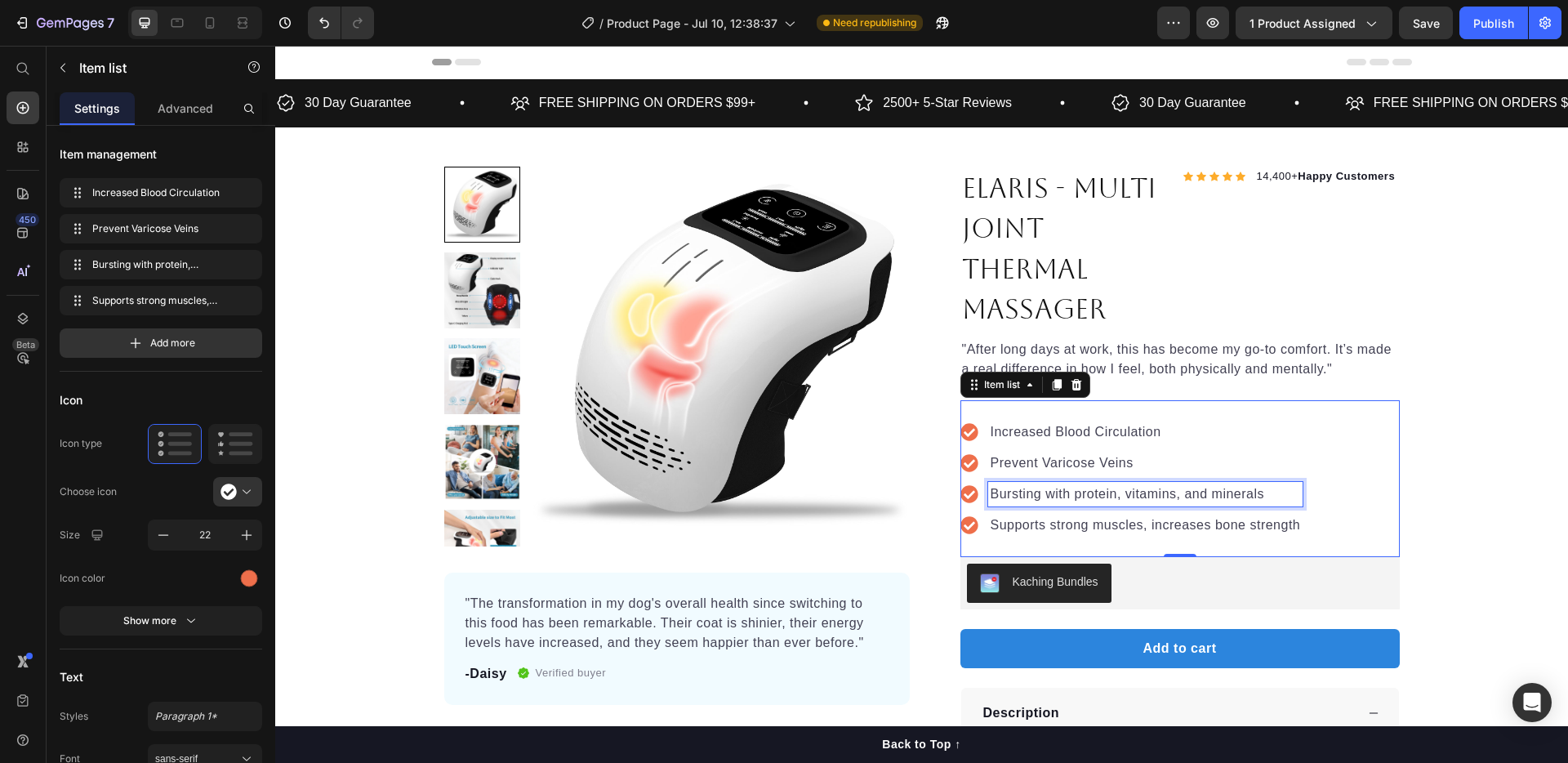 click on "Bursting with protein, vitamins, and minerals" at bounding box center [1146, 494] 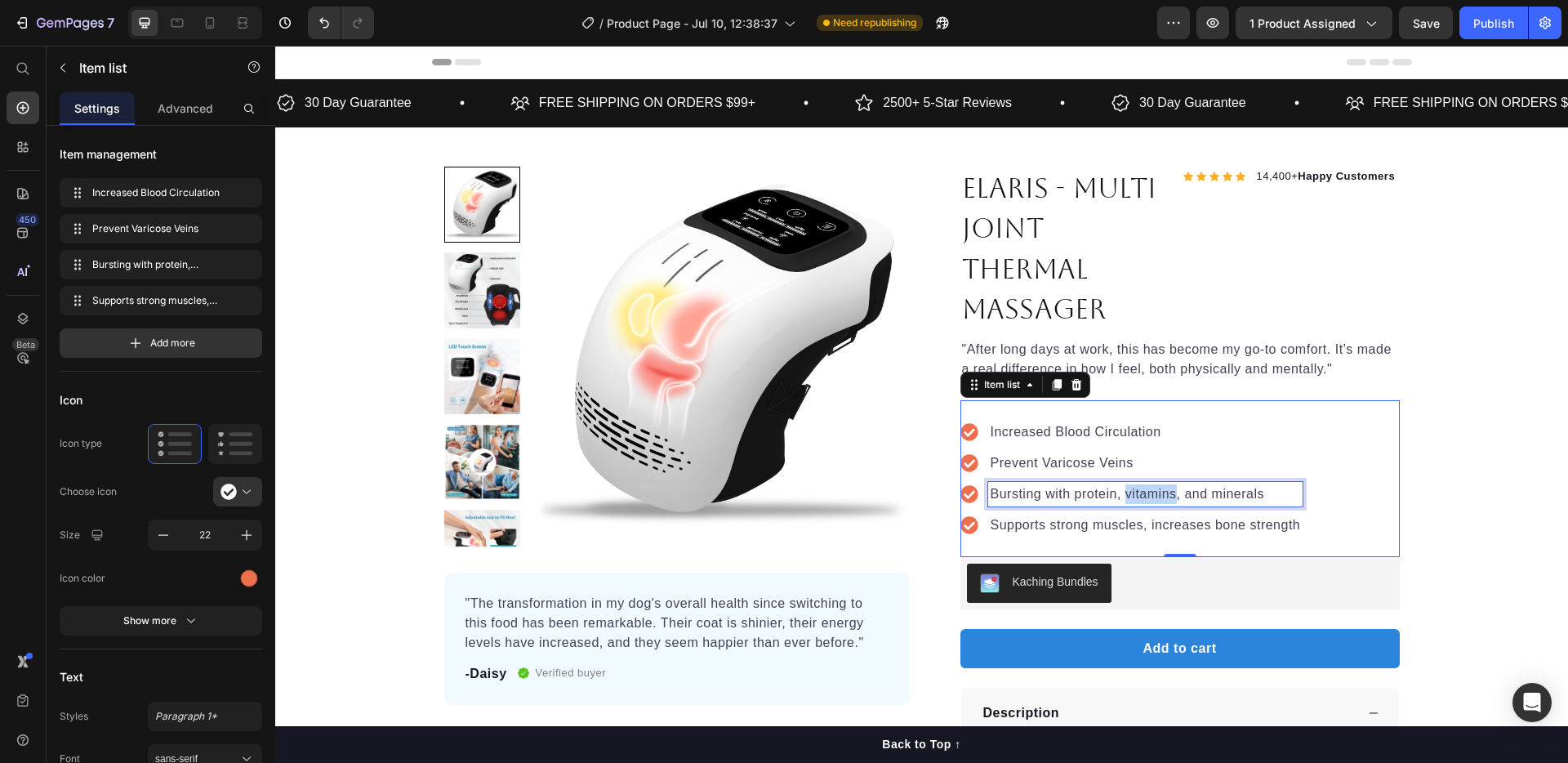 click on "Bursting with protein, vitamins, and minerals" at bounding box center [1146, 494] 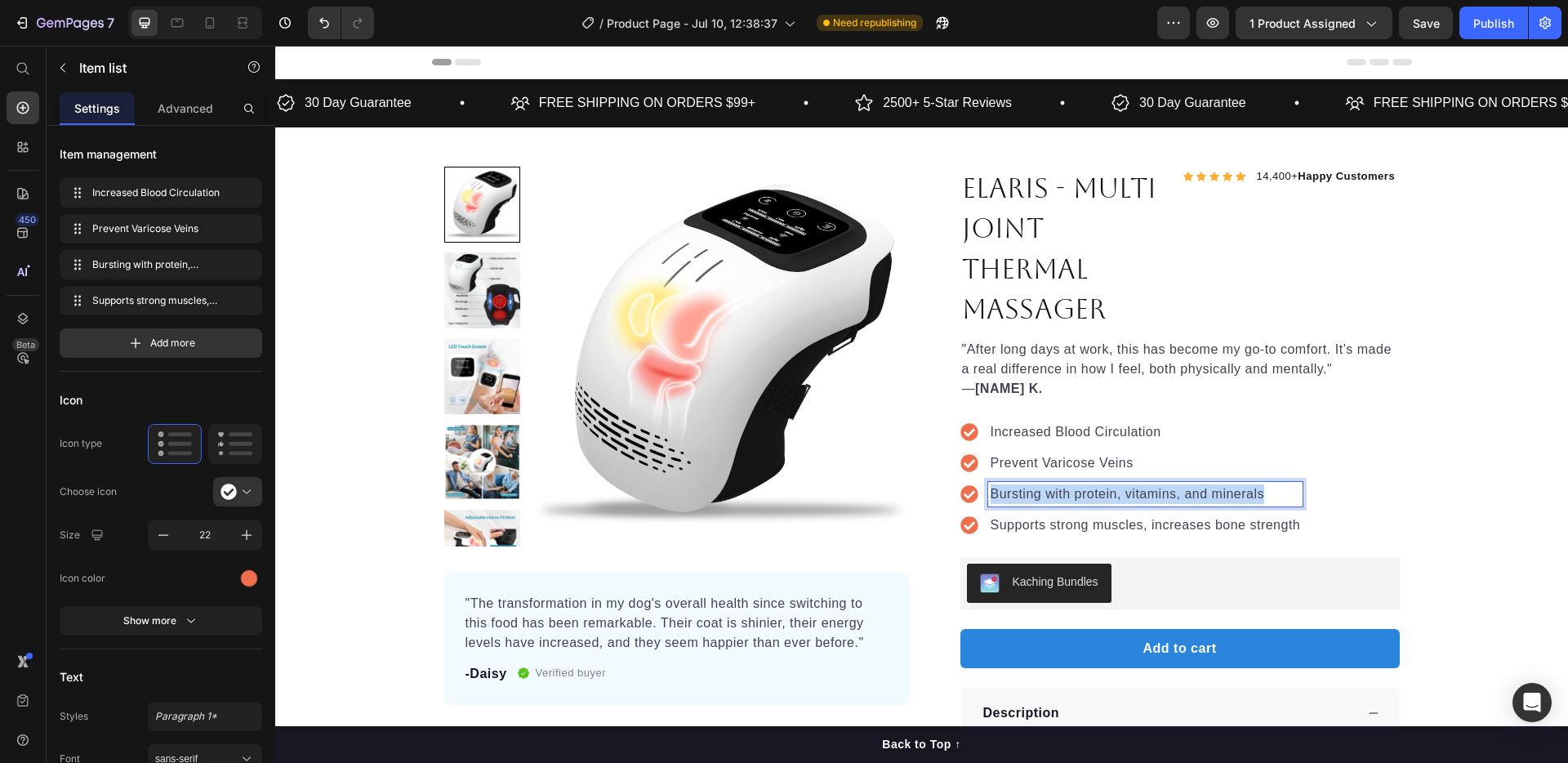 click on "Bursting with protein, vitamins, and minerals" at bounding box center (1146, 494) 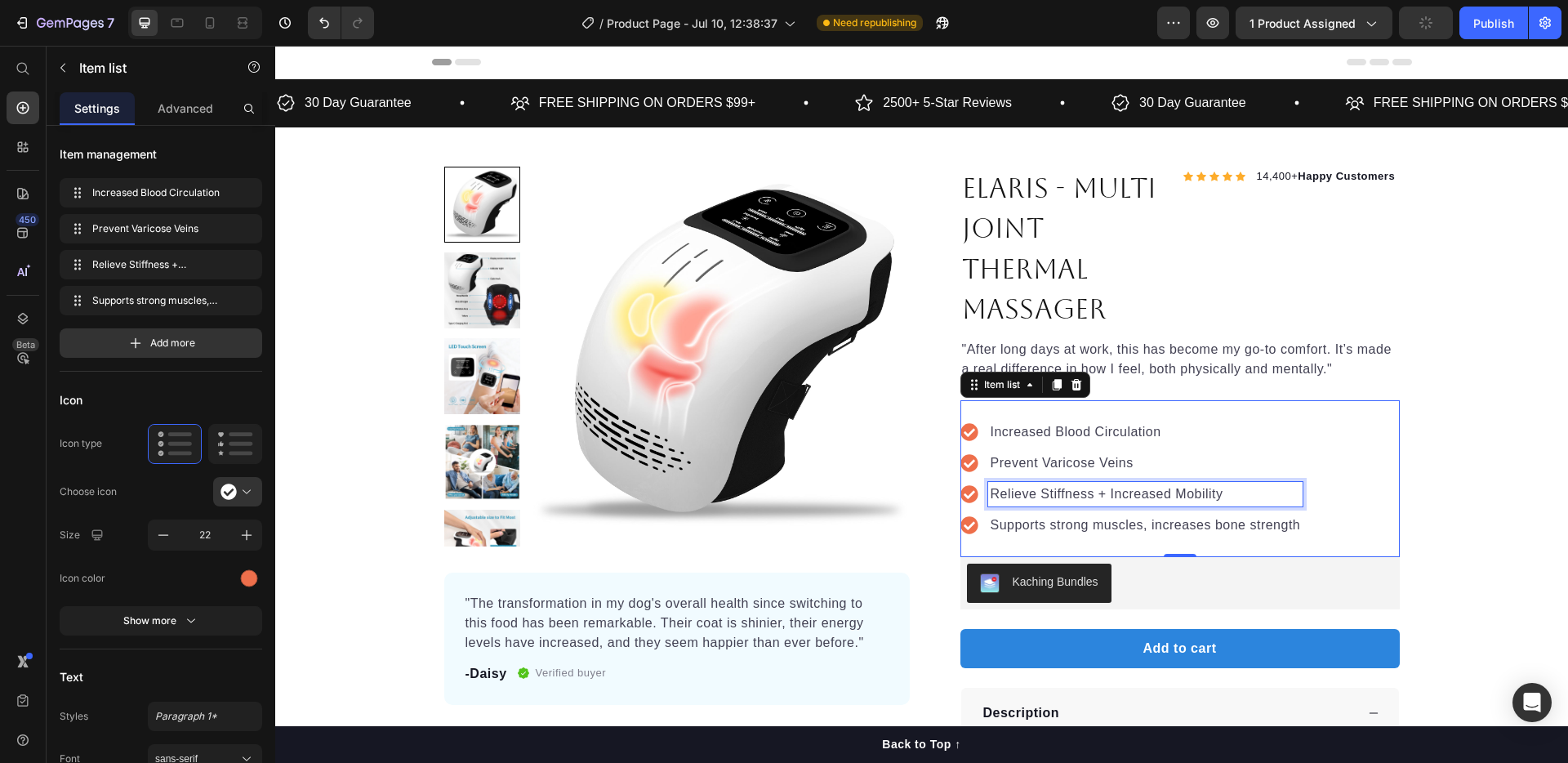 click on "Supports strong muscles, increases bone strength" at bounding box center (1146, 525) 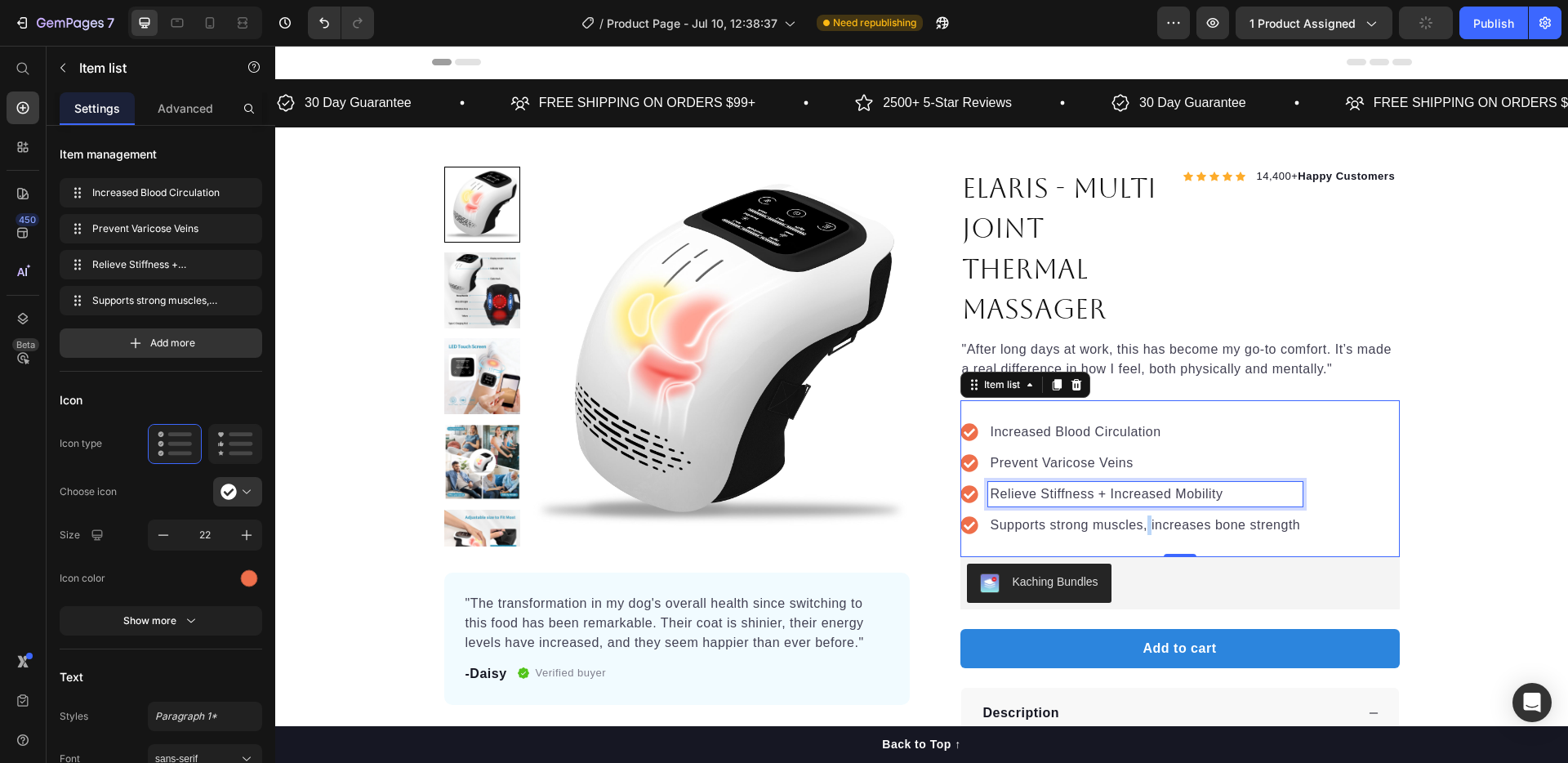 click on "Supports strong muscles, increases bone strength" at bounding box center (1146, 525) 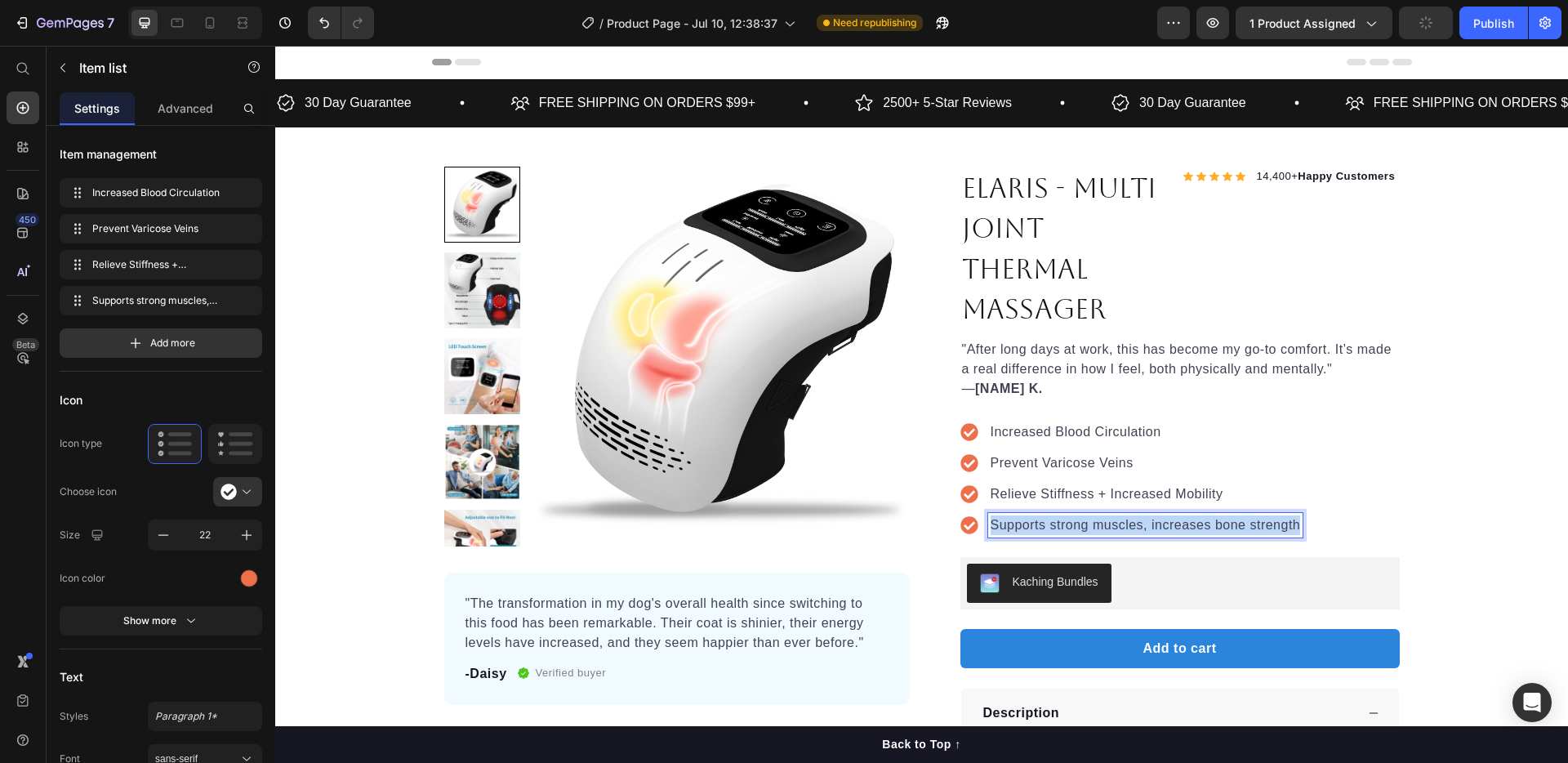 click on "Supports strong muscles, increases bone strength" at bounding box center [1146, 525] 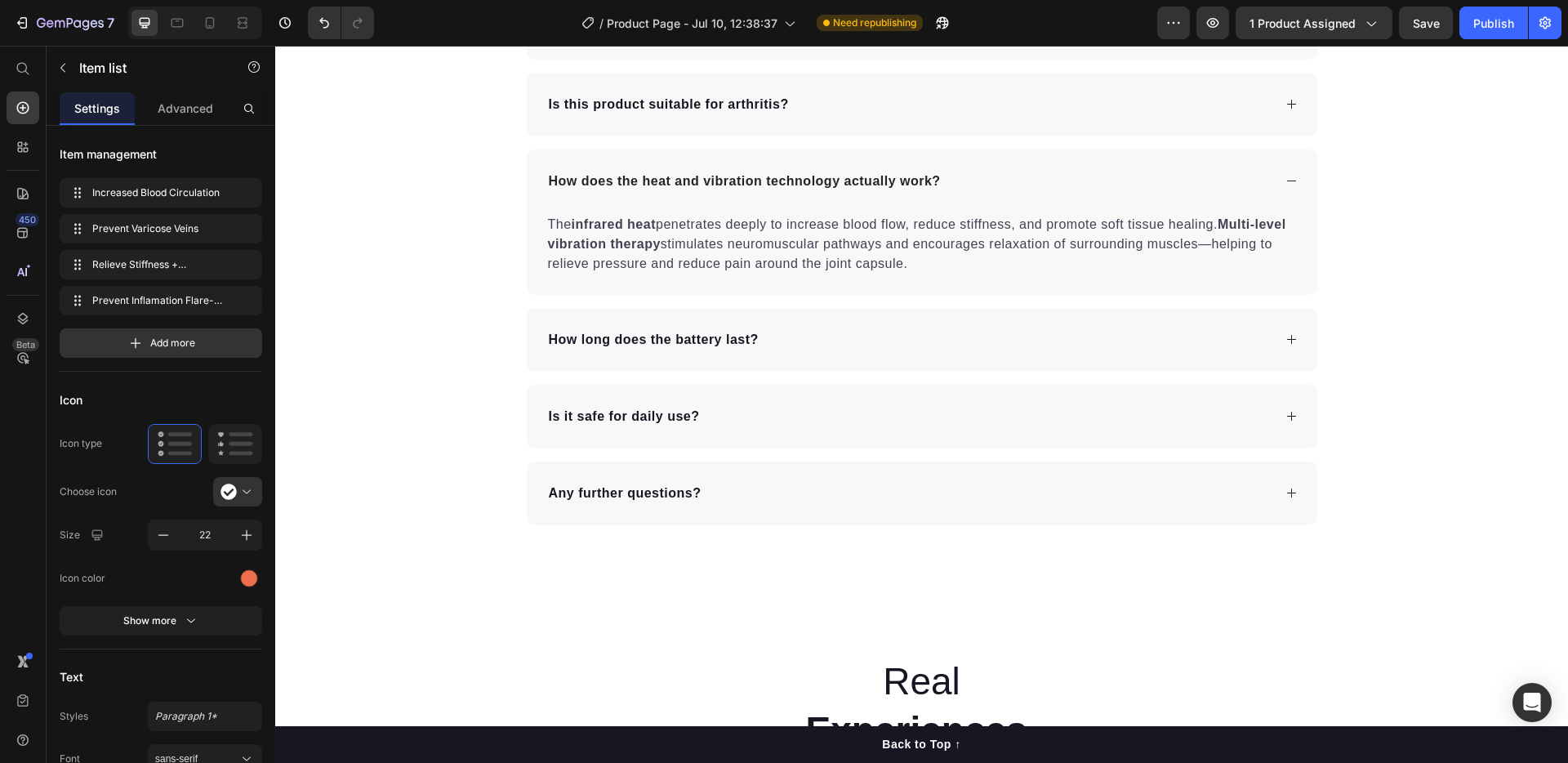 scroll, scrollTop: 4398, scrollLeft: 0, axis: vertical 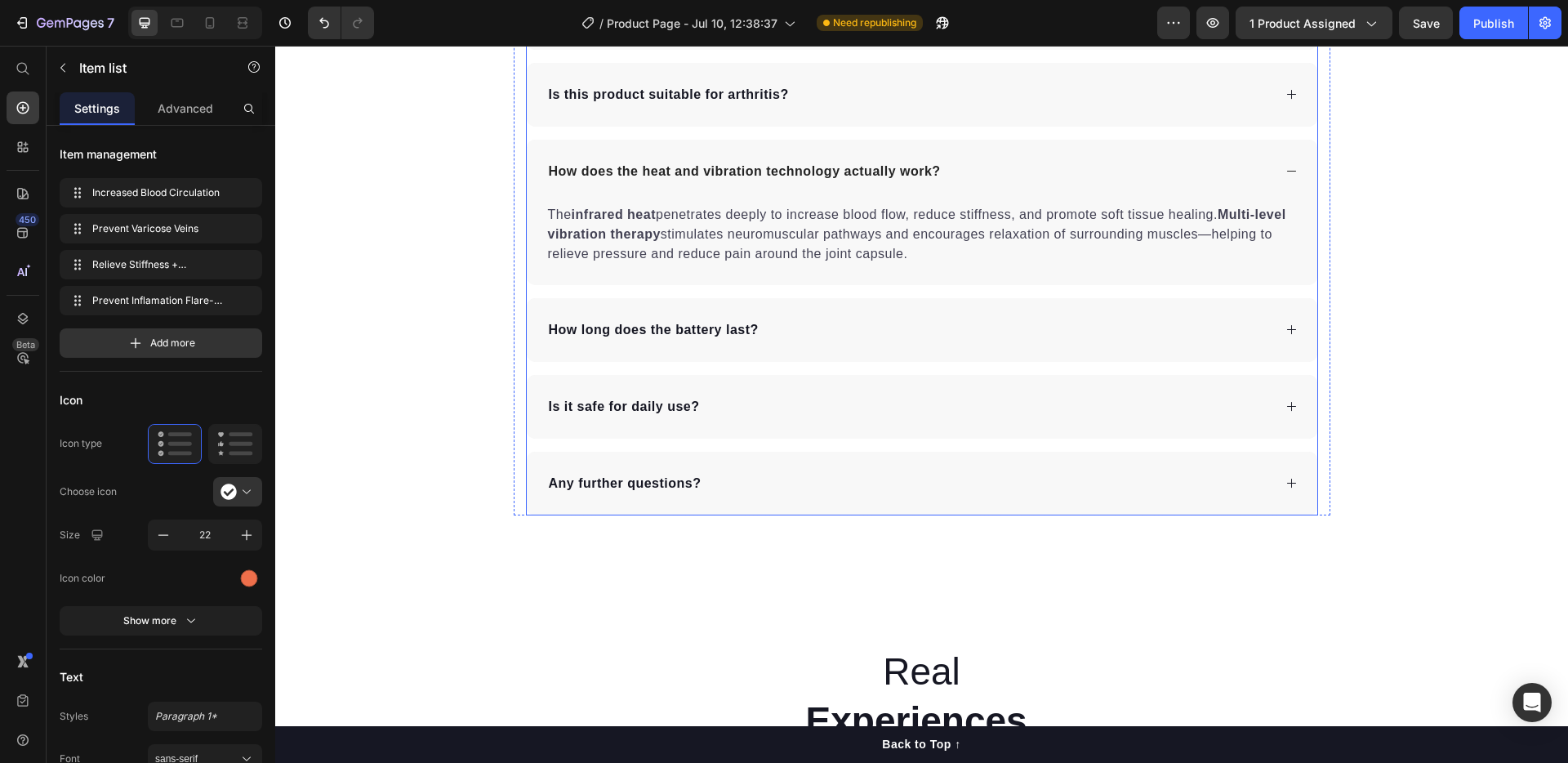 click on "How does the heat and vibration technology actually work?" at bounding box center (922, 172) 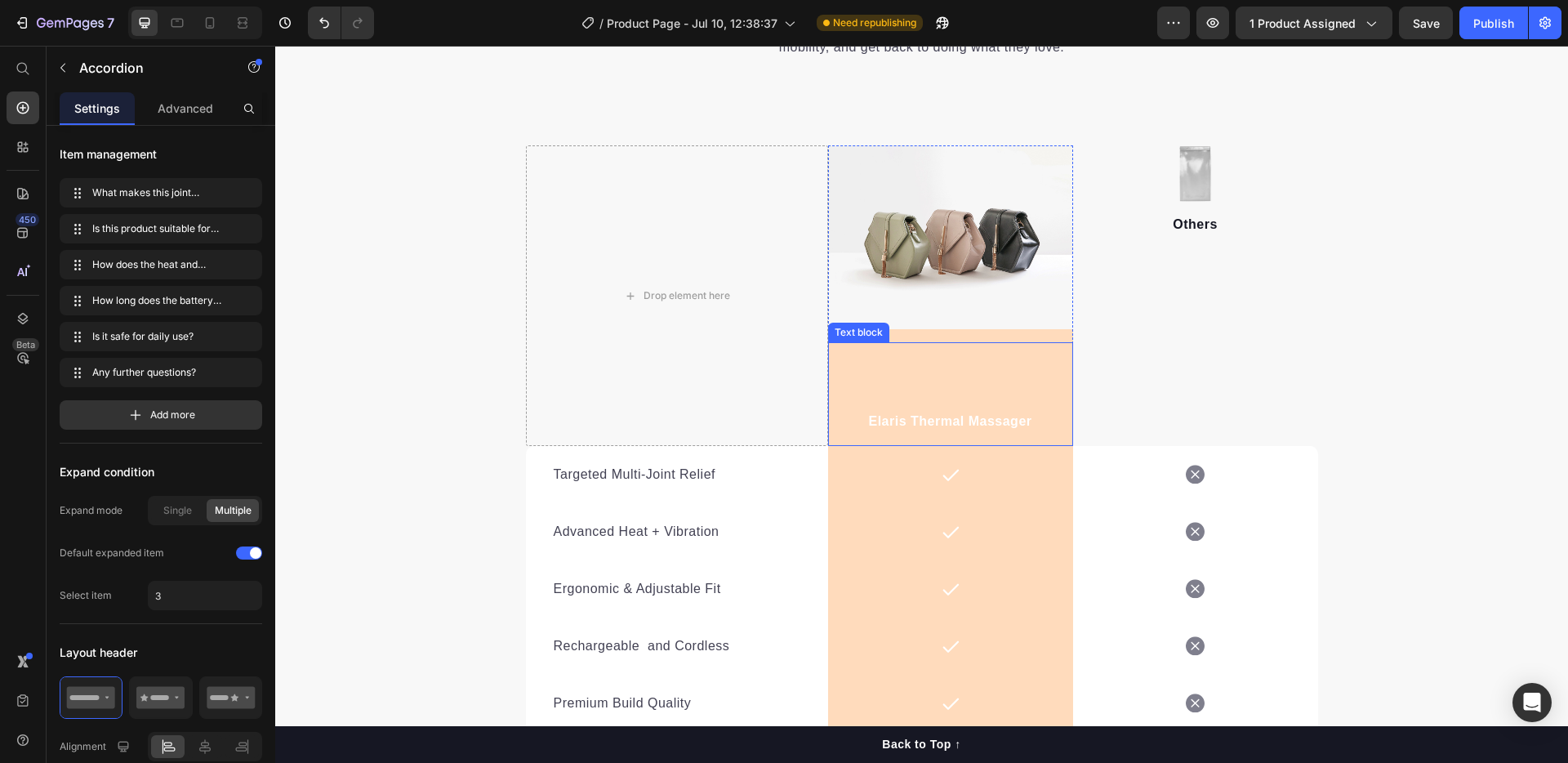 scroll, scrollTop: 3434, scrollLeft: 0, axis: vertical 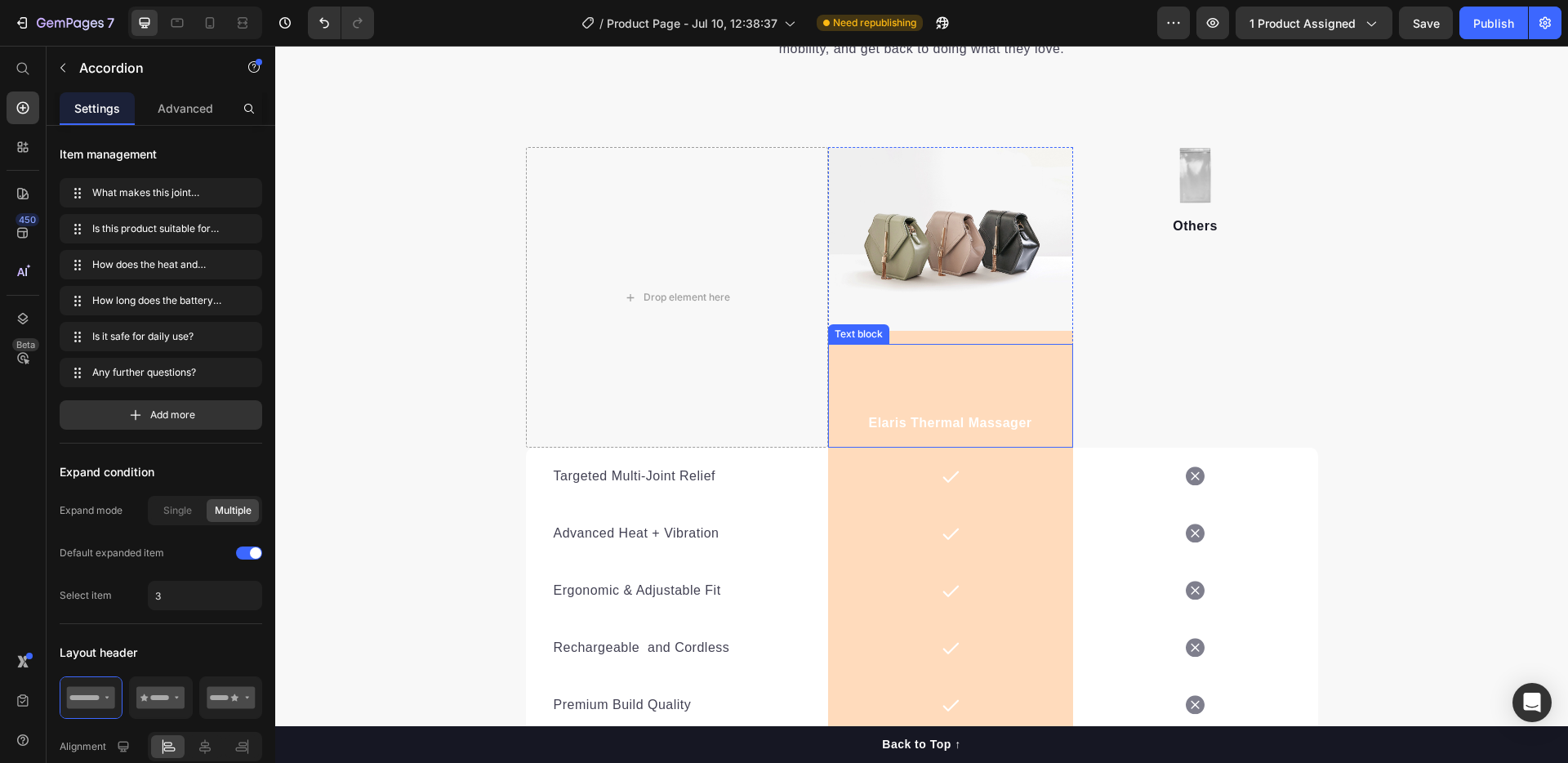 click at bounding box center [951, 239] 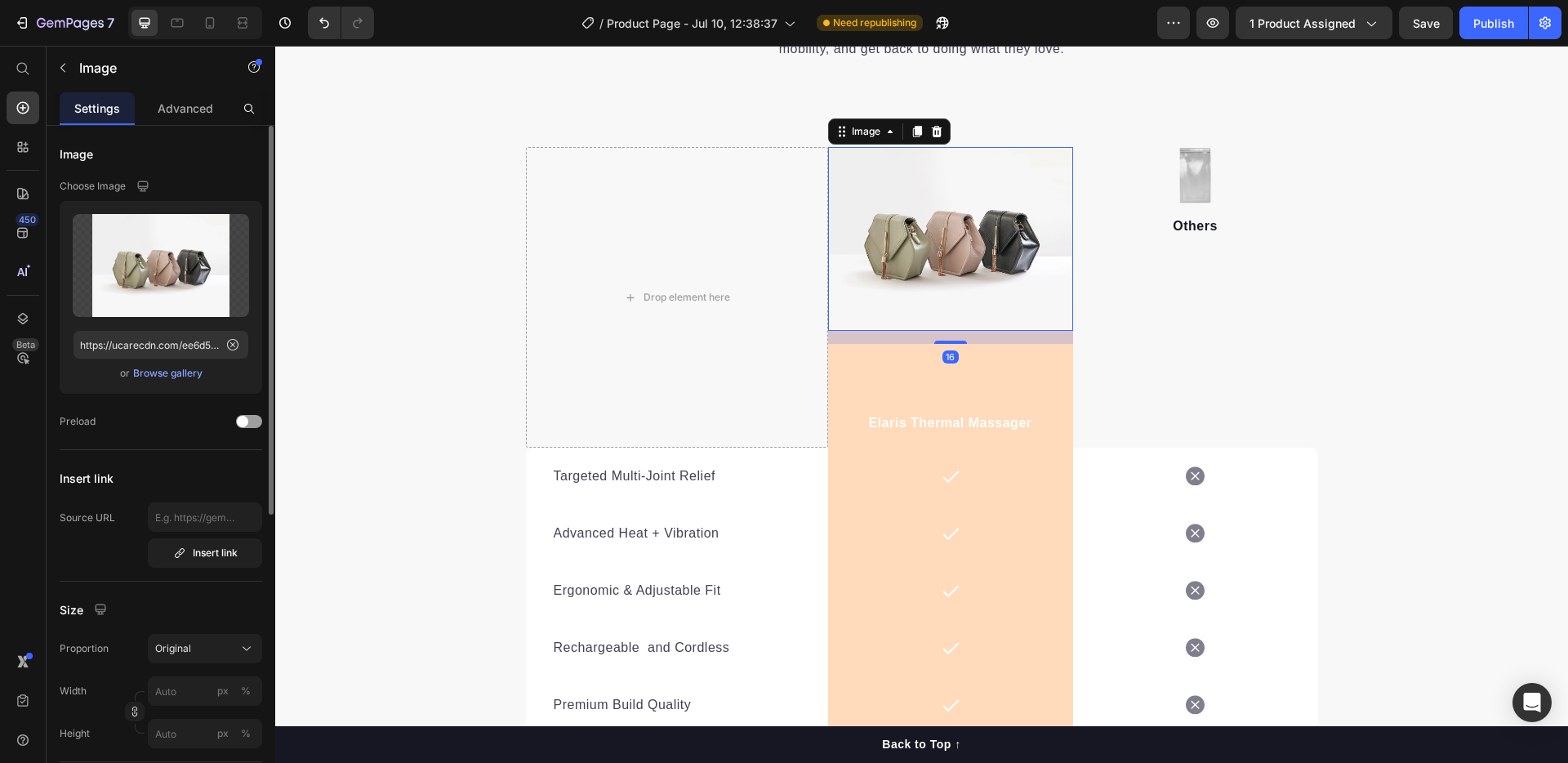 click on "Browse gallery" at bounding box center (167, 373) 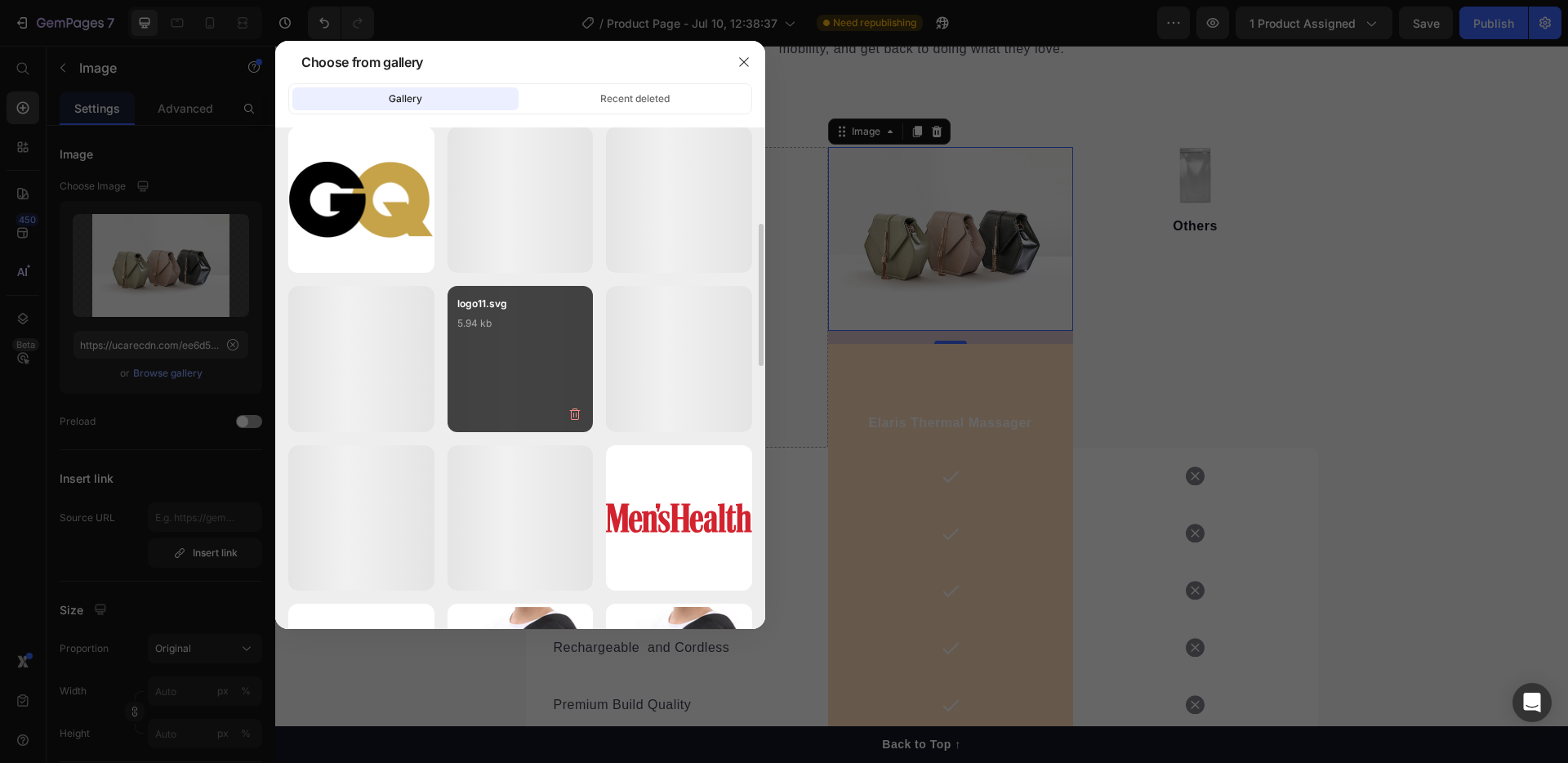 scroll, scrollTop: 333, scrollLeft: 0, axis: vertical 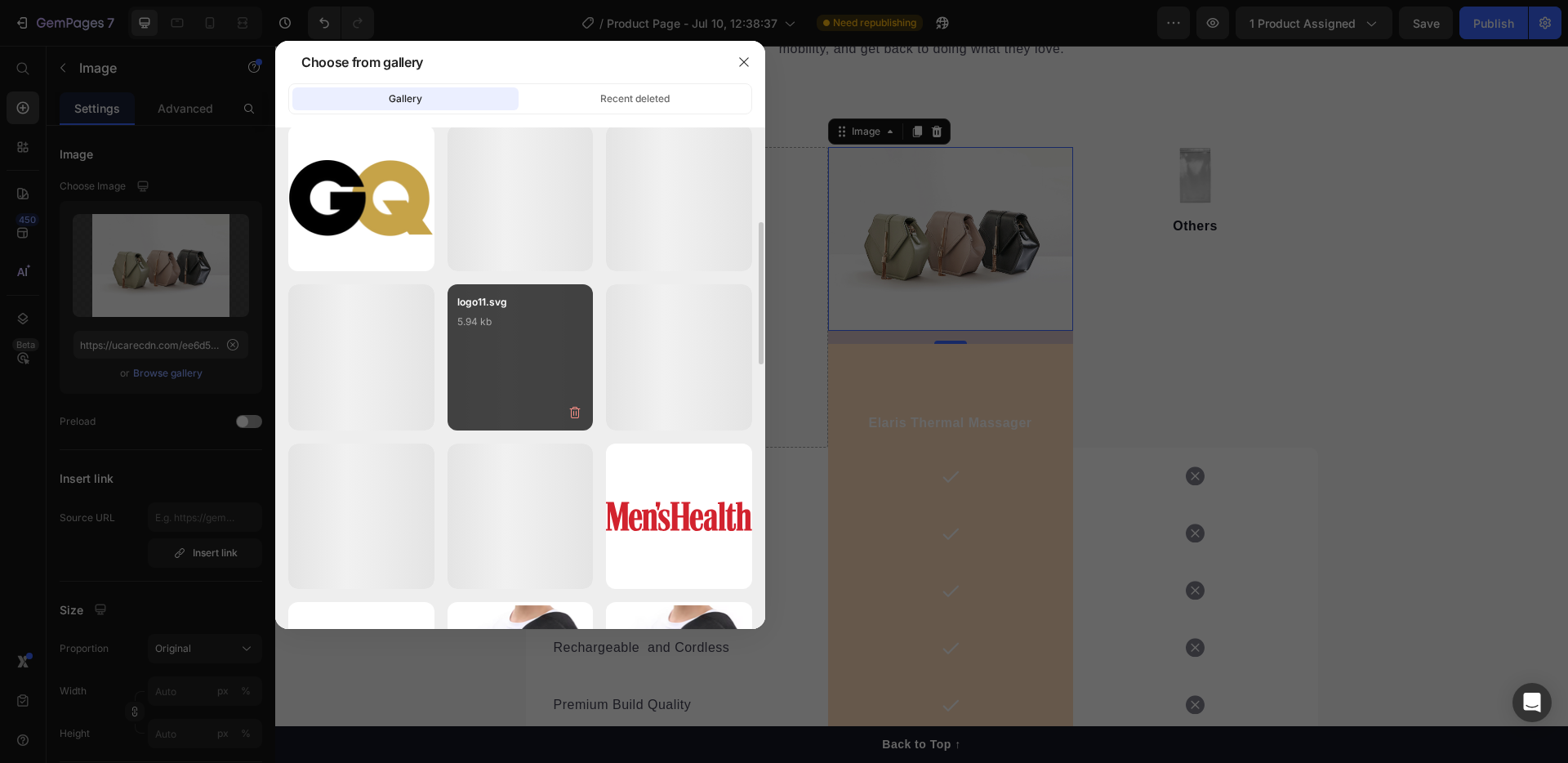 click on "logo11.svg 5.94 kb" at bounding box center (520, 327) 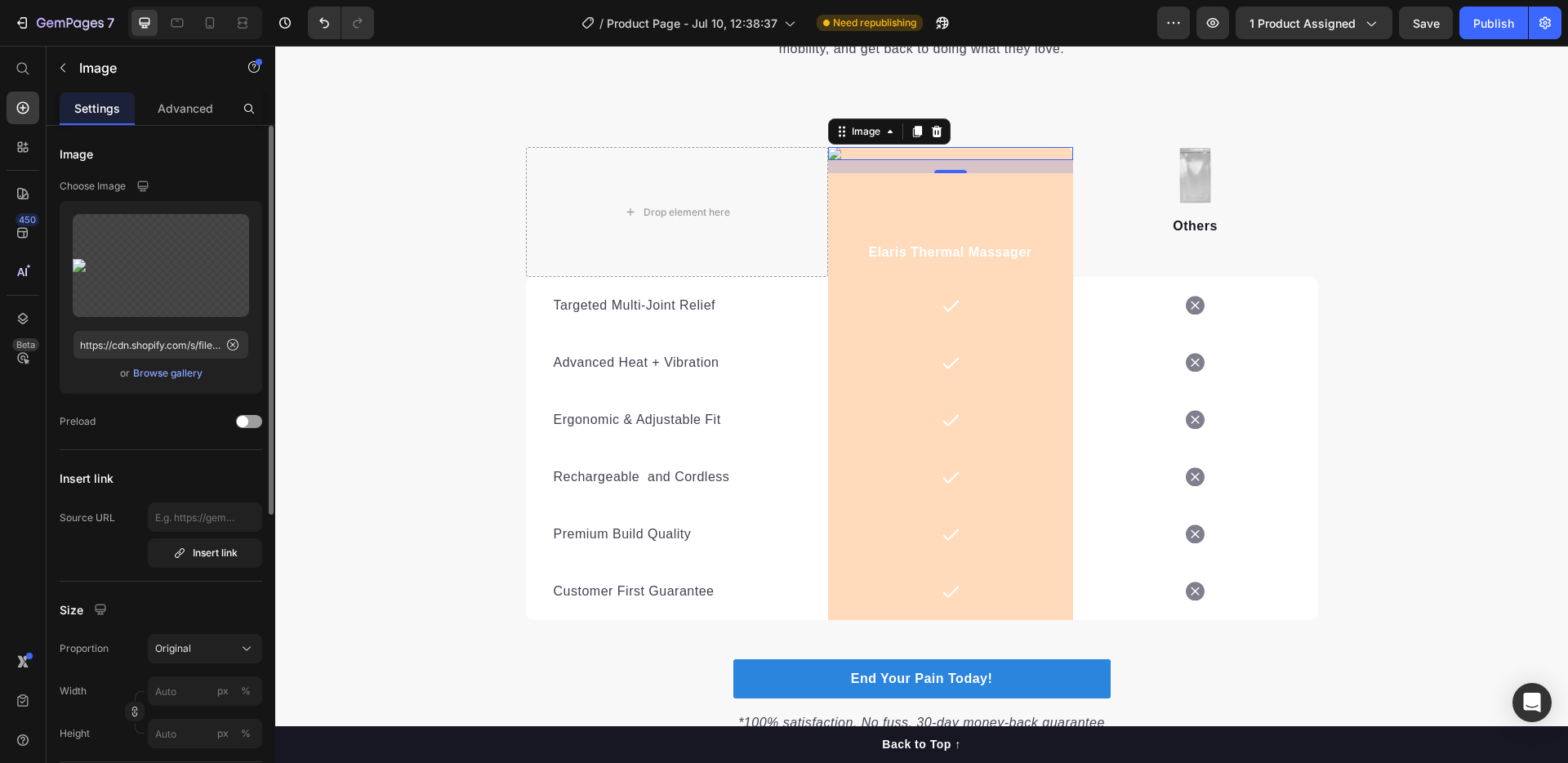 click on "Browse gallery" at bounding box center (167, 373) 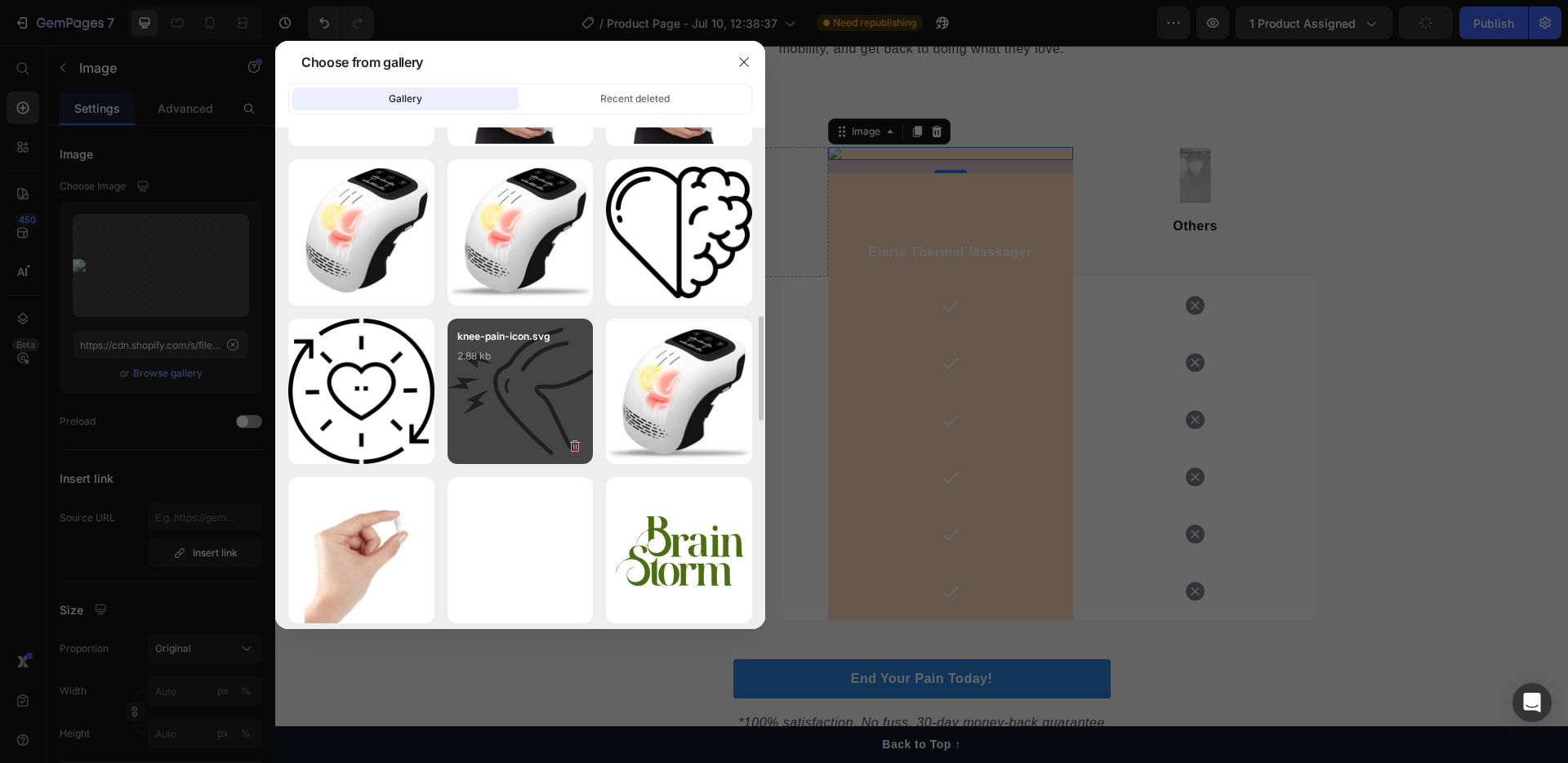 scroll, scrollTop: 927, scrollLeft: 0, axis: vertical 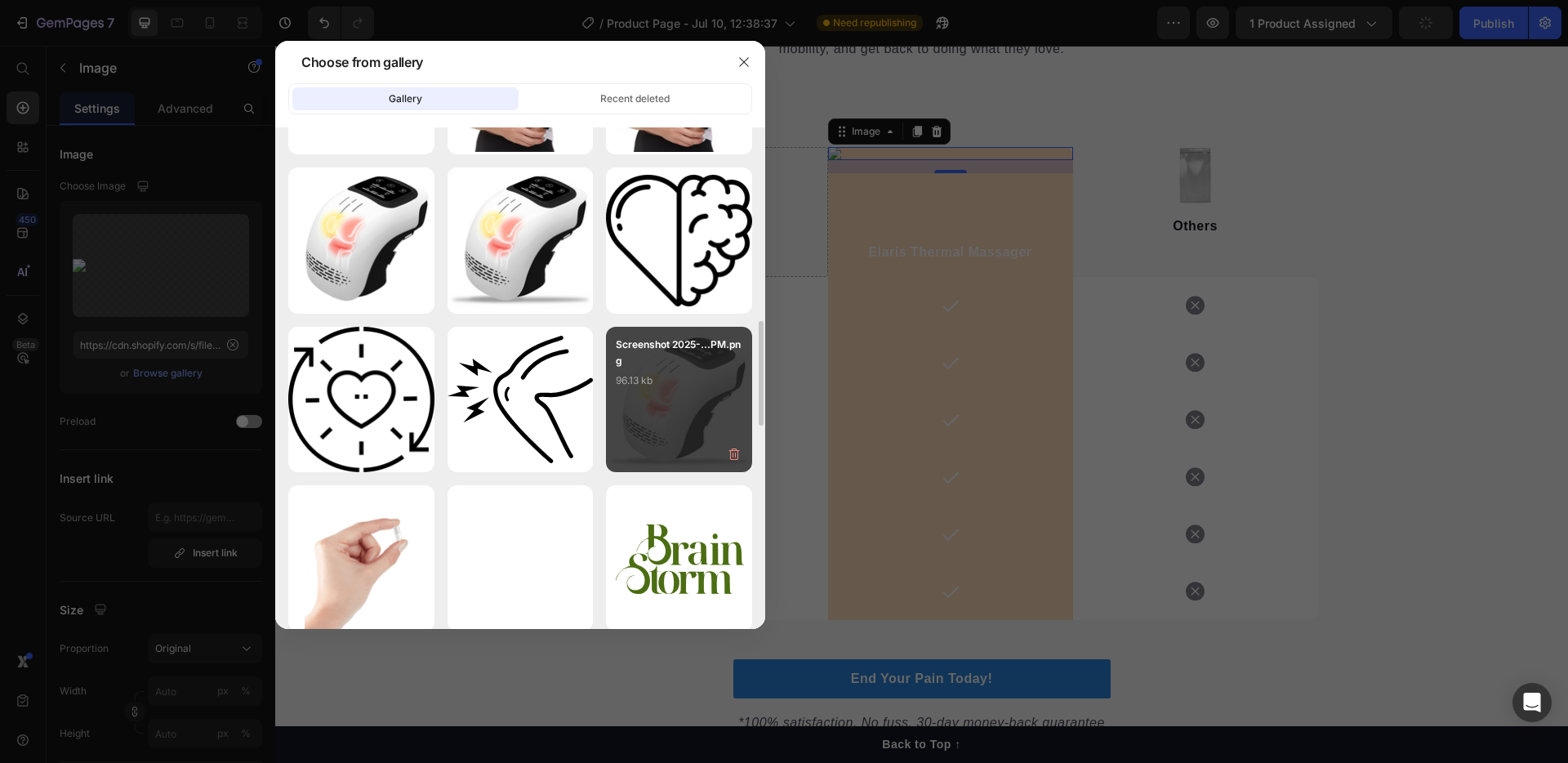 click on "Screenshot 2025-...PM.png 96.13 kb" at bounding box center (679, 369) 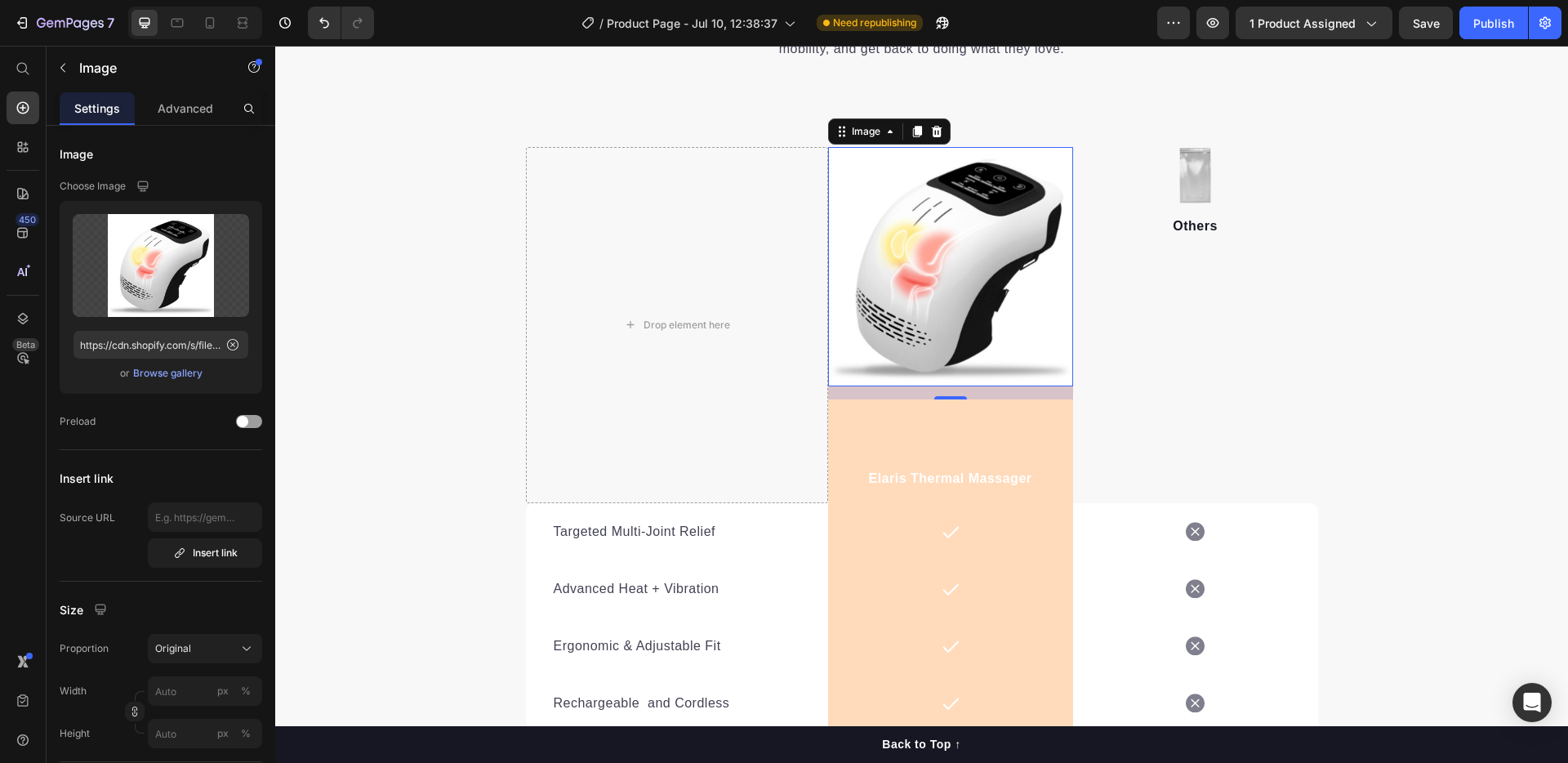 click at bounding box center [951, 266] 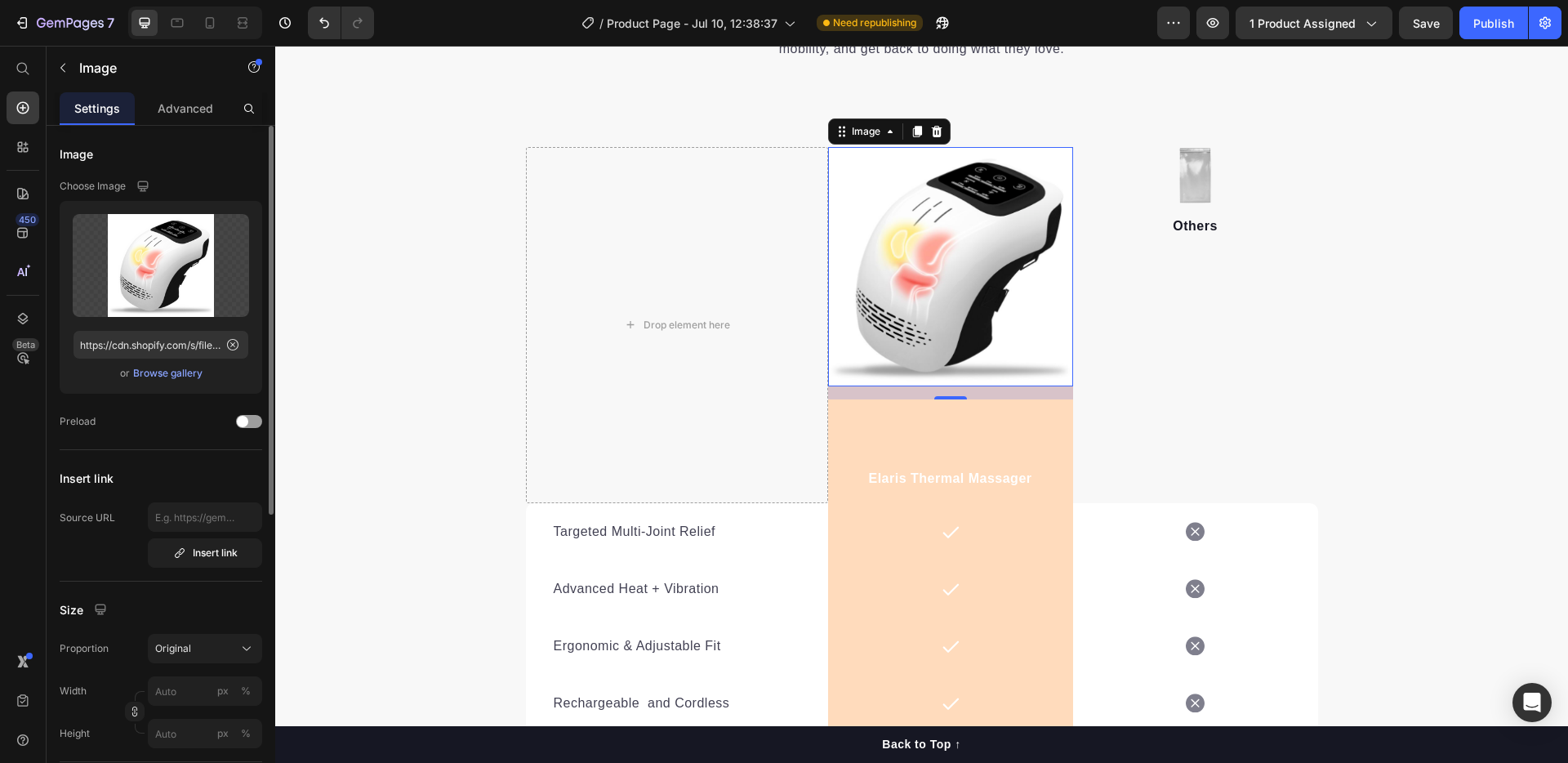 click on "Browse gallery" at bounding box center [167, 373] 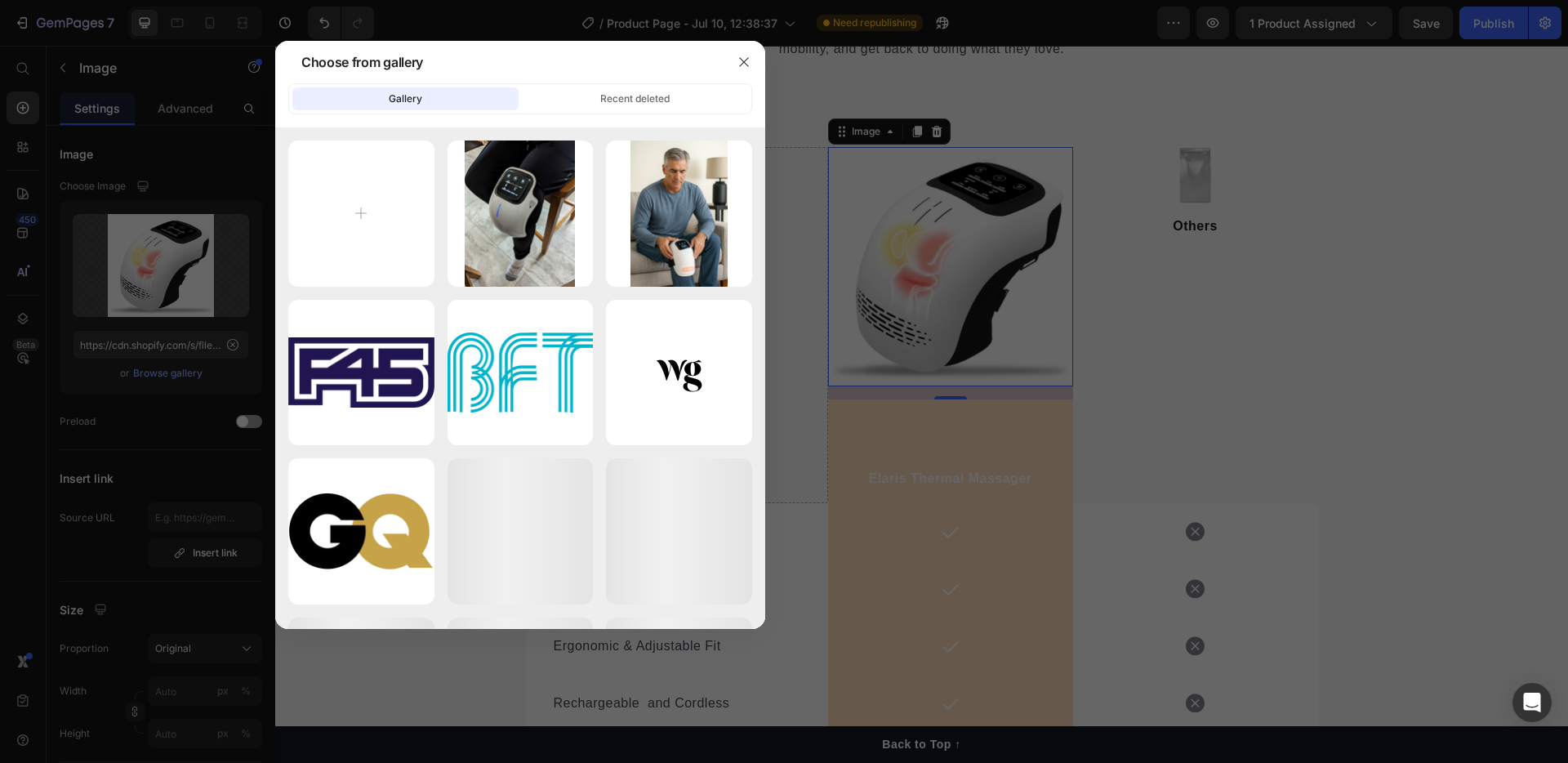 click on "Gallery" 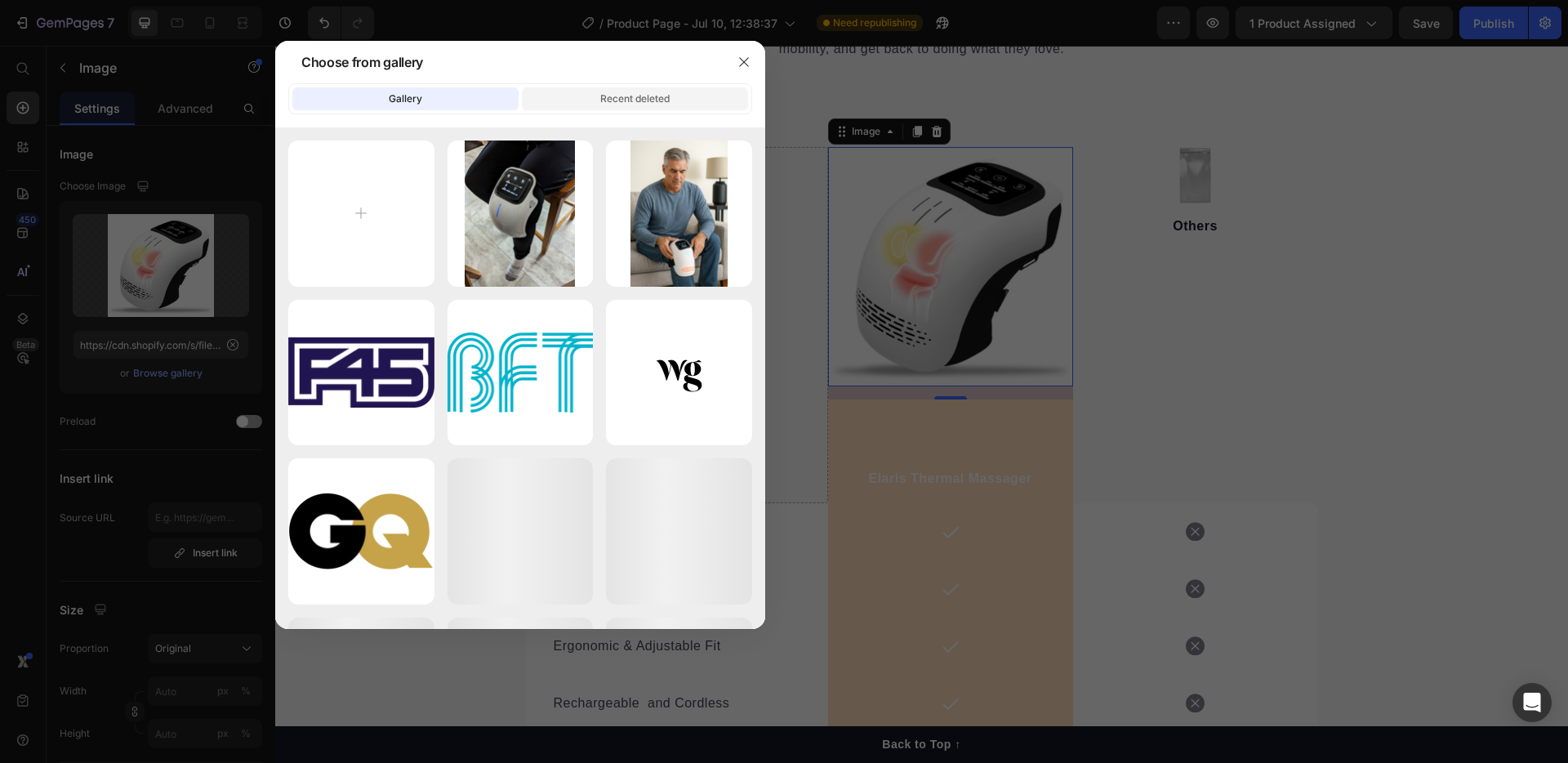 click on "Recent deleted" 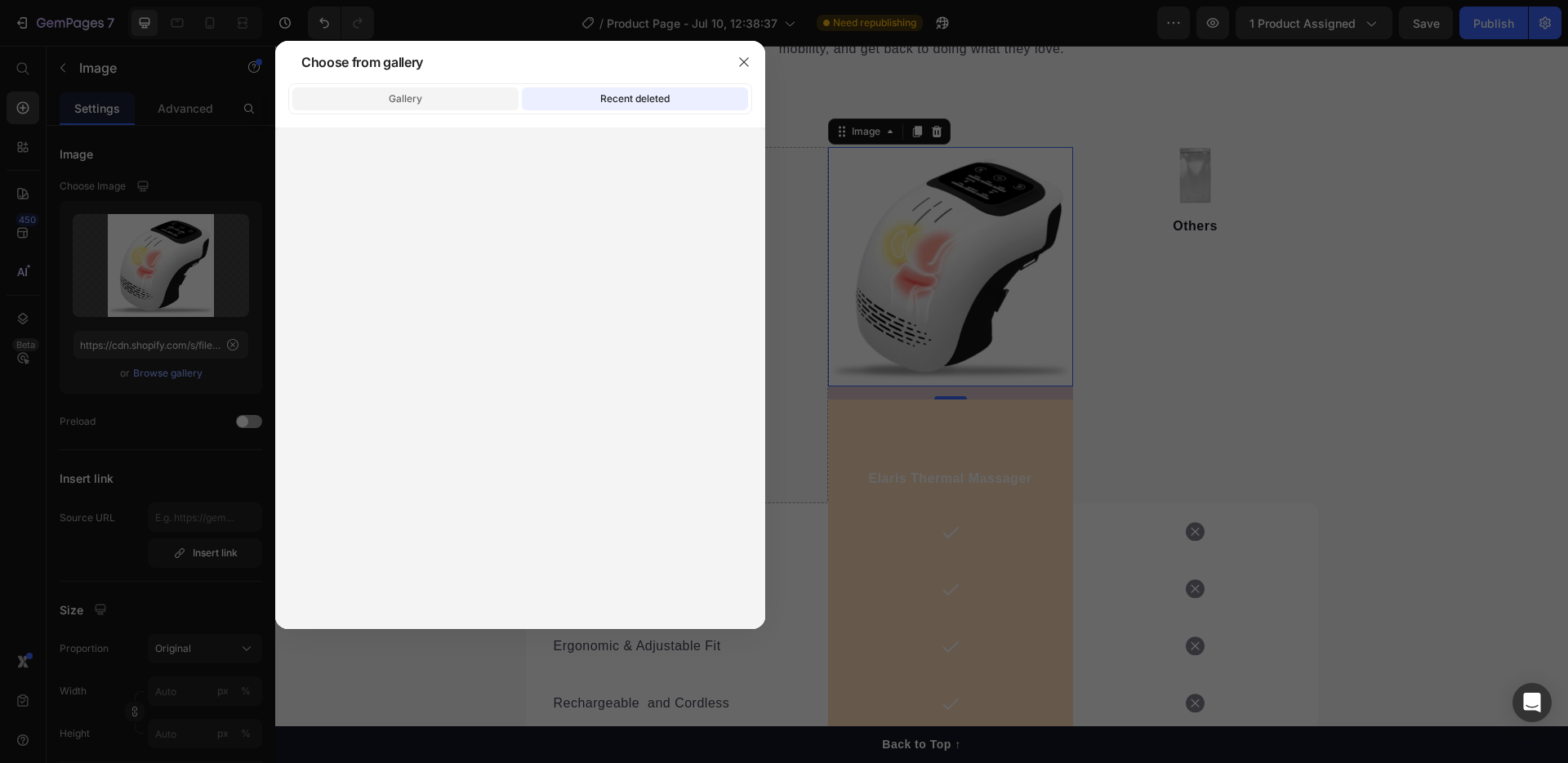 click on "Gallery" 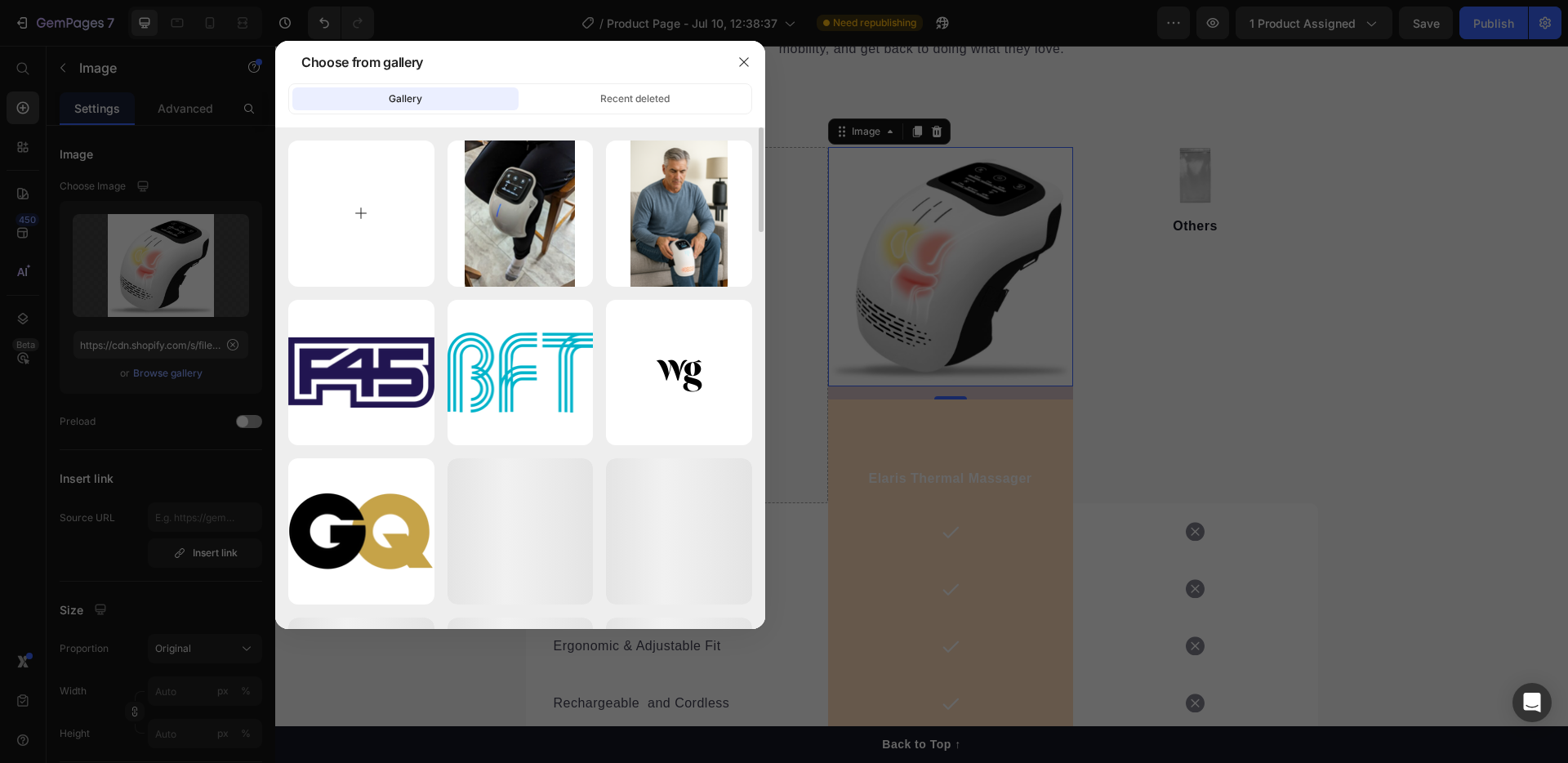 click at bounding box center (361, 213) 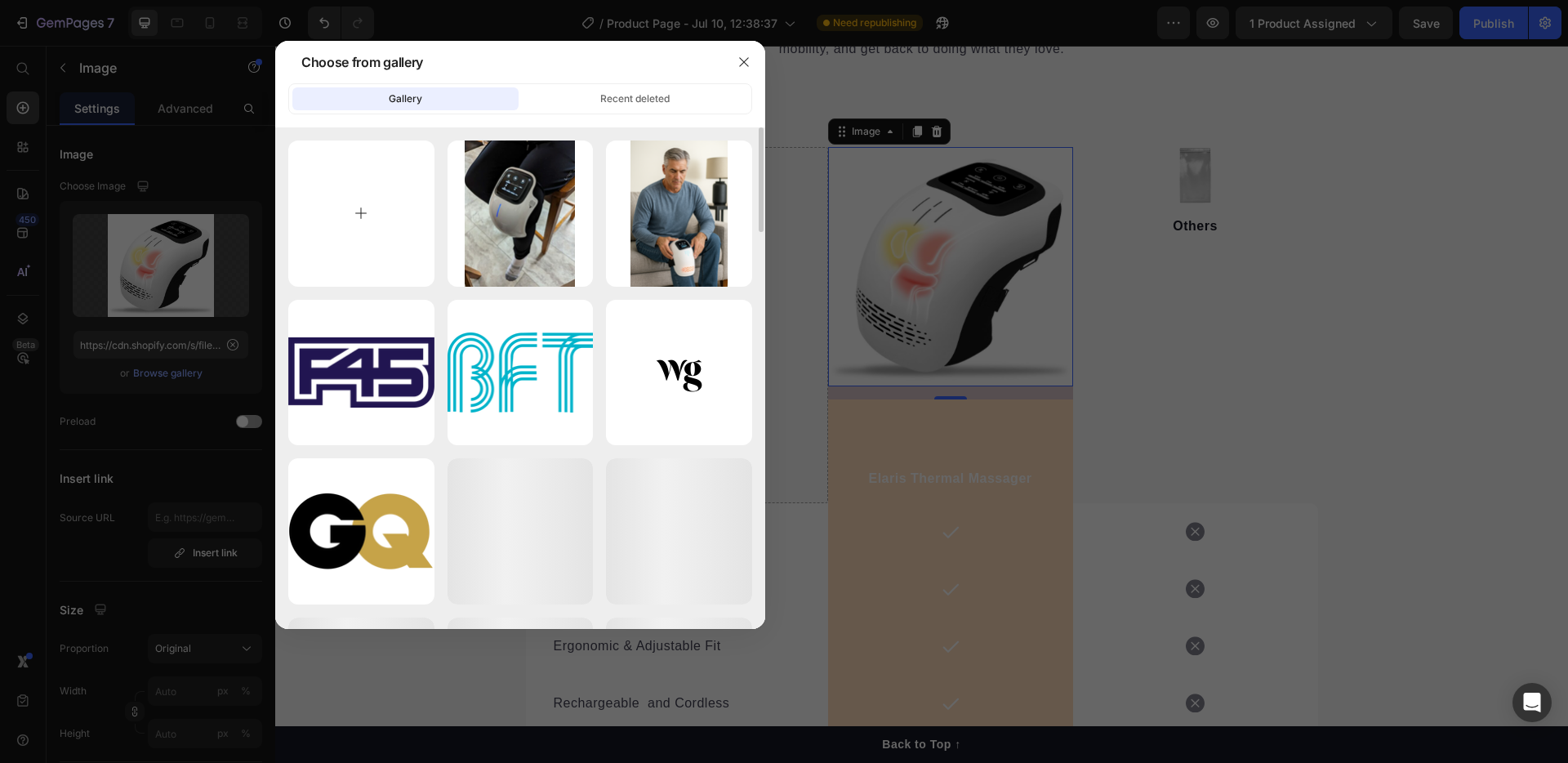 type on "C:\fakepath\20250710_1508_Glowing Modern Device_remix_01jzsbpc29f2jtddt3x43nbvrf.png" 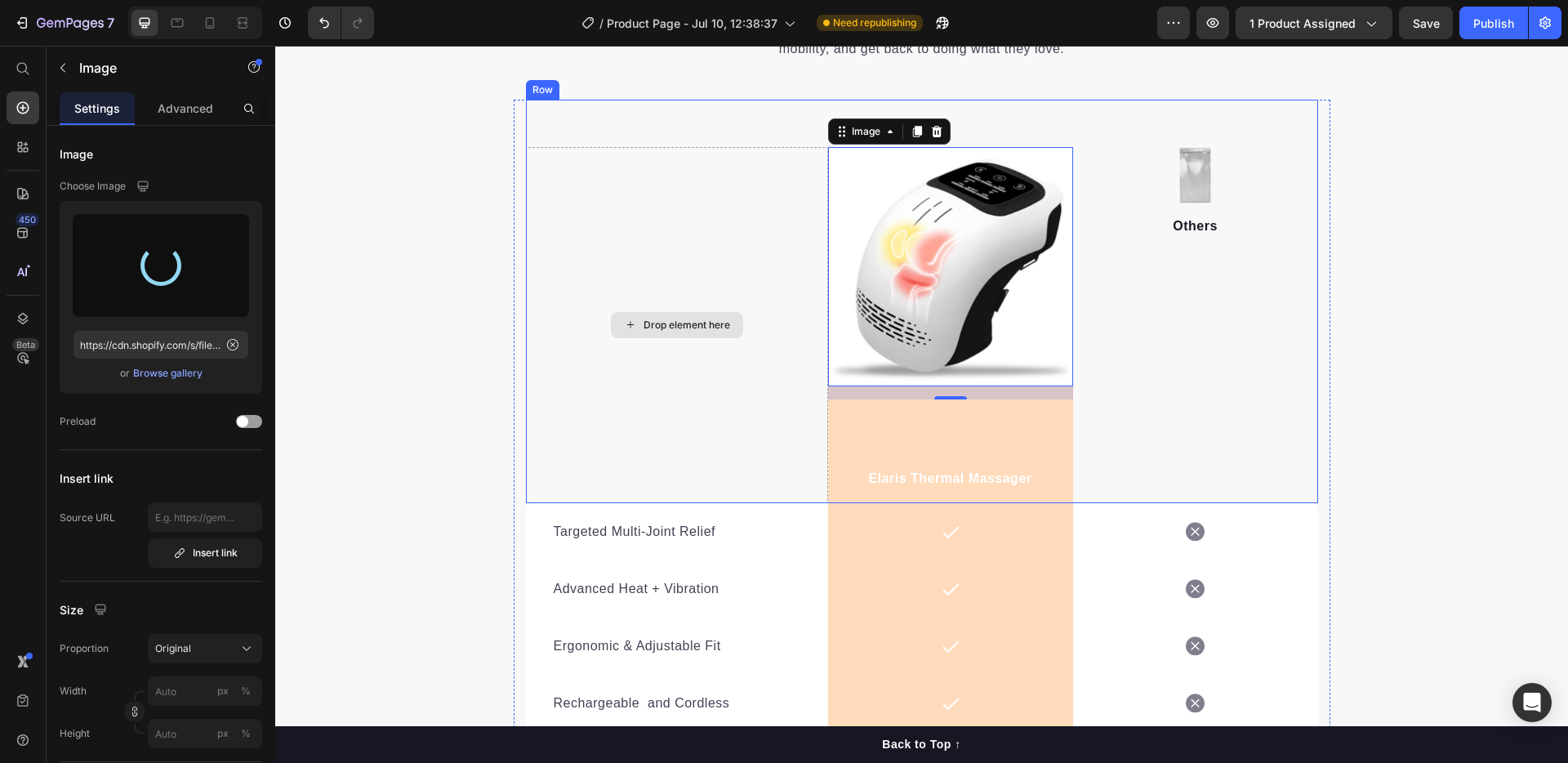 type on "https://cdn.shopify.com/s/files/1/0808/5579/3698/files/gempages_572735585718895840-838ee53b-b5b6-4a86-87e3-187511f7da8b.png" 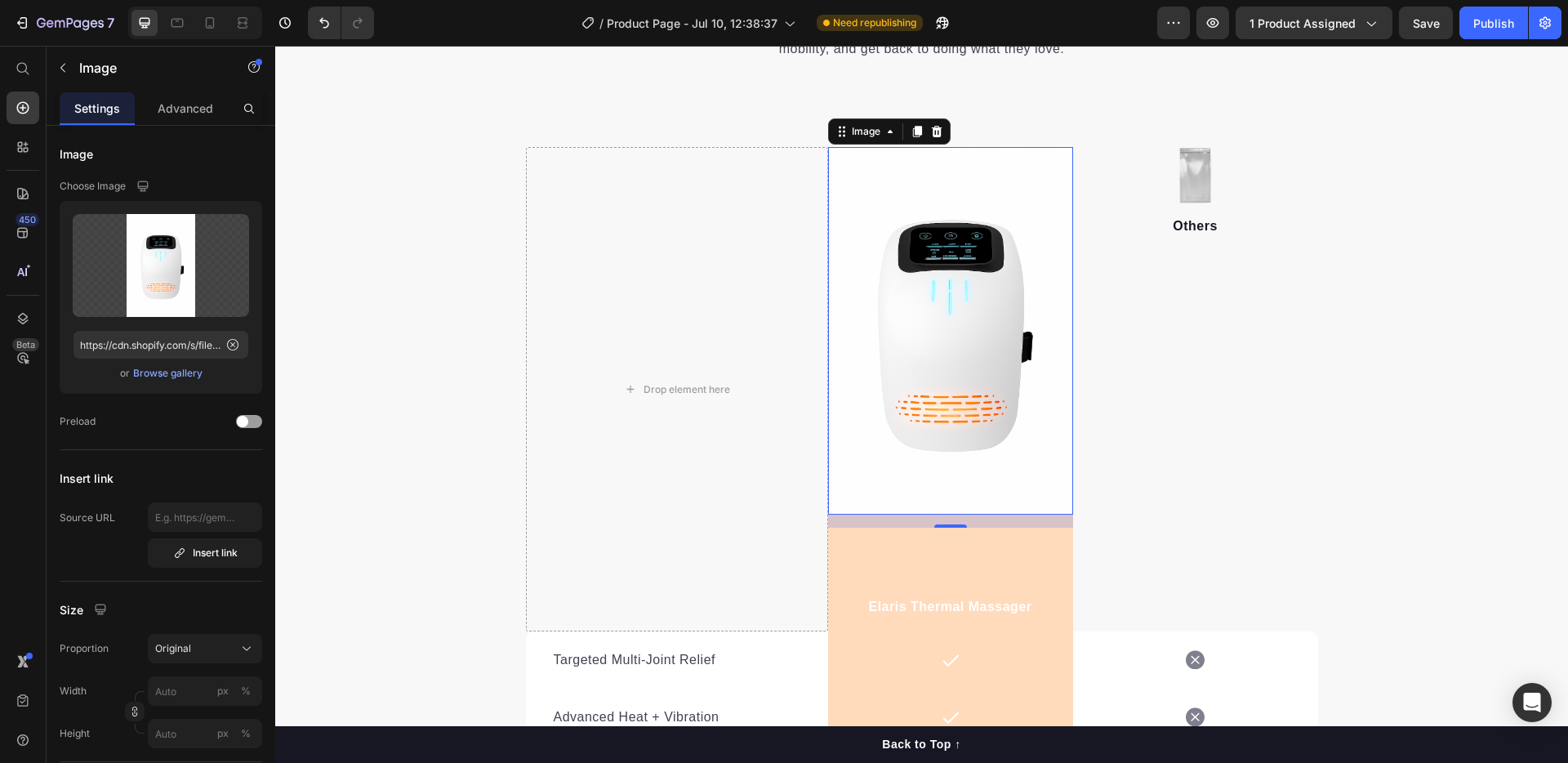click at bounding box center [951, 331] 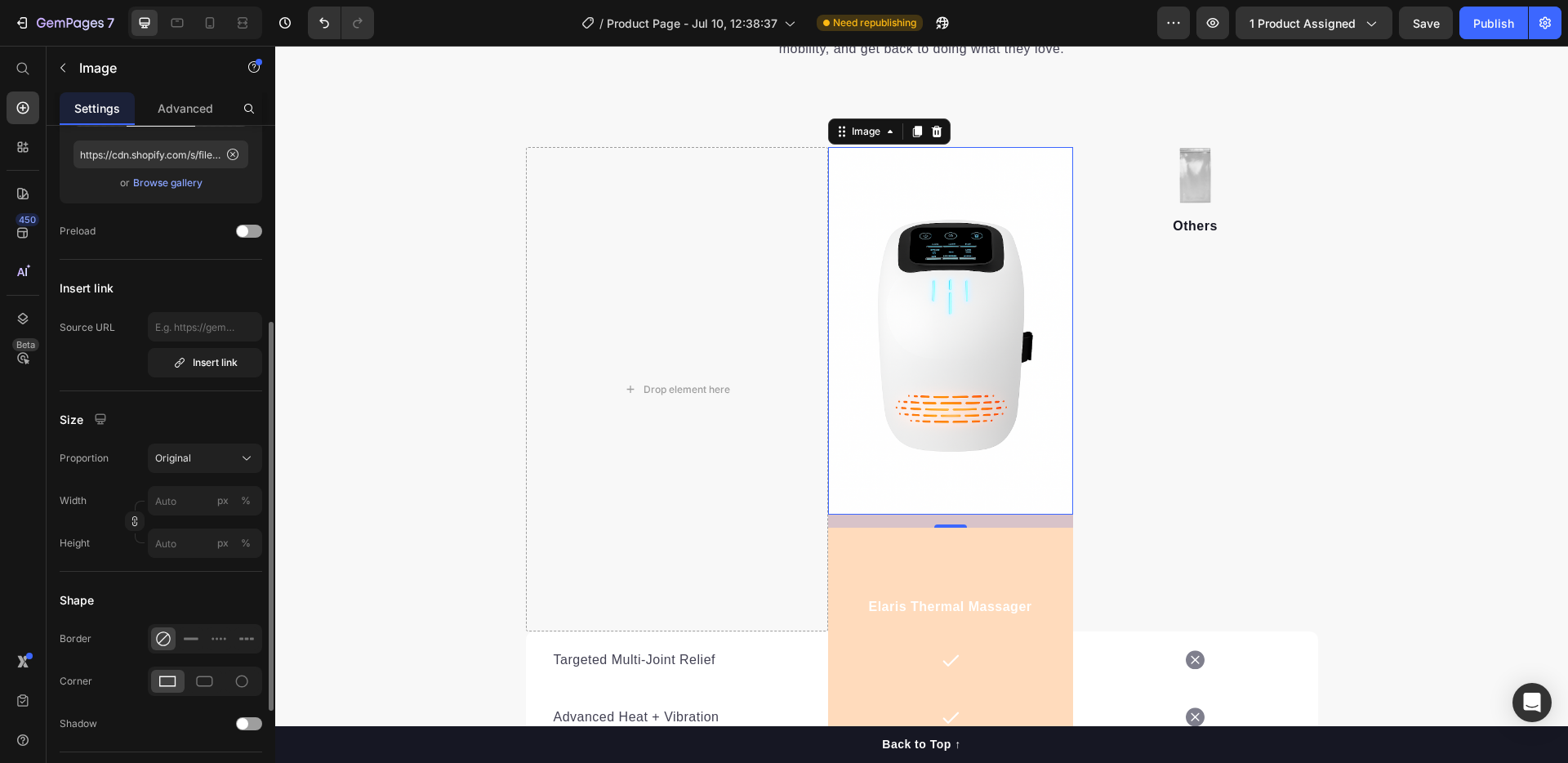 scroll, scrollTop: 274, scrollLeft: 0, axis: vertical 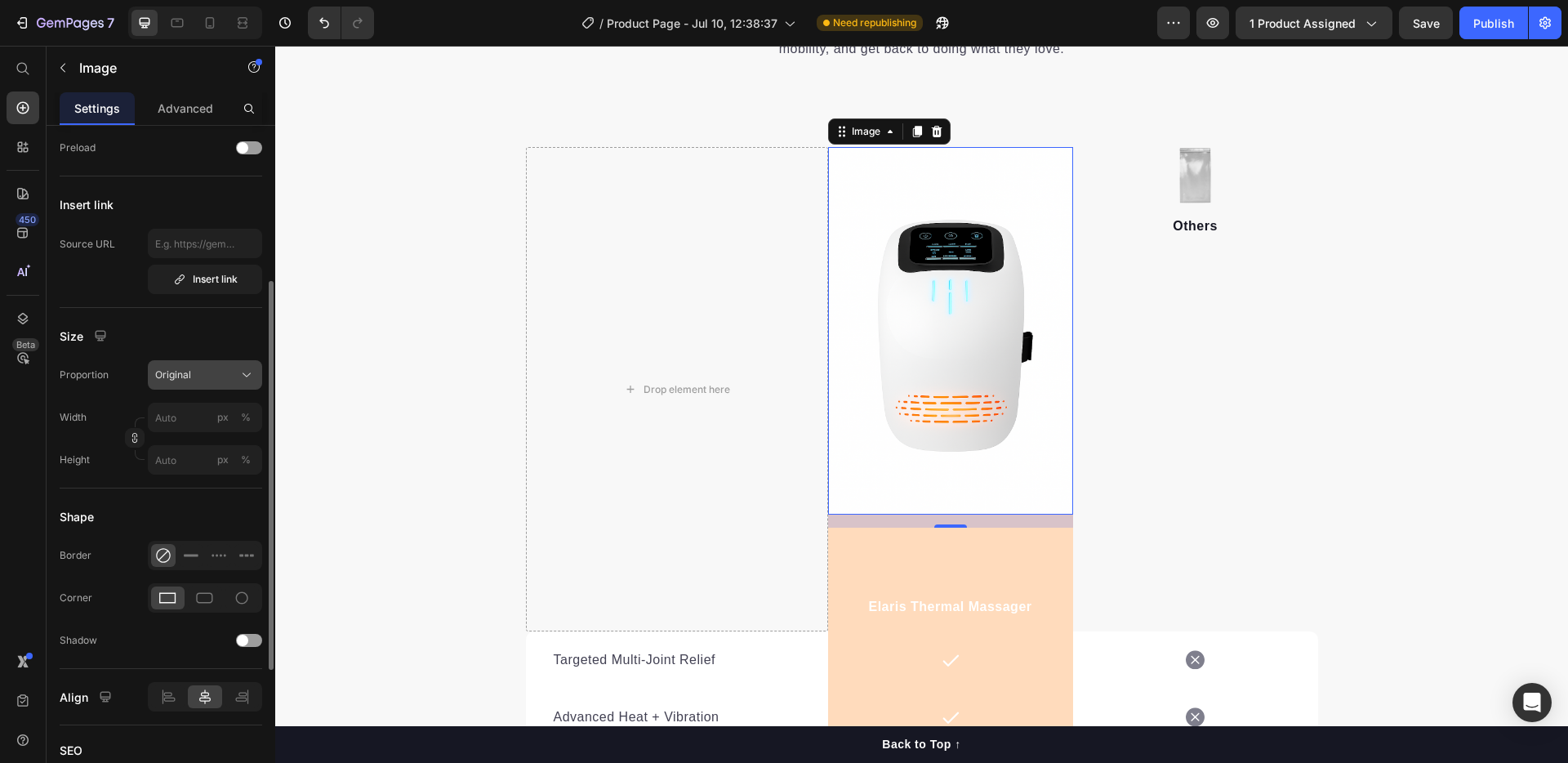 click on "Original" at bounding box center (205, 375) 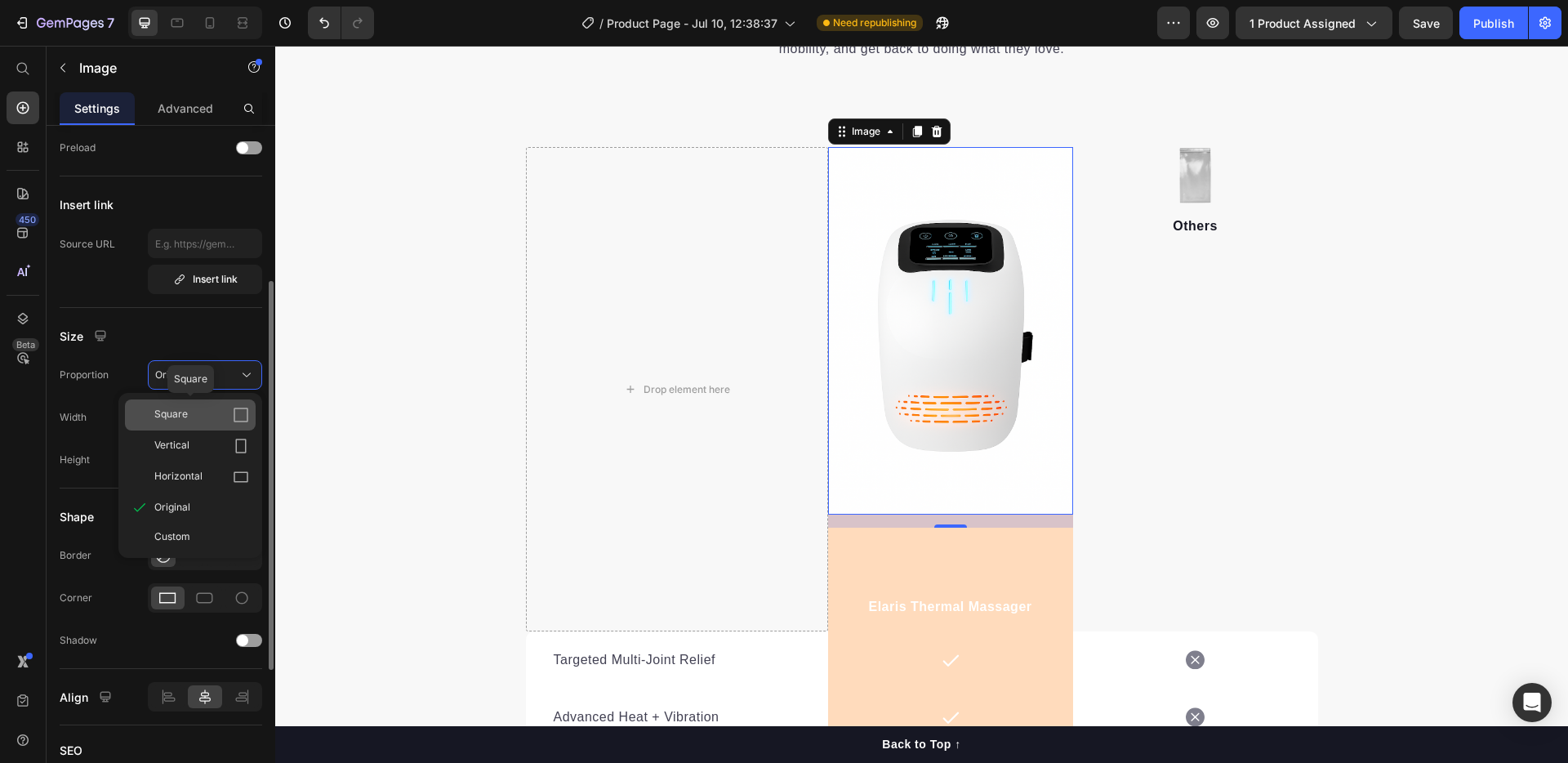 click on "Square" at bounding box center (202, 415) 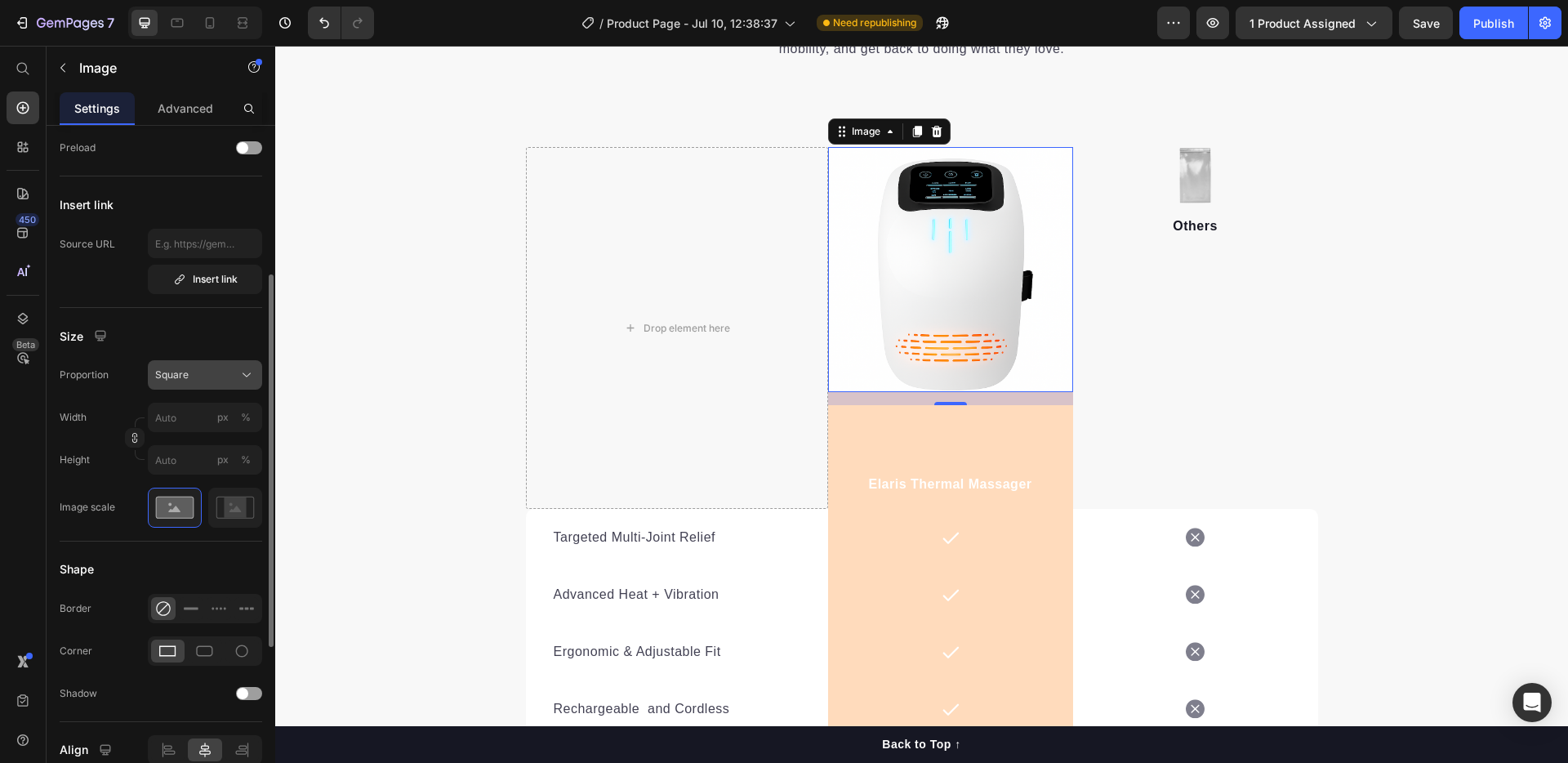 click on "Square" 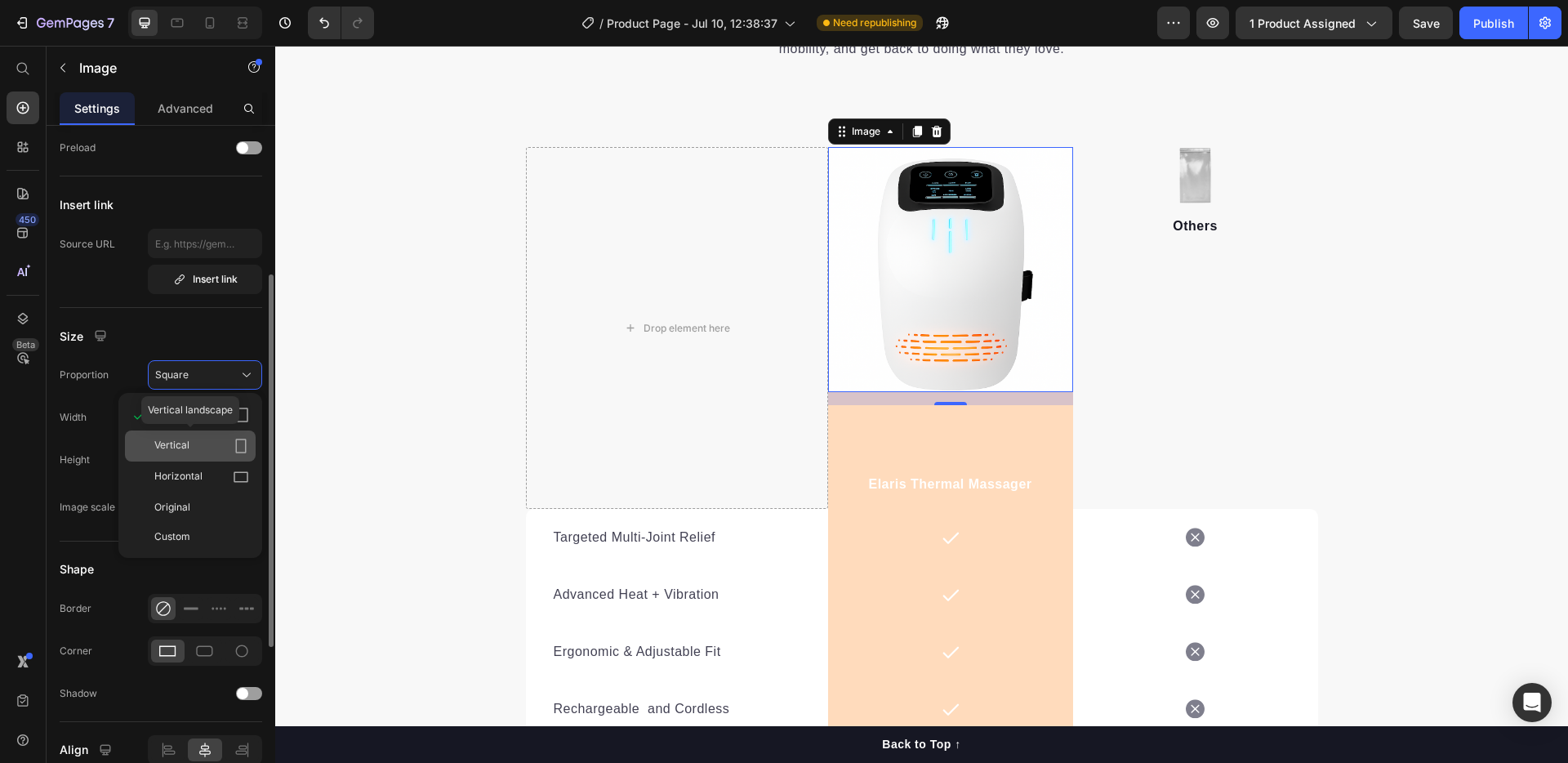 click on "Vertical" 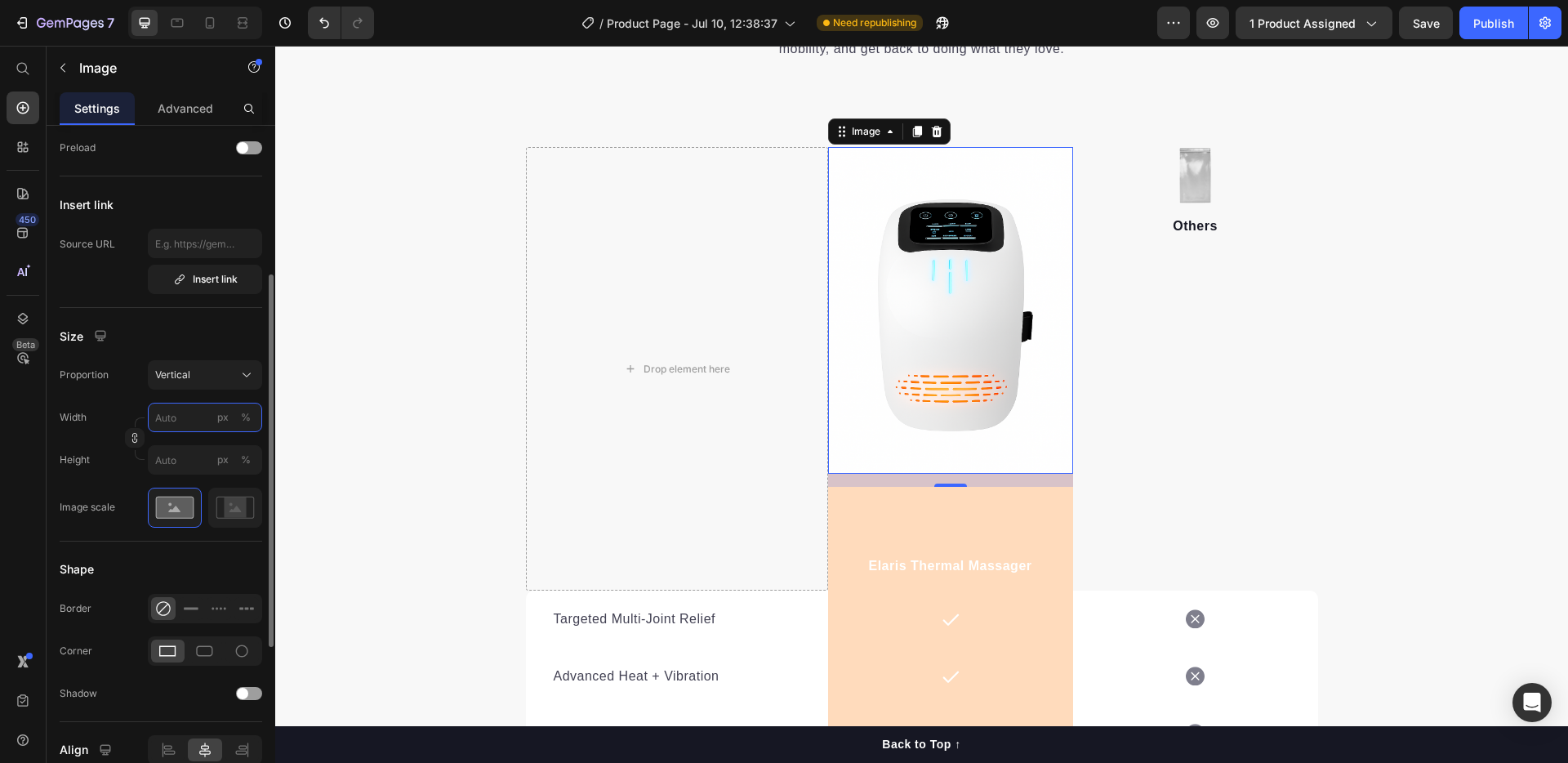 click on "px %" at bounding box center [205, 417] 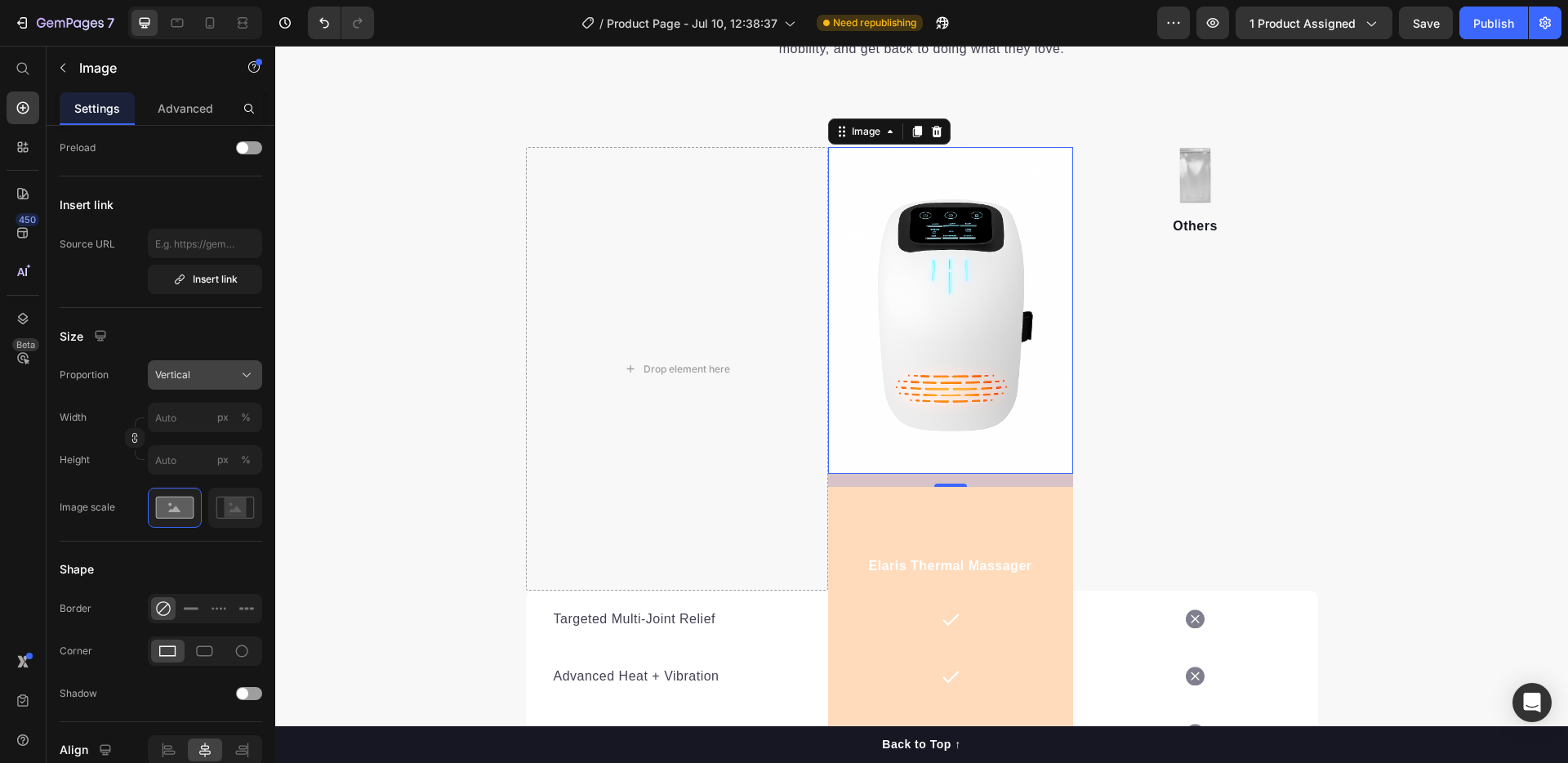 click on "Vertical" 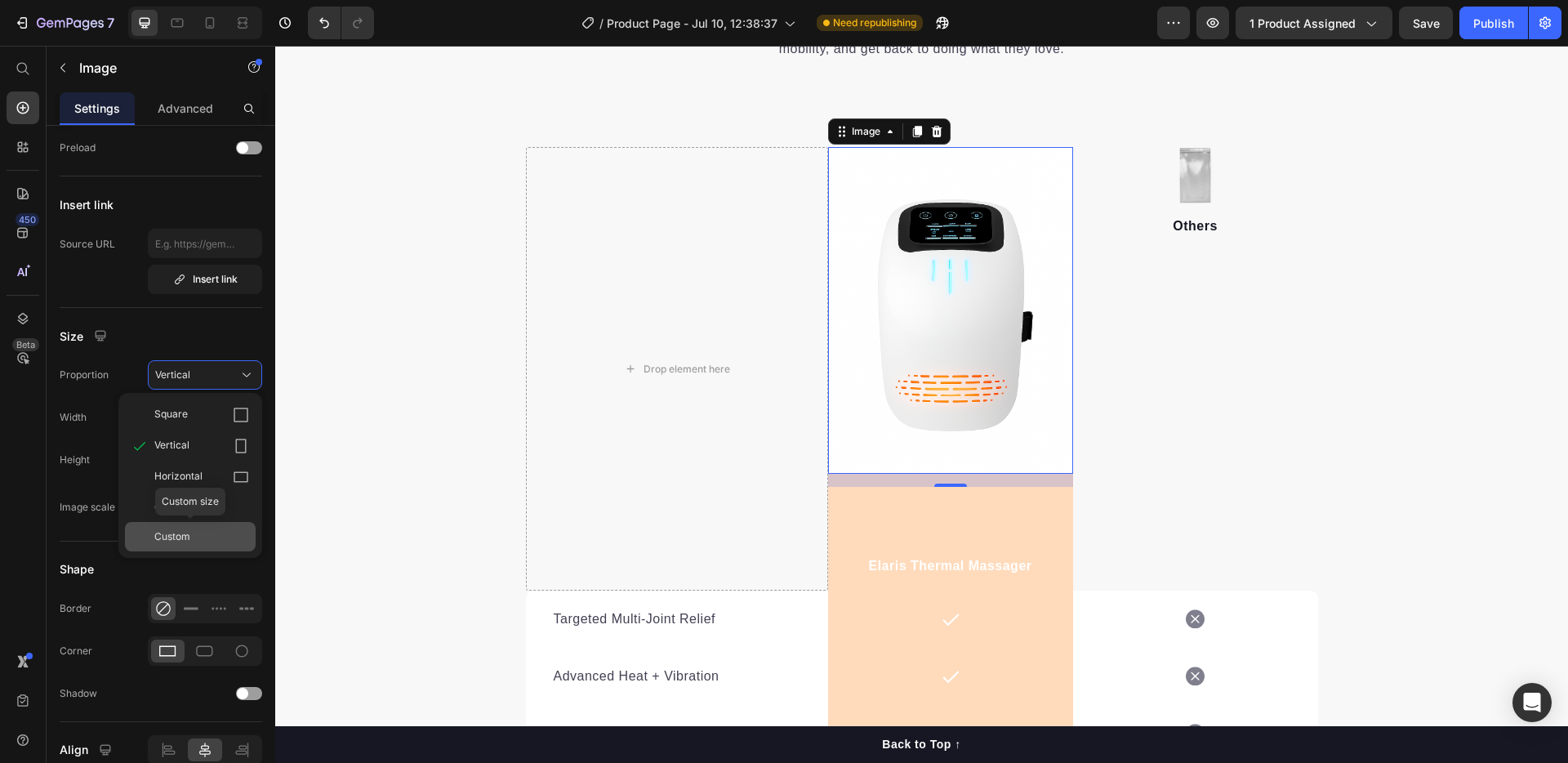click on "Custom" at bounding box center [172, 537] 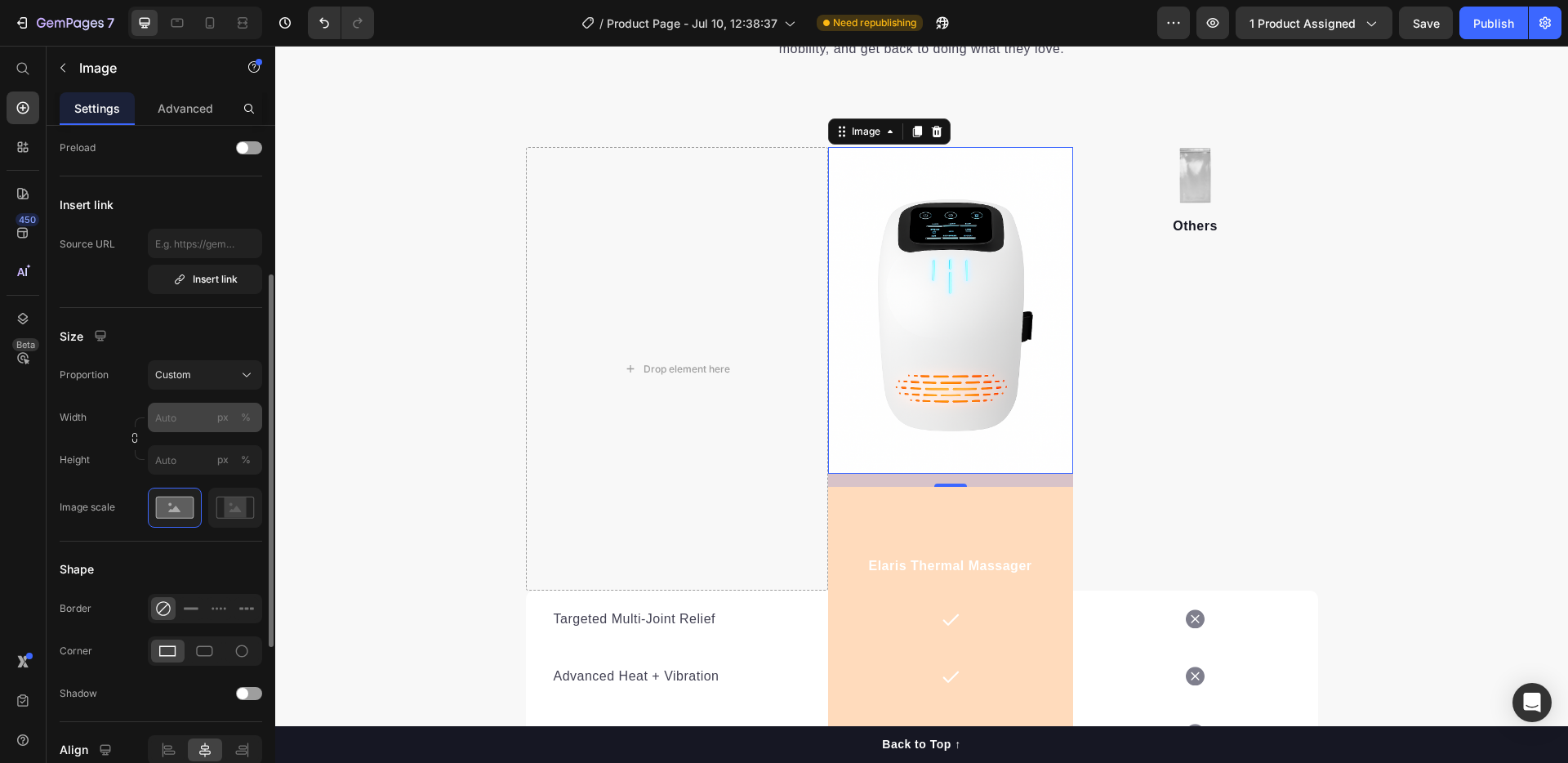 click on "px" at bounding box center [223, 417] 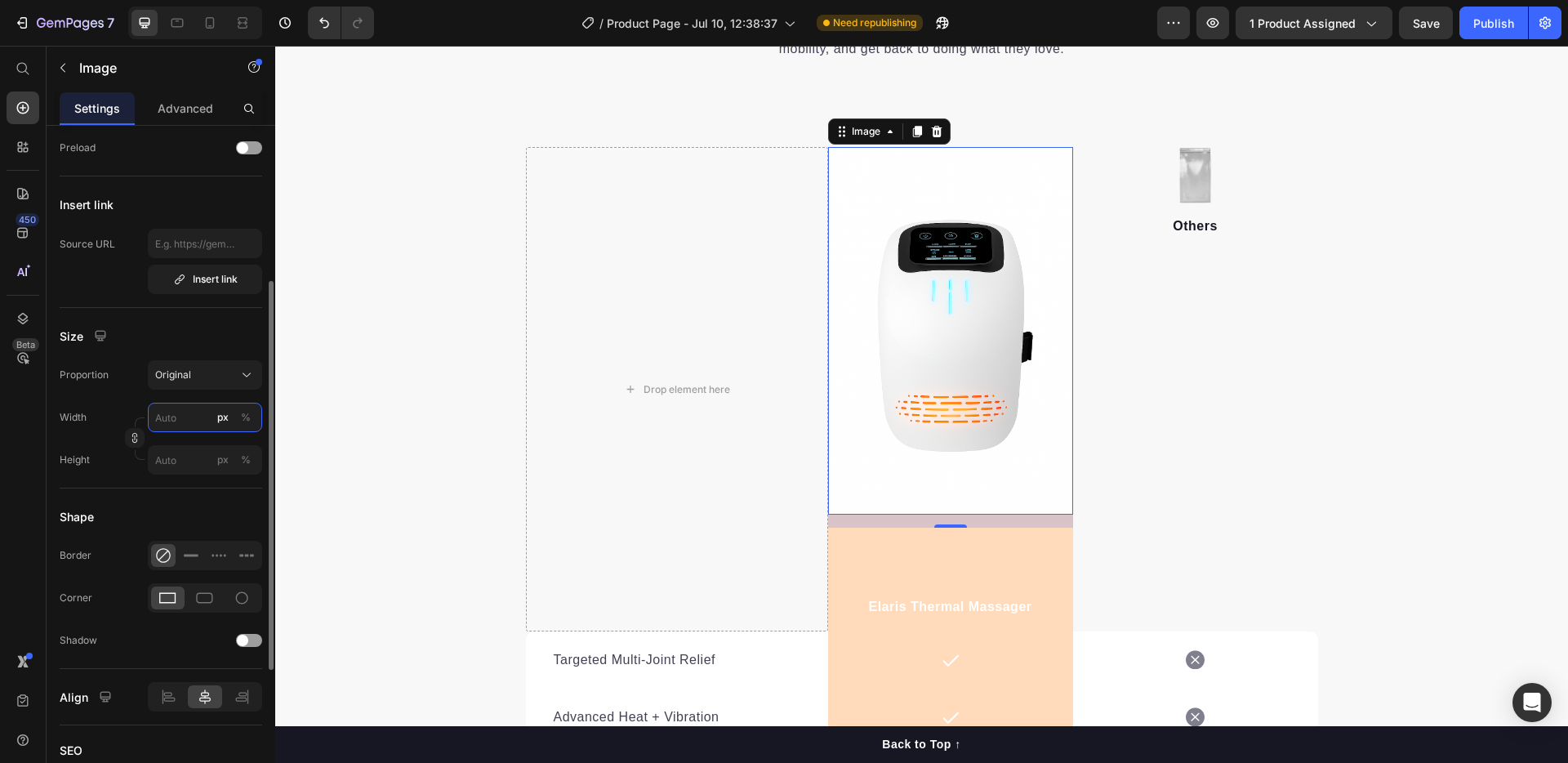 click on "px %" at bounding box center [205, 417] 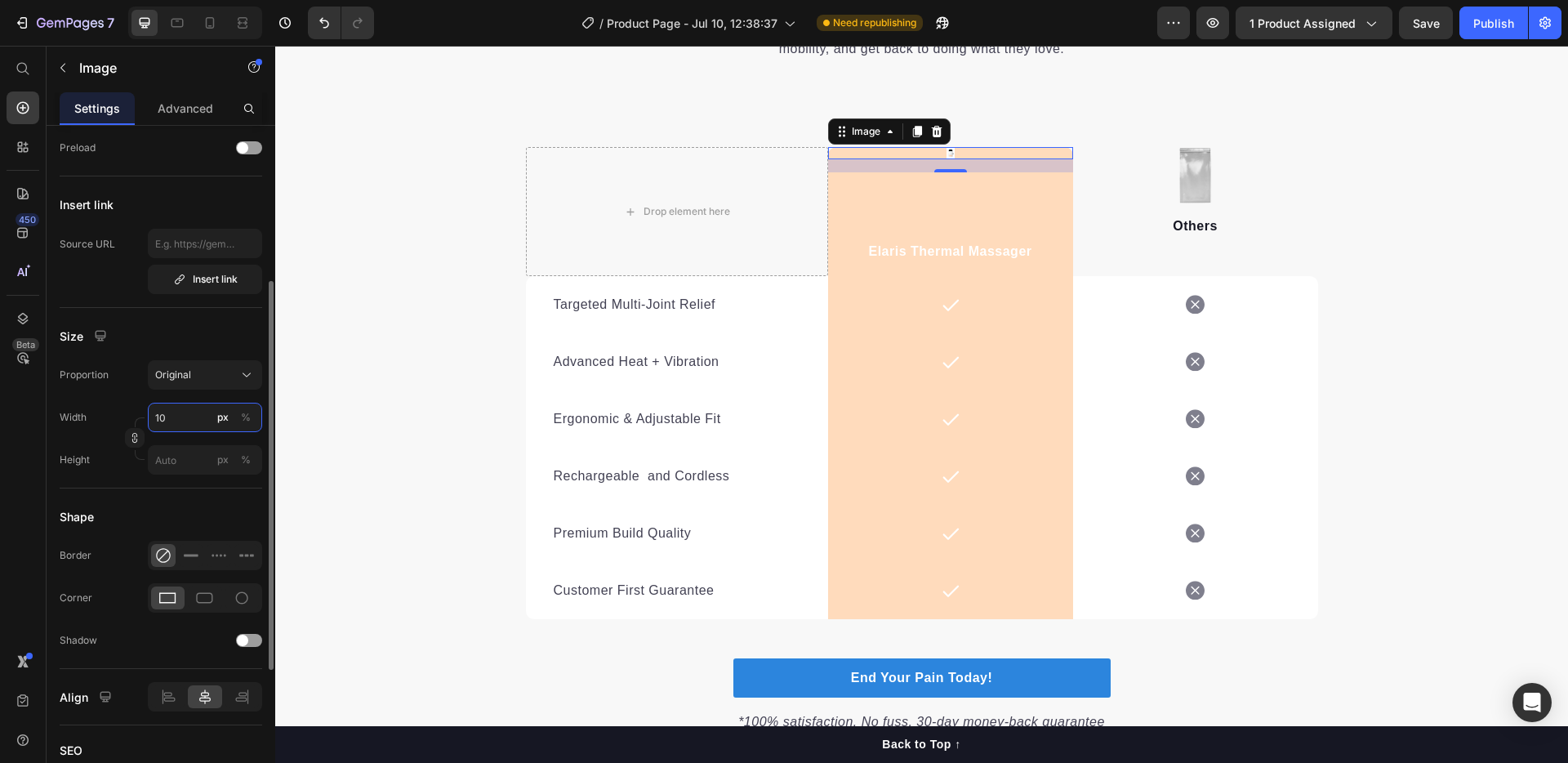 type on "1" 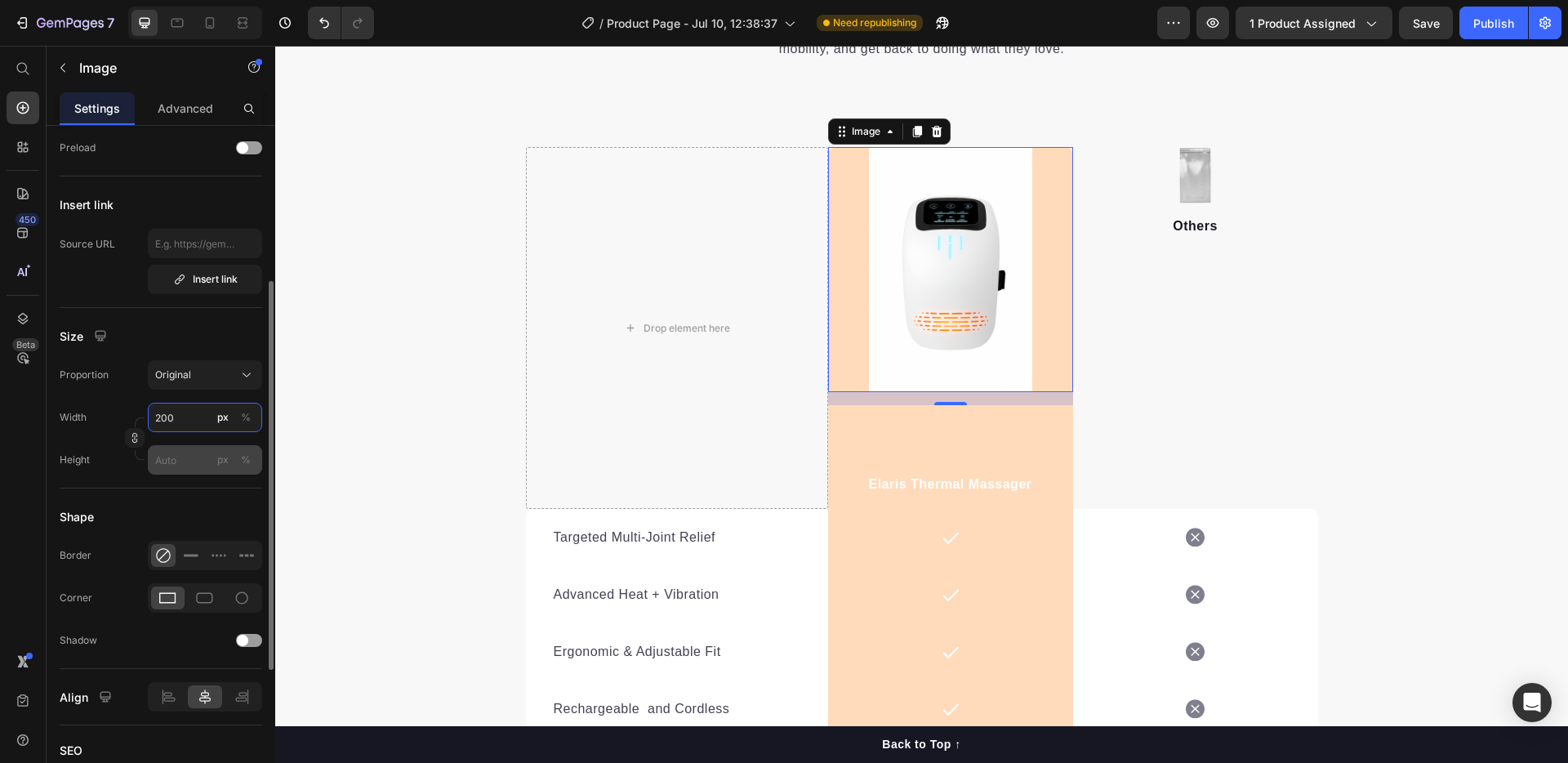 type on "200" 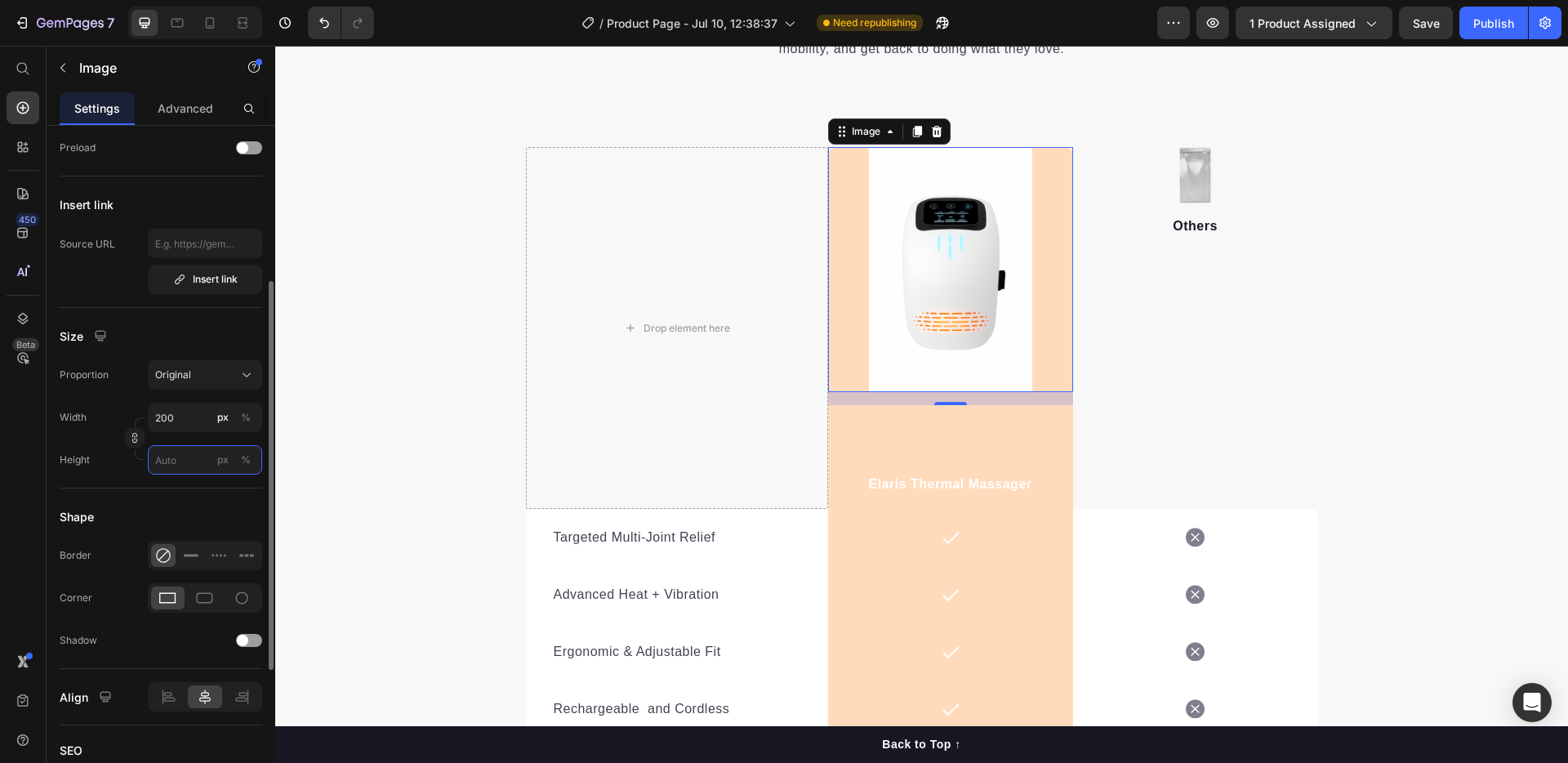click on "px %" at bounding box center [205, 460] 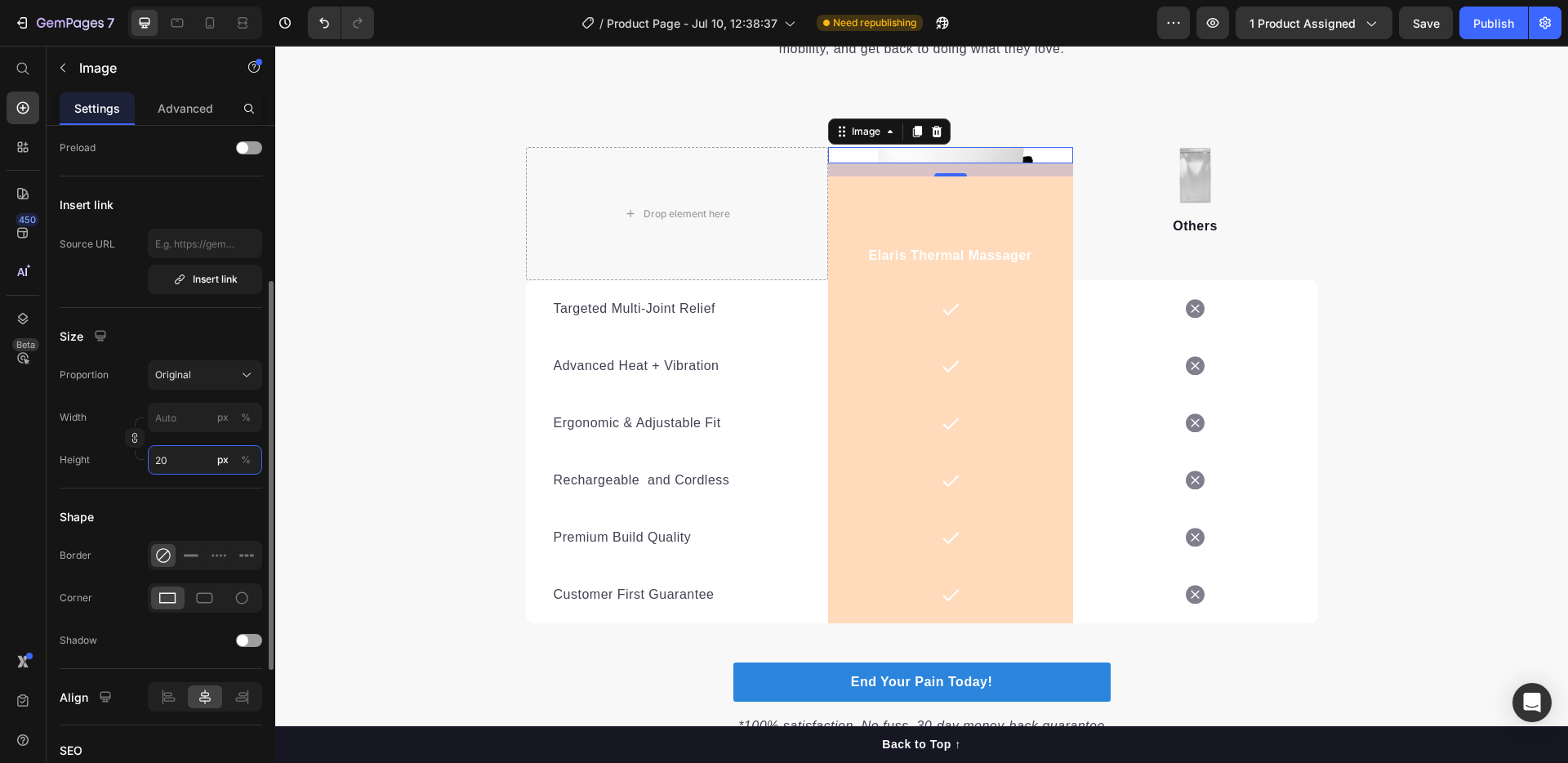 type on "2" 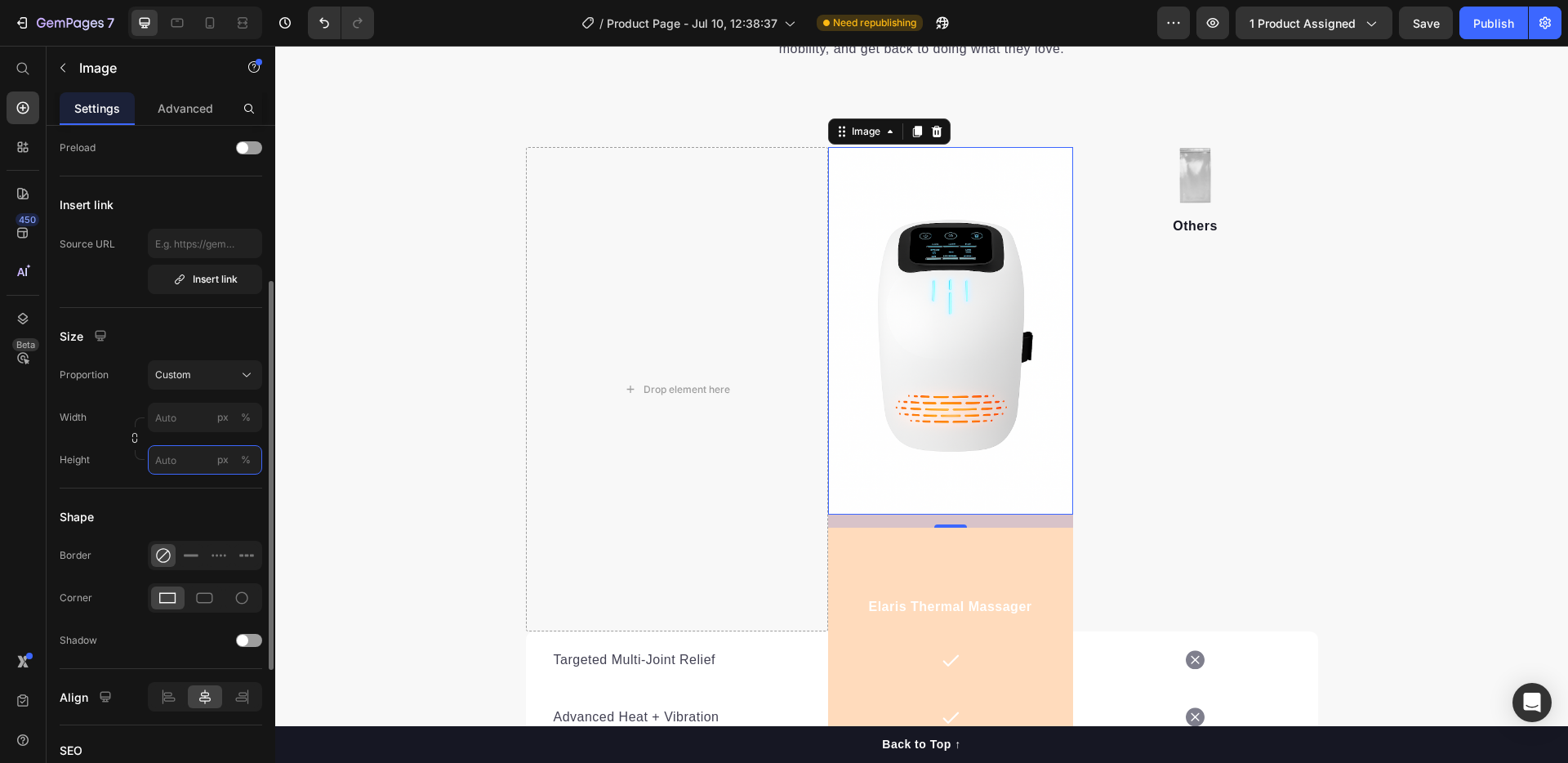 type on "2" 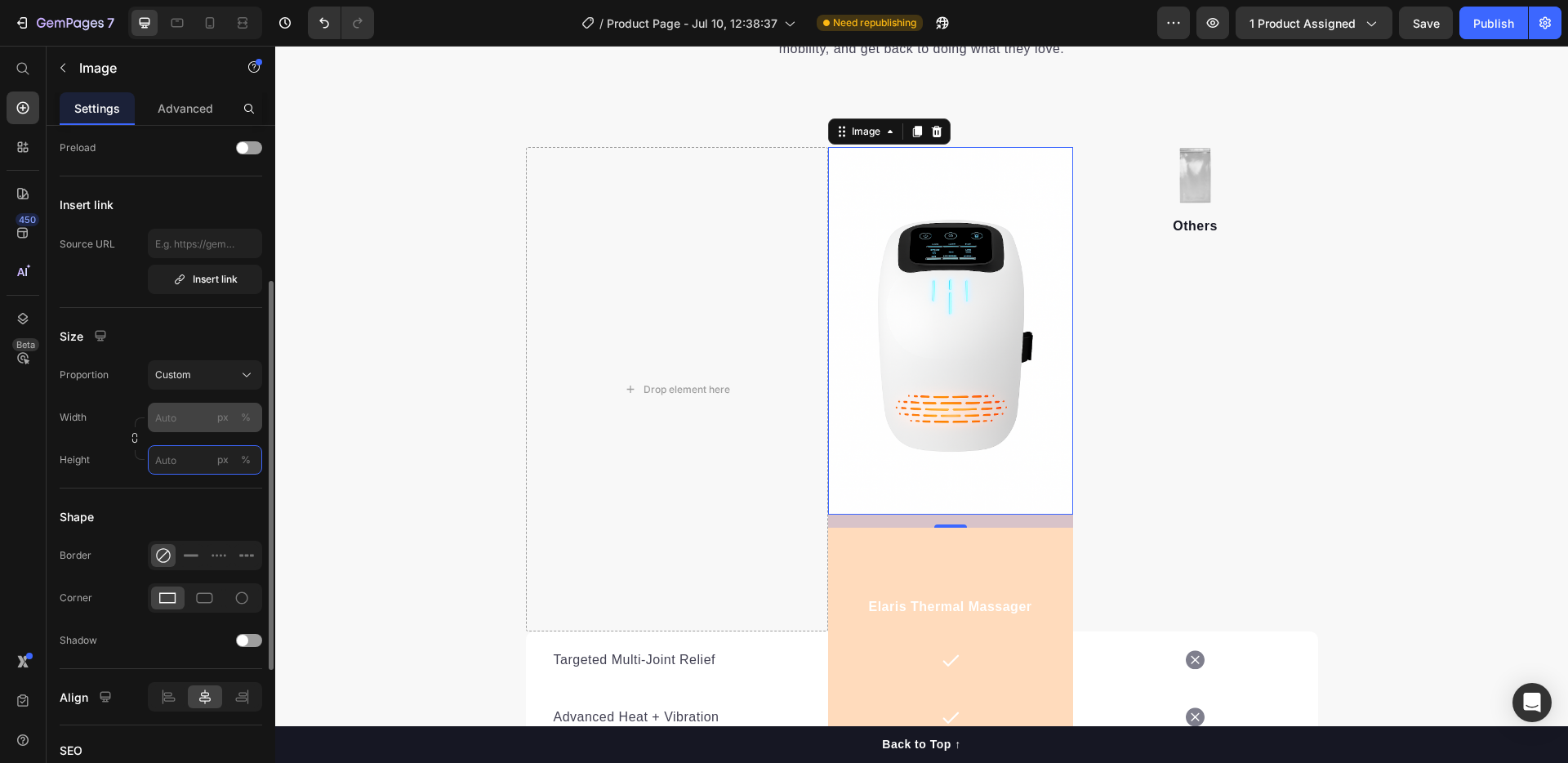 type 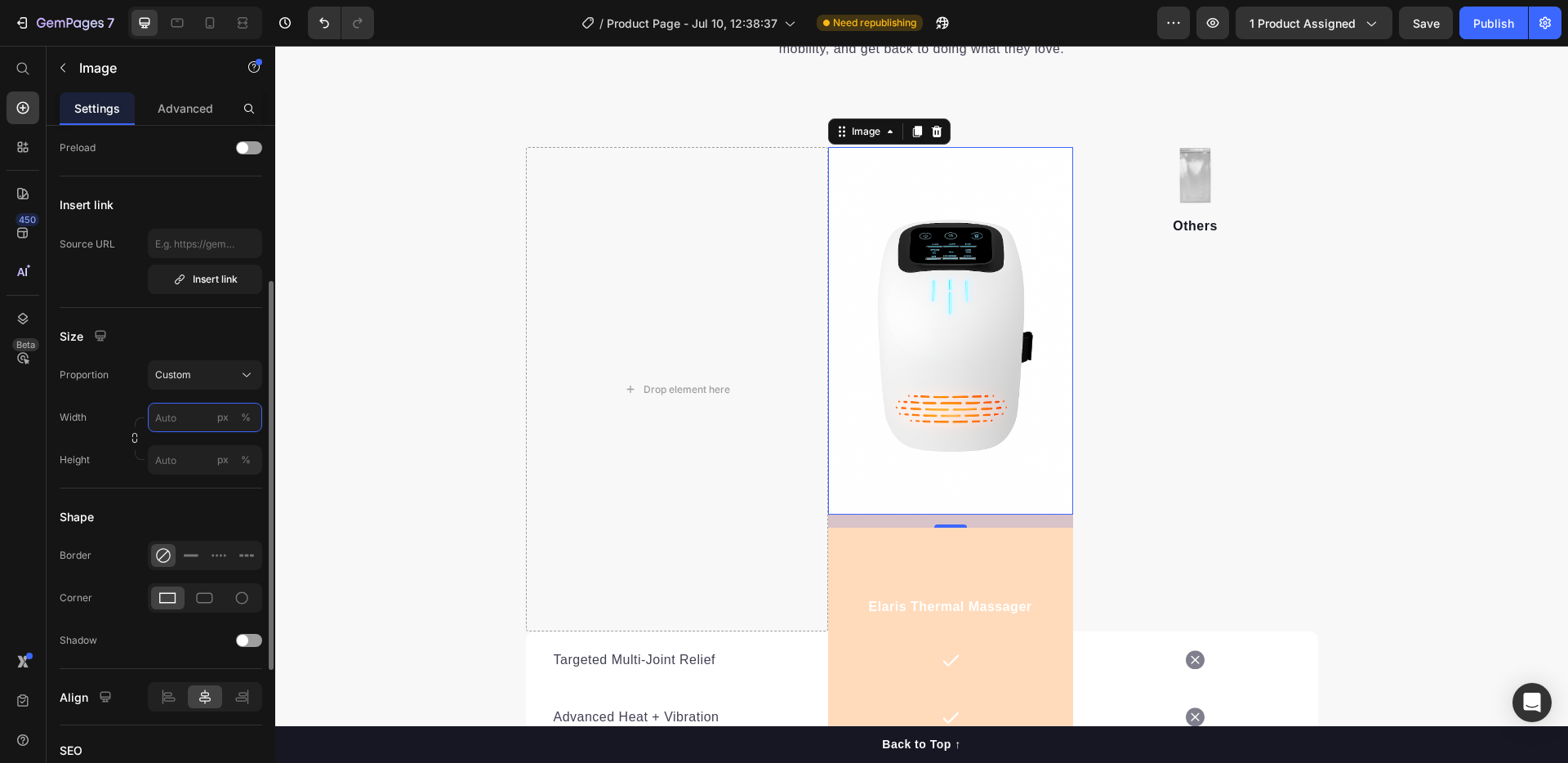click on "px %" at bounding box center [205, 417] 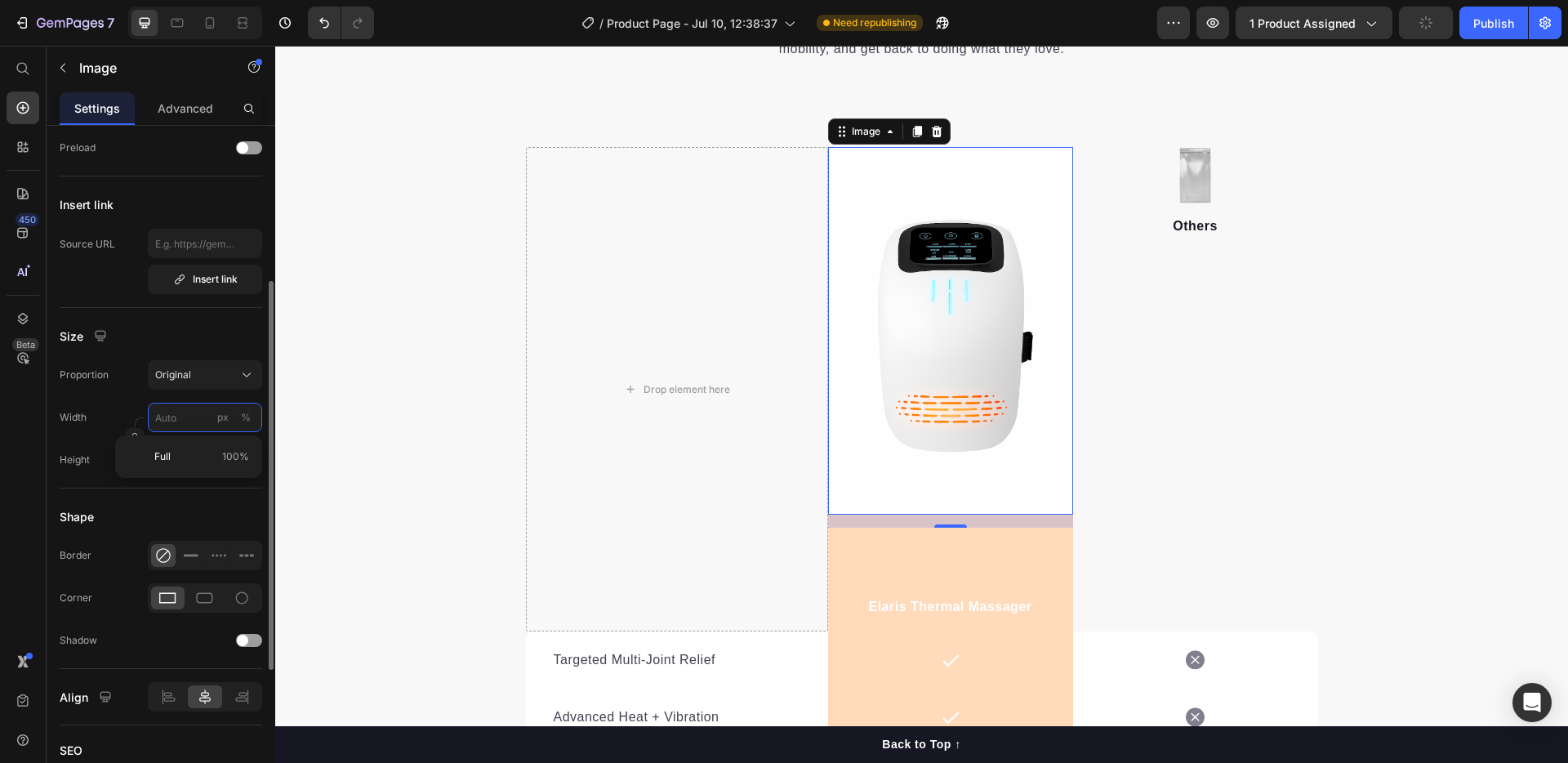 type on "1" 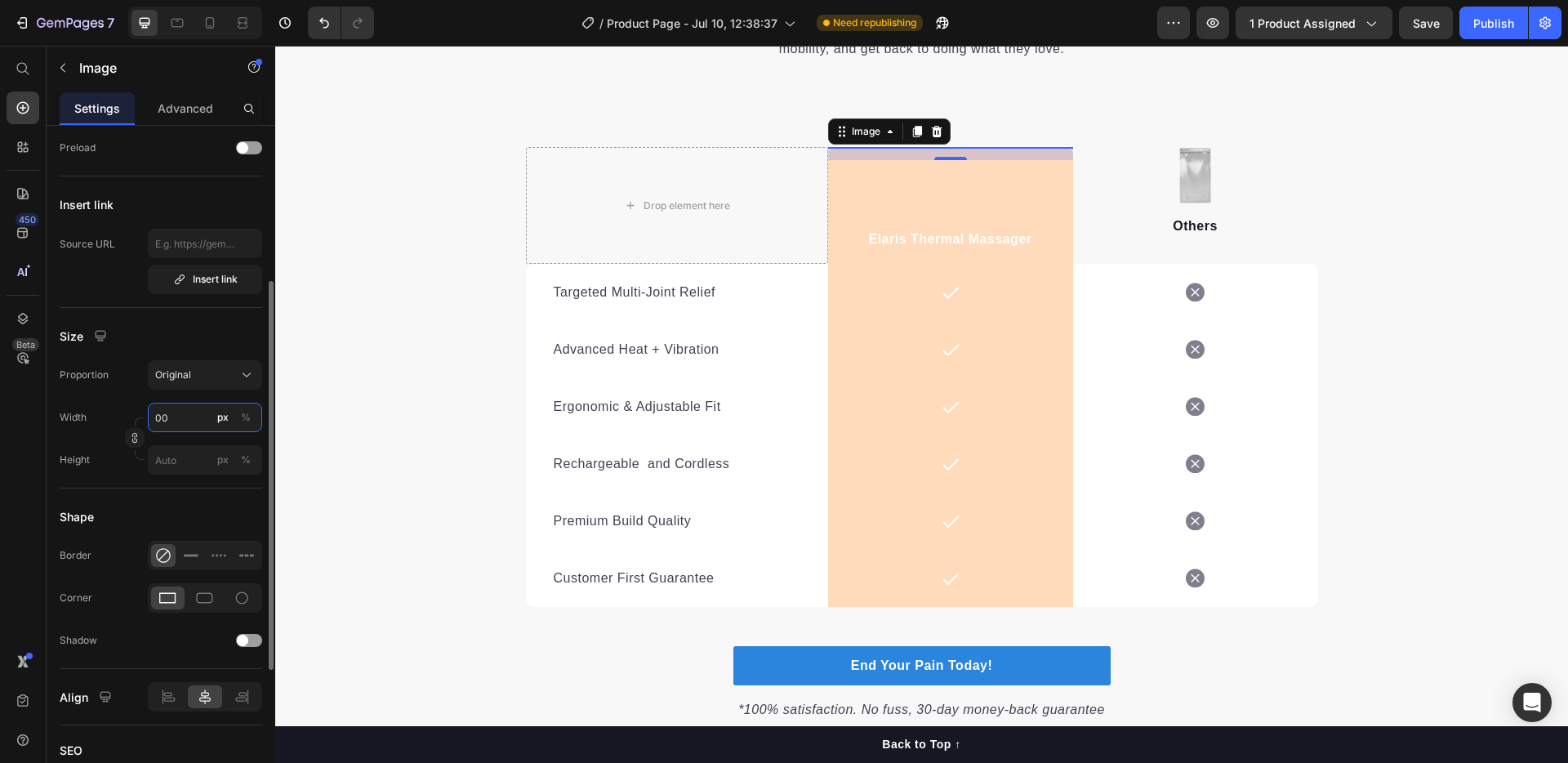 type on "0" 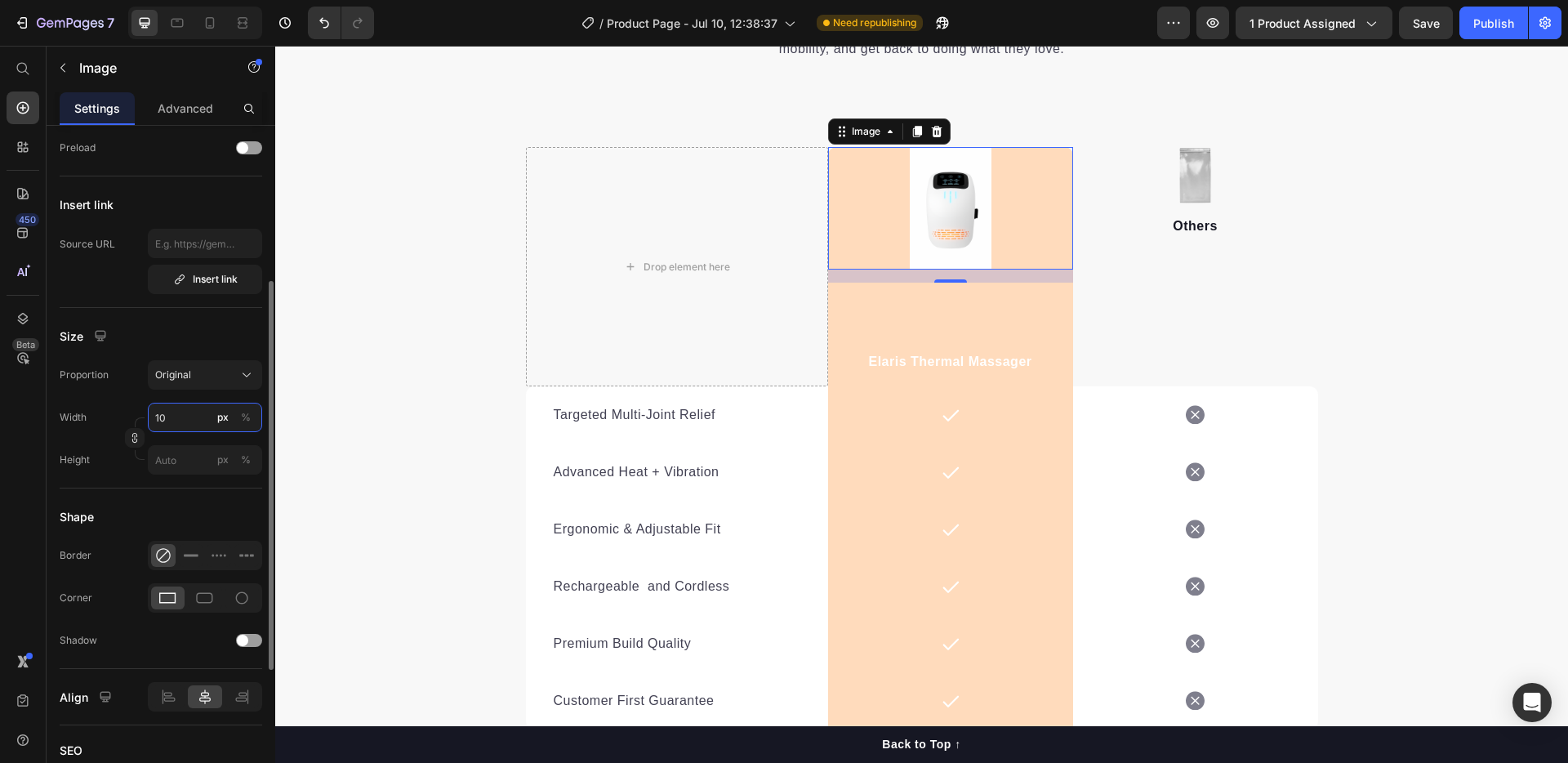 type on "1" 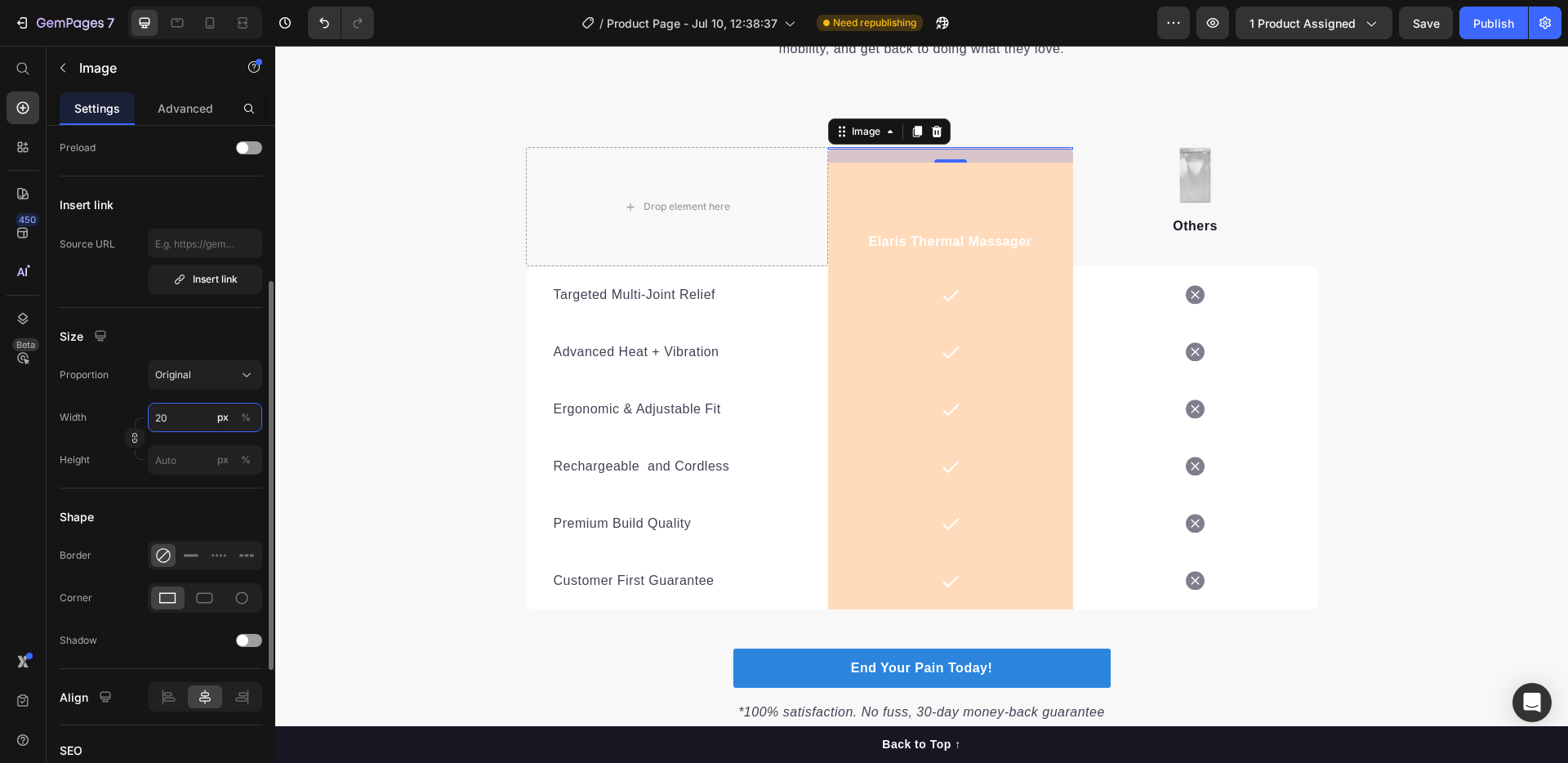 type on "200" 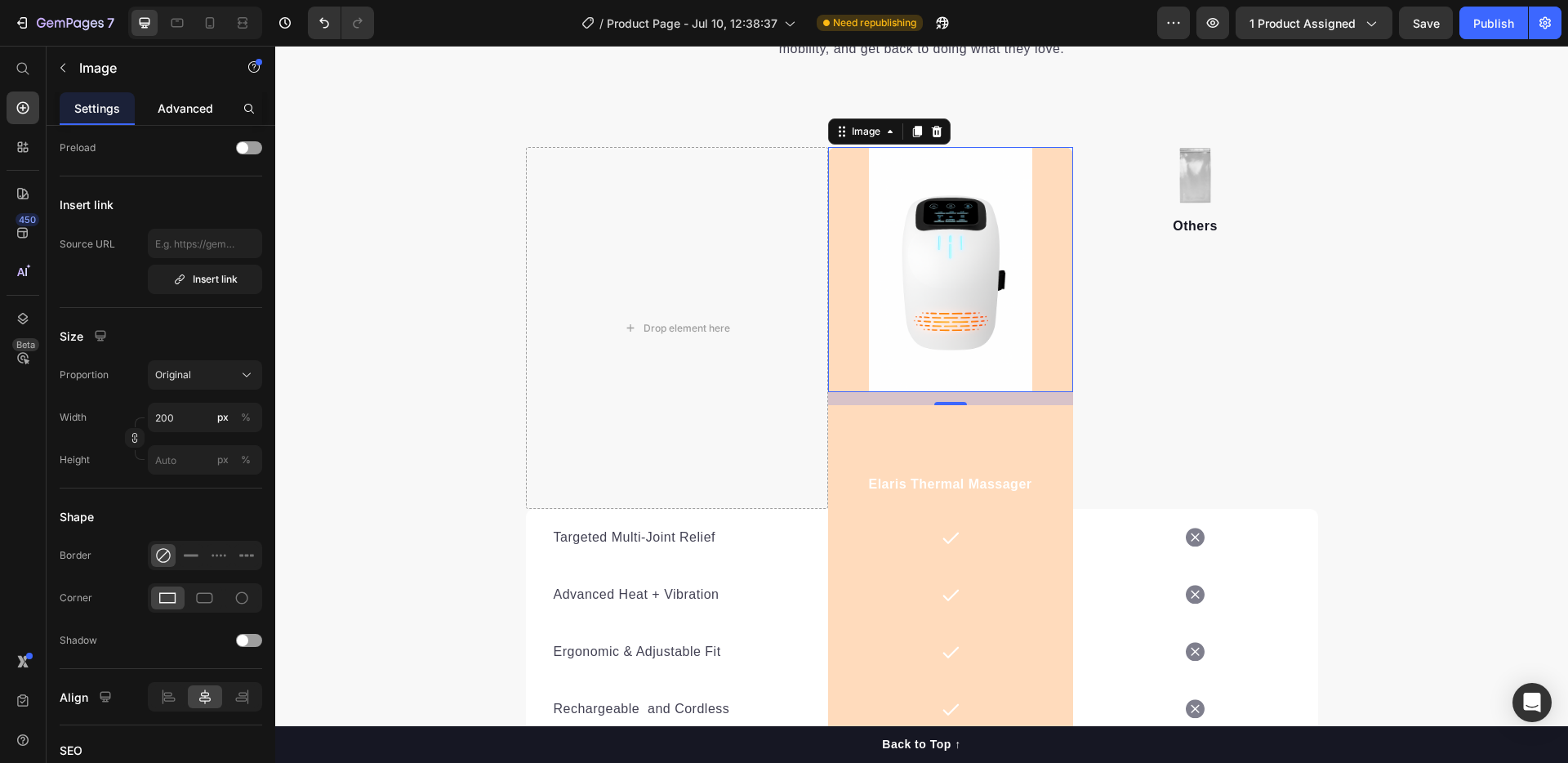 click on "Advanced" at bounding box center (185, 108) 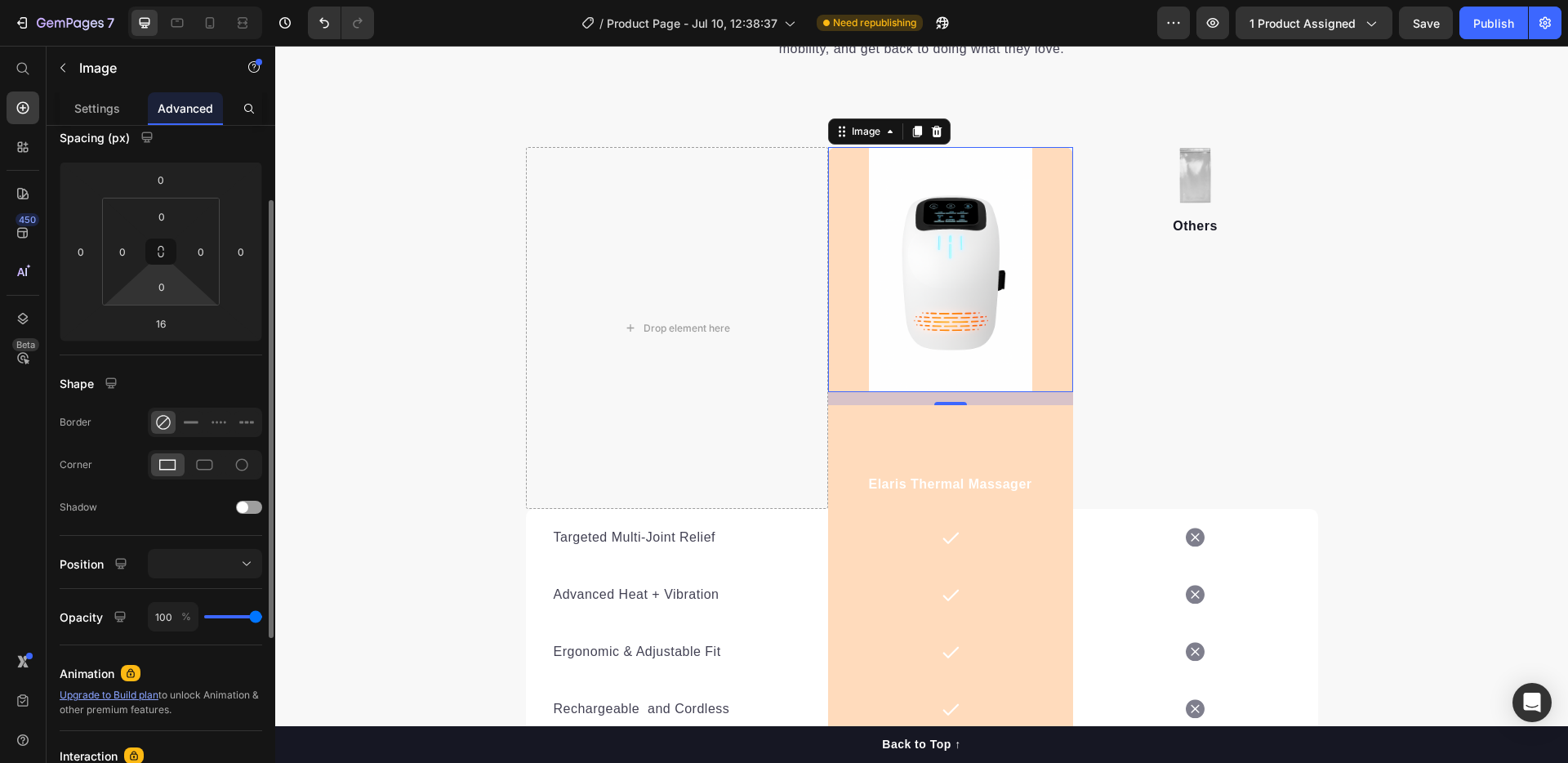 scroll, scrollTop: 0, scrollLeft: 0, axis: both 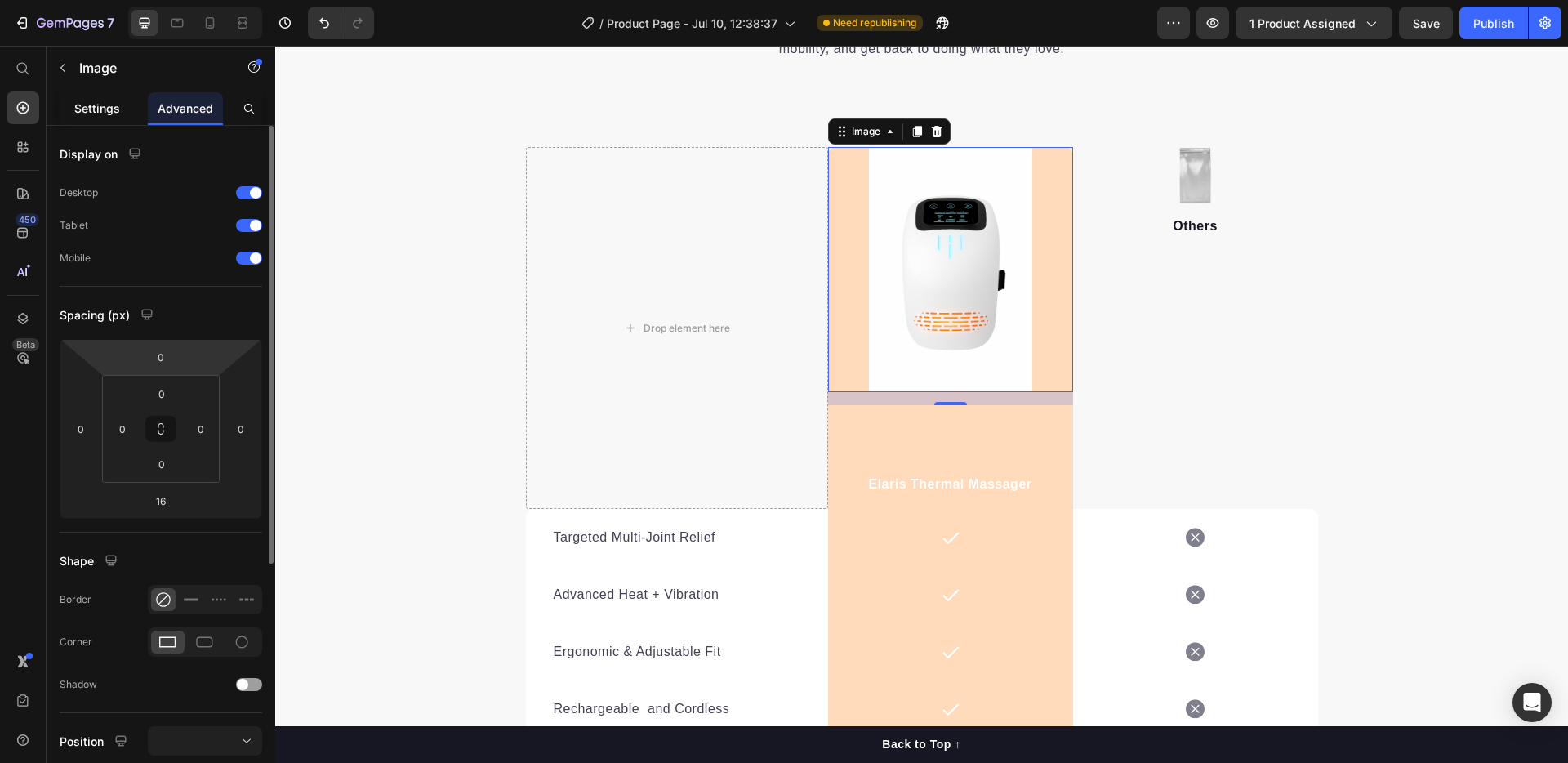 click on "Settings" at bounding box center [97, 108] 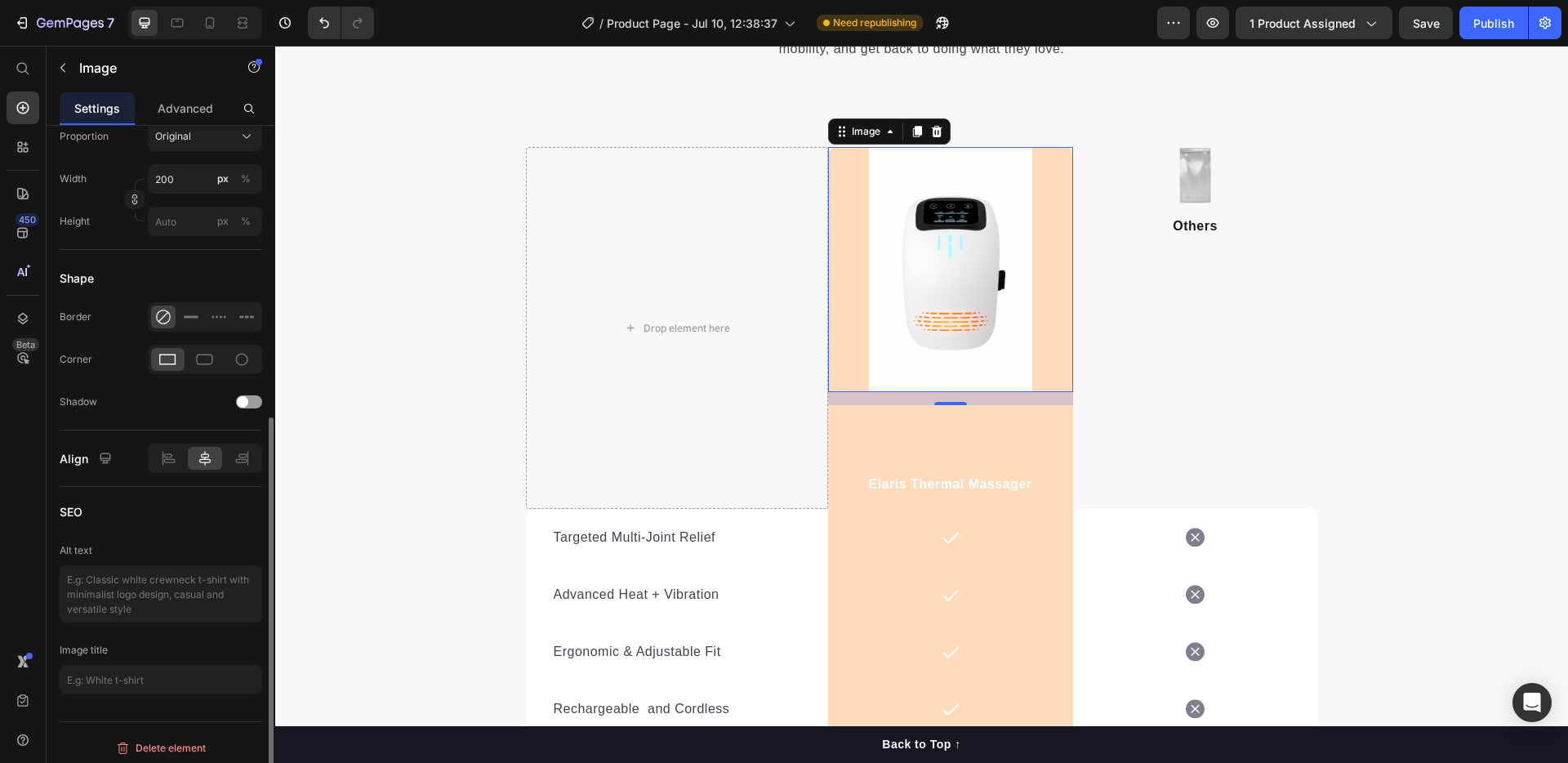 scroll, scrollTop: 518, scrollLeft: 0, axis: vertical 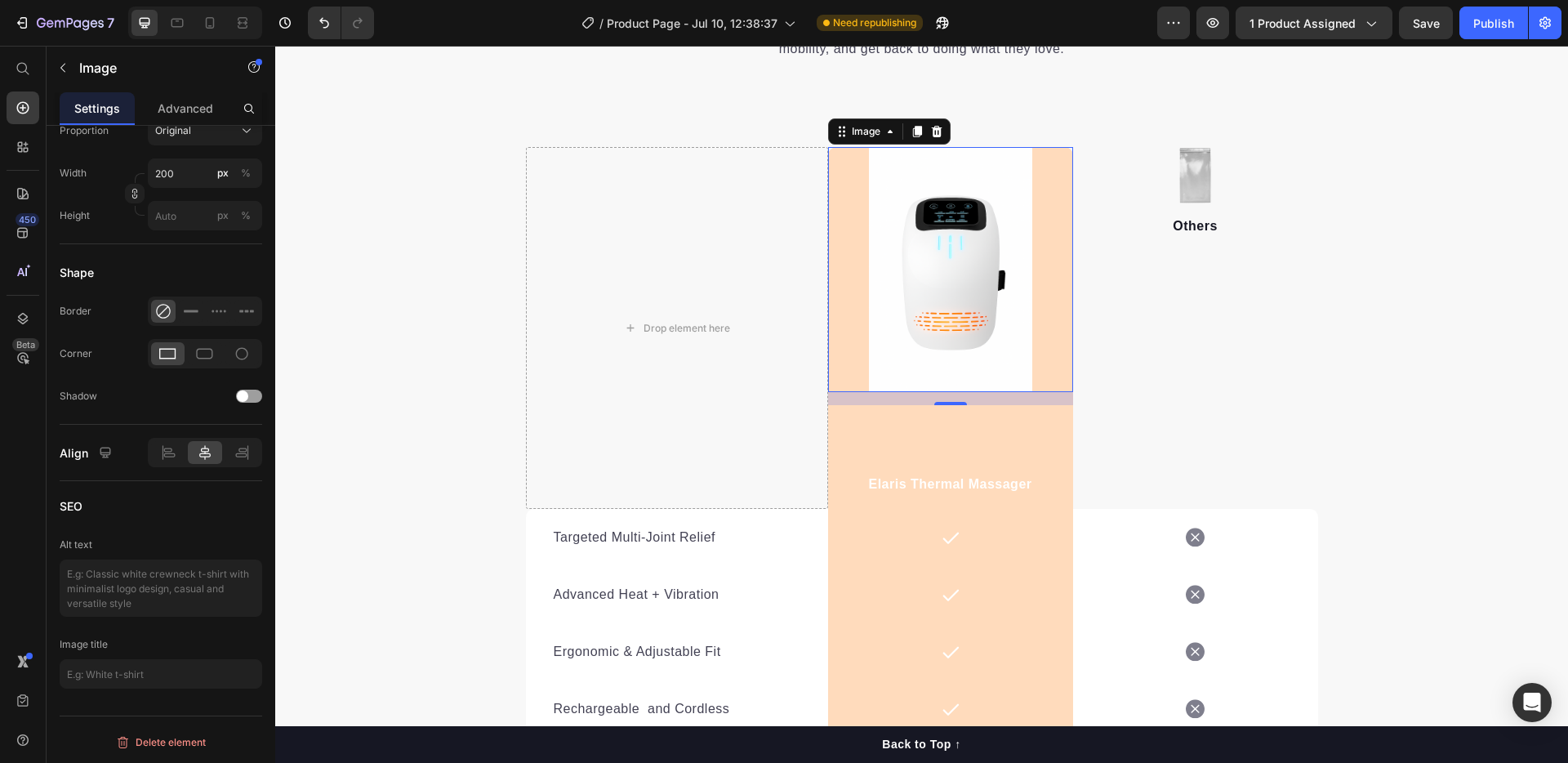 click at bounding box center [951, 270] 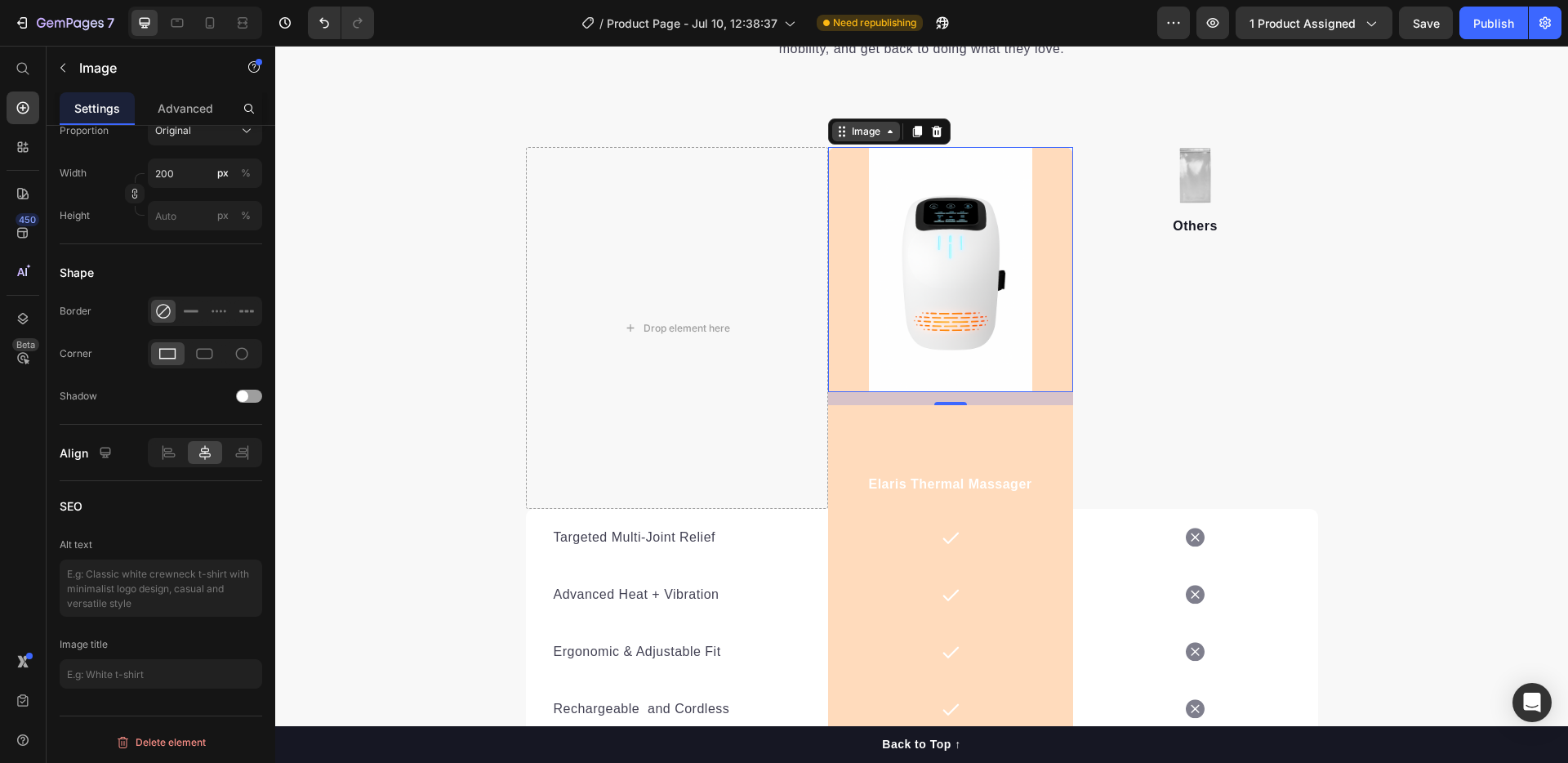 click 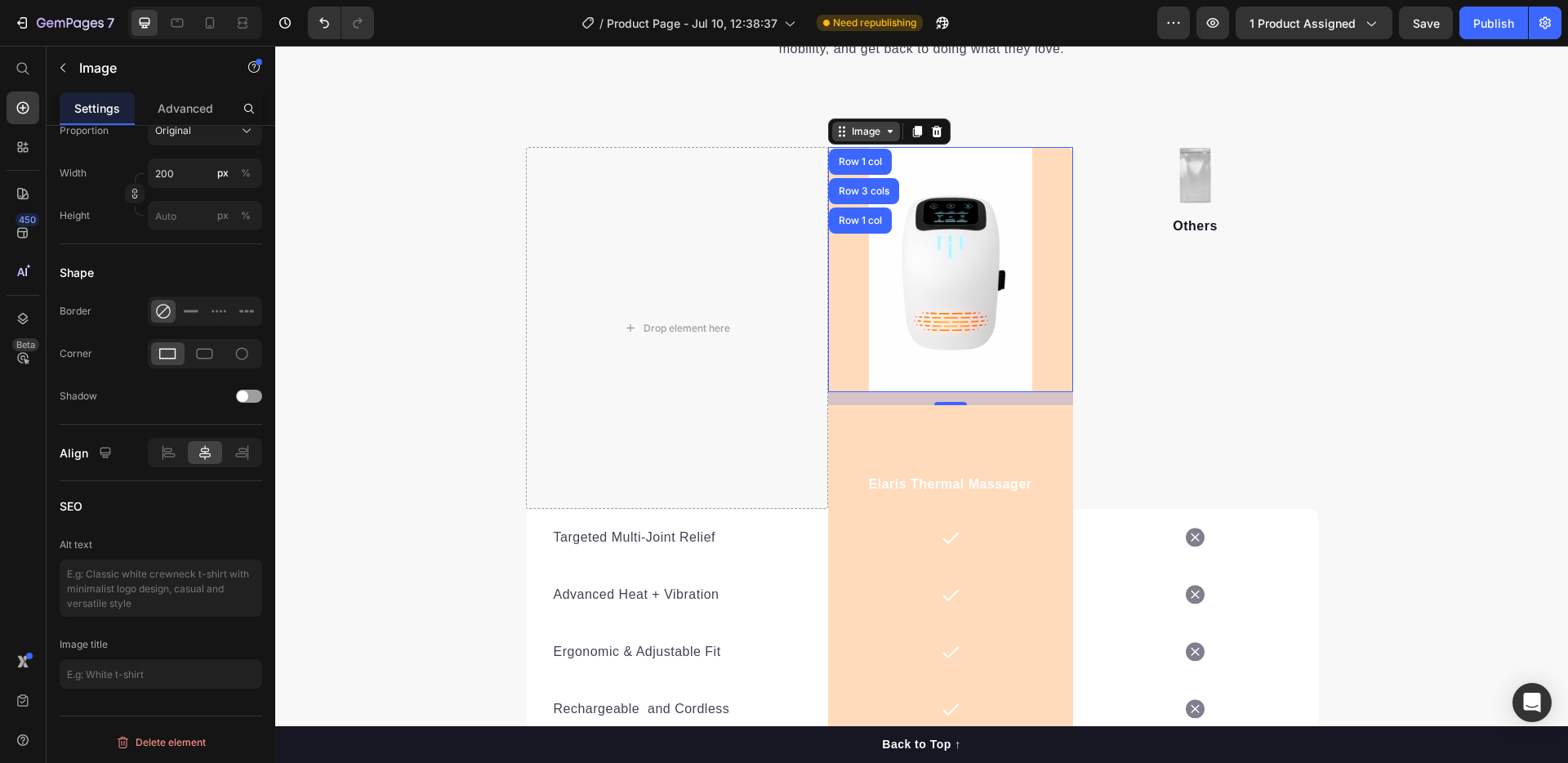 click 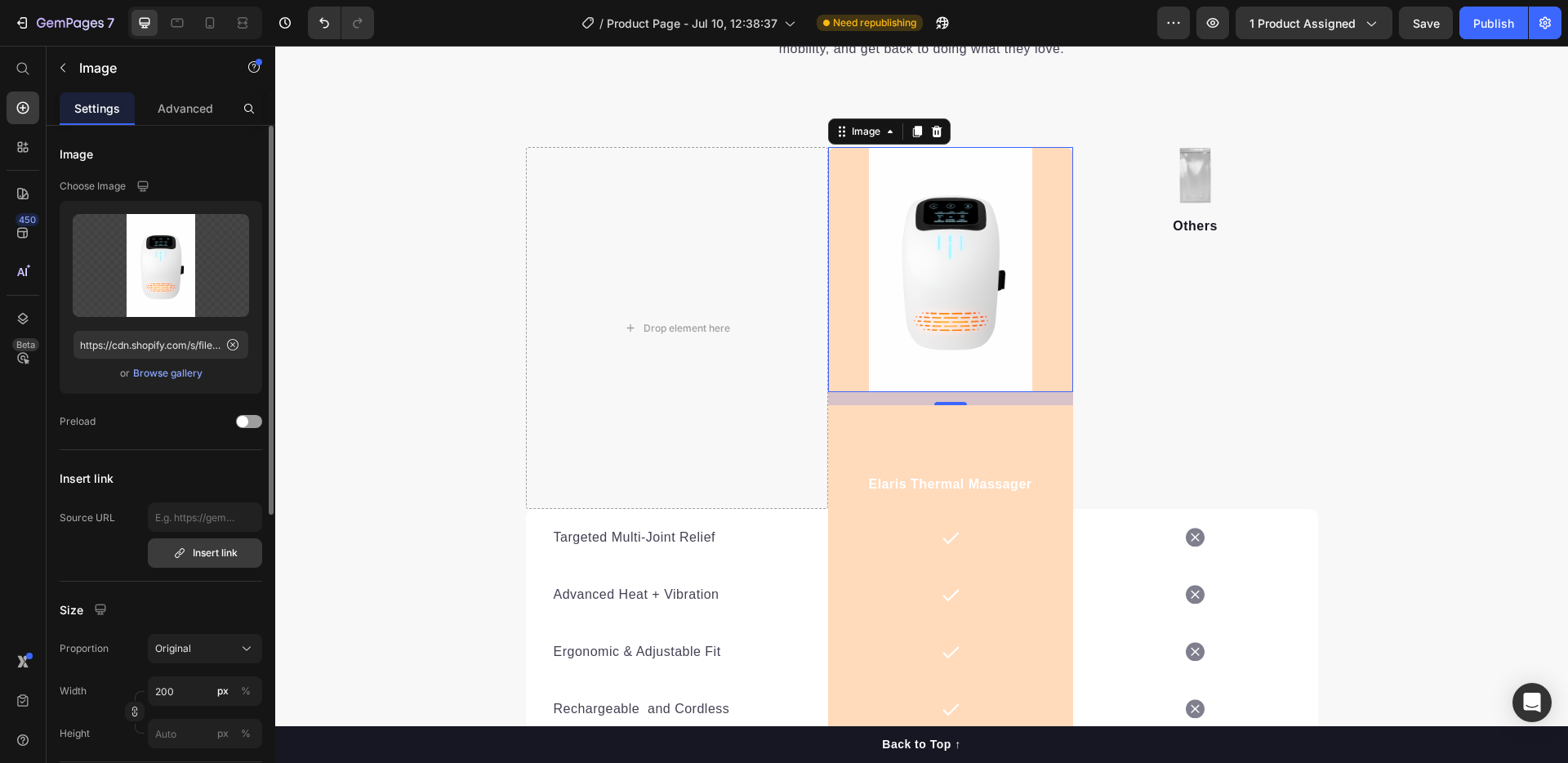 scroll, scrollTop: 1, scrollLeft: 0, axis: vertical 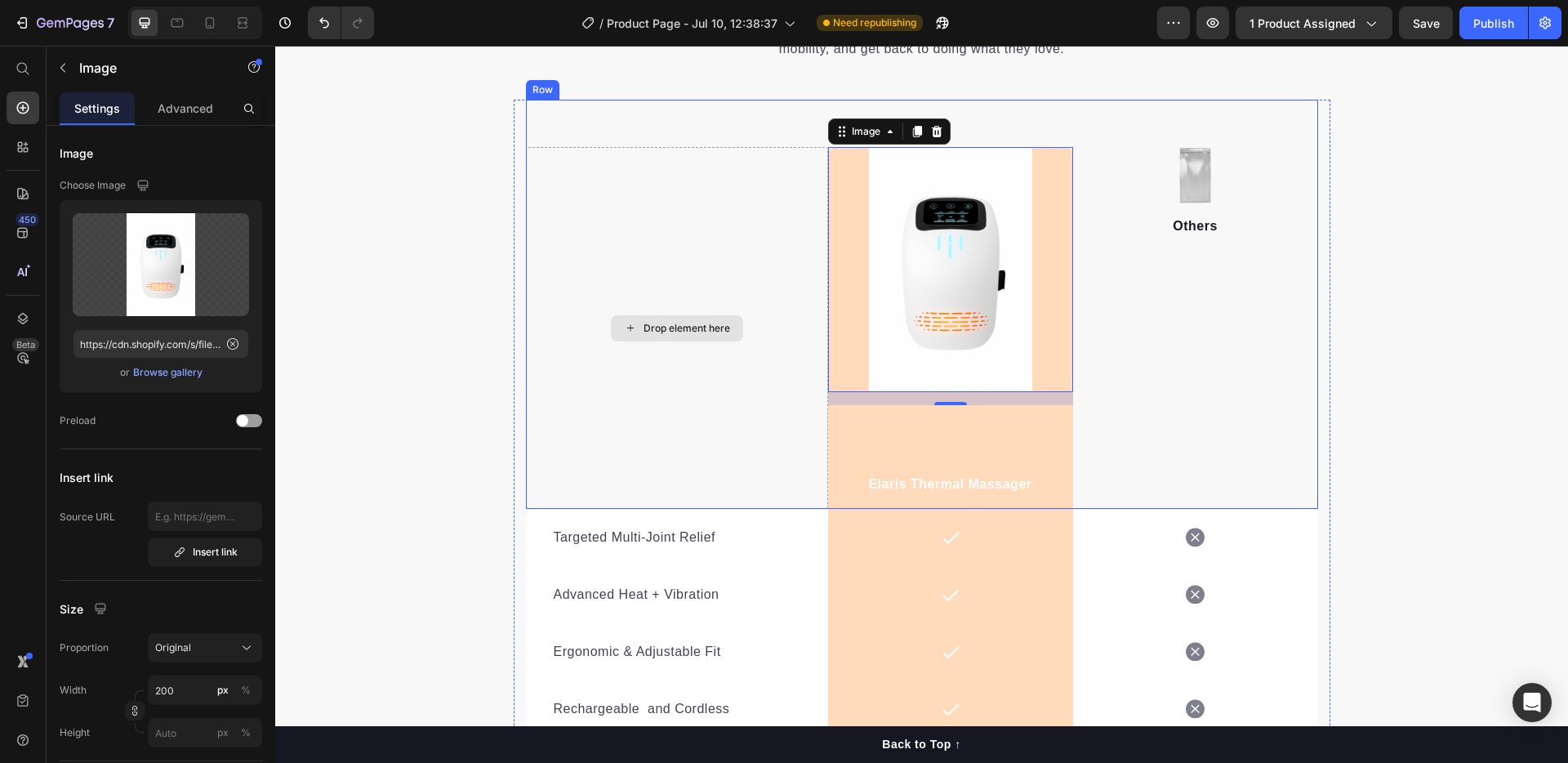 click at bounding box center (951, 270) 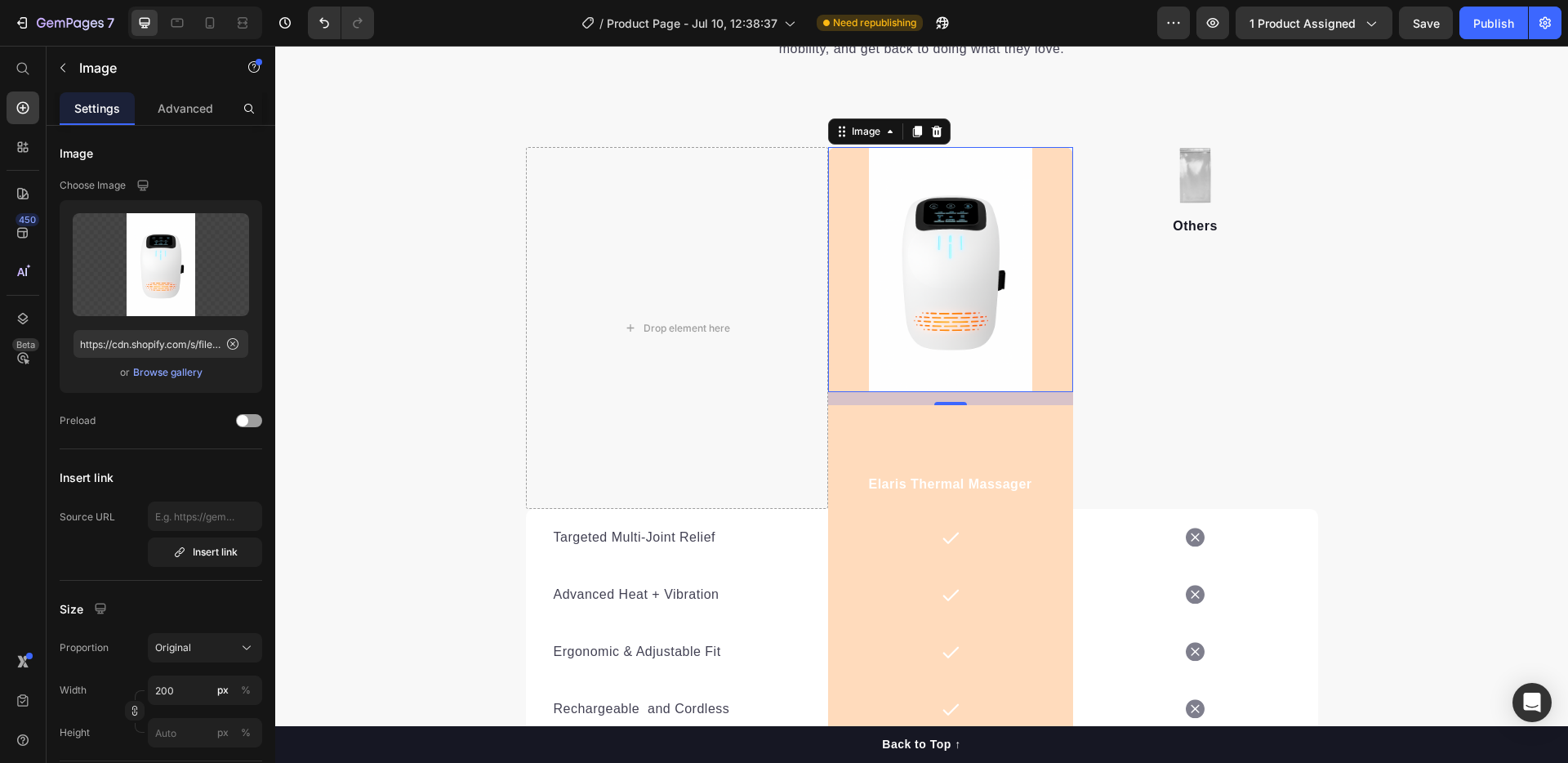 click at bounding box center [951, 270] 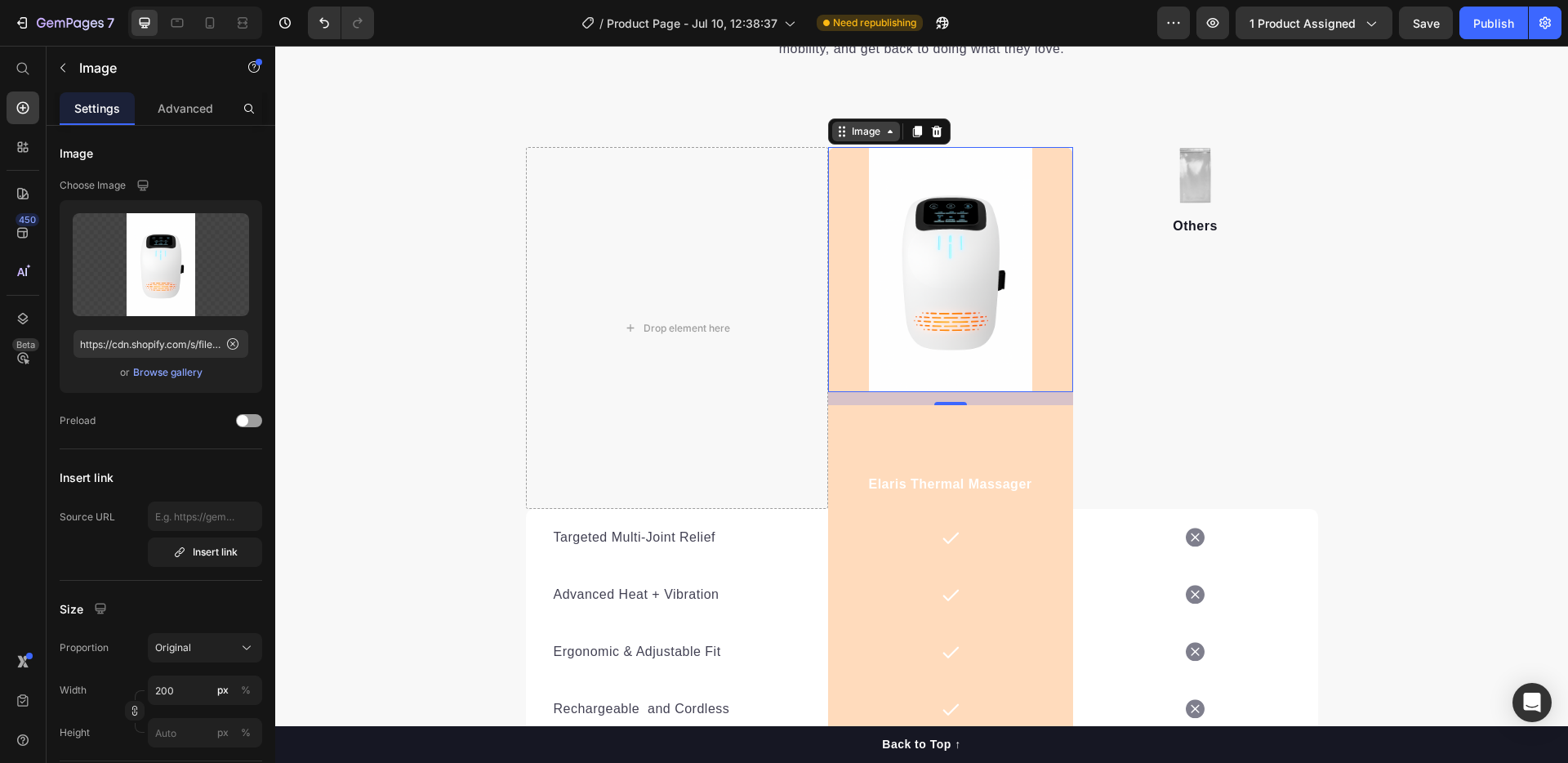 click on "Image" at bounding box center [866, 132] 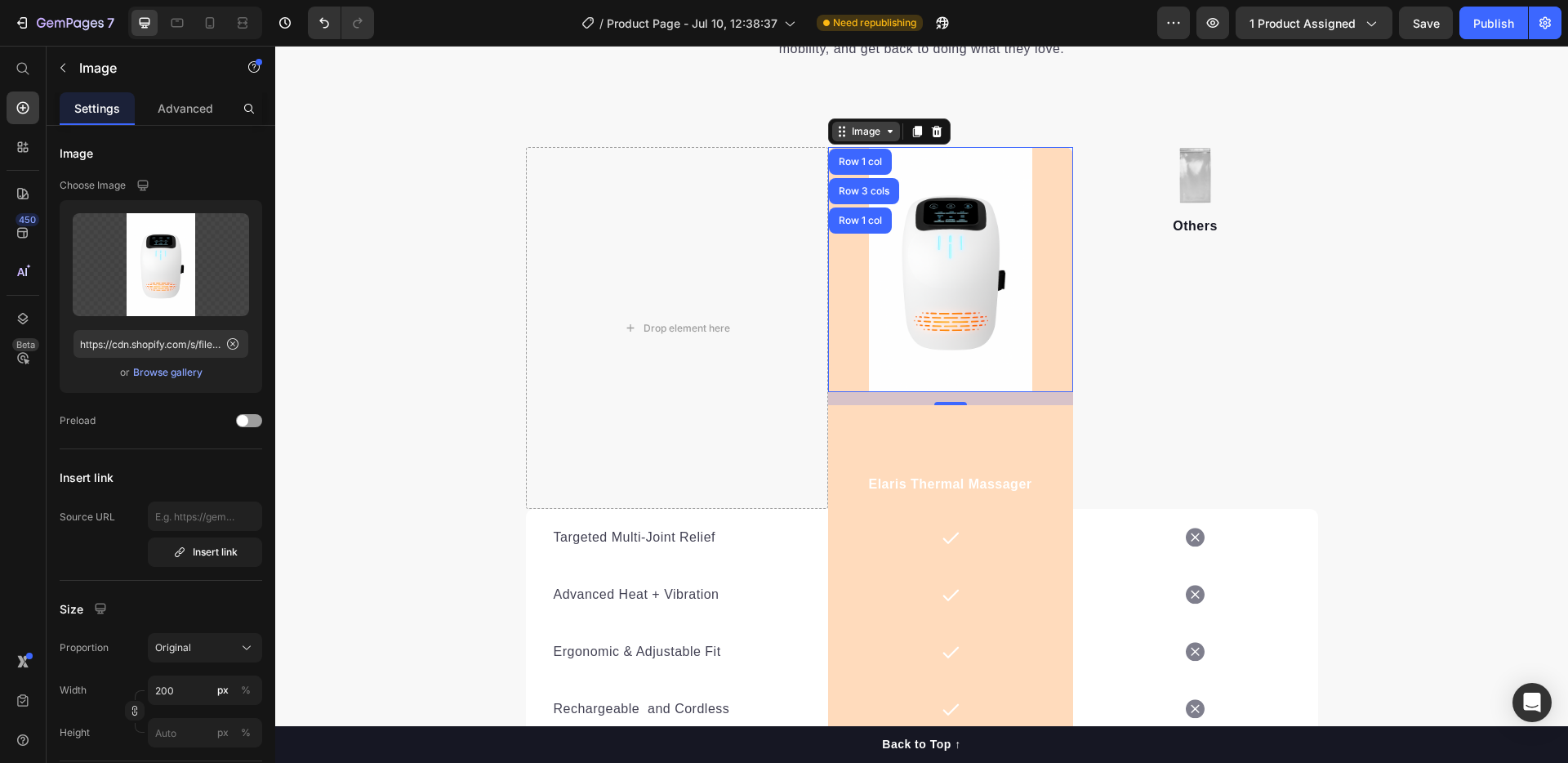 click on "Image" at bounding box center [866, 132] 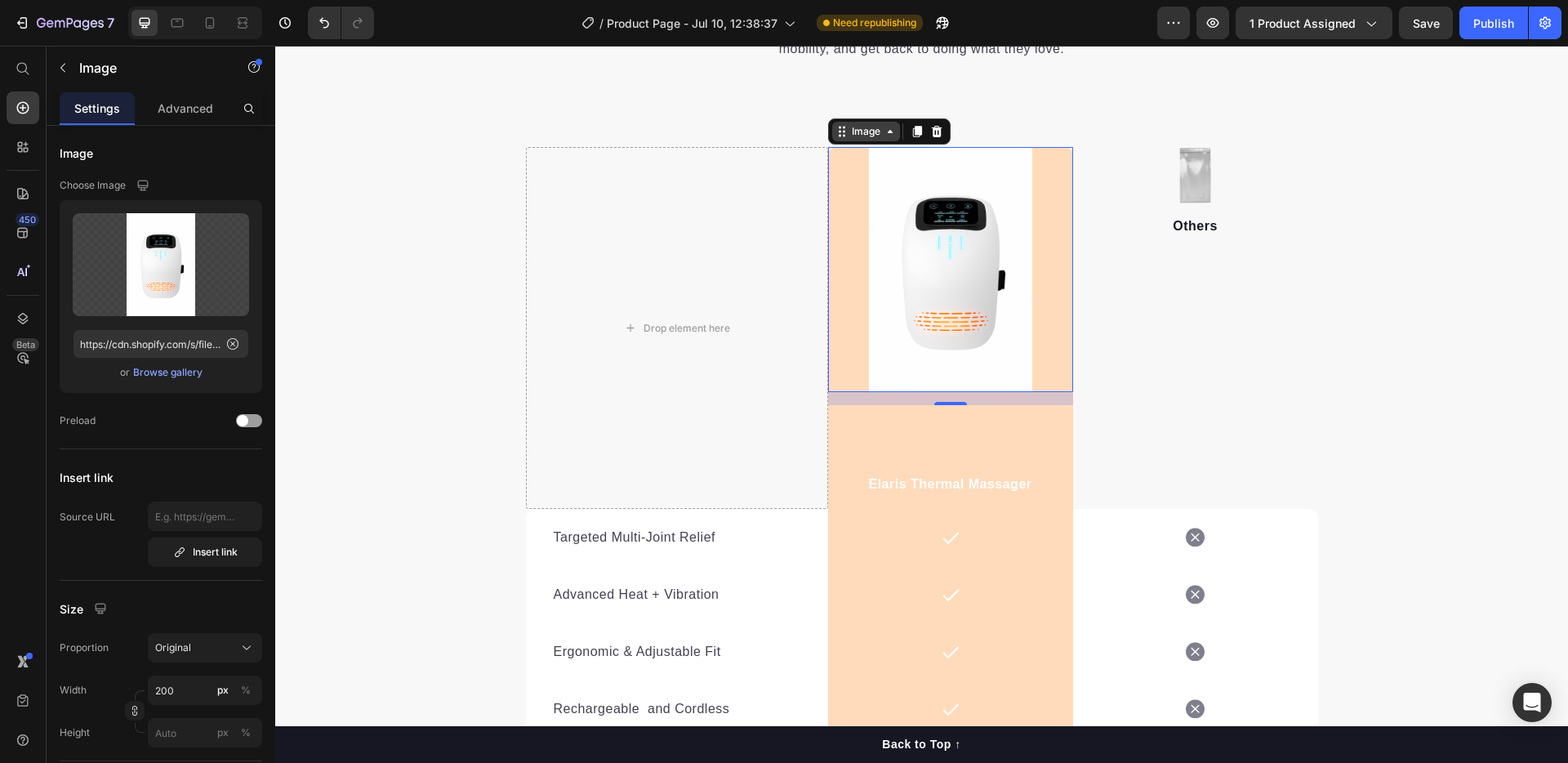 click on "Image" at bounding box center [866, 132] 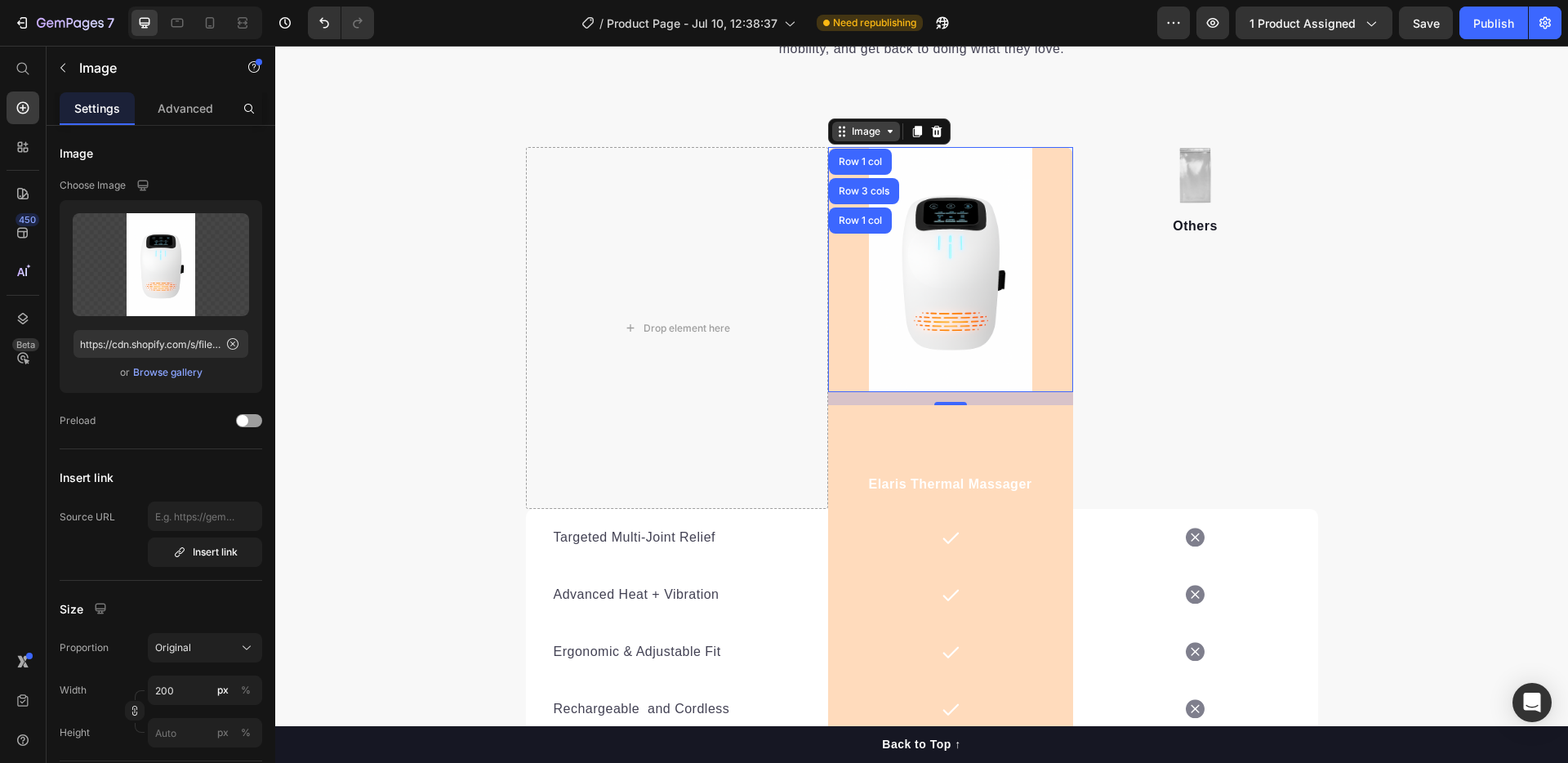 click on "Image" at bounding box center [866, 132] 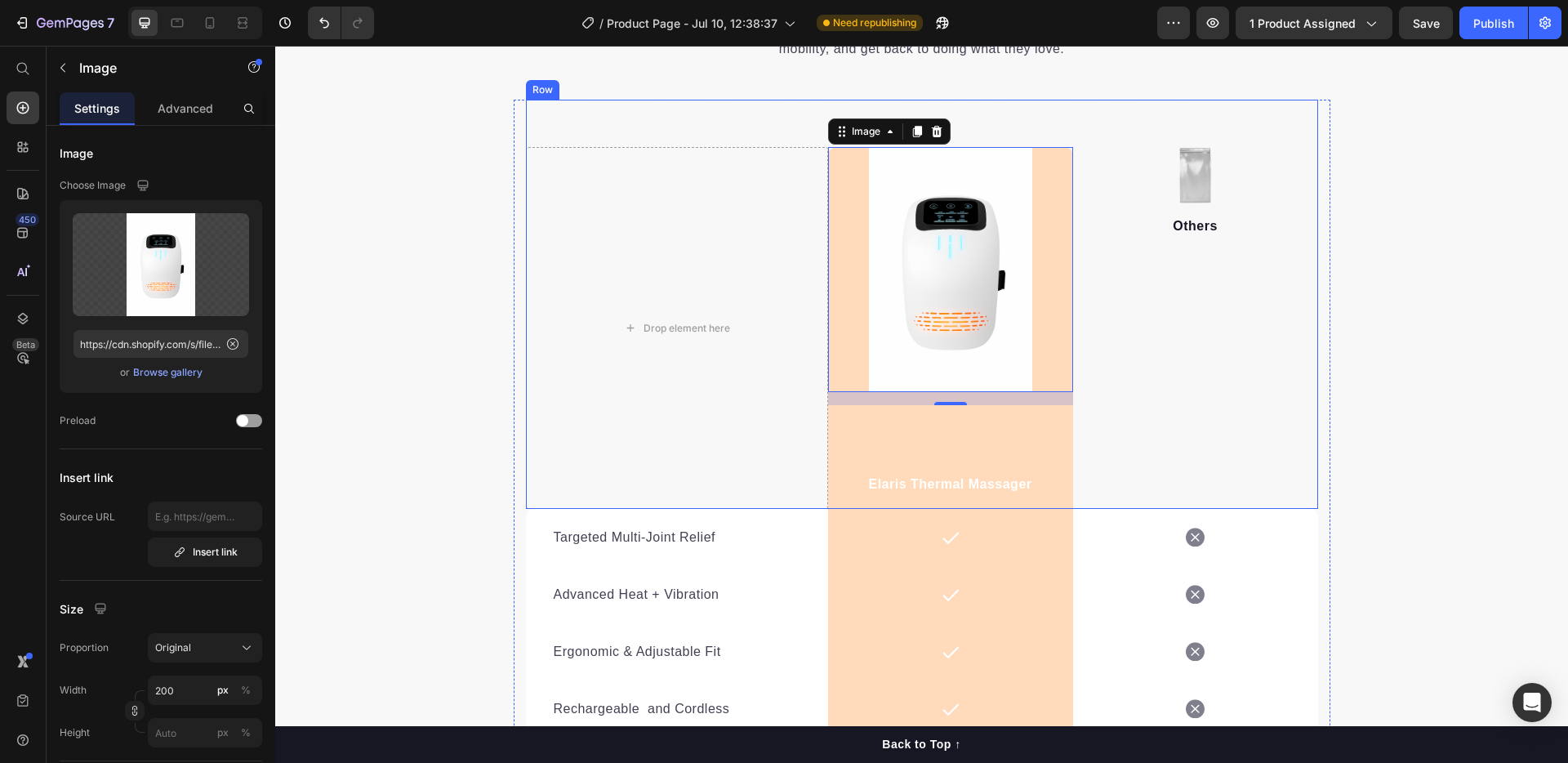 click on "Feel  Better  Move  Freely   Live  Fully Heading It’s no surprise this electric massager is rated the  #1 choice for joint relief . Its advanced heat and vibration technology delivers targeted comfort and promotes healthier movement—helping users reduce pain, restore mobility, and get back to doing what they love. Text block Row
Drop element here Image   16 Elaris Thermal Massager Text block Row Image Others Text block Row Targeted Multi-Joint Relief Text block
Icon Row
Icon Row Advanced Heat + Vibration  Text block
Icon Row
Icon Row Ergonomic & Adjustable Fit Text block
Icon Row
Icon Row Rechargeable  and Cordless Text block
Icon Row
Icon Row Premium Build Quality Text block
Icon Row
Icon Row Customer First Guarantee Text block
Icon Row
Icon Row Row End Your Pain Today! Button *100%" at bounding box center (921, 401) 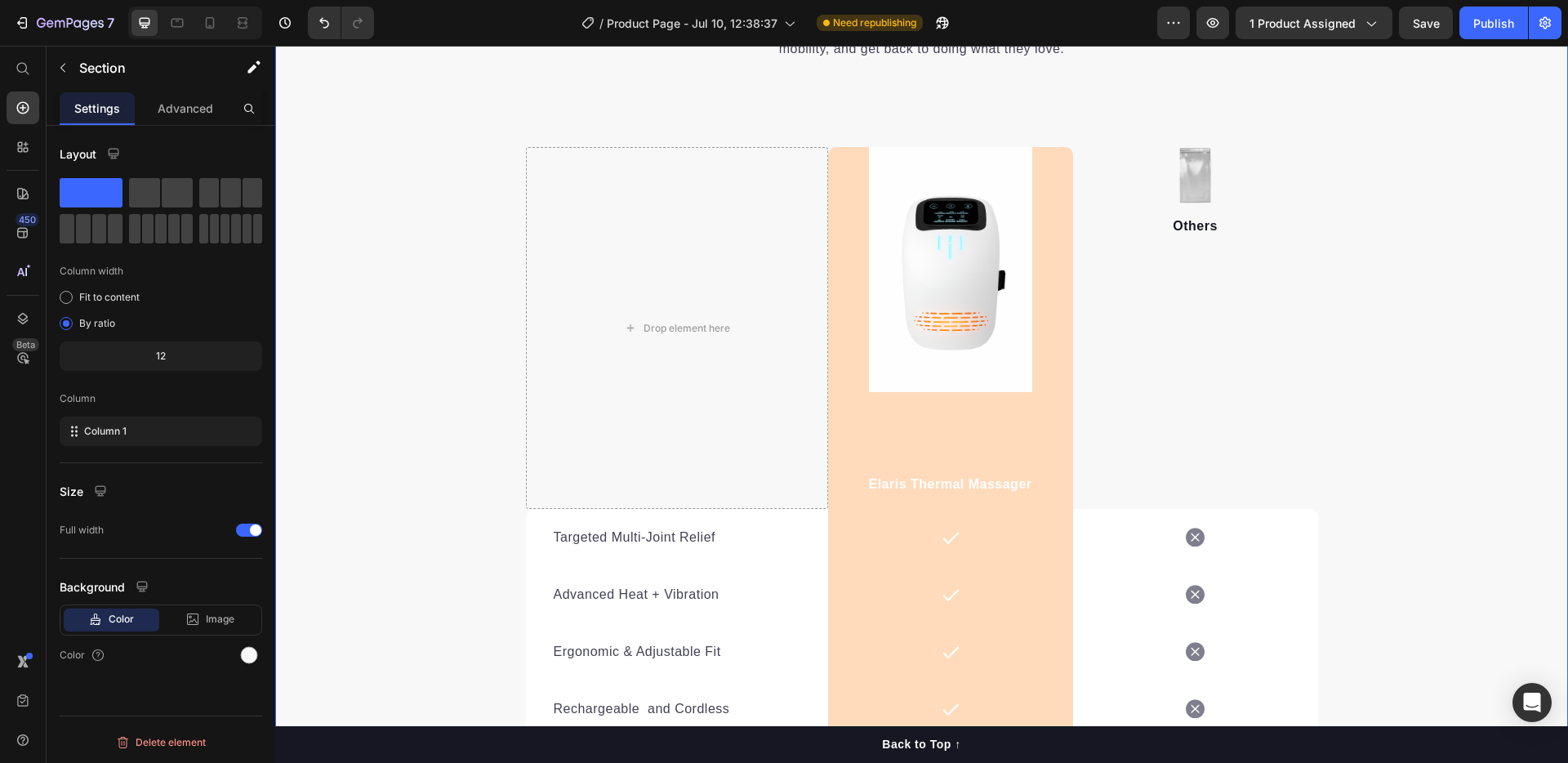 scroll, scrollTop: 0, scrollLeft: 0, axis: both 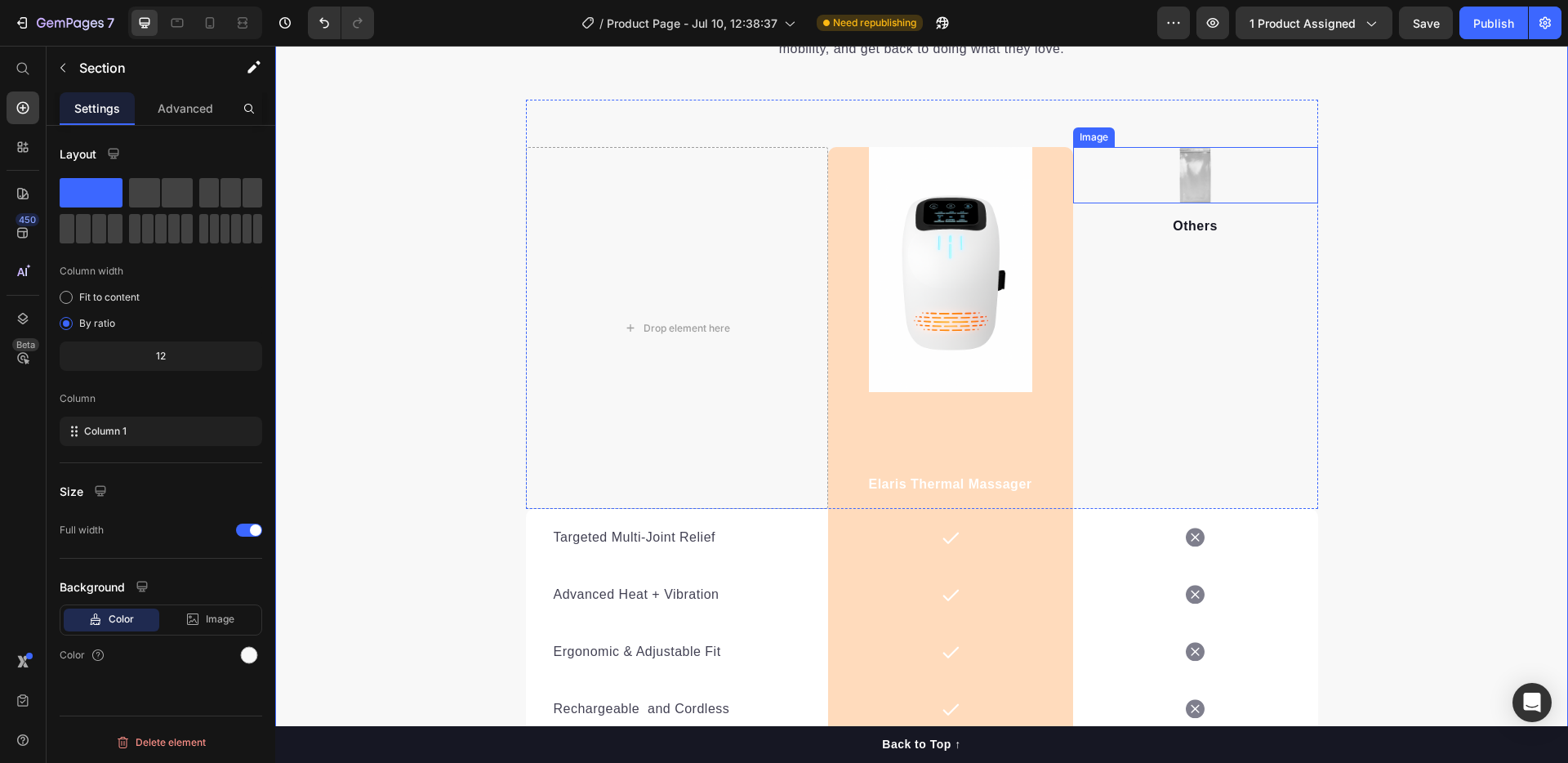 click at bounding box center (1196, 175) 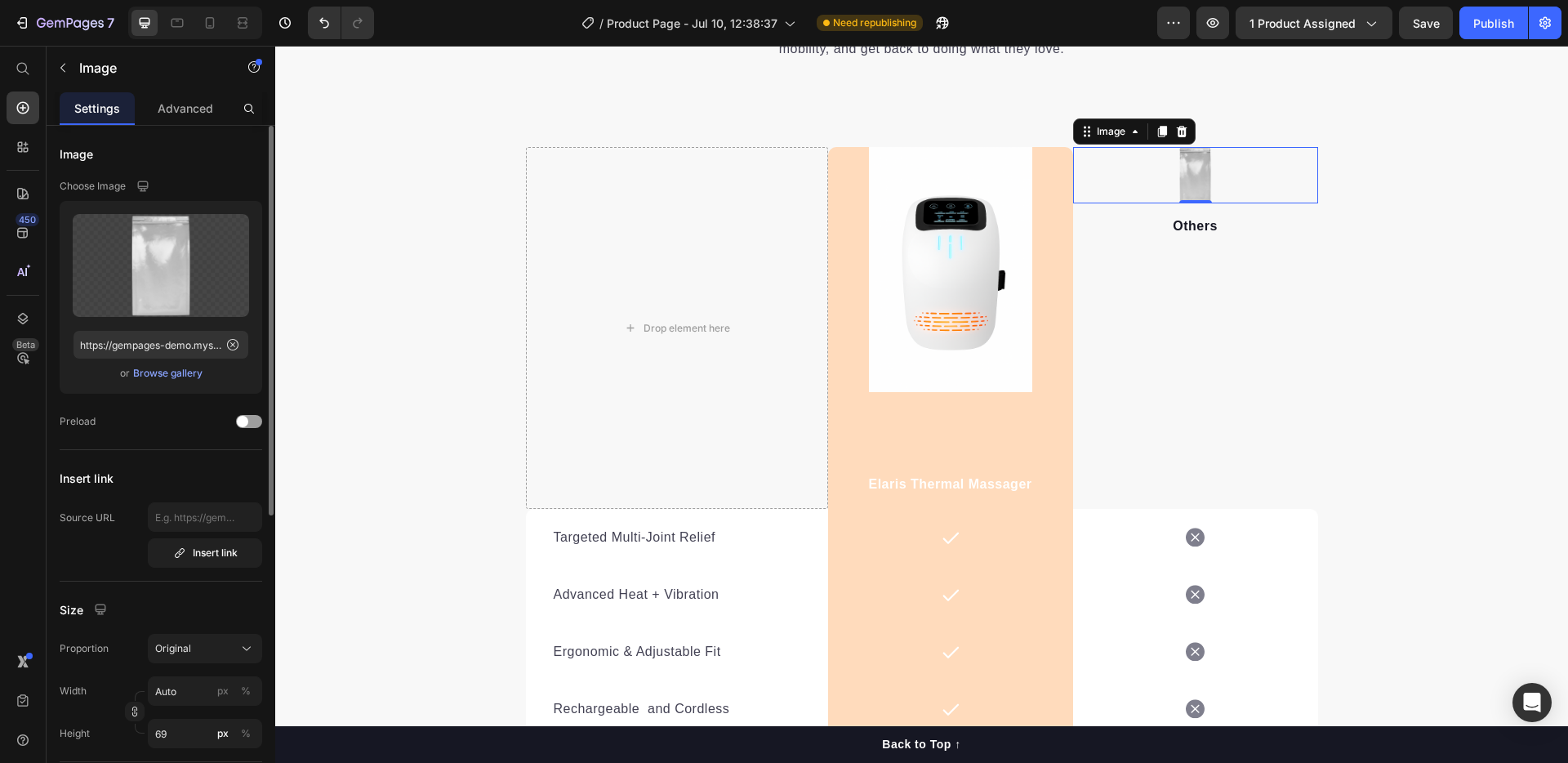 click on "Upload Image https://gempages-demo.myshopify.com/cdn/shop/t/1/assets/495611768014373769-e55d51f4-9946-4a30-8066-6ac032ac28f5.png?v=91068990545356453541704953371  or   Browse gallery" 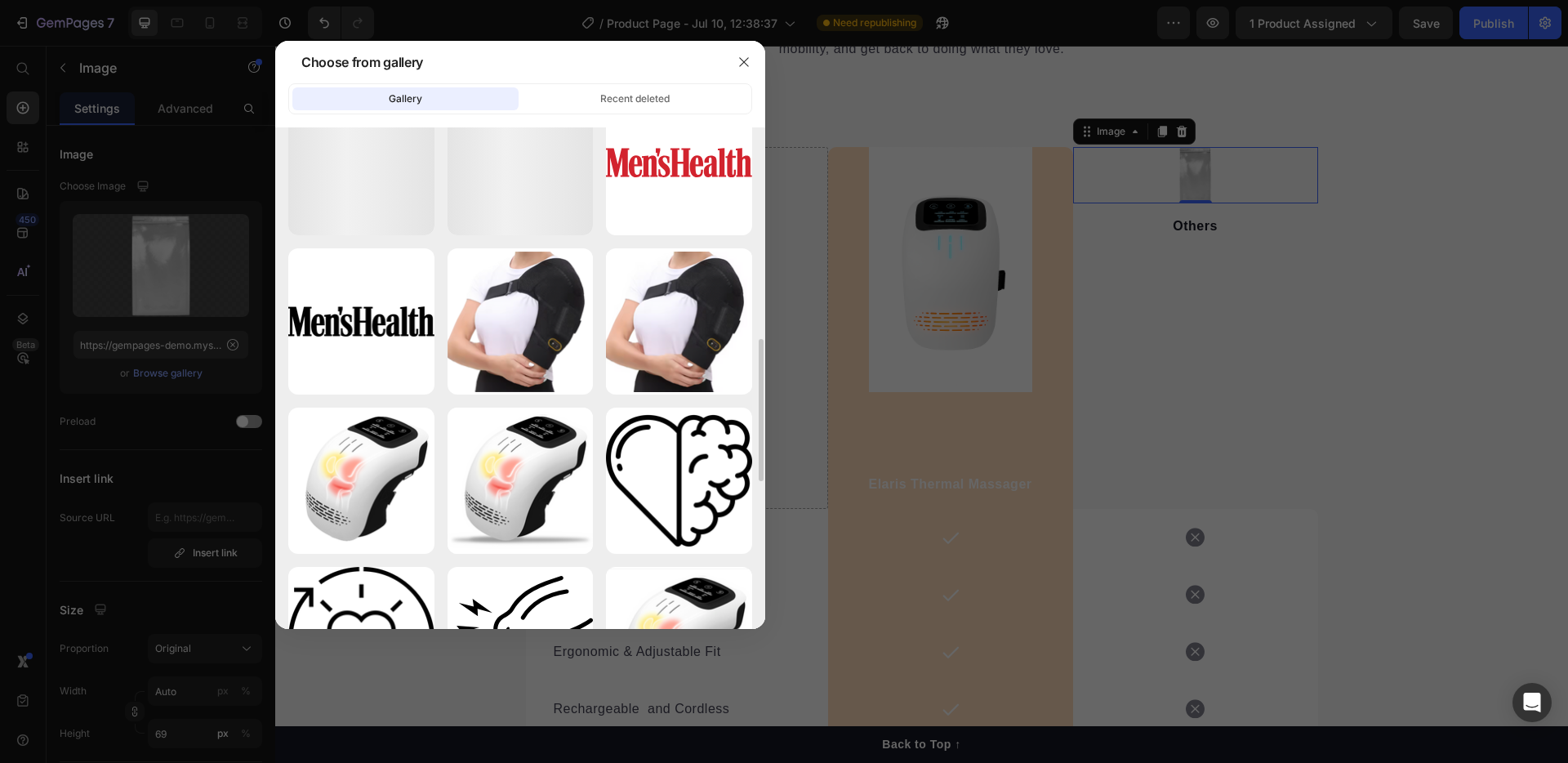 scroll, scrollTop: 703, scrollLeft: 0, axis: vertical 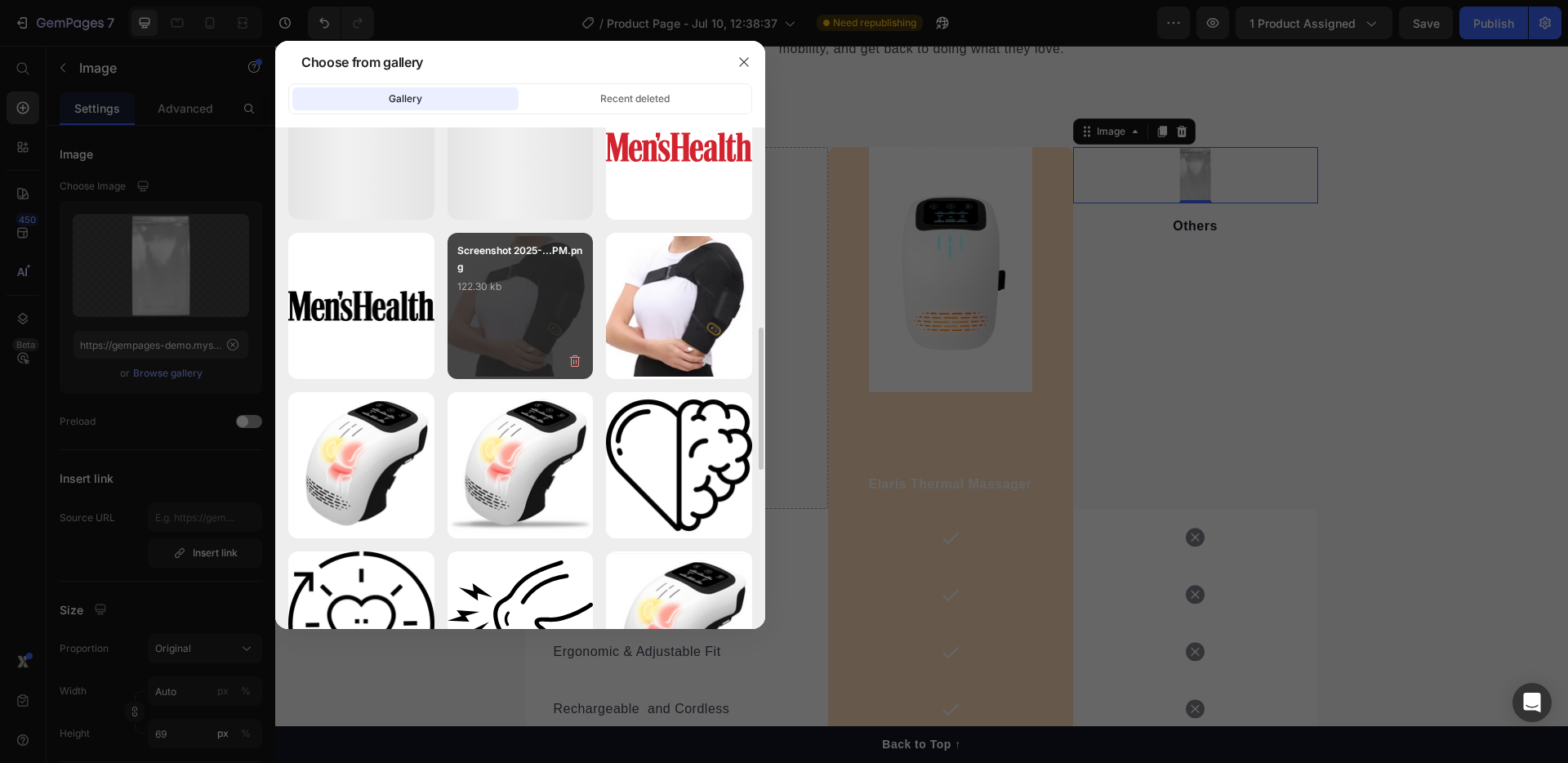 click on "Screenshot 2025-...PM.png 122.30 kb" at bounding box center [520, 275] 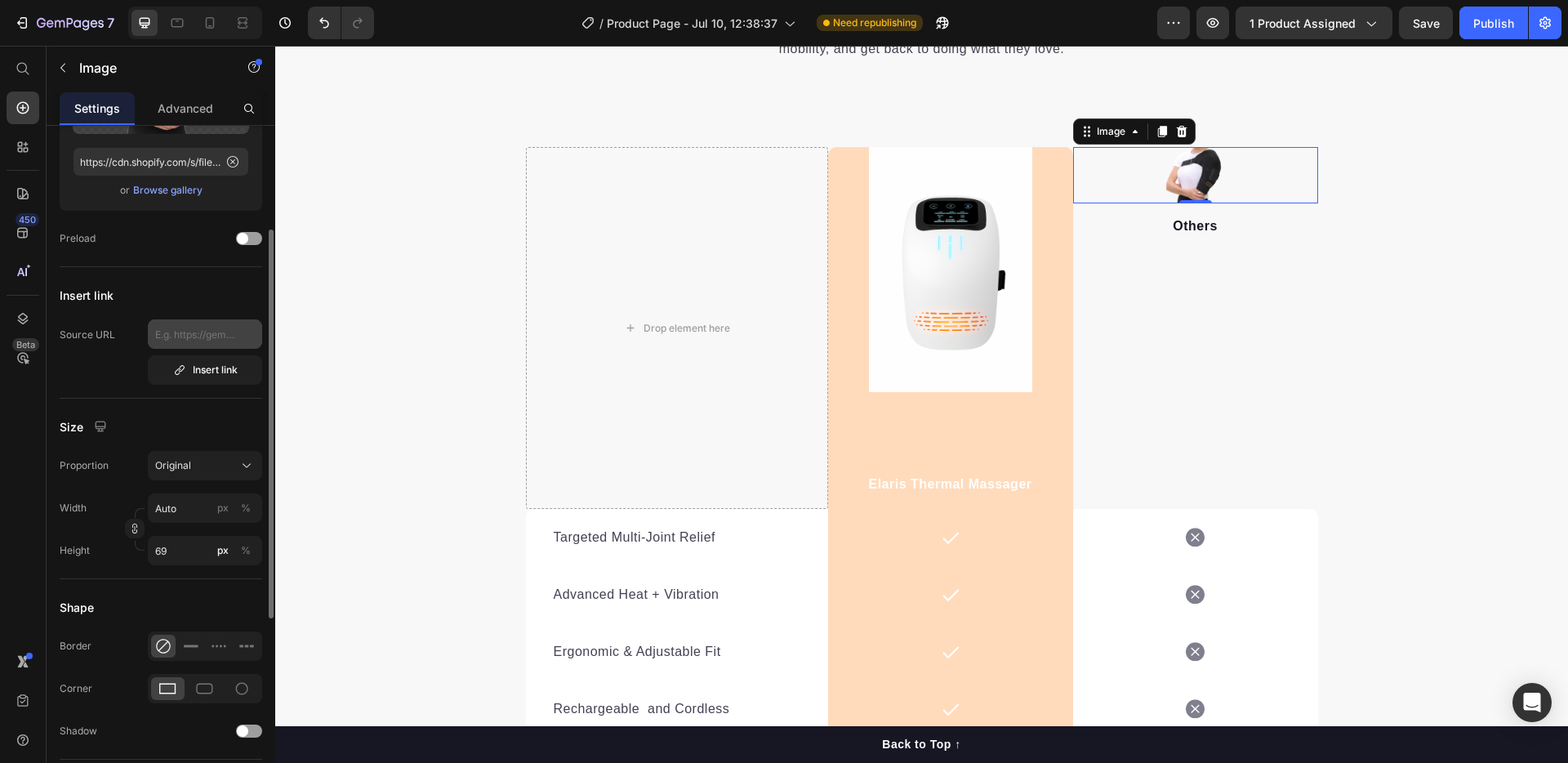 scroll, scrollTop: 189, scrollLeft: 0, axis: vertical 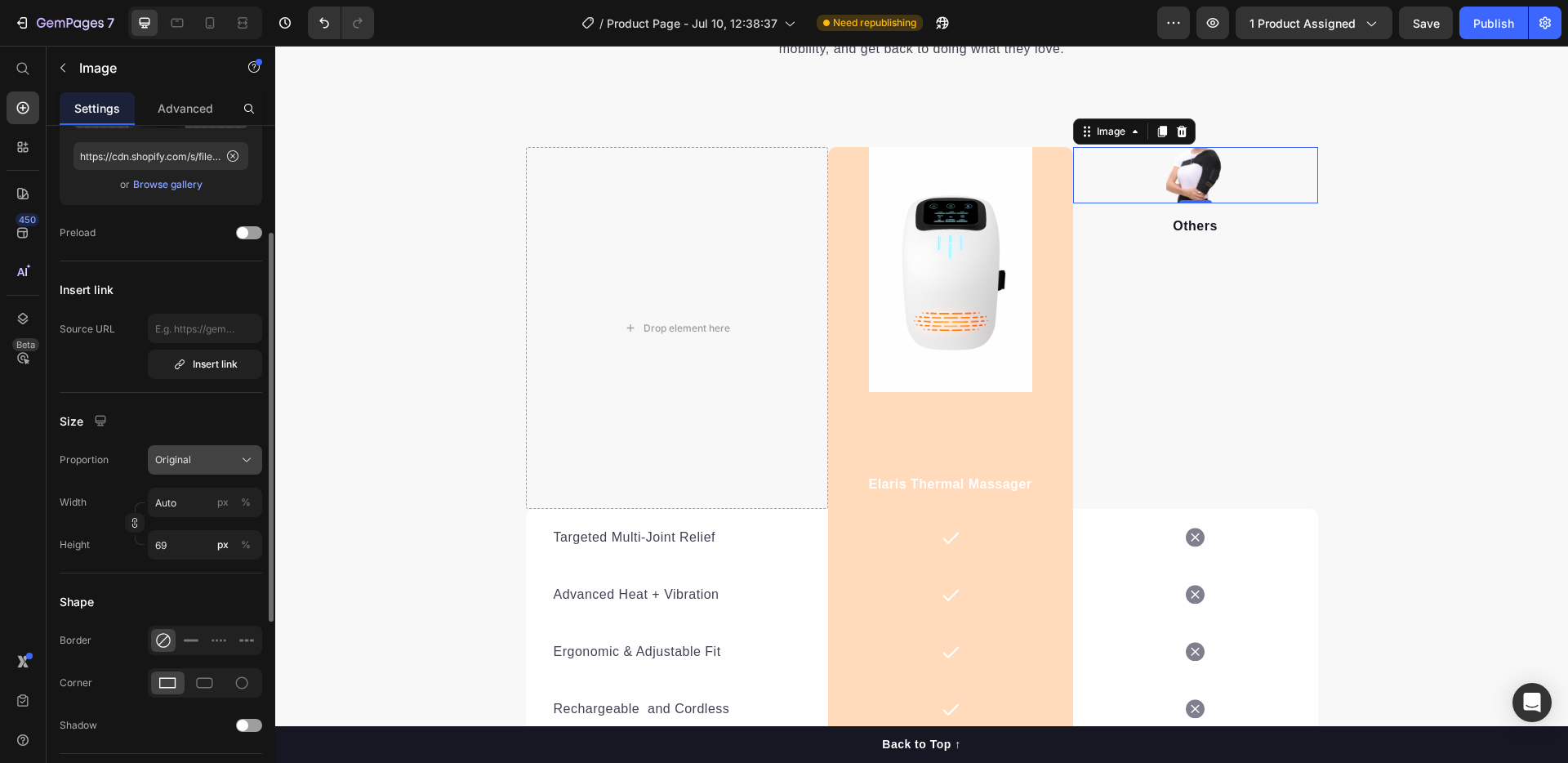 click on "Original" at bounding box center (205, 460) 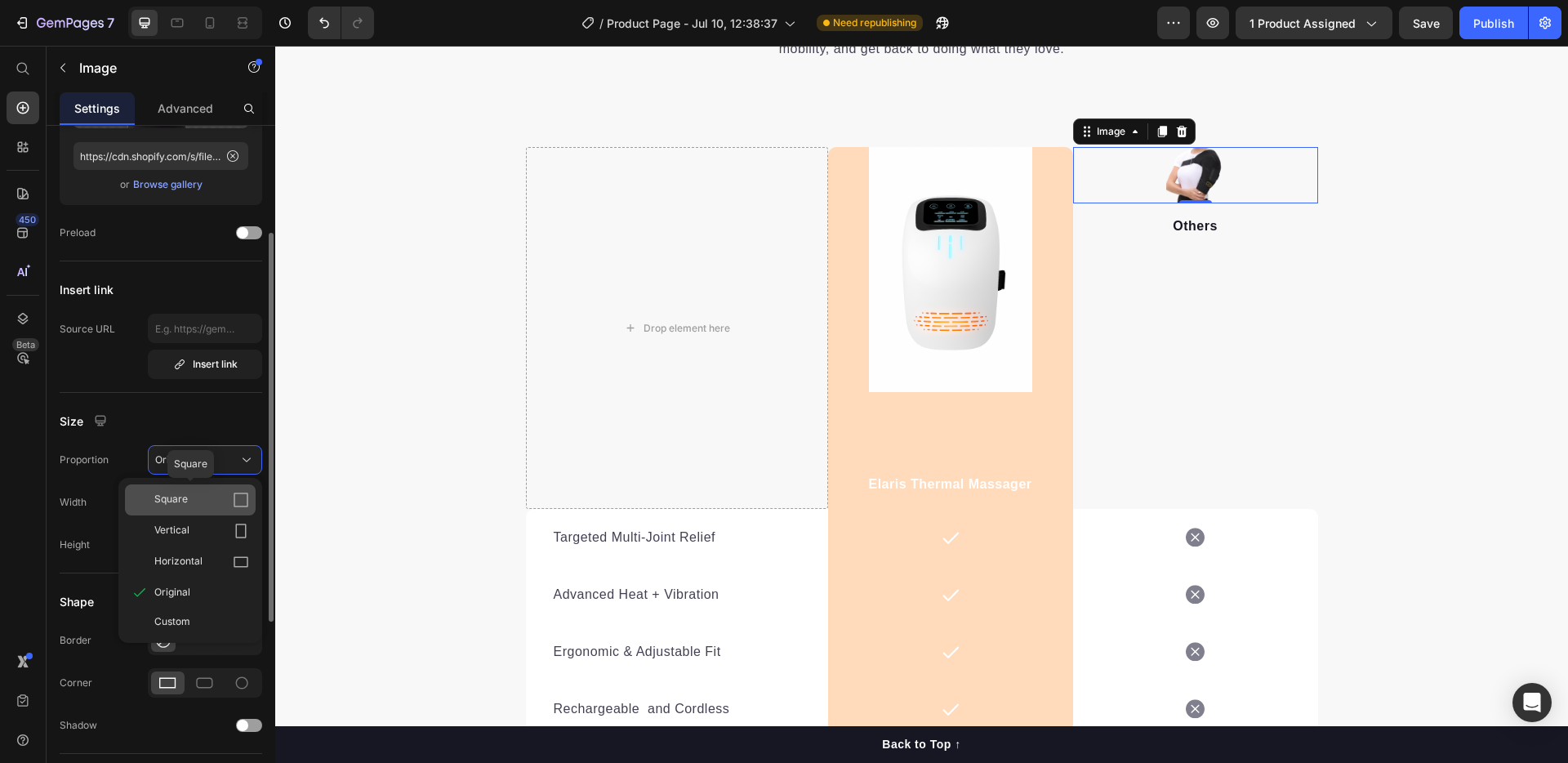 click on "Square" 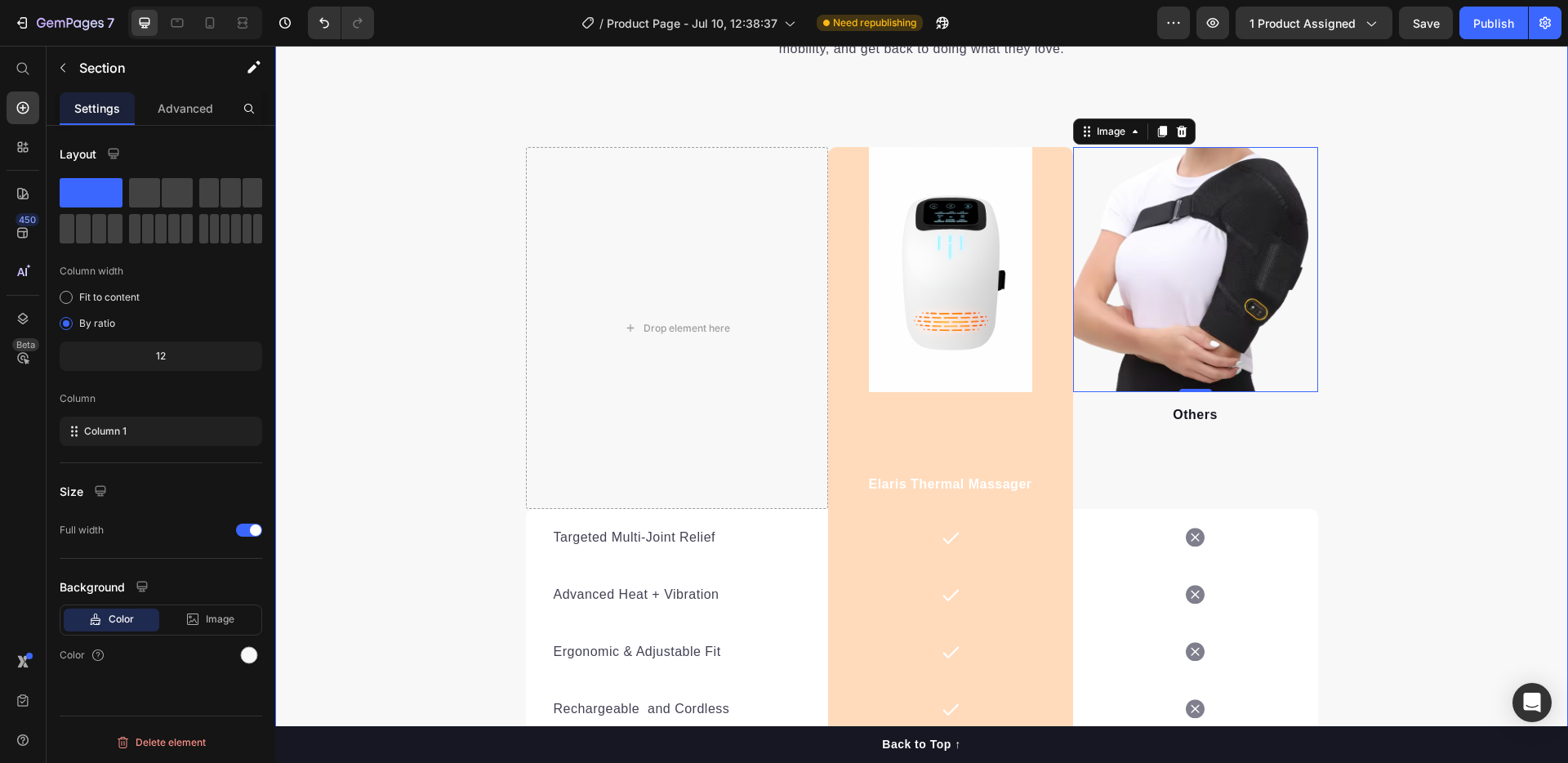 click on "Feel  Better  Move  Freely   Live  Fully Heading It’s no surprise this electric massager is rated the  #1 choice for joint relief . Its advanced heat and vibration technology delivers targeted comfort and promotes healthier movement—helping users reduce pain, restore mobility, and get back to doing what they love. Text block Row
Drop element here Image Elaris Thermal Massager Text block Row Image   0 Others Text block Row Targeted Multi-Joint Relief Text block
Icon Row
Icon Row Advanced Heat + Vibration  Text block
Icon Row
Icon Row Ergonomic & Adjustable Fit Text block
Icon Row
Icon Row Rechargeable  and Cordless Text block
Icon Row
Icon Row Premium Build Quality Text block
Icon Row
Icon Row Customer First Guarantee Text block
Icon Row
Icon Row Row End Your Pain Today! Button *100%" at bounding box center (921, 401) 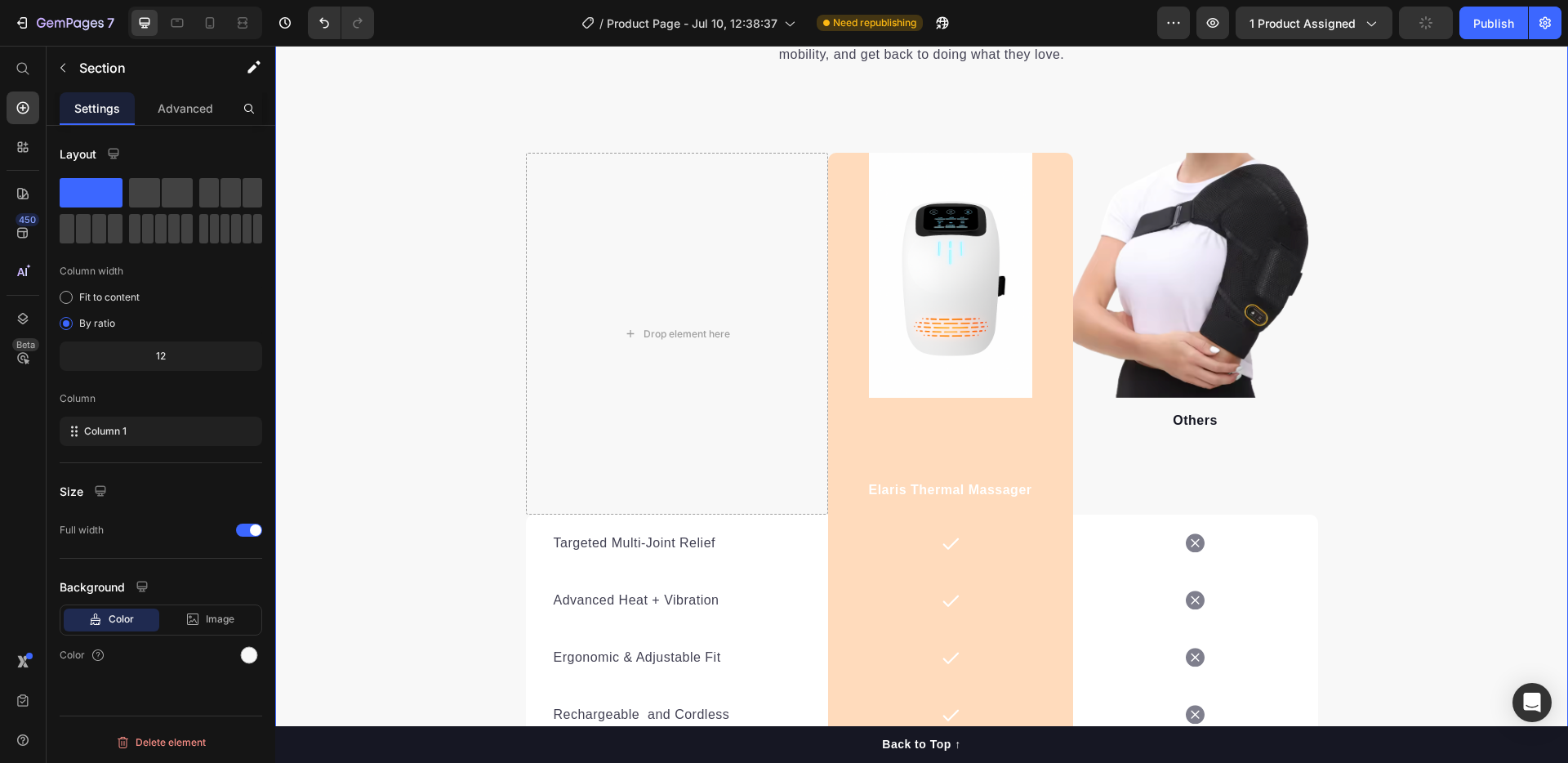 scroll, scrollTop: 3428, scrollLeft: 0, axis: vertical 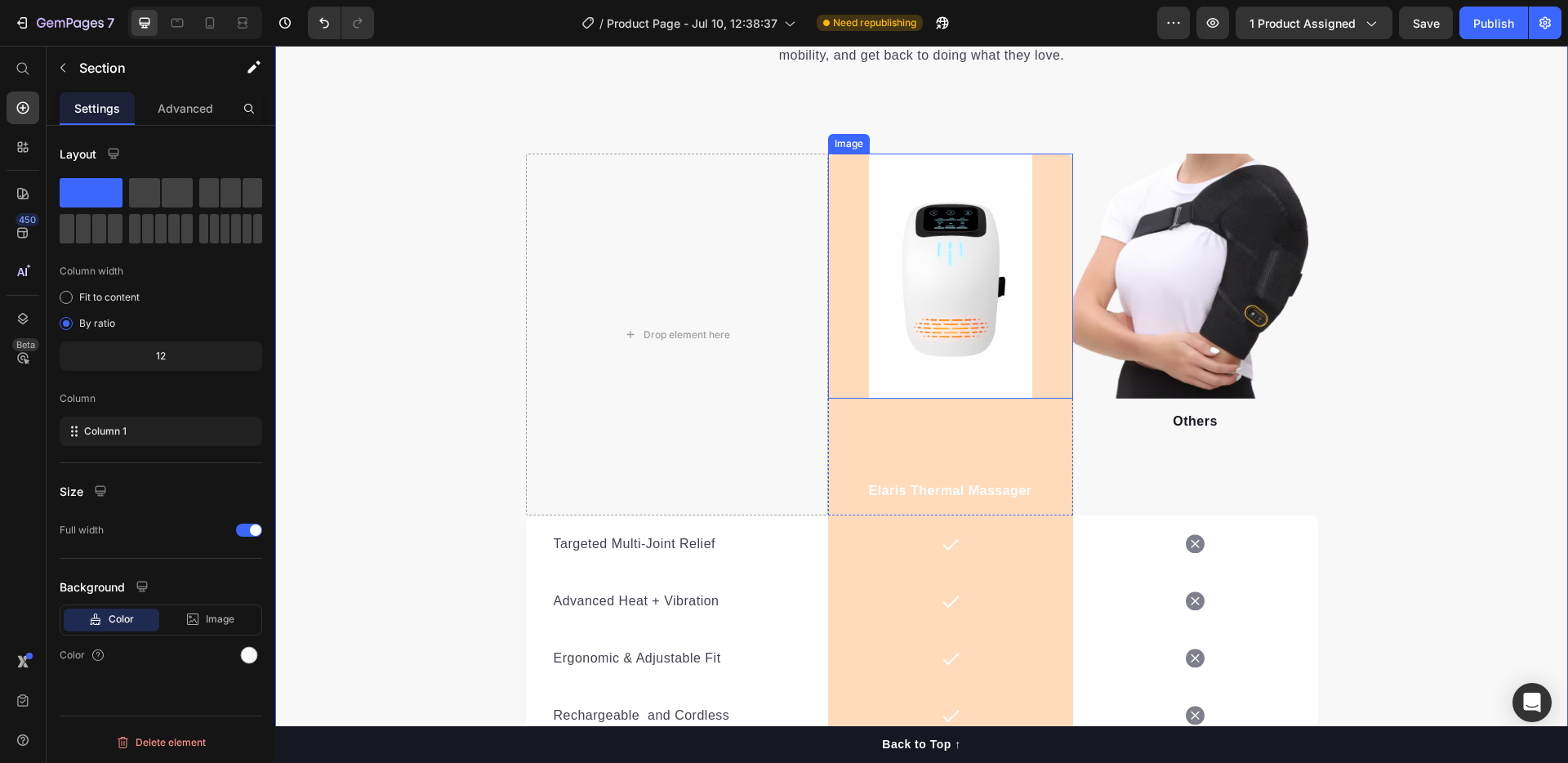click at bounding box center (951, 276) 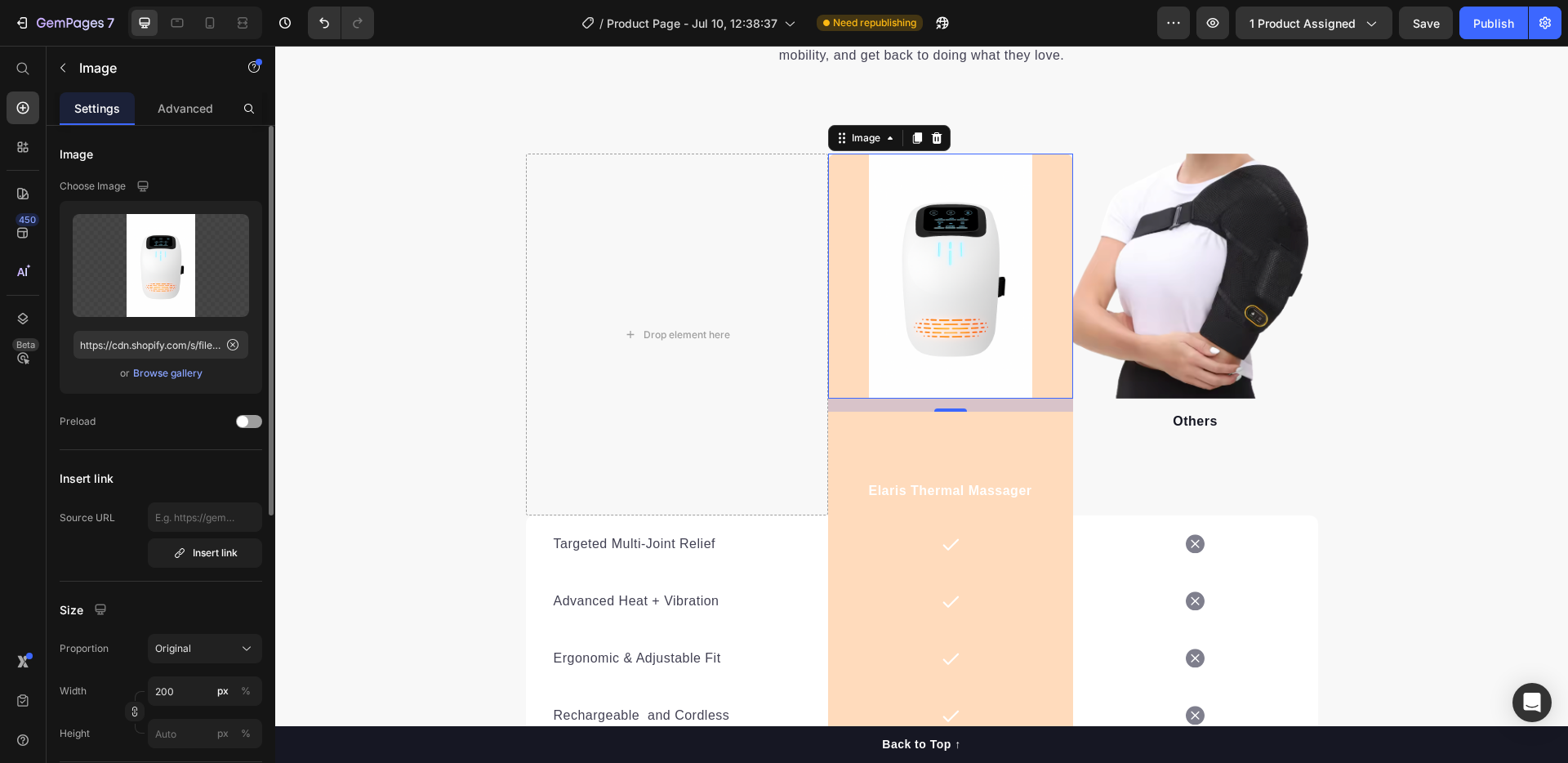 click on "Browse gallery" at bounding box center (167, 373) 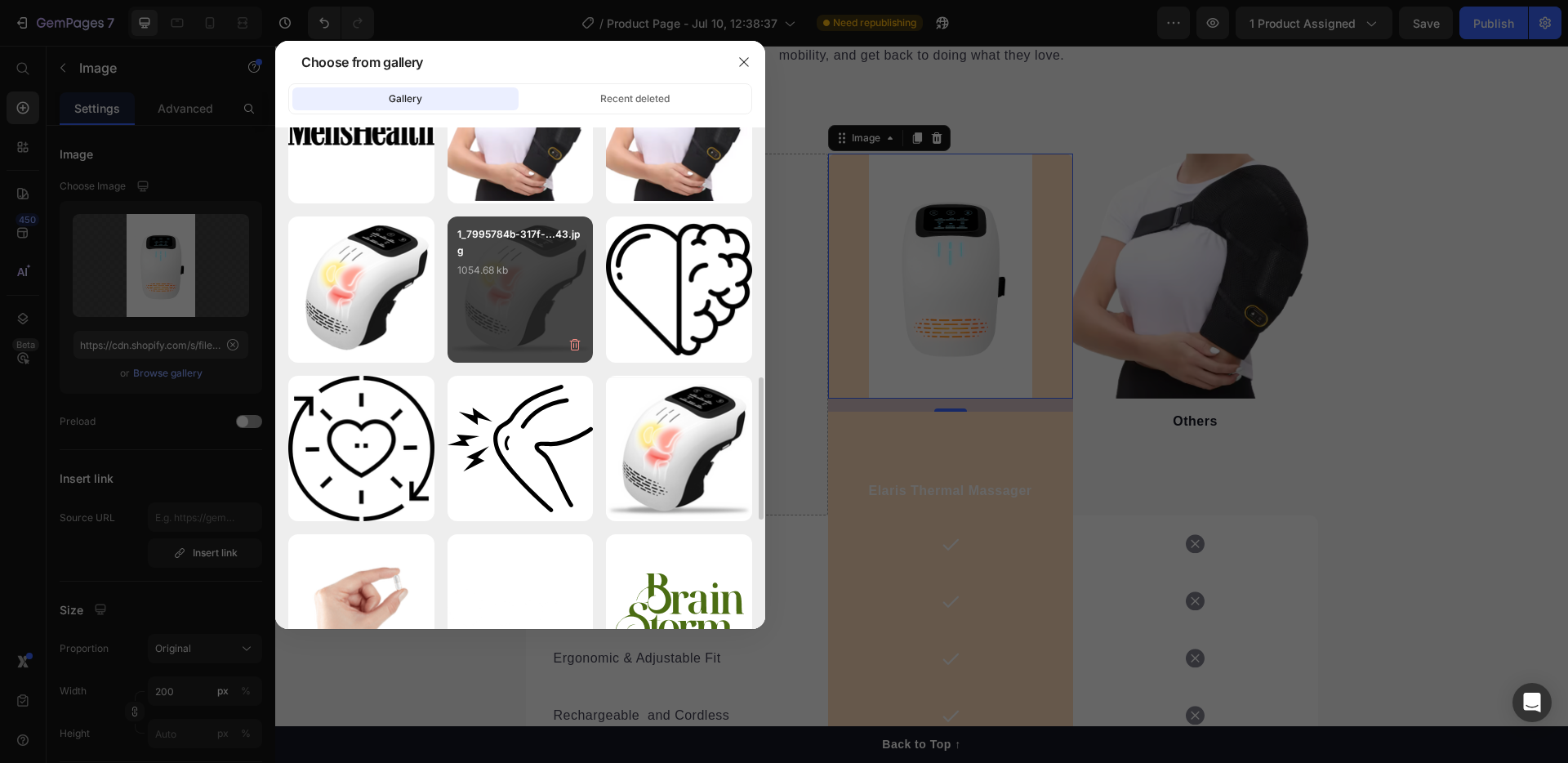 scroll, scrollTop: 969, scrollLeft: 0, axis: vertical 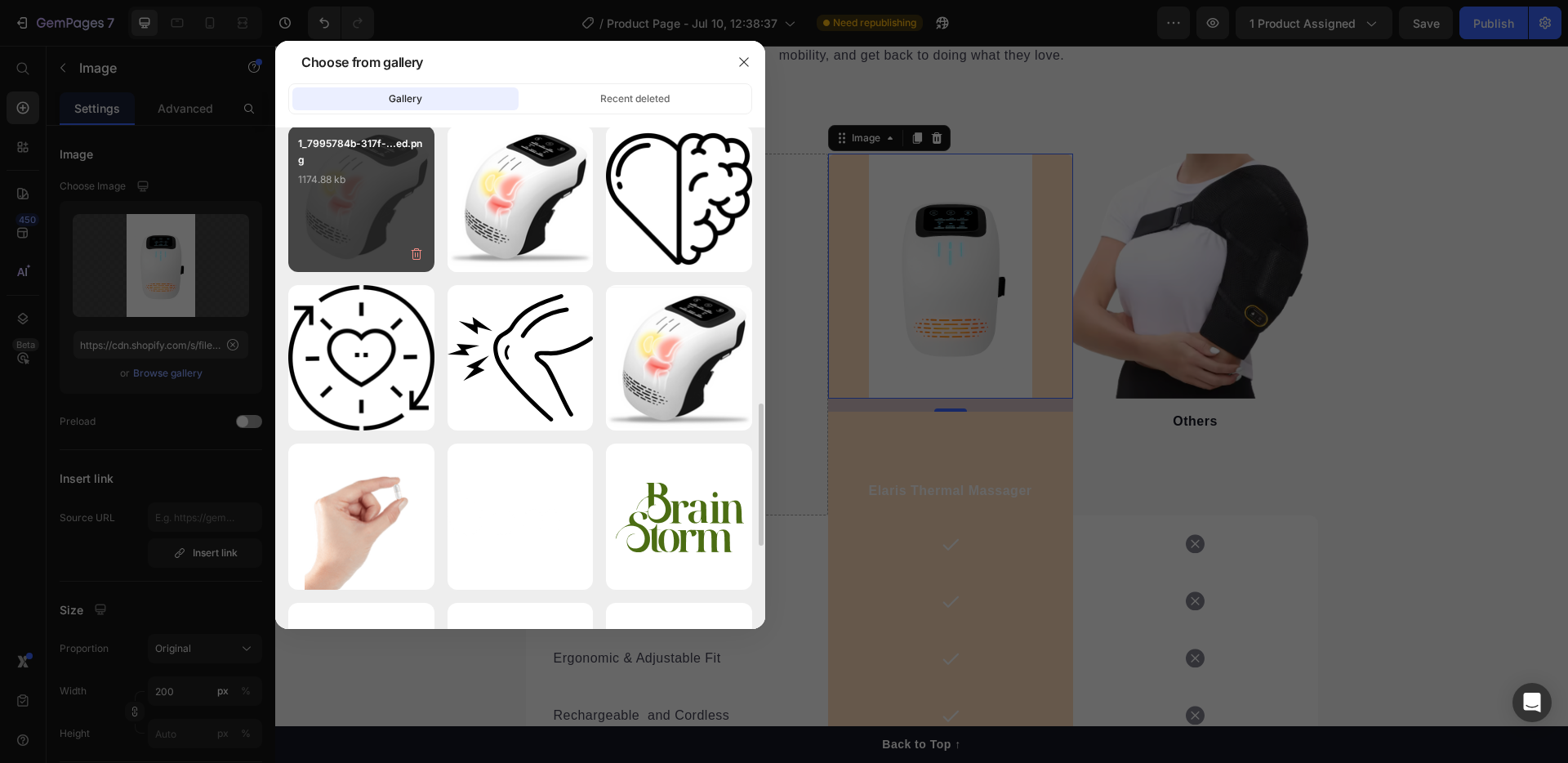 click on "1_7995784b-317f-...ed.png 1174.88 kb" at bounding box center [361, 199] 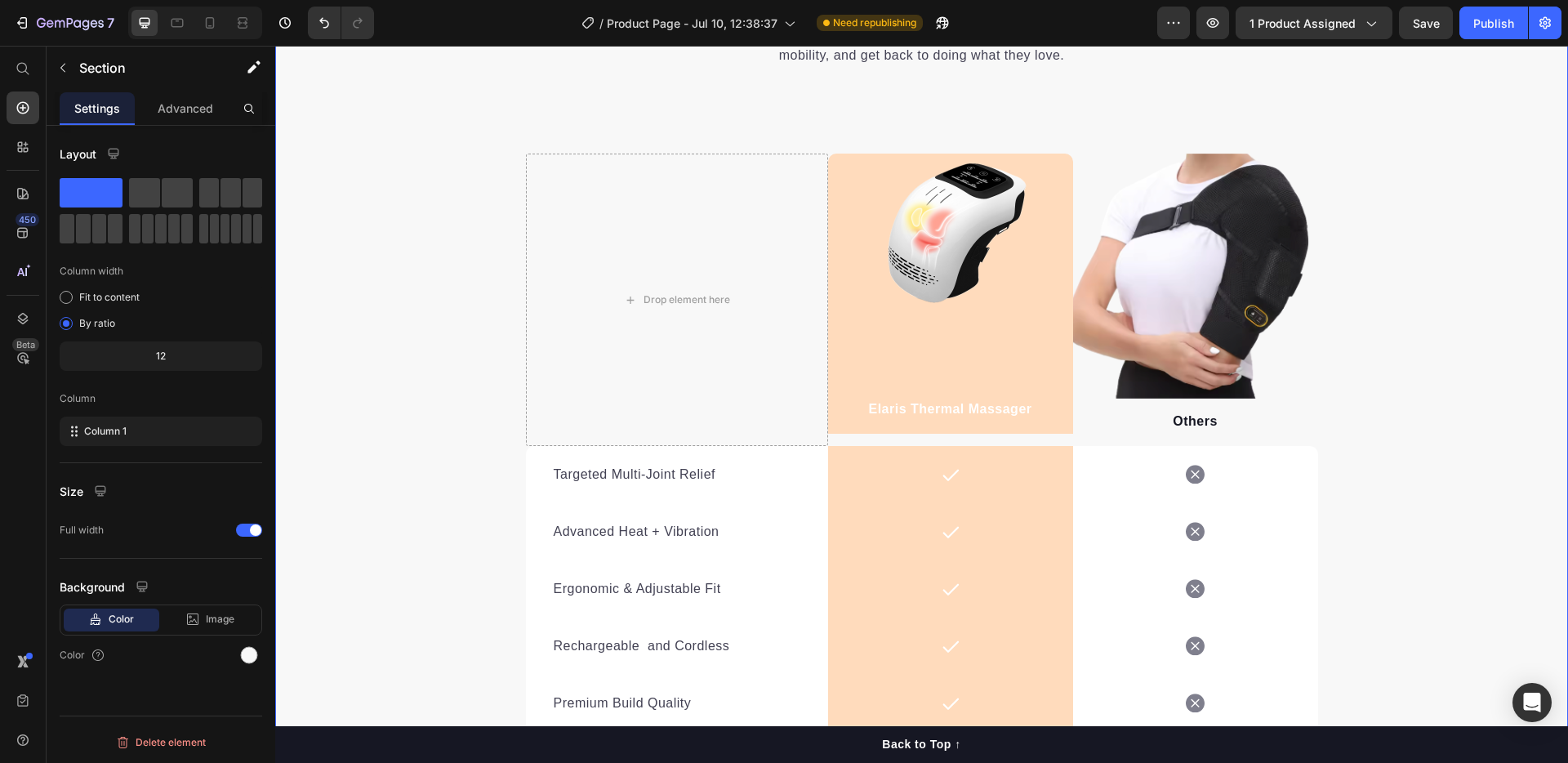 click on "Feel  Better  Move  Freely   Live  Fully Heading It’s no surprise this electric massager is rated the  #1 choice for joint relief . Its advanced heat and vibration technology delivers targeted comfort and promotes healthier movement—helping users reduce pain, restore mobility, and get back to doing what they love. Text block Row
Drop element here Image Elaris Thermal Massager Text block Row Image Others Text block Row Targeted Multi-Joint Relief Text block
Icon Row
Icon Row Advanced Heat + Vibration  Text block
Icon Row
Icon Row Ergonomic & Adjustable Fit Text block
Icon Row
Icon Row Rechargeable  and Cordless Text block
Icon Row
Icon Row Premium Build Quality Text block
Icon Row
Icon Row Customer First Guarantee Text block
Icon Row
Icon Row Row End Your Pain Today! Button *100%" at bounding box center (921, 373) 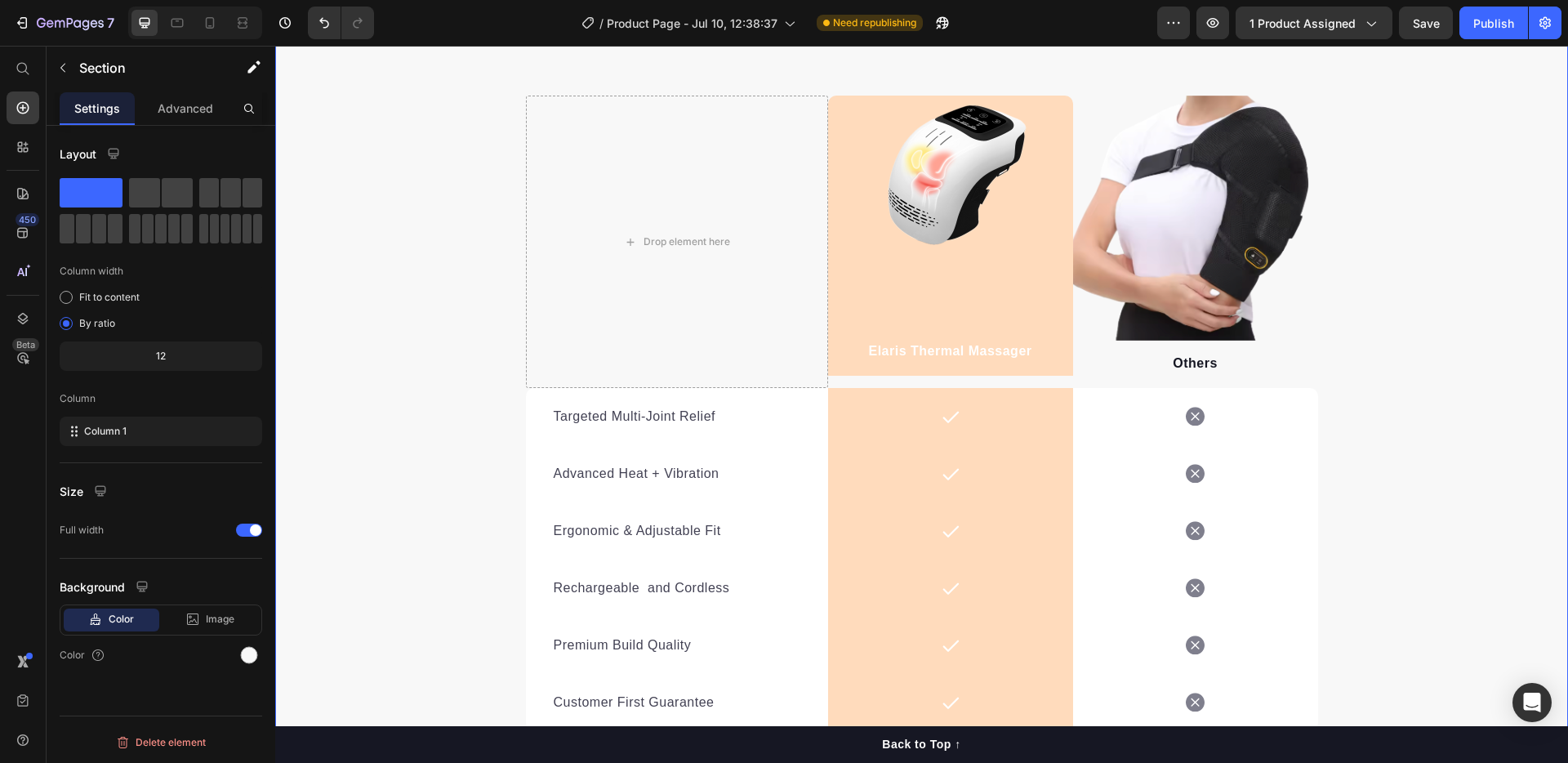 scroll, scrollTop: 3485, scrollLeft: 0, axis: vertical 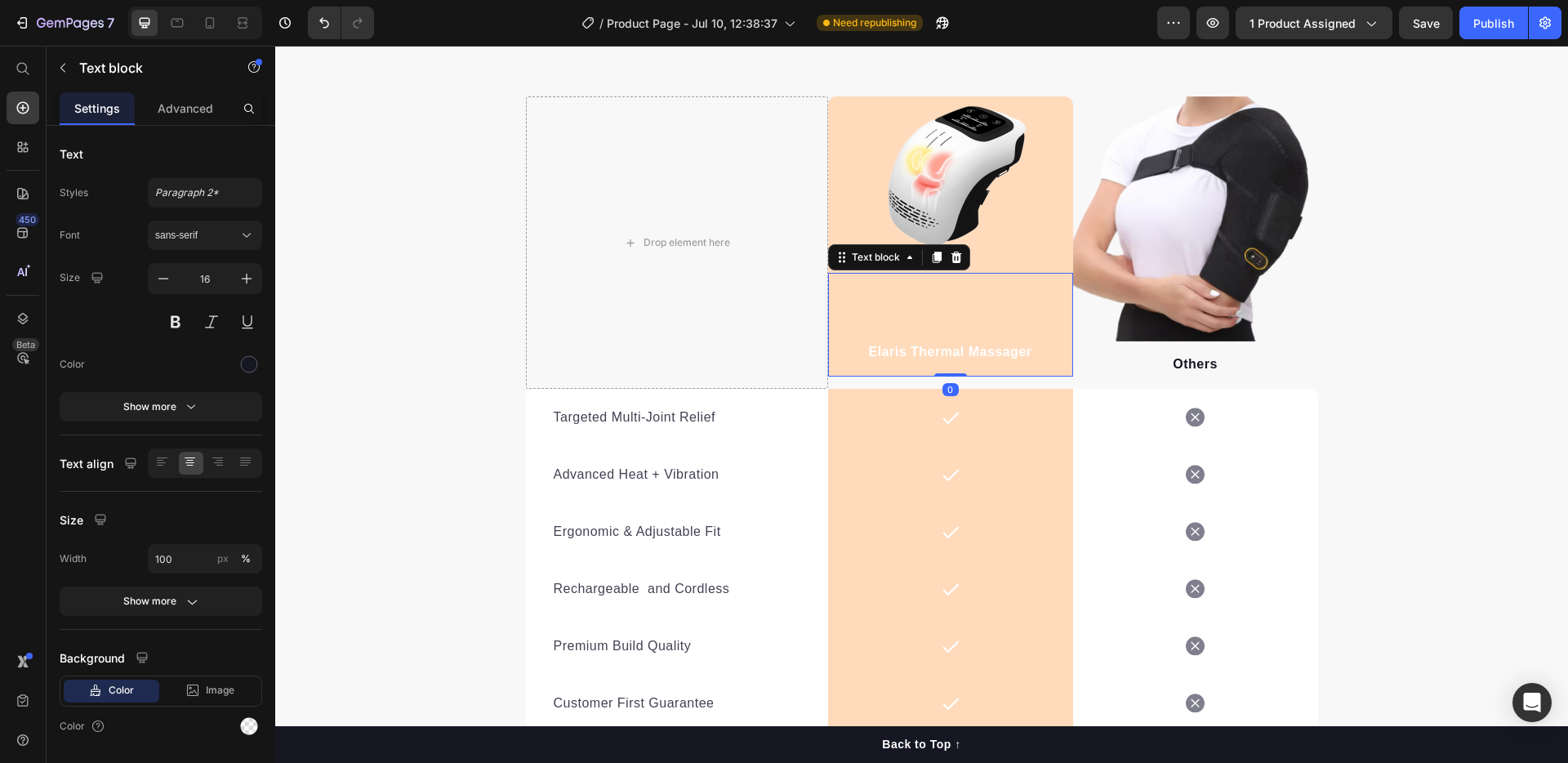 click on "Elaris Thermal Massager" at bounding box center (951, 352) 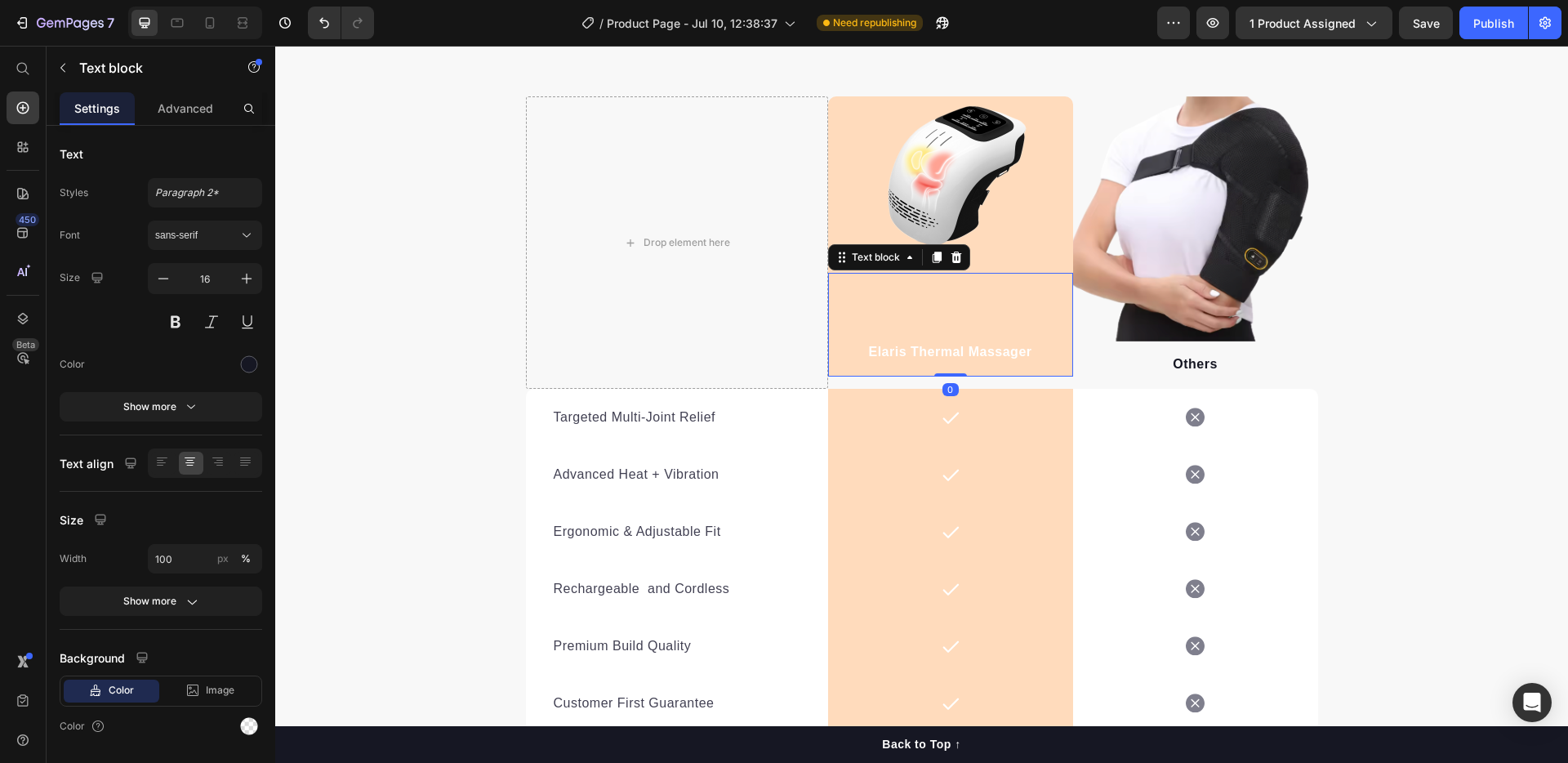 click on "Elaris Thermal Massager" at bounding box center (950, 351) 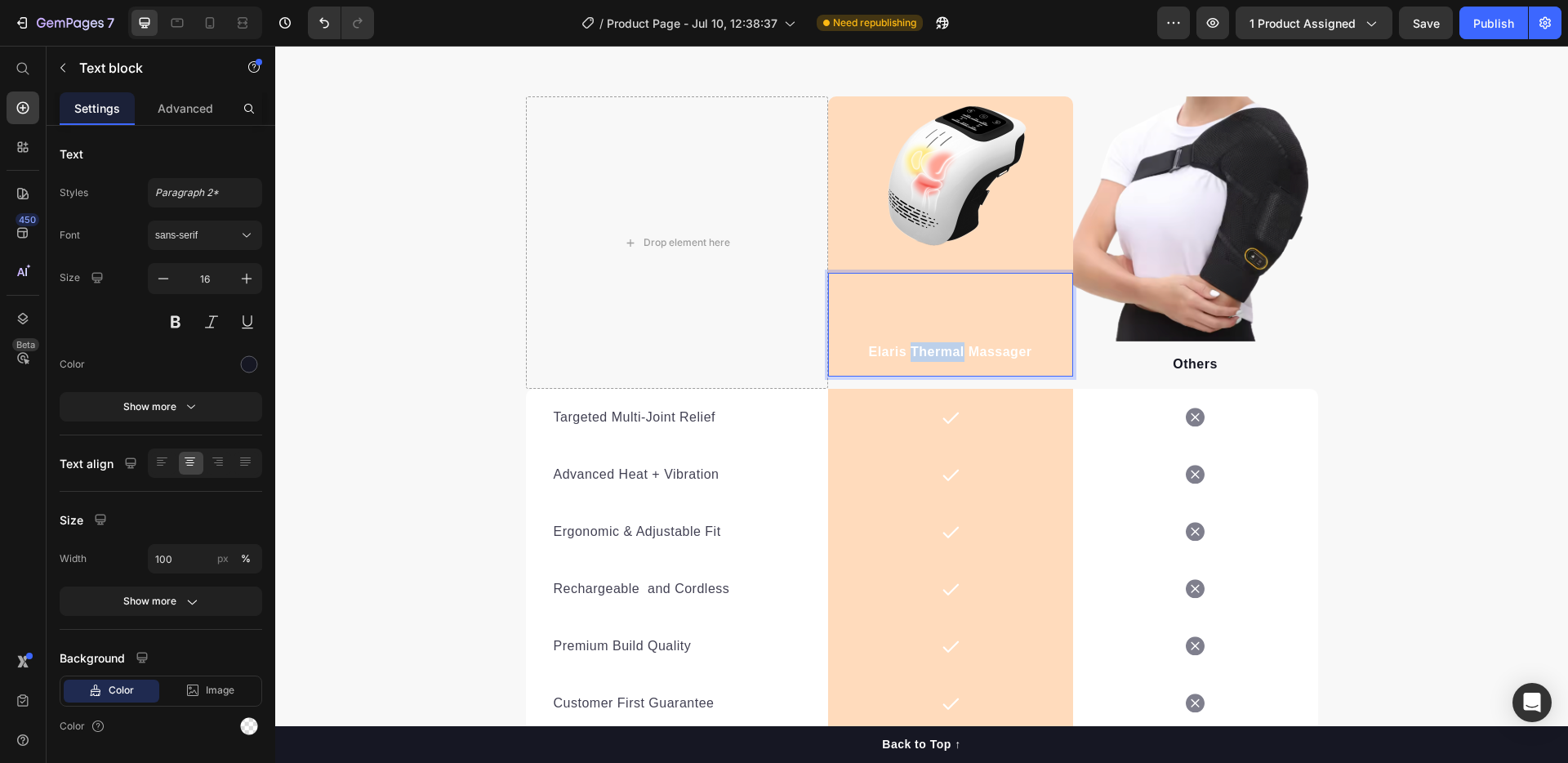 click on "Elaris Thermal Massager" at bounding box center [950, 351] 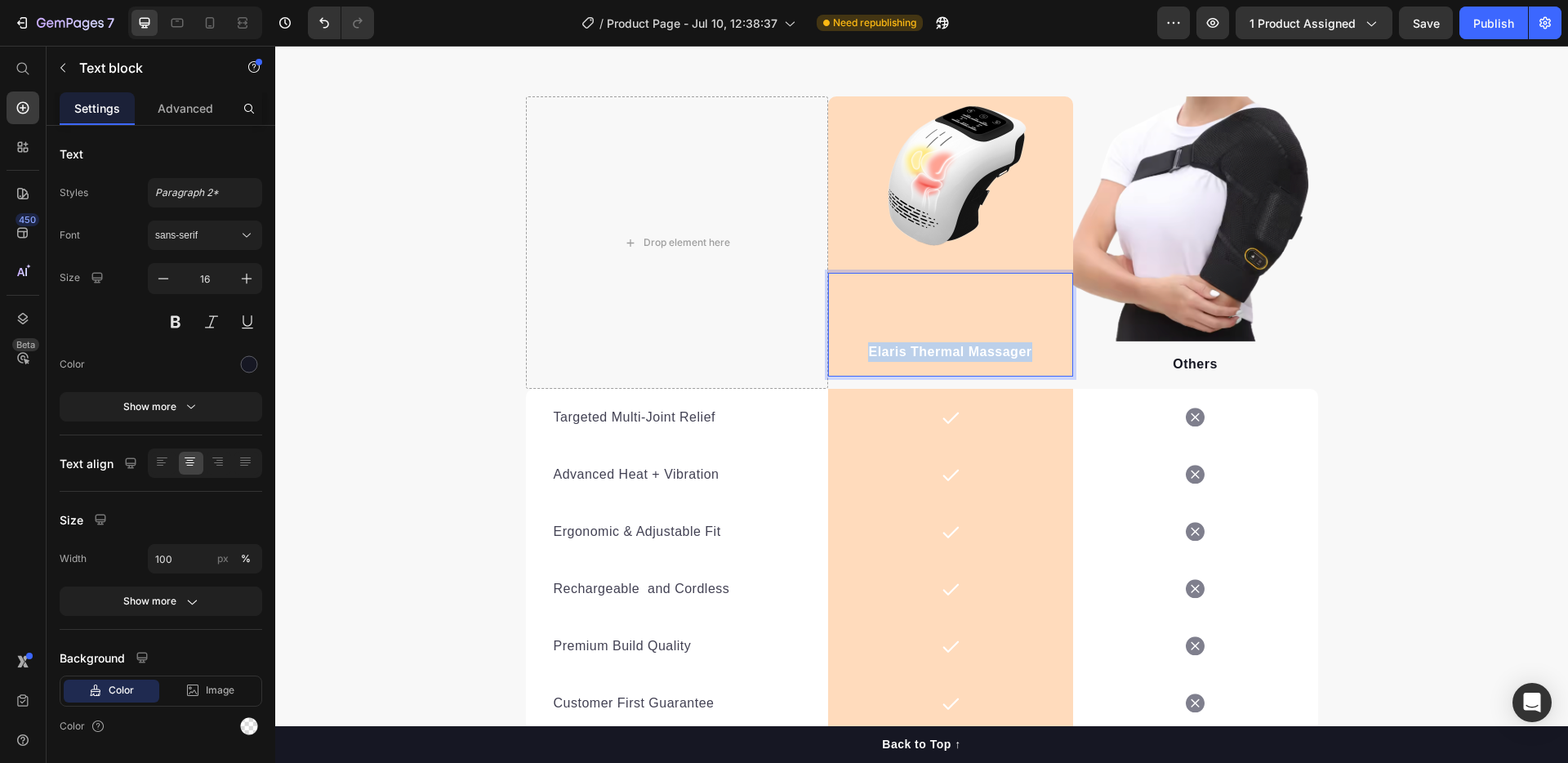 click on "Elaris Thermal Massager" at bounding box center [950, 351] 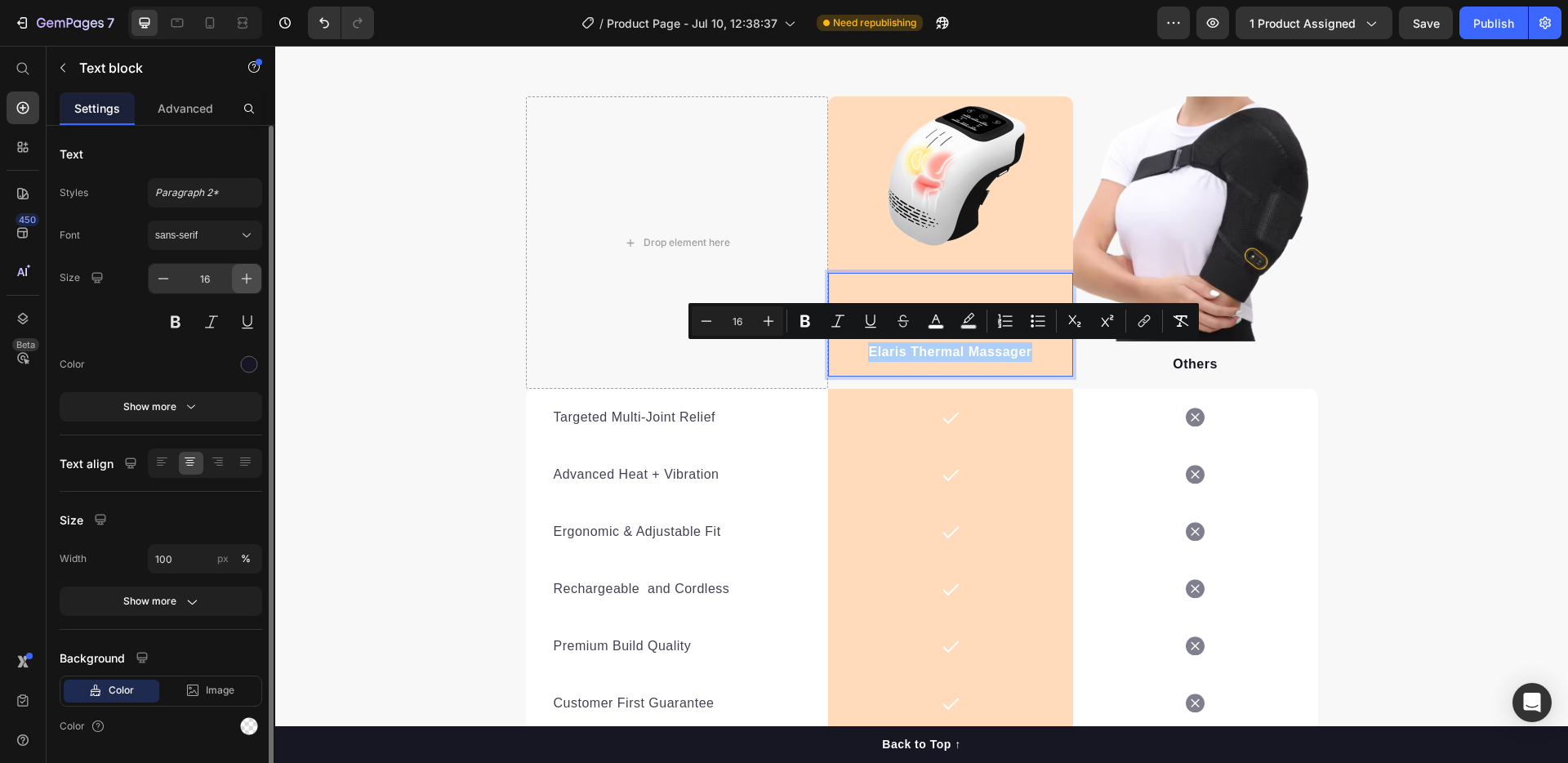 click 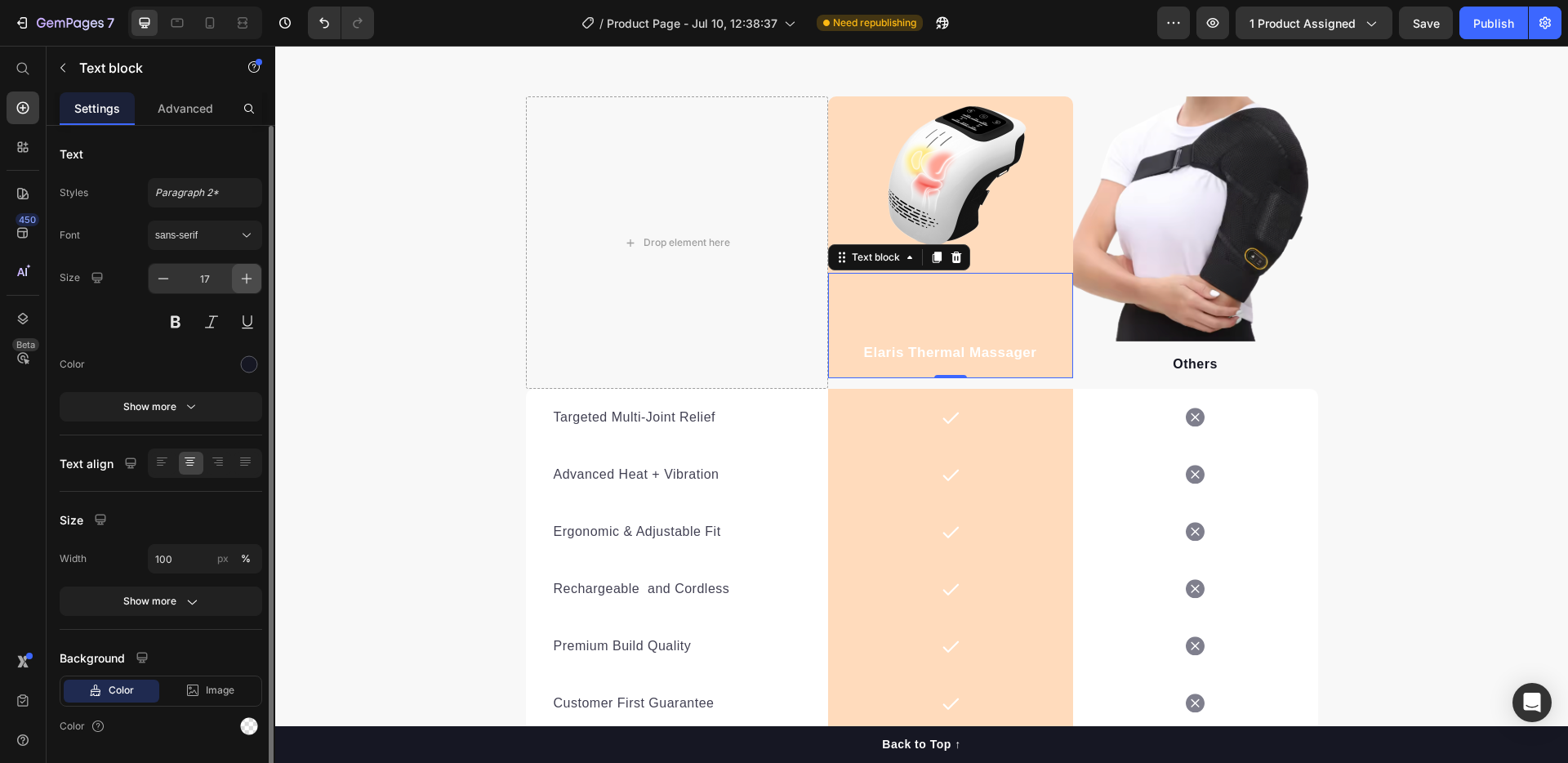 click 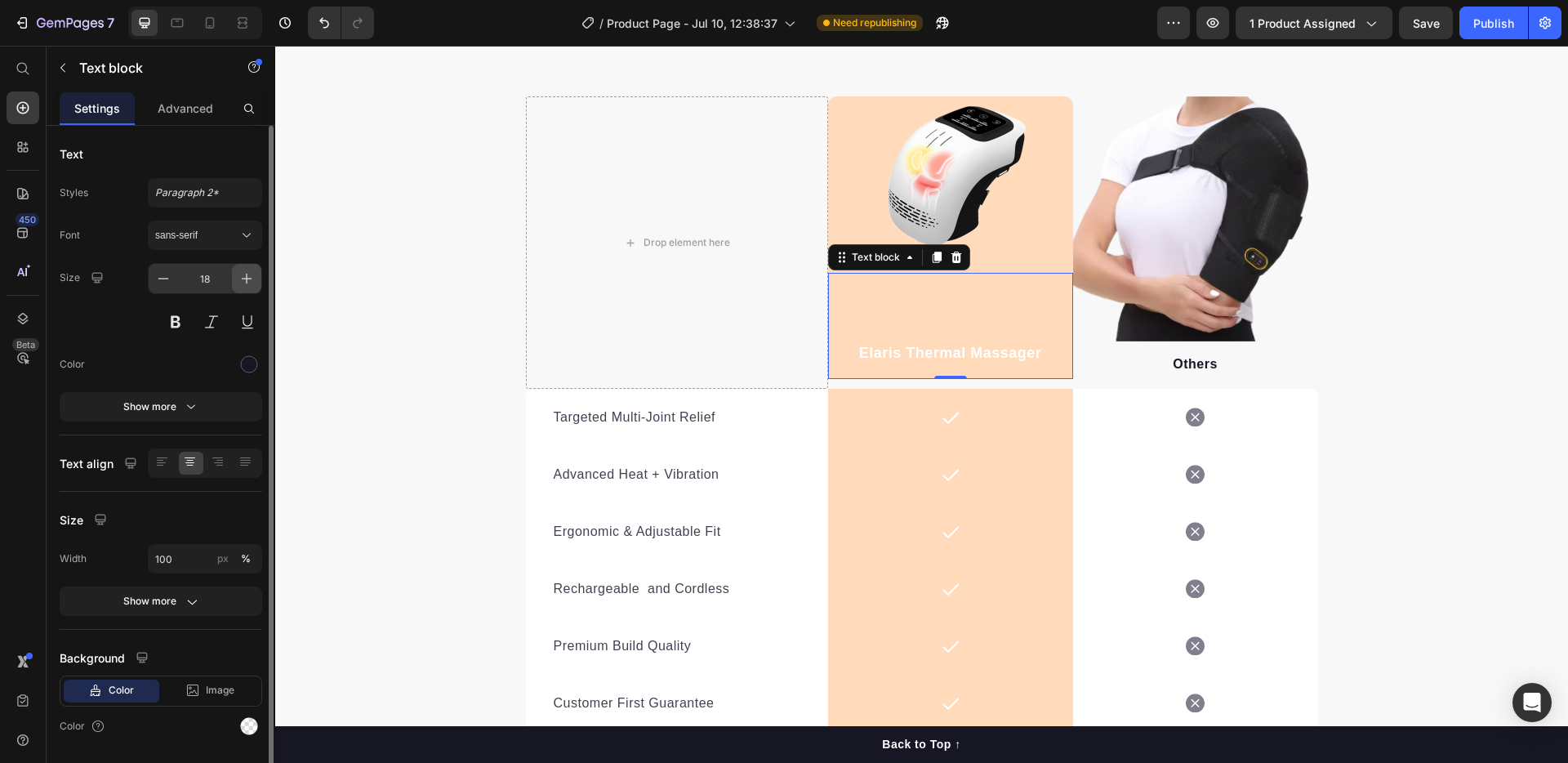 click 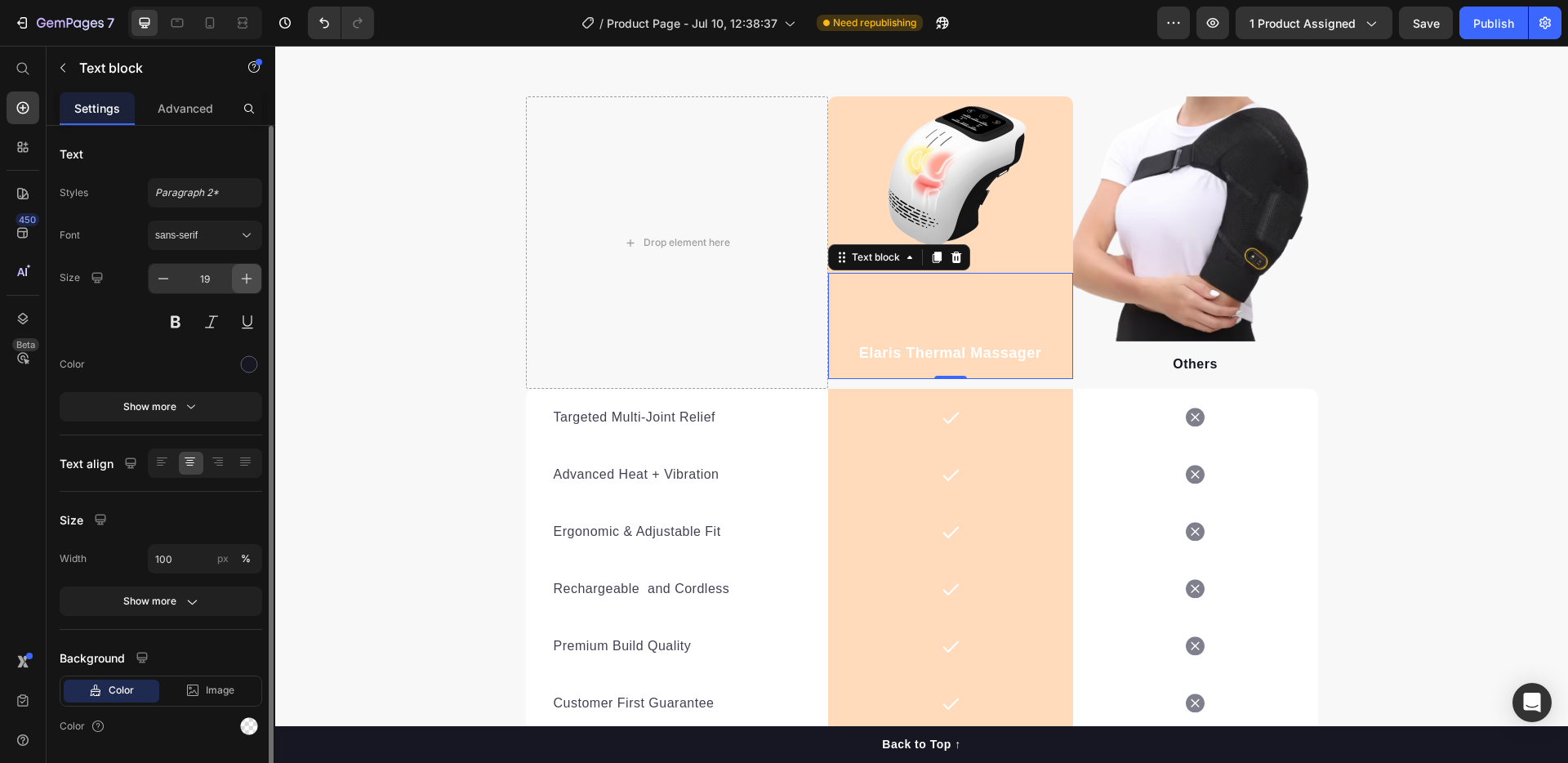 click 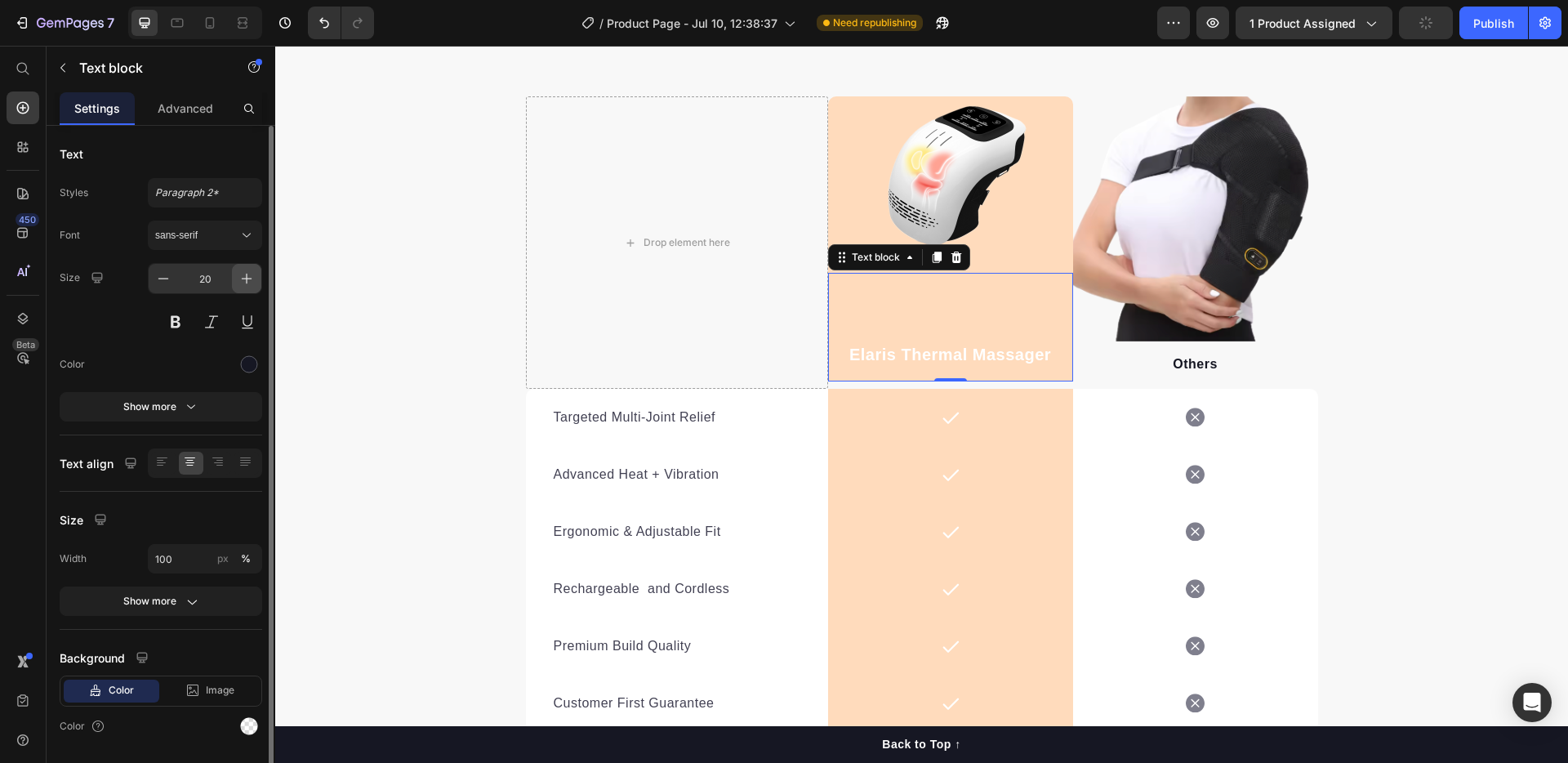 click 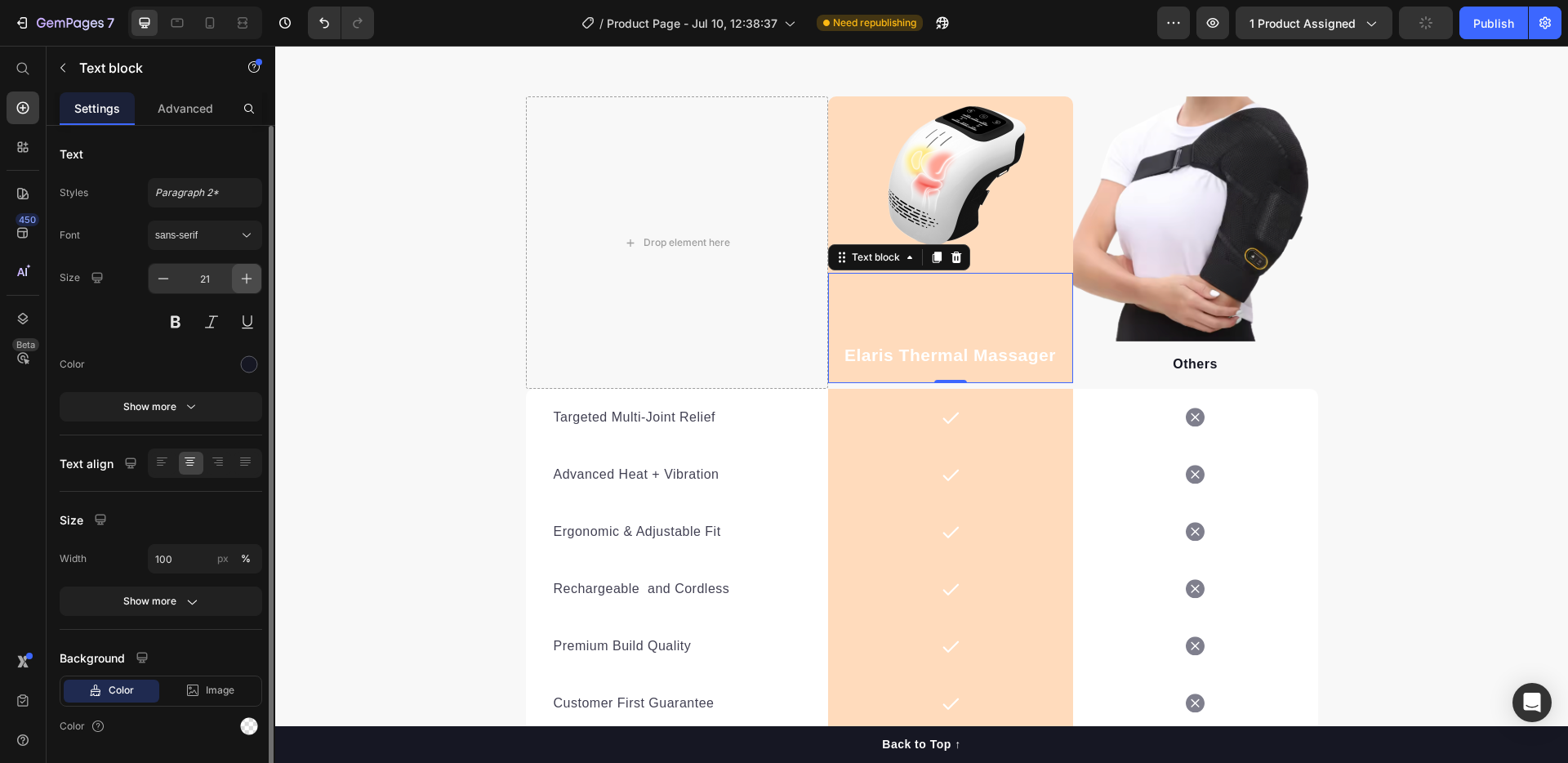 click 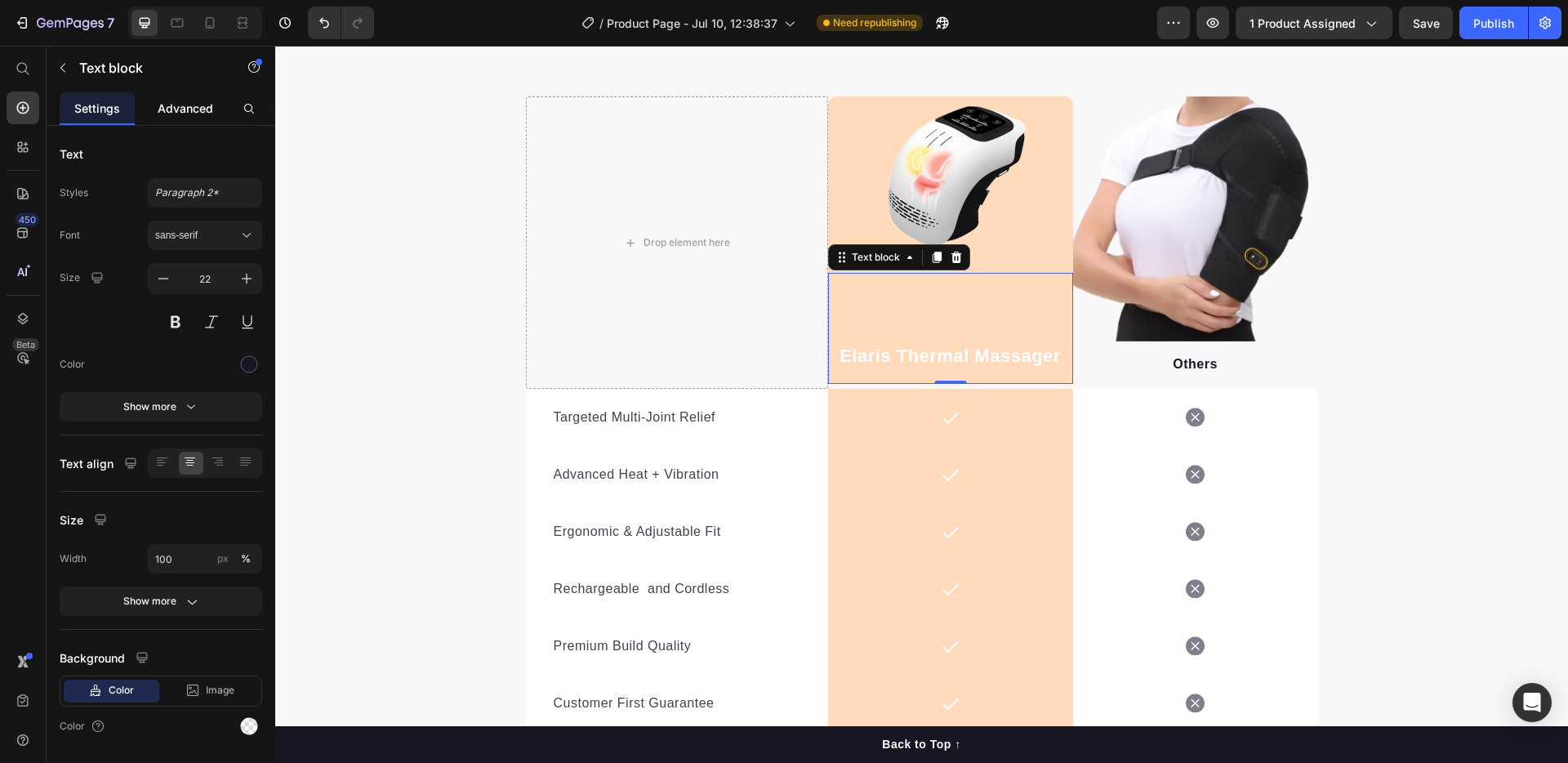 click on "Advanced" at bounding box center [185, 108] 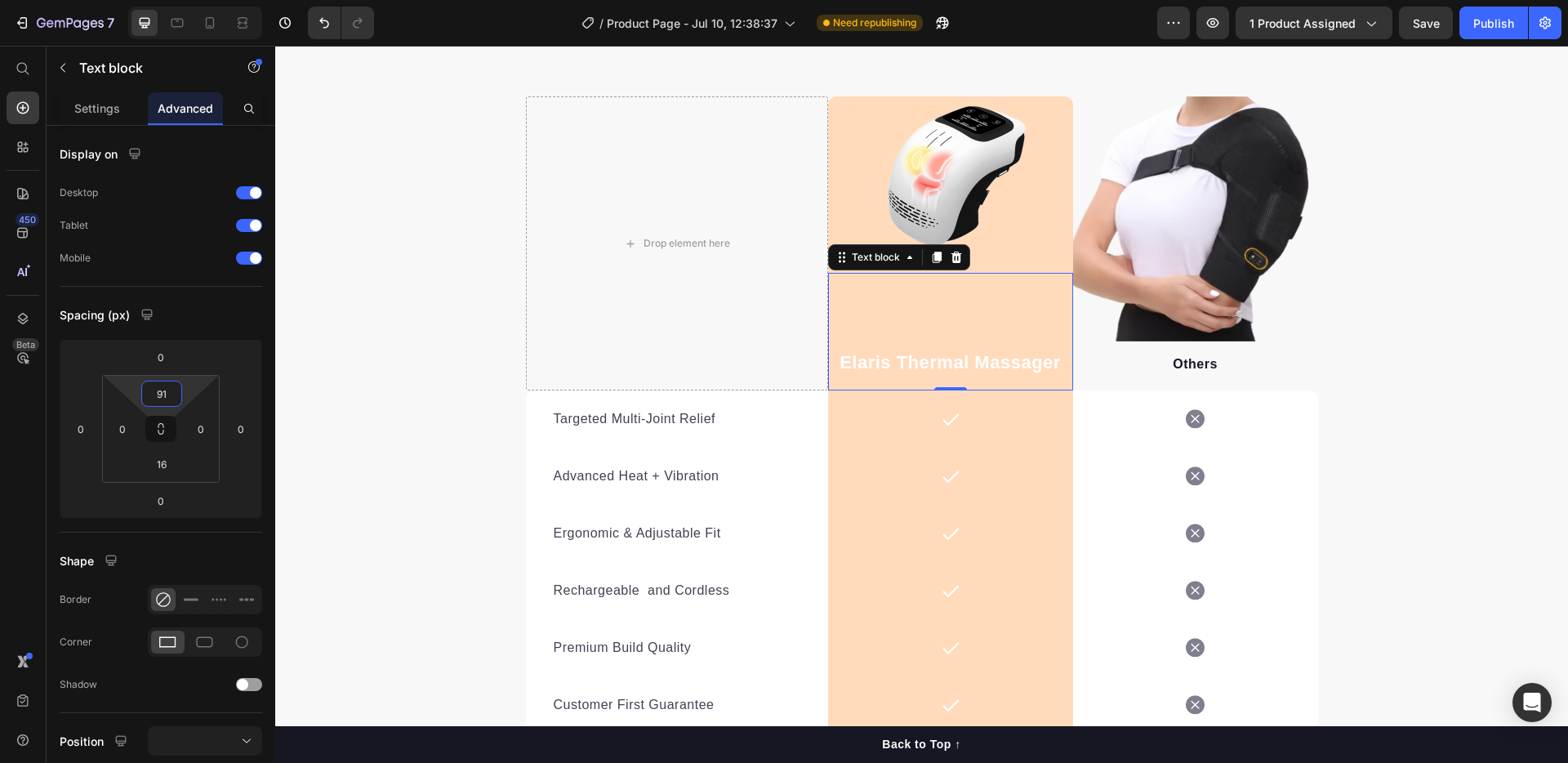 type on "93" 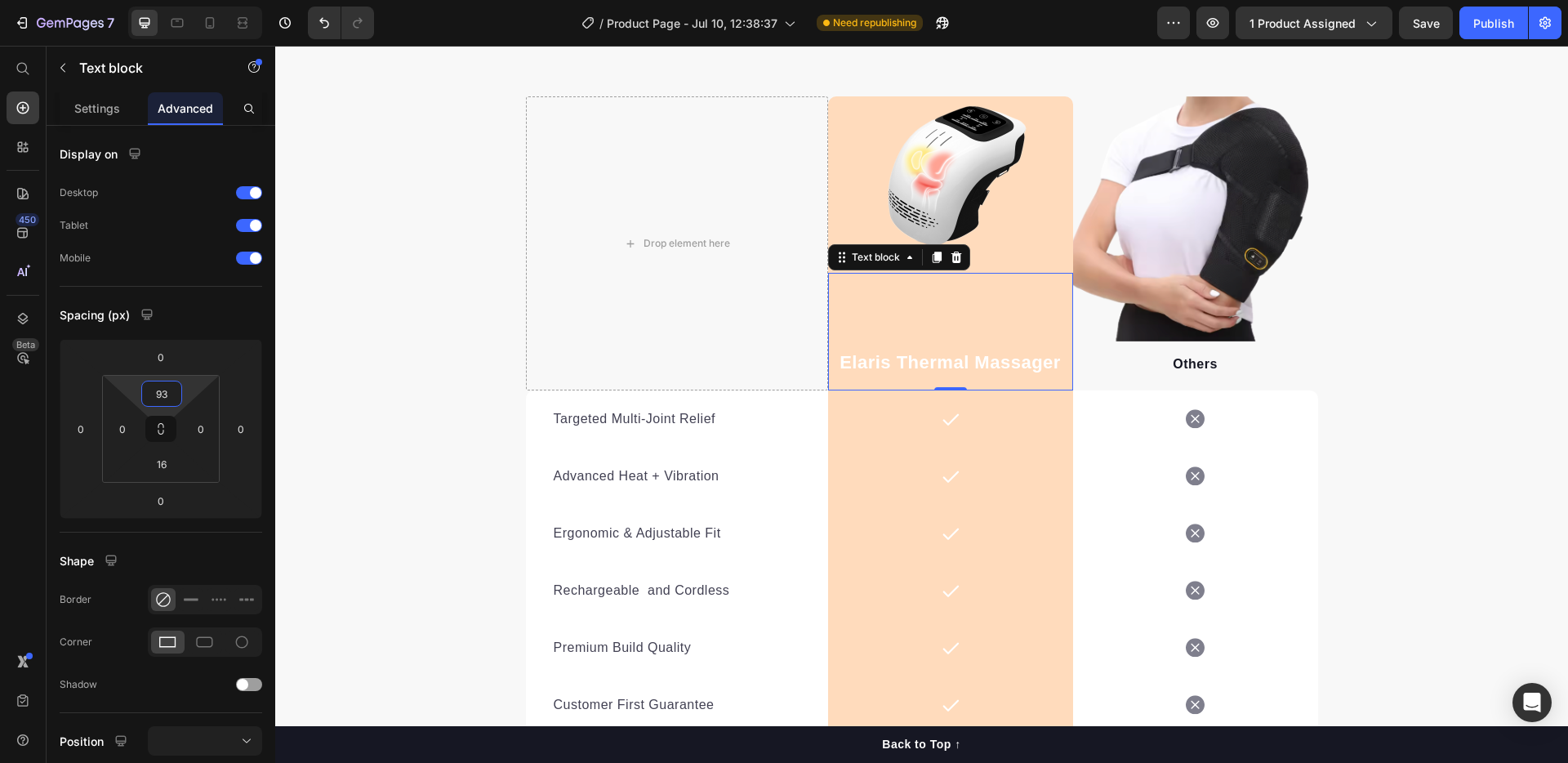 drag, startPoint x: 189, startPoint y: 392, endPoint x: 180, endPoint y: 388, distance: 9.848858 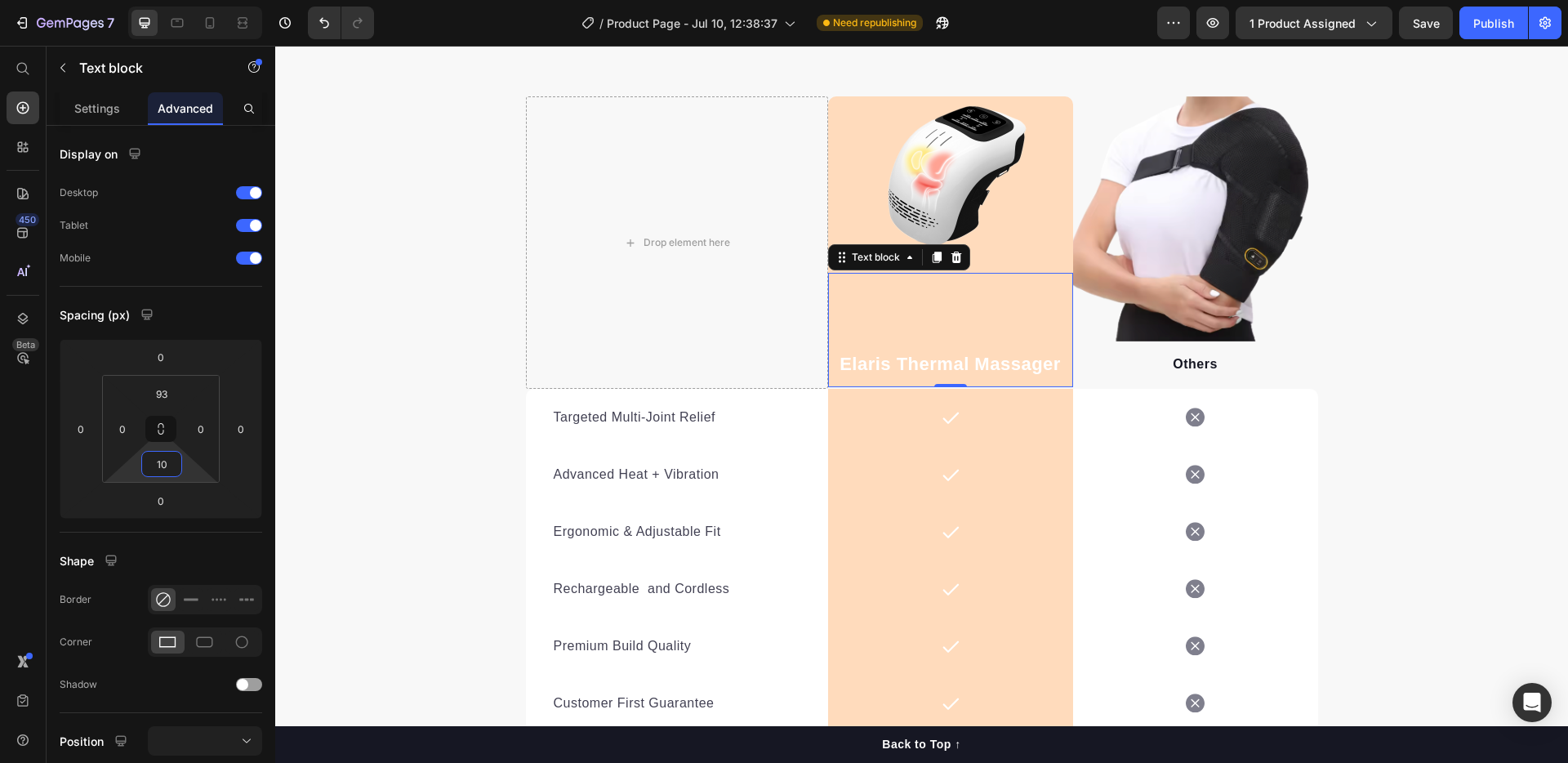 type on "12" 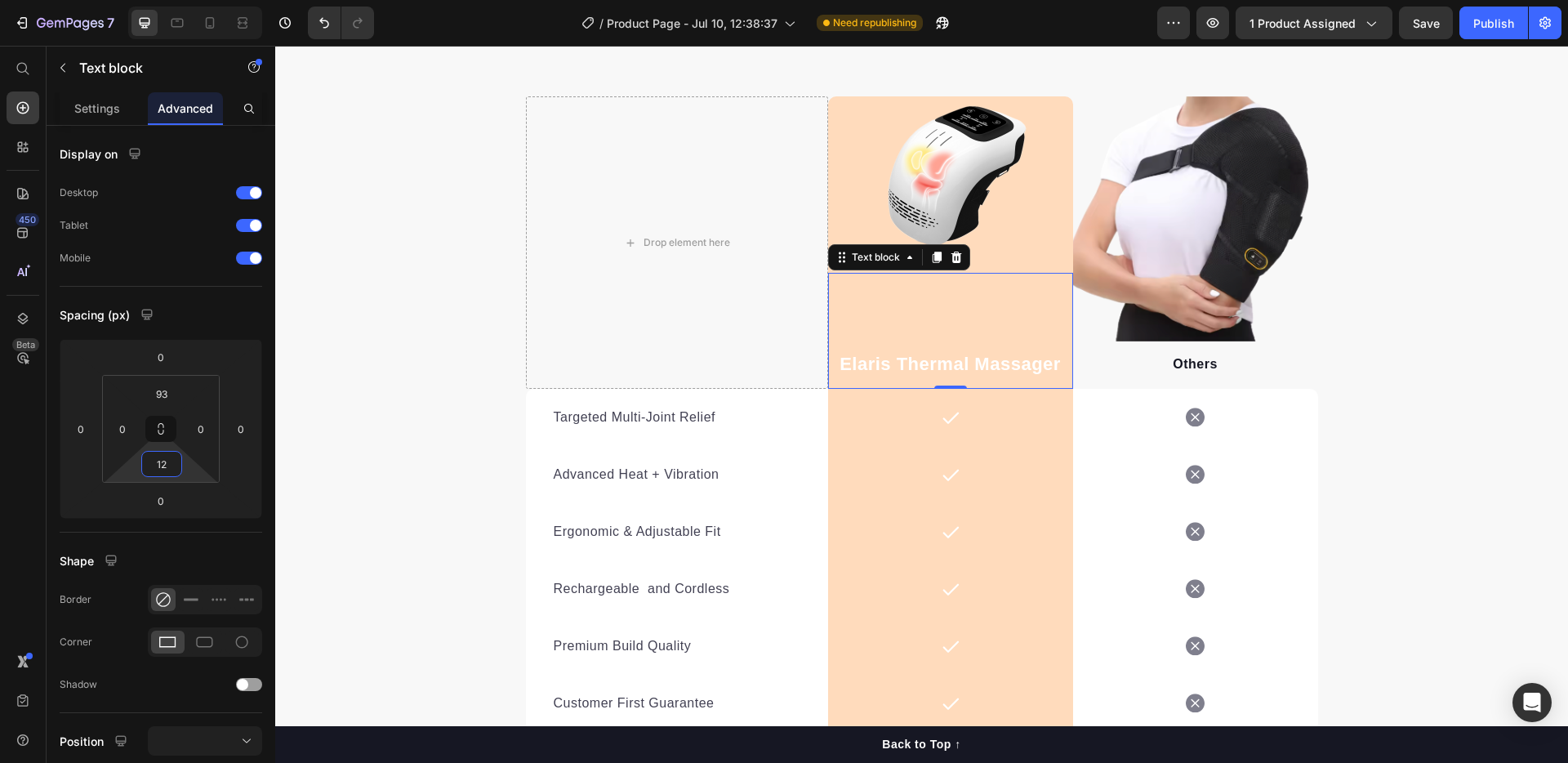 click on "7   /  Product Page - Jul 10, 12:38:37 Need republishing Preview 1 product assigned  Save   Publish  450 Beta Start with Sections Elements Hero Section Product Detail Brands Trusted Badges Guarantee Product Breakdown How to use Testimonials Compare Bundle FAQs Social Proof Brand Story Product List Collection Blog List Contact Sticky Add to Cart Custom Footer Browse Library 450 Layout
Row
Row
Row
Row Text
Heading
Text Block Button
Button
Button
Sticky Back to top Media
Image" at bounding box center (784, 0) 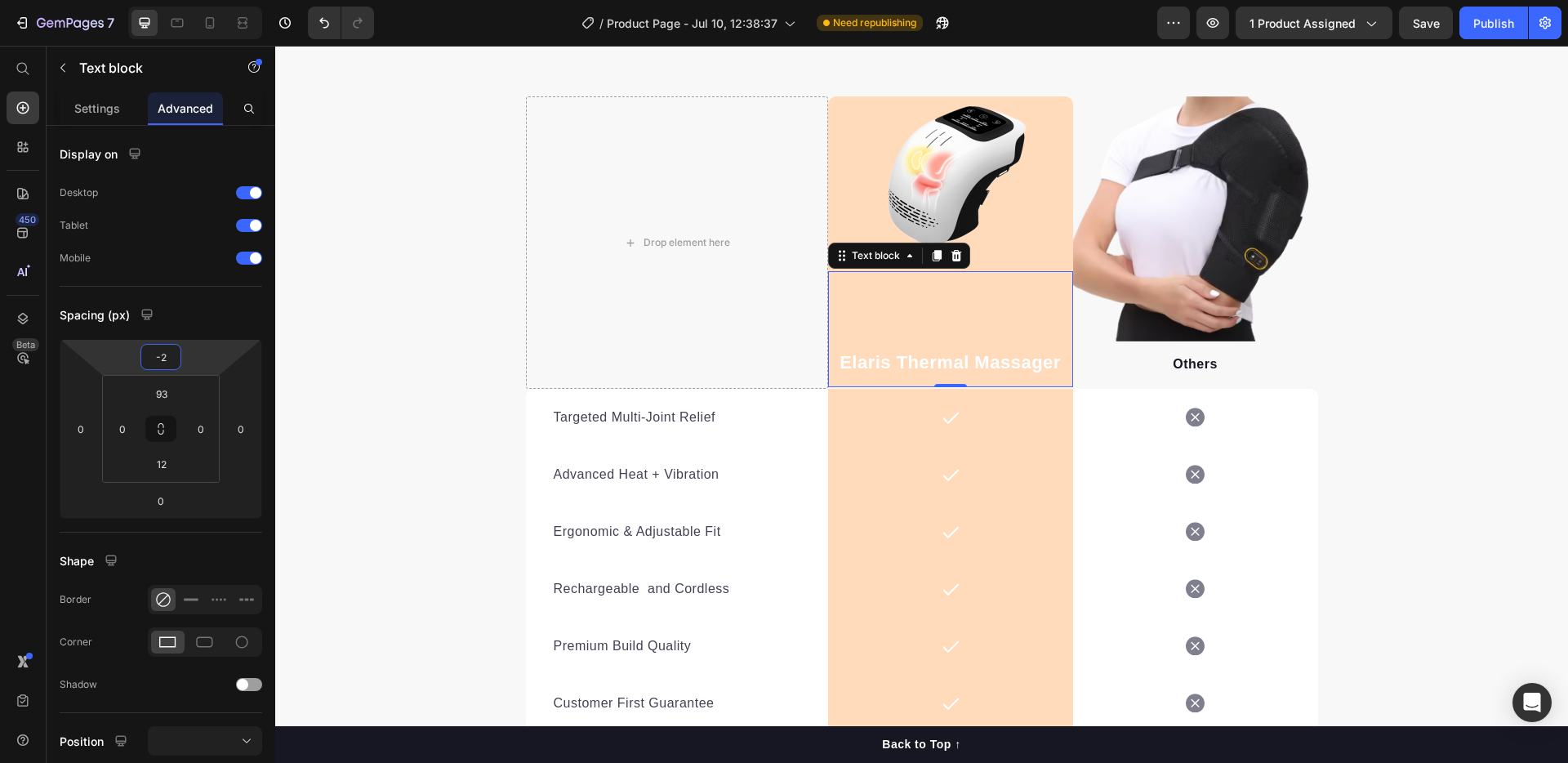 type on "0" 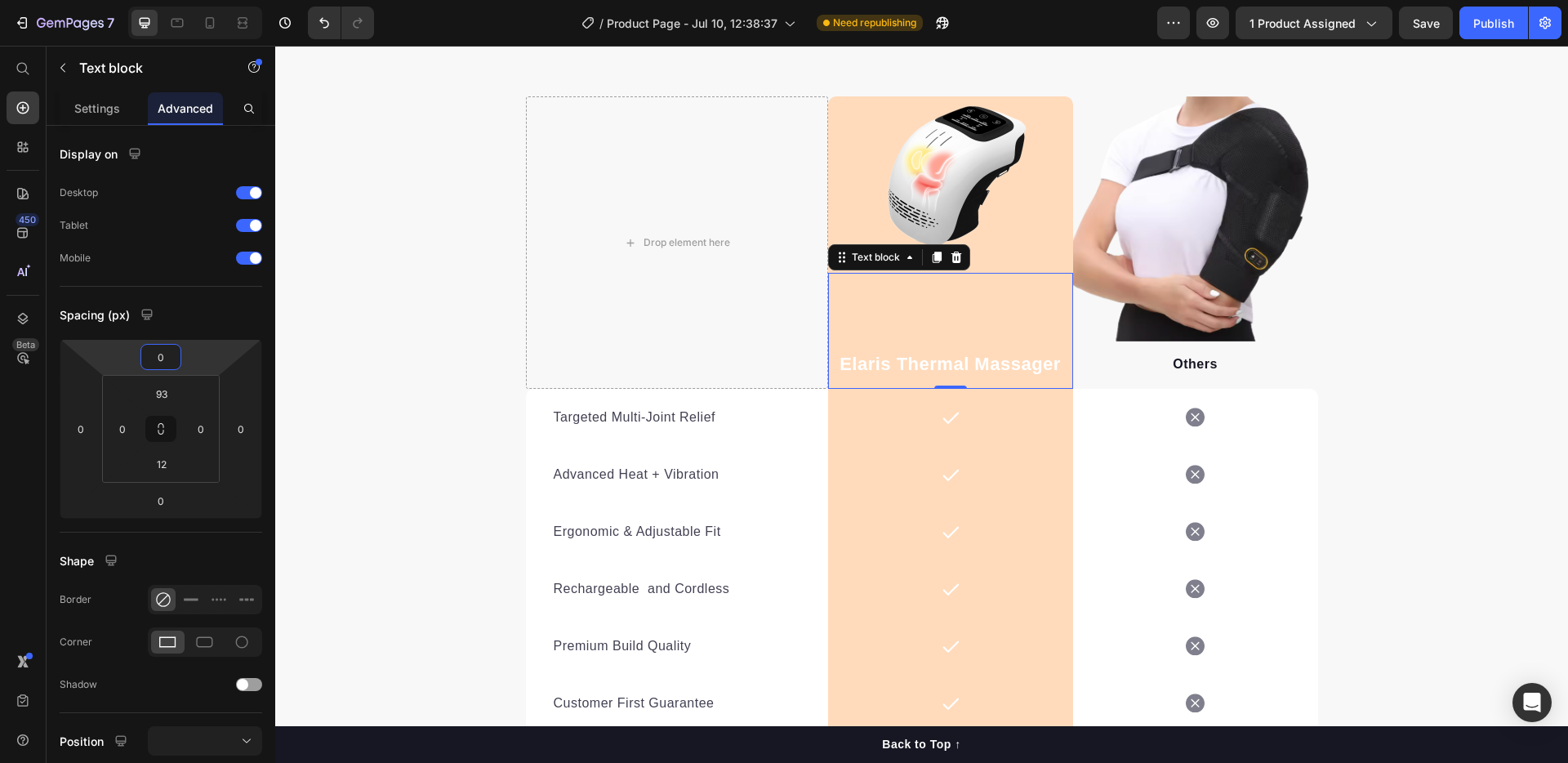 click on "7   /  Product Page - Jul 10, 12:38:37 Need republishing Preview 1 product assigned  Save   Publish  450 Beta Start with Sections Elements Hero Section Product Detail Brands Trusted Badges Guarantee Product Breakdown How to use Testimonials Compare Bundle FAQs Social Proof Brand Story Product List Collection Blog List Contact Sticky Add to Cart Custom Footer Browse Library 450 Layout
Row
Row
Row
Row Text
Heading
Text Block Button
Button
Button
Sticky Back to top Media
Image" at bounding box center (784, 0) 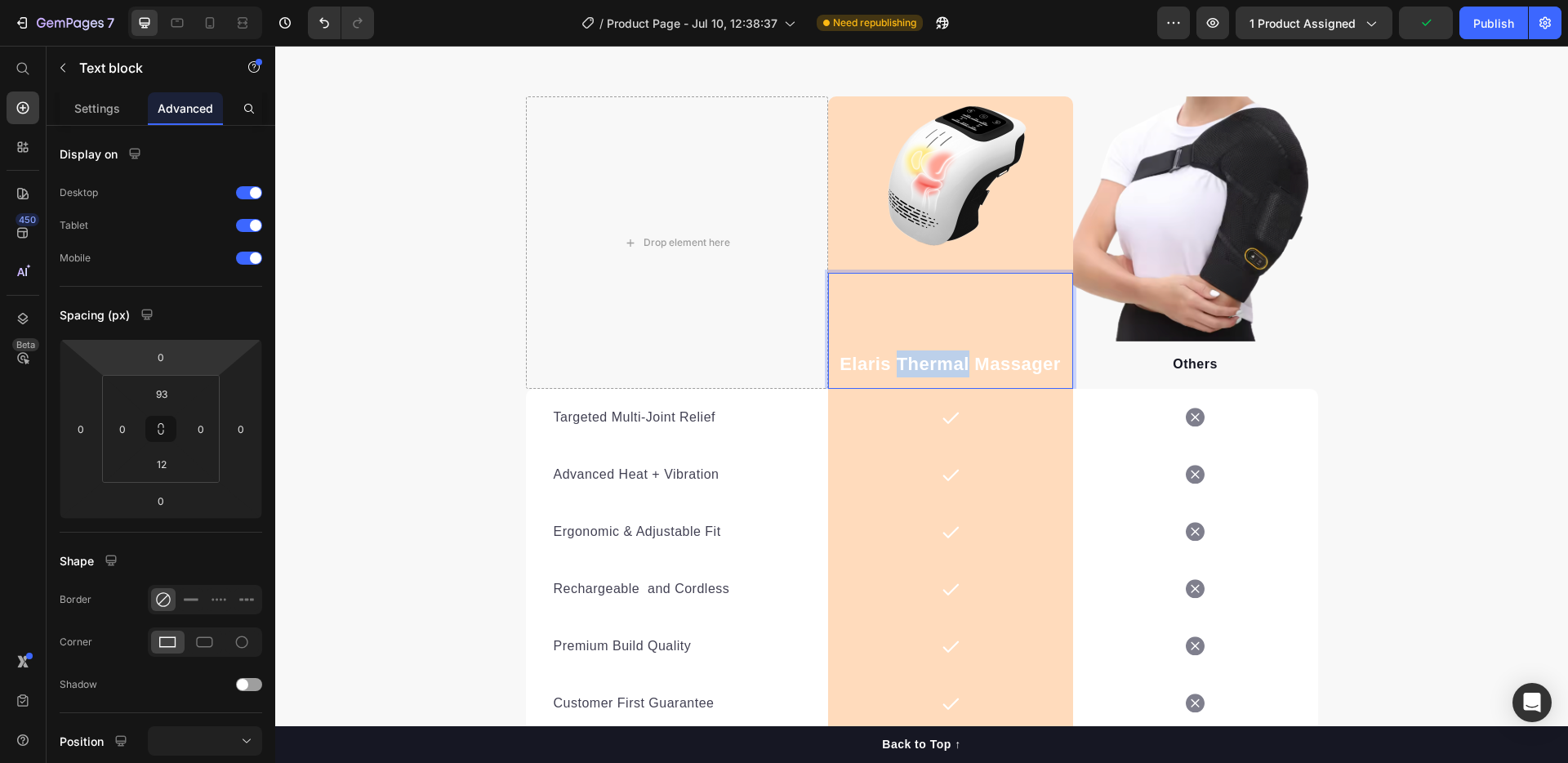 click on "Elaris Thermal Massager" at bounding box center [951, 364] 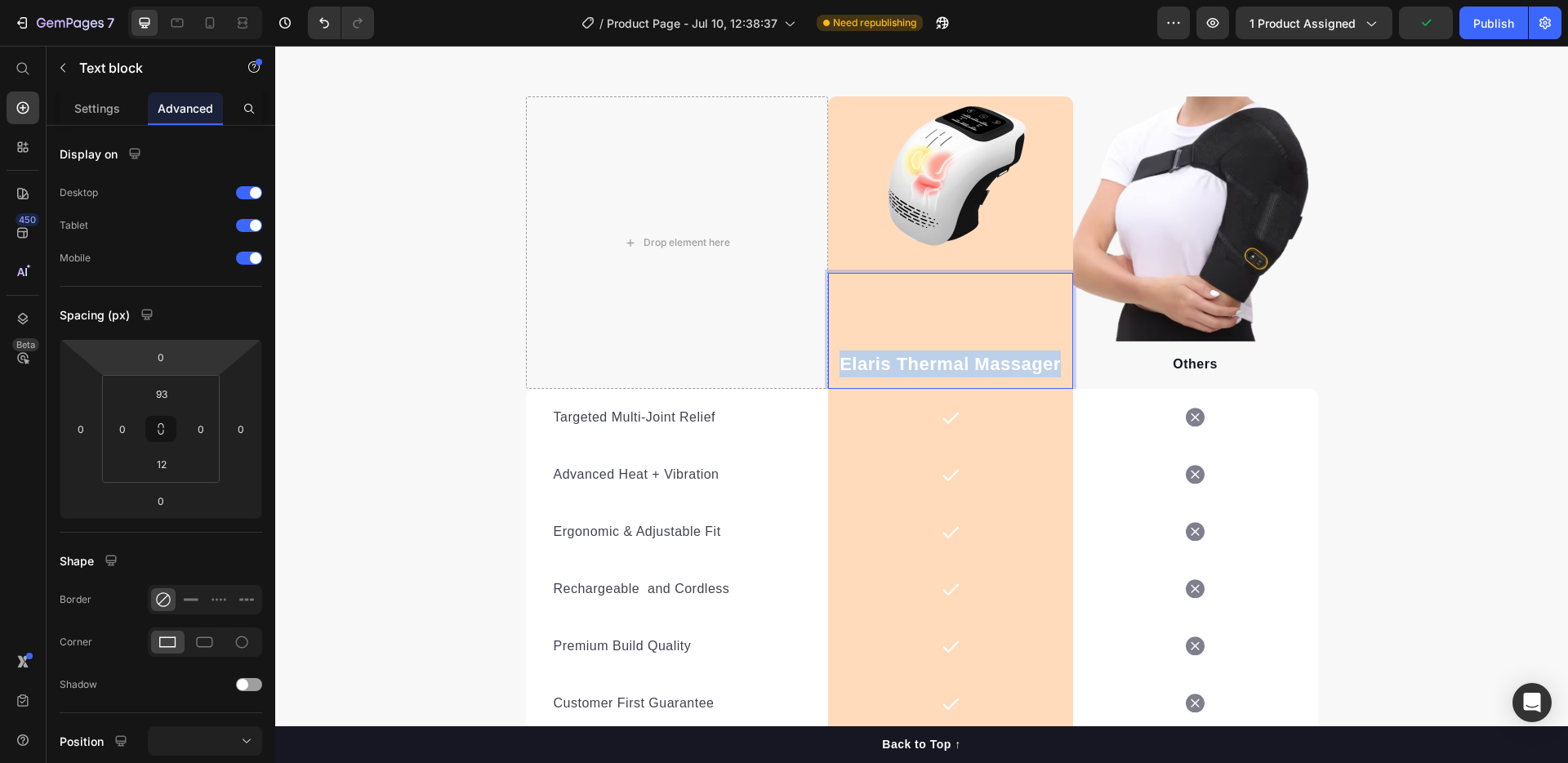 click on "Elaris Thermal Massager" at bounding box center [951, 364] 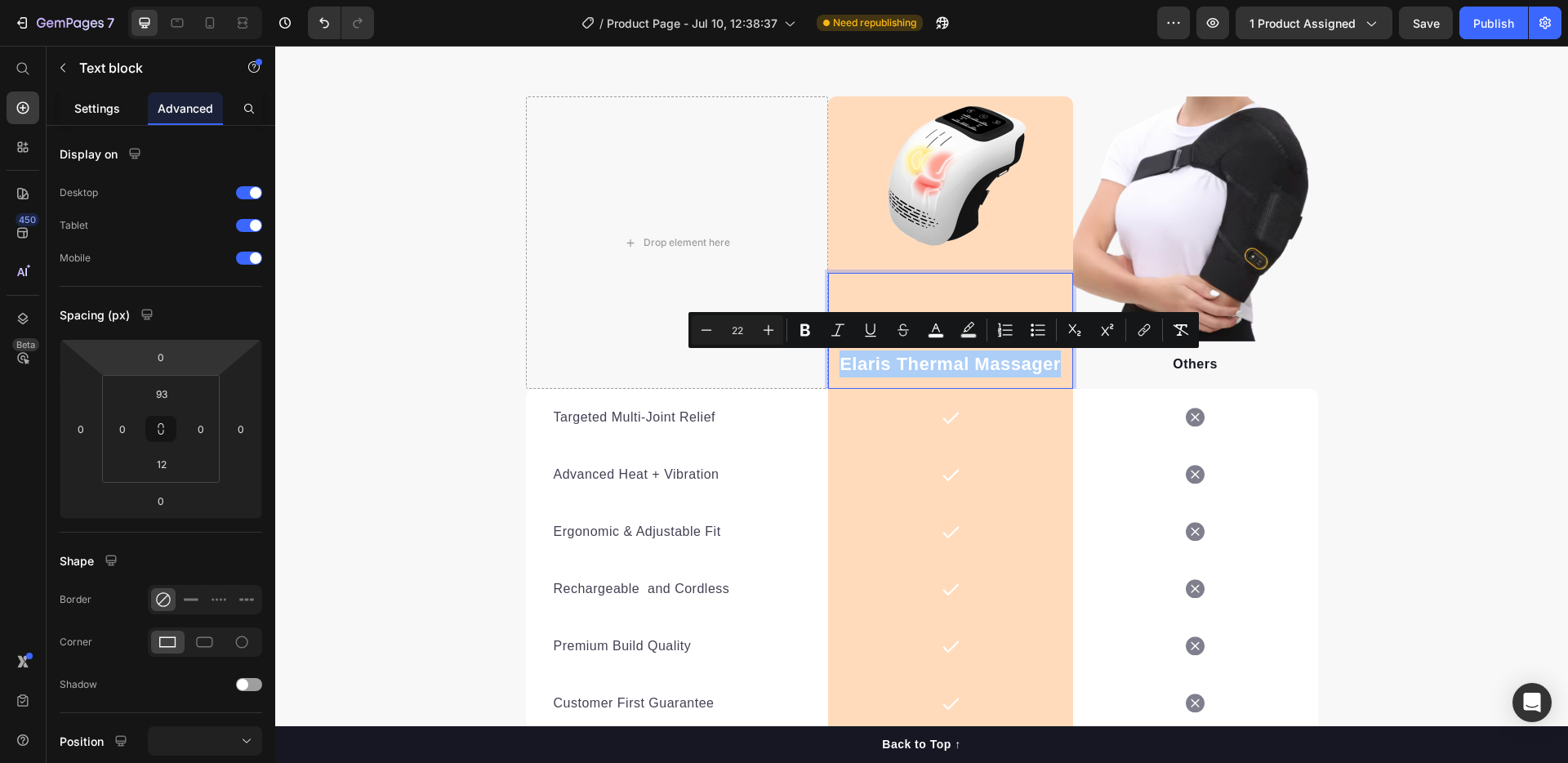 click on "Settings" at bounding box center (97, 108) 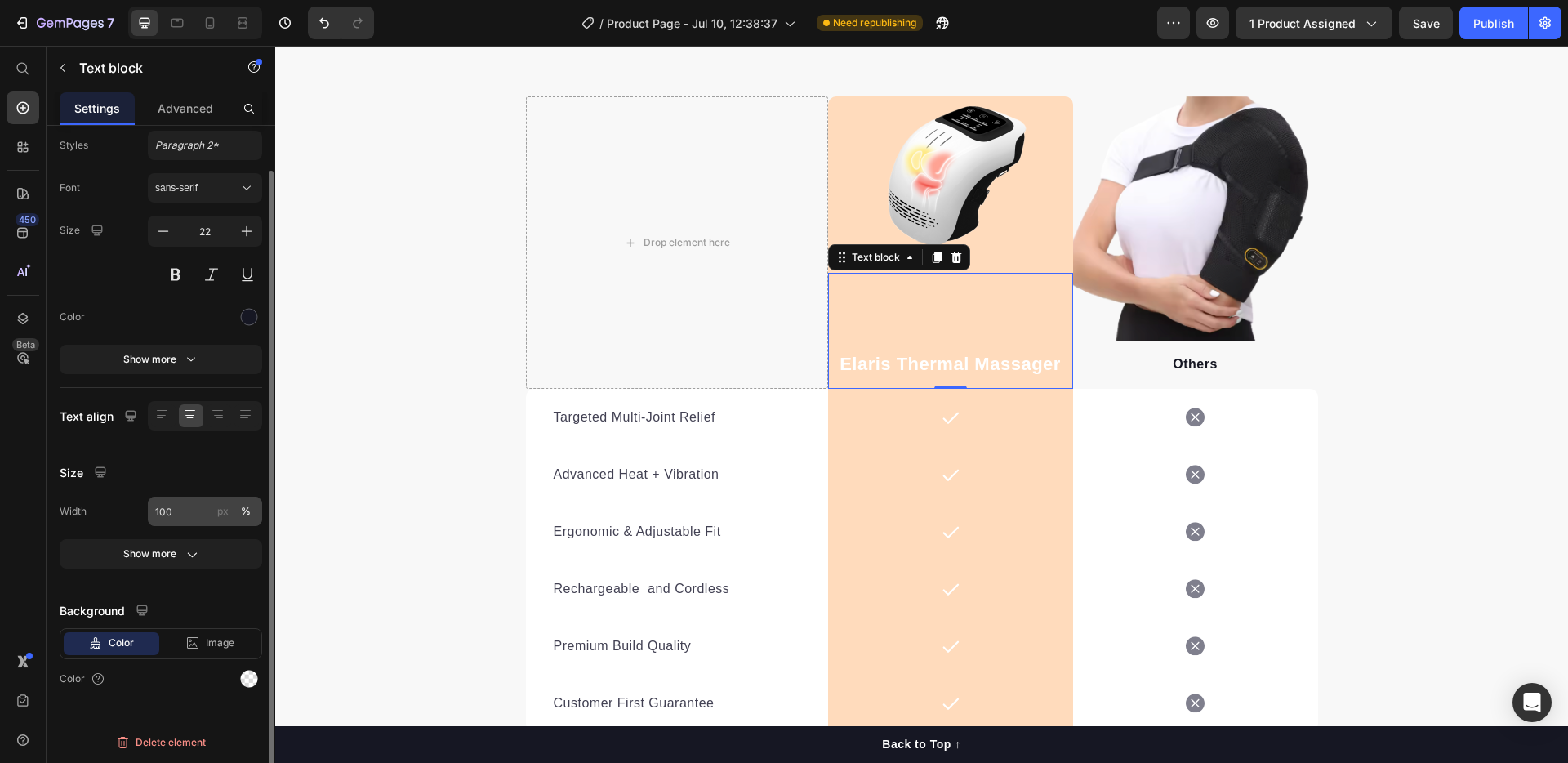 scroll, scrollTop: 45, scrollLeft: 0, axis: vertical 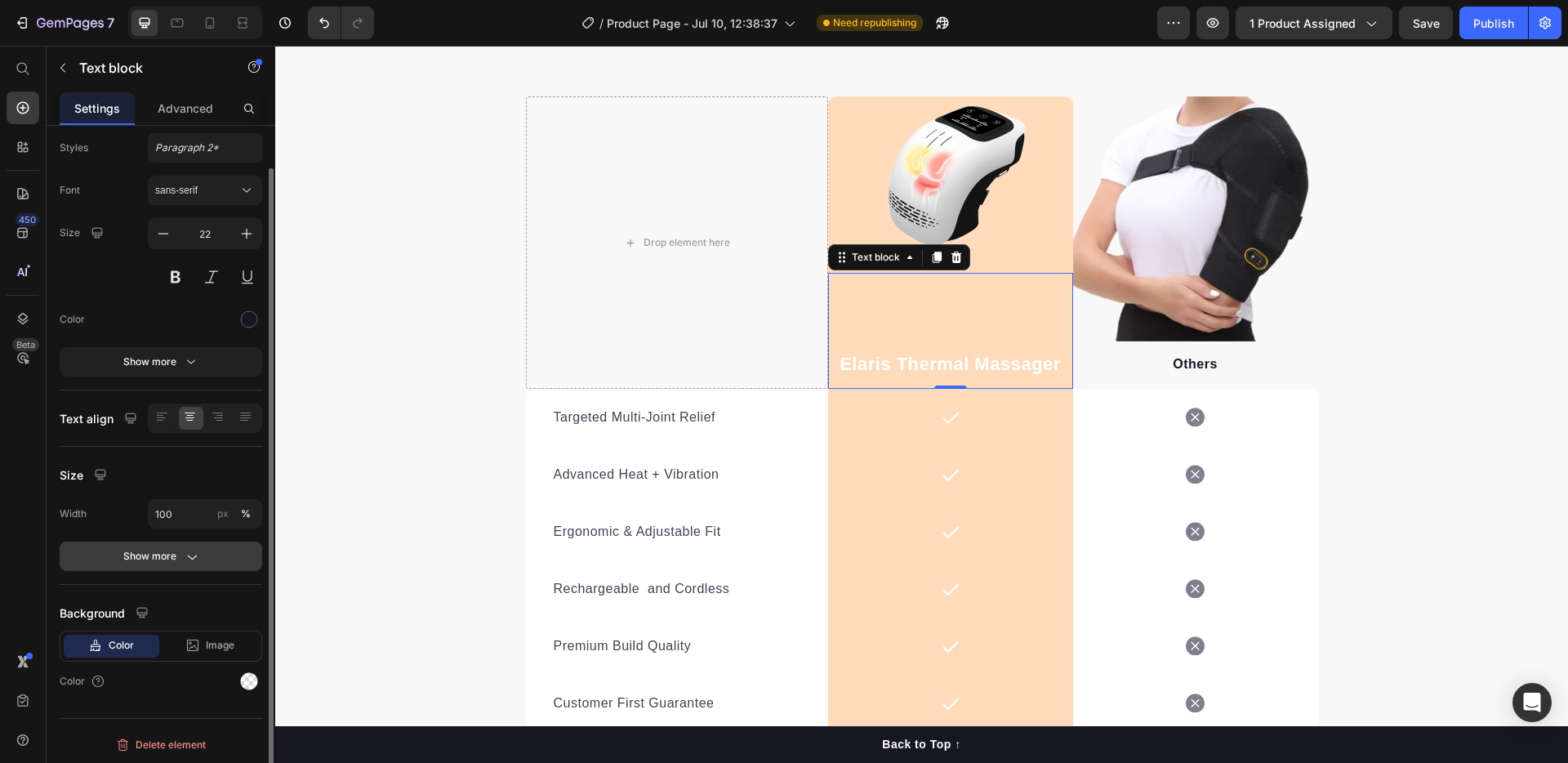 click on "Show more" at bounding box center [161, 556] 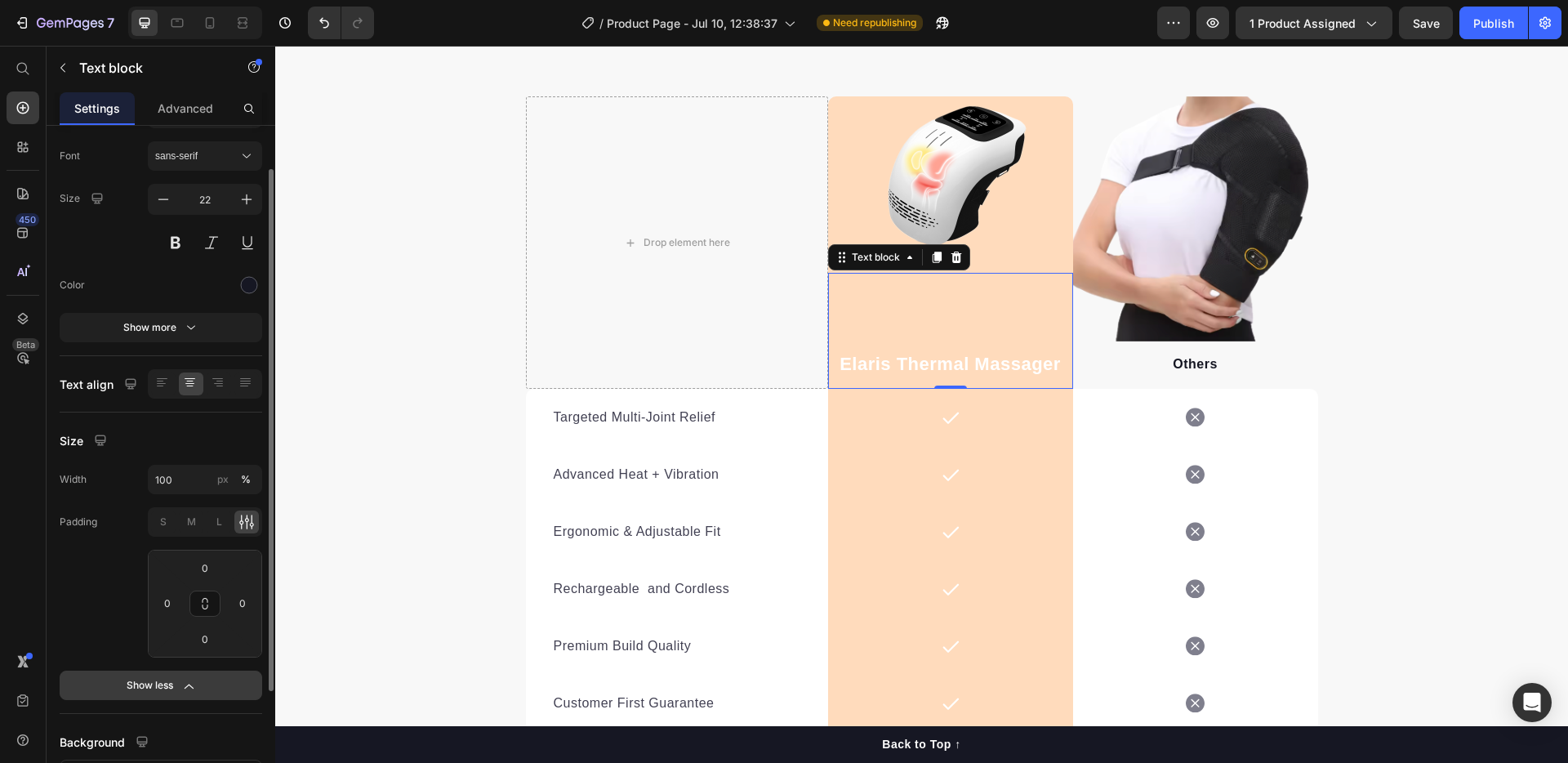 scroll, scrollTop: 81, scrollLeft: 0, axis: vertical 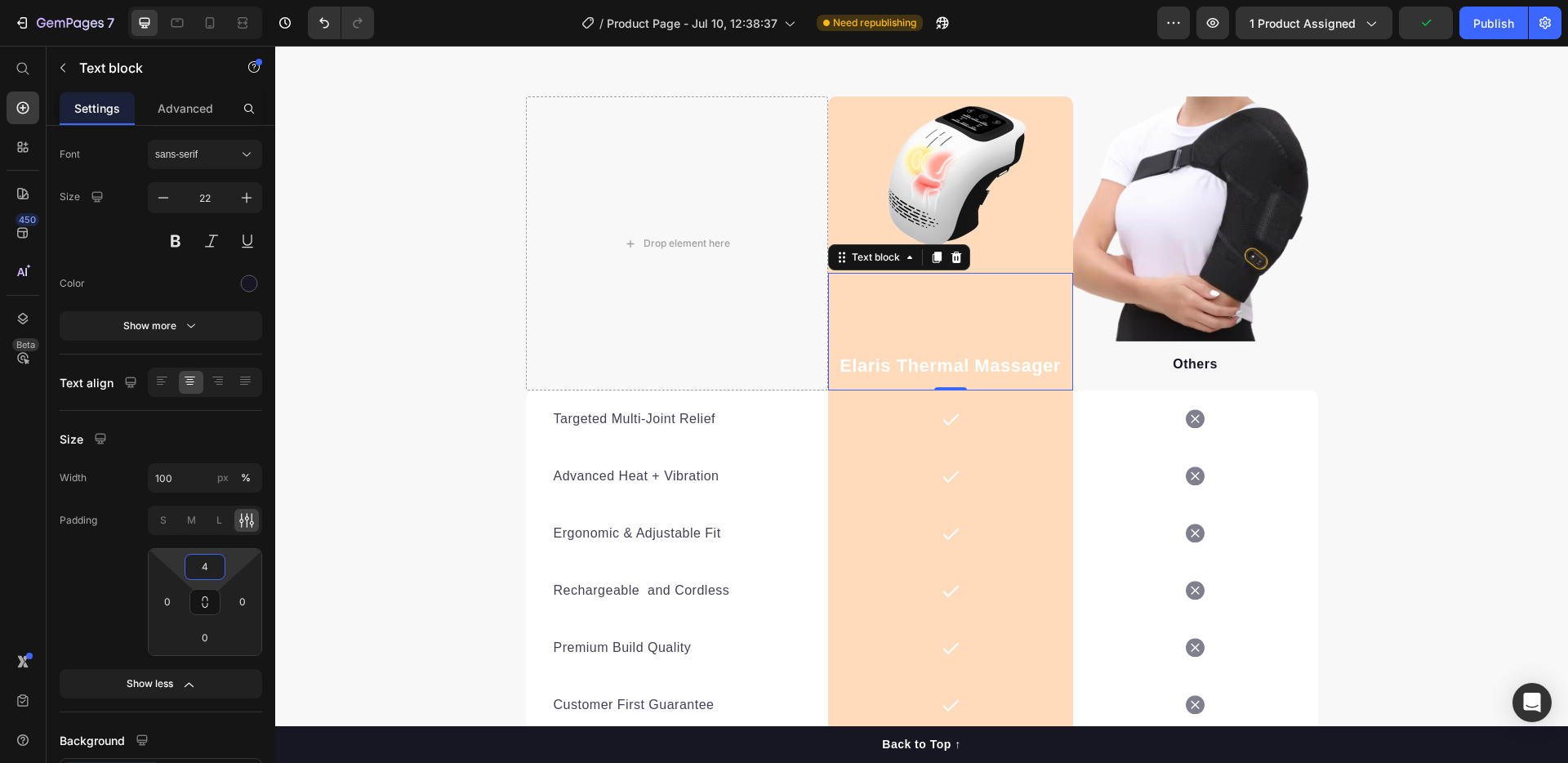 type on "2" 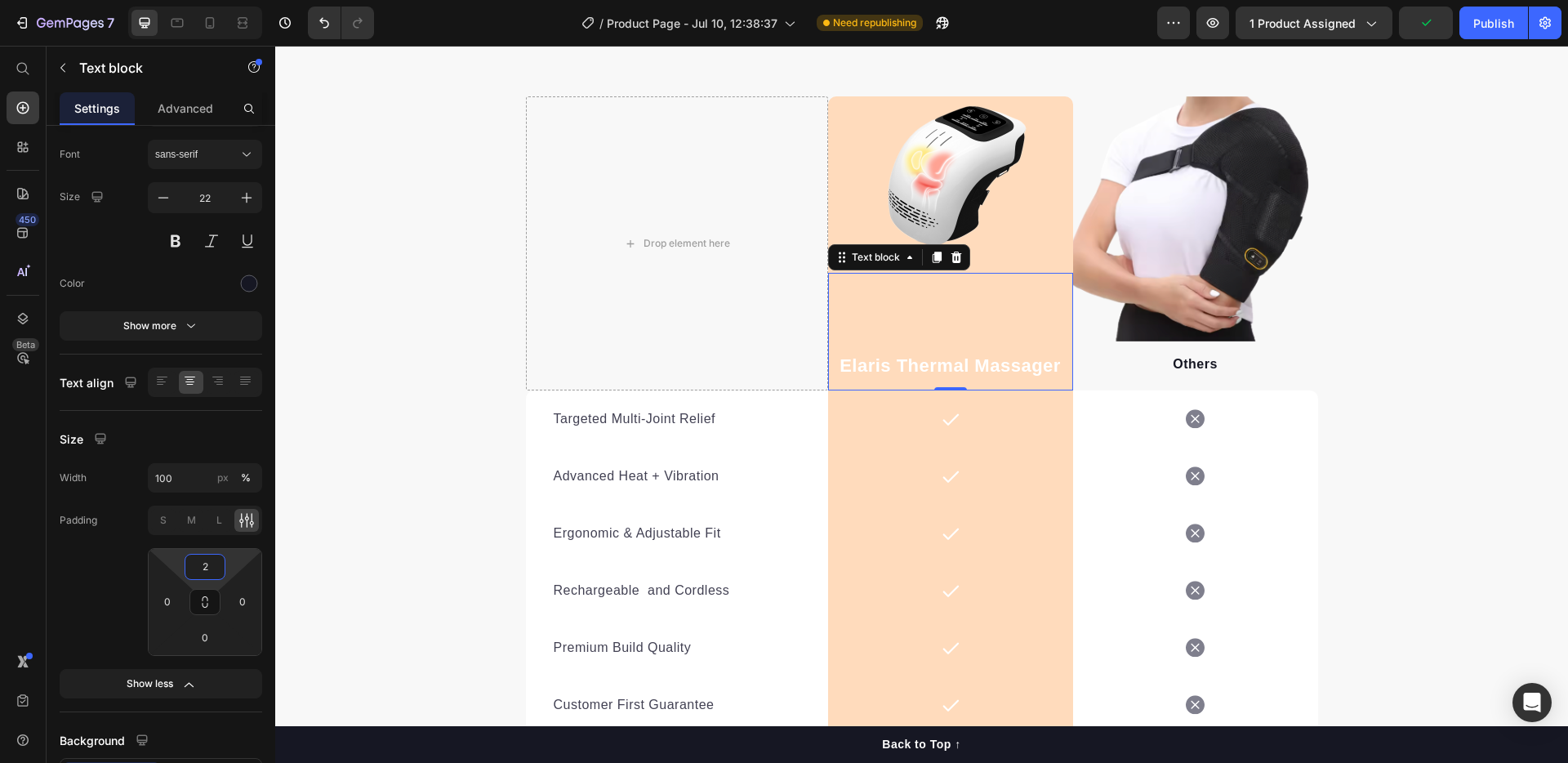 drag, startPoint x: 234, startPoint y: 564, endPoint x: 222, endPoint y: 563, distance: 12.041595 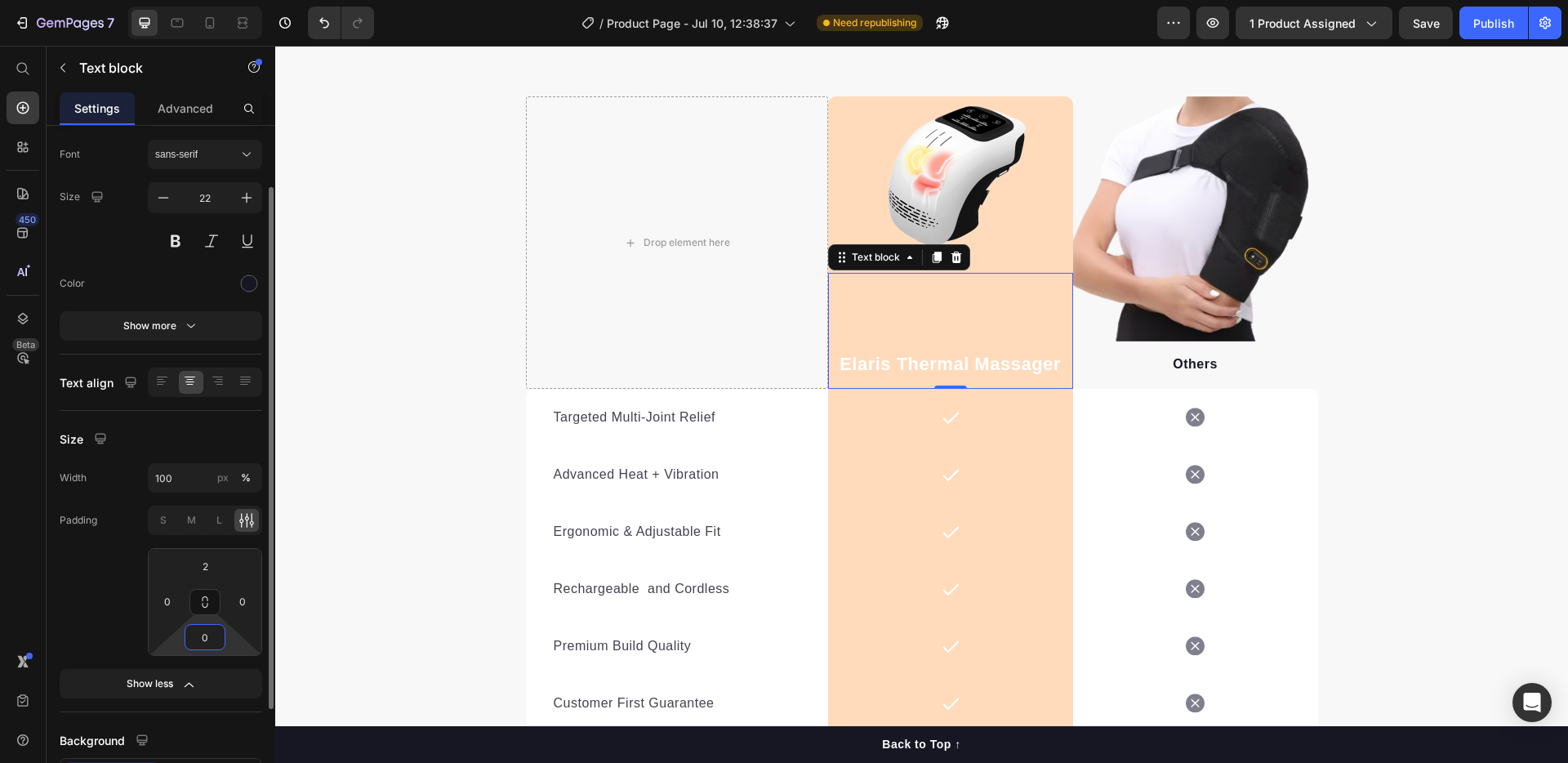 drag, startPoint x: 224, startPoint y: 641, endPoint x: 224, endPoint y: 656, distance: 15 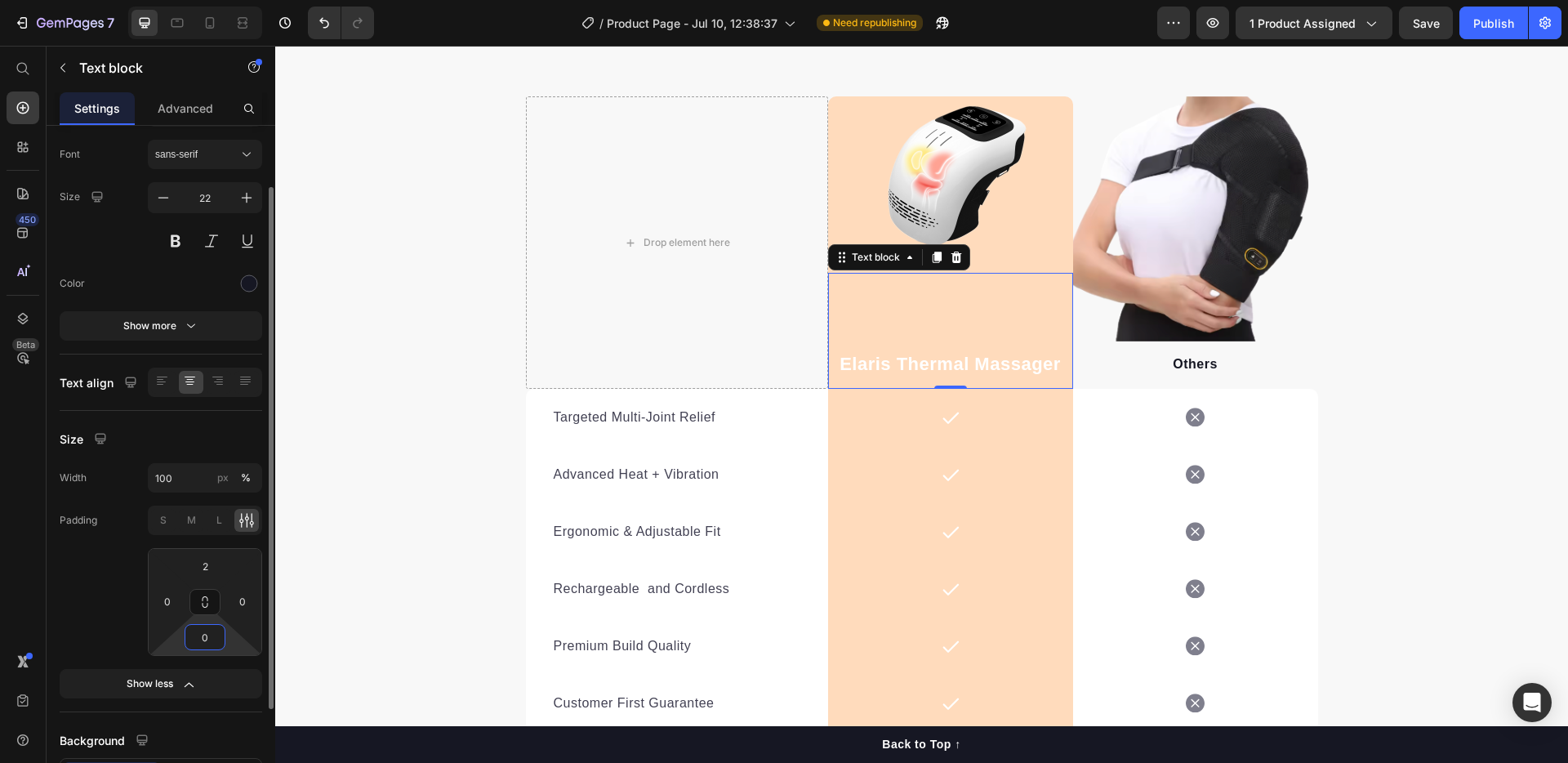 click on "Width 100 px % Padding S M L 2 0 0 0 Show less" at bounding box center [161, 581] 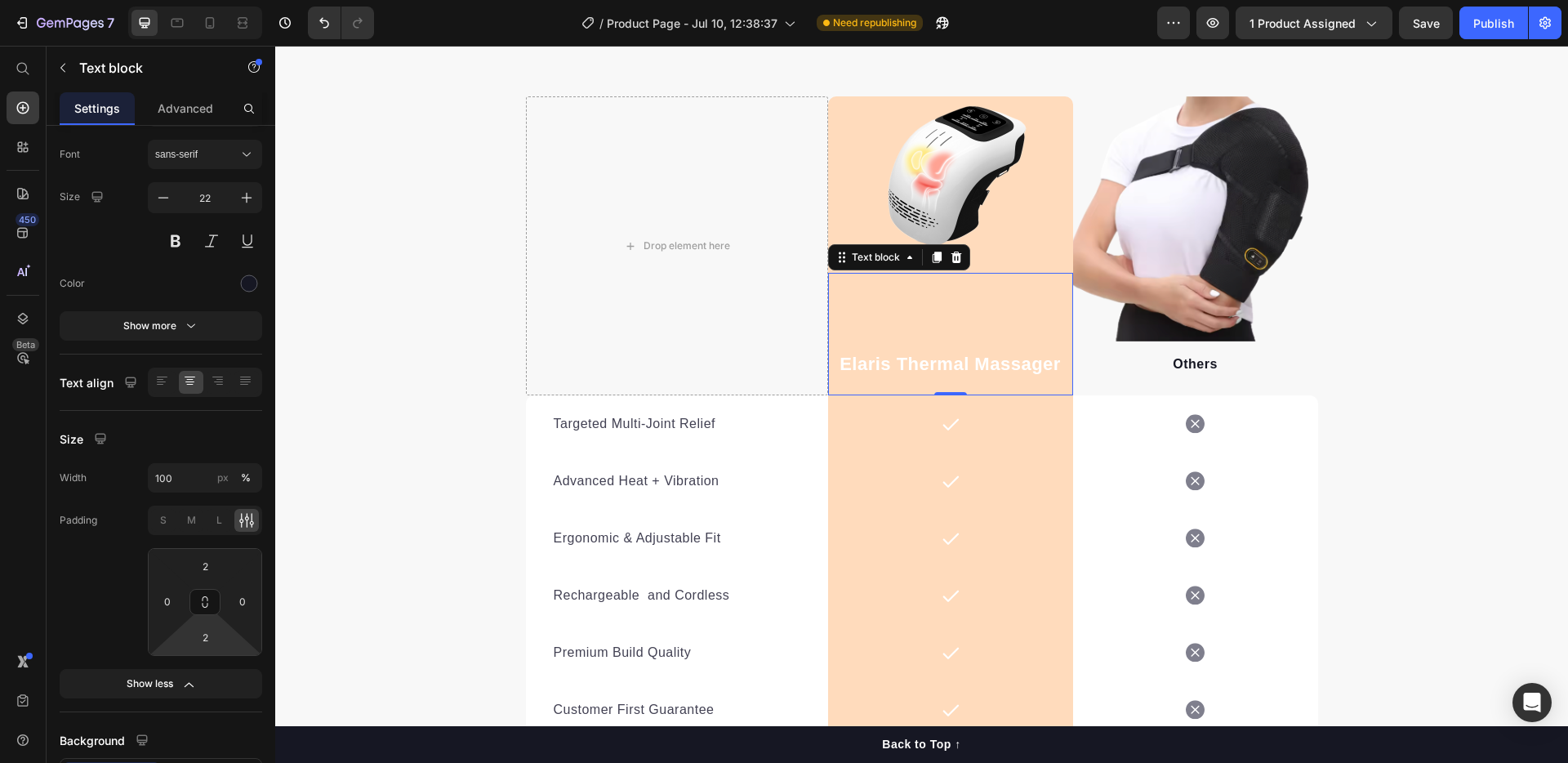 type on "0" 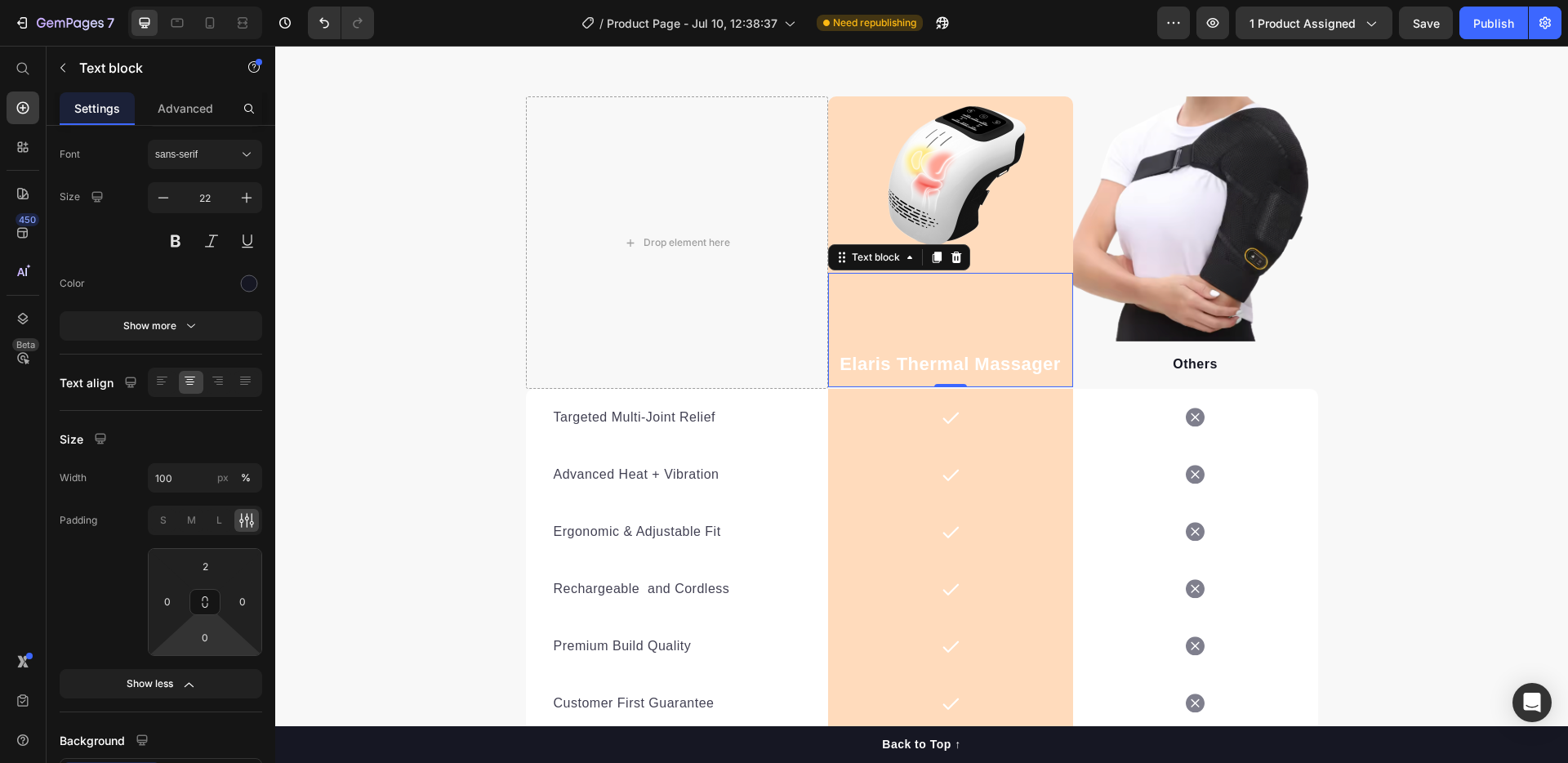 click on "7   /  Product Page - Jul 10, 12:38:37 Need republishing Preview 1 product assigned  Save   Publish  450 Beta Start with Sections Elements Hero Section Product Detail Brands Trusted Badges Guarantee Product Breakdown How to use Testimonials Compare Bundle FAQs Social Proof Brand Story Product List Collection Blog List Contact Sticky Add to Cart Custom Footer Browse Library 450 Layout
Row
Row
Row
Row Text
Heading
Text Block Button
Button
Button
Sticky Back to top Media
Image" at bounding box center [784, 0] 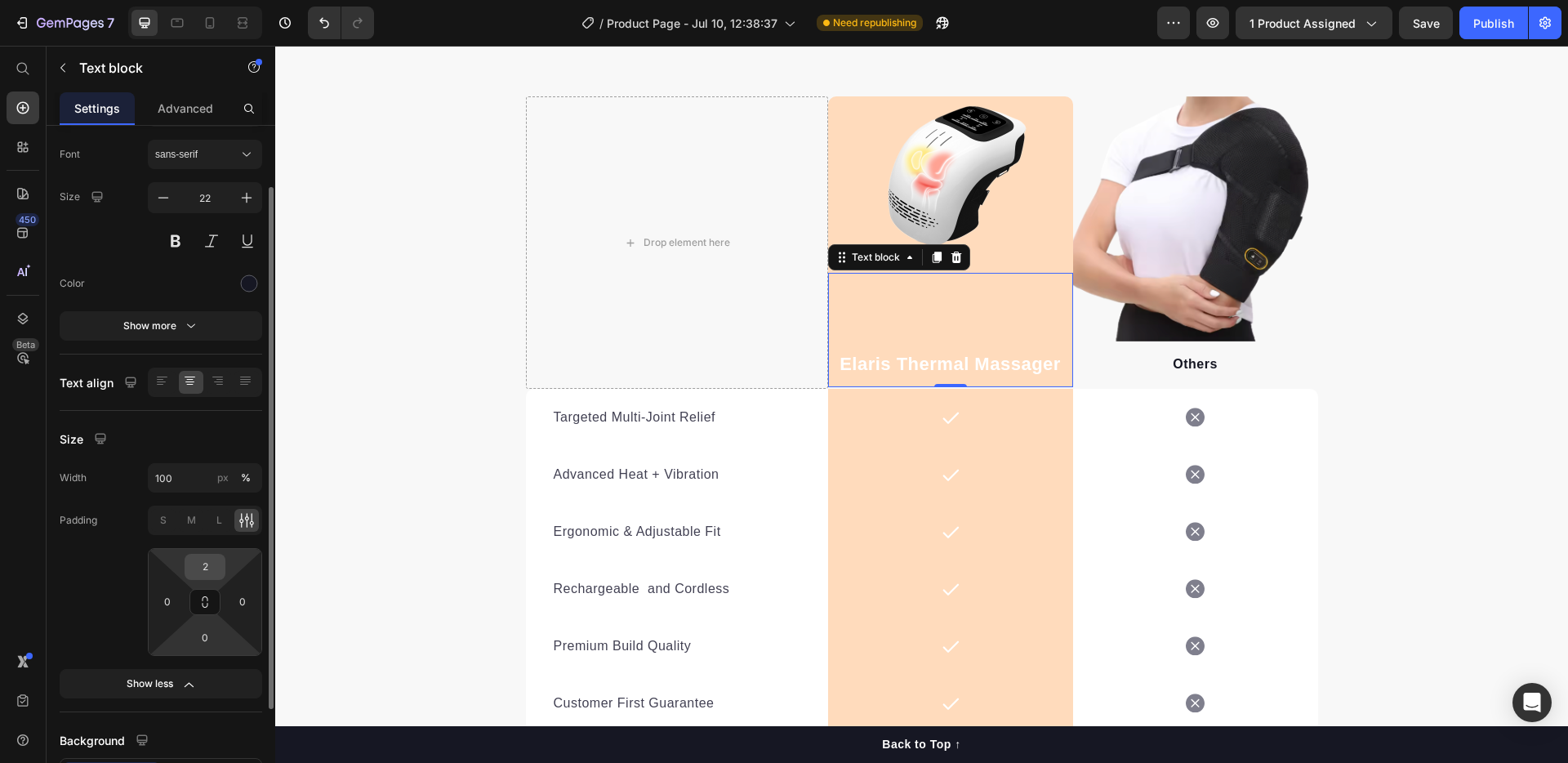 click on "2" at bounding box center (205, 567) 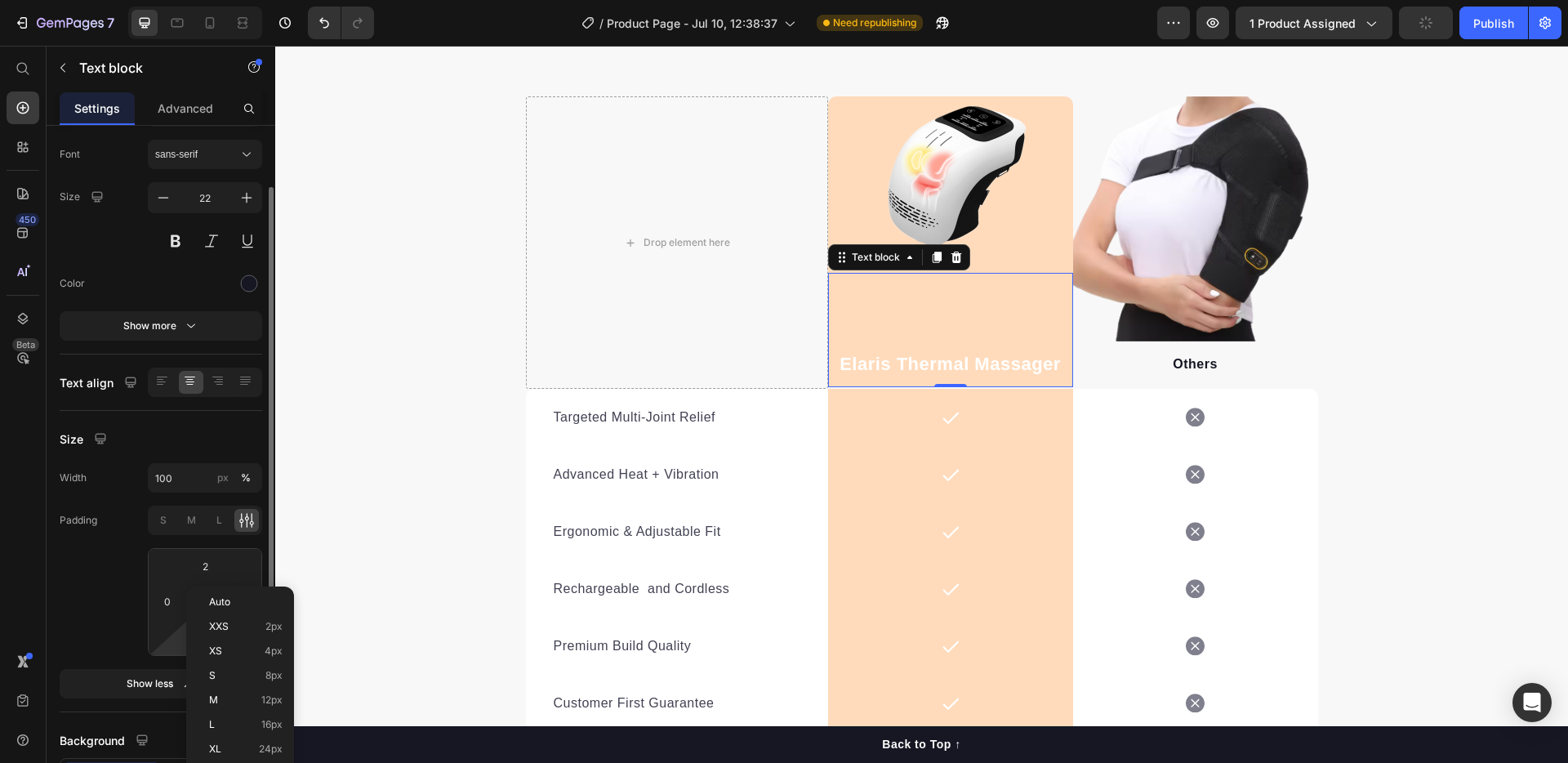 click on "S M L 2 0 0 0" at bounding box center [205, 581] 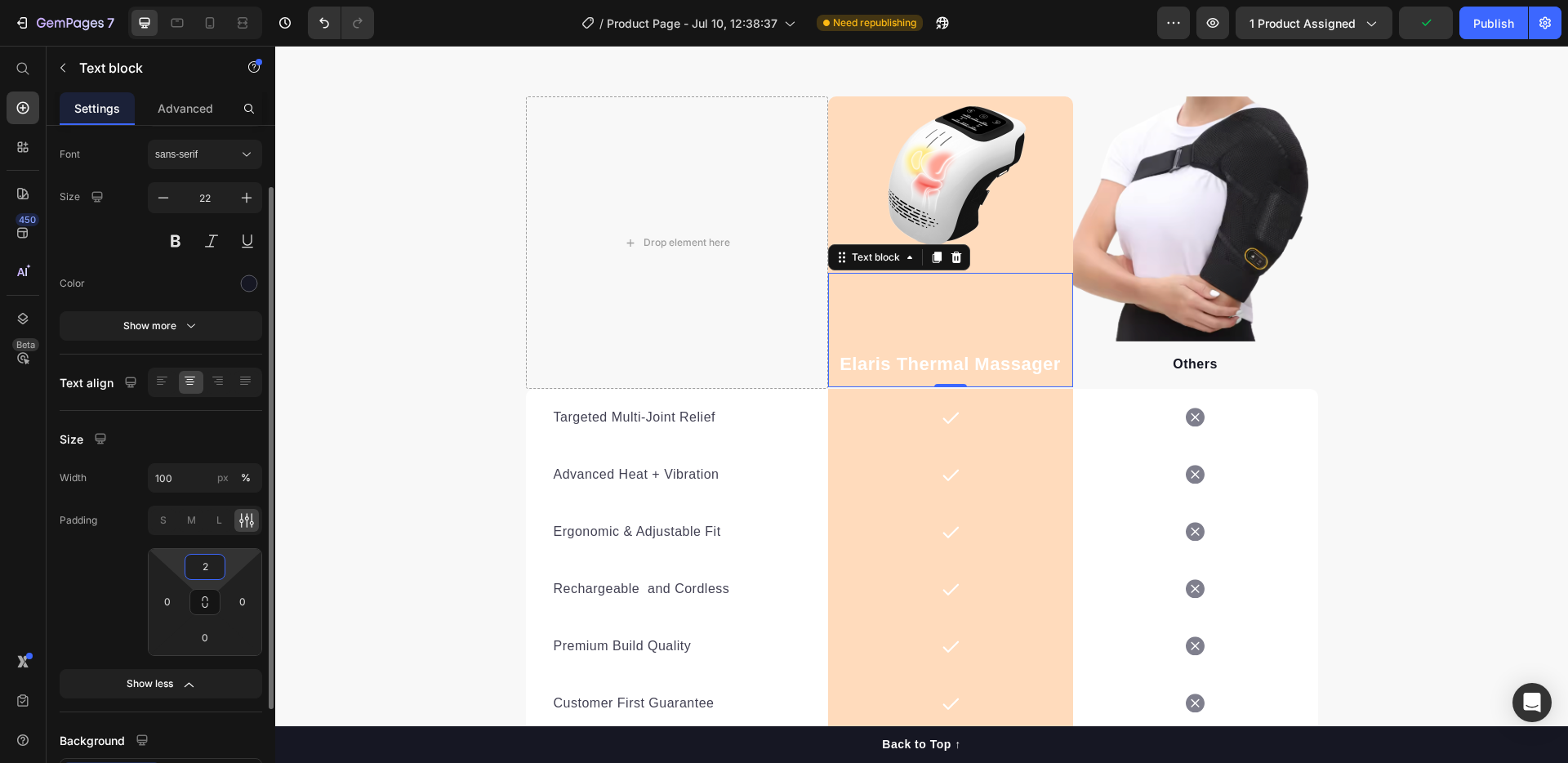 click on "2" at bounding box center [205, 567] 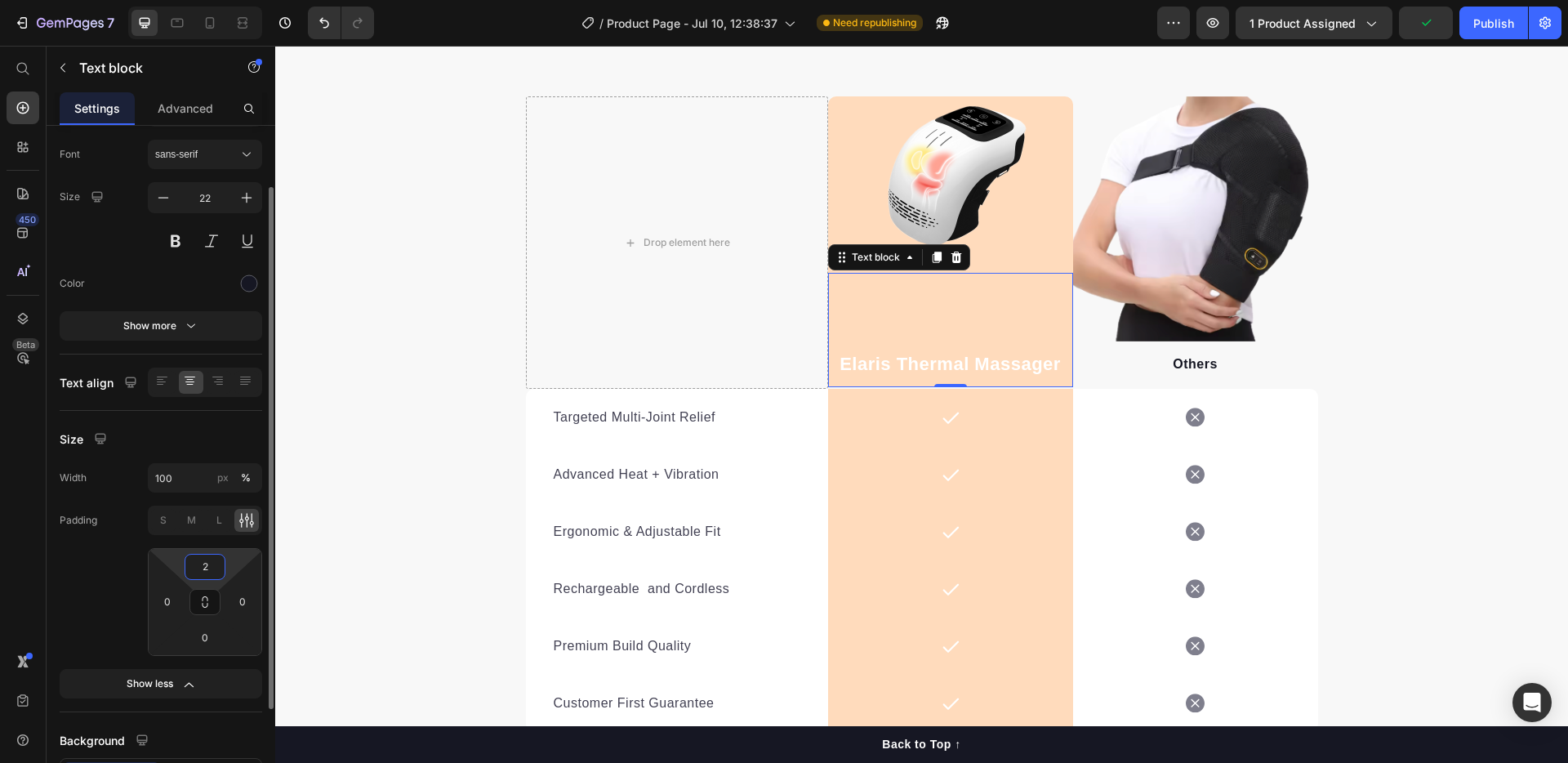 click on "2" at bounding box center [205, 567] 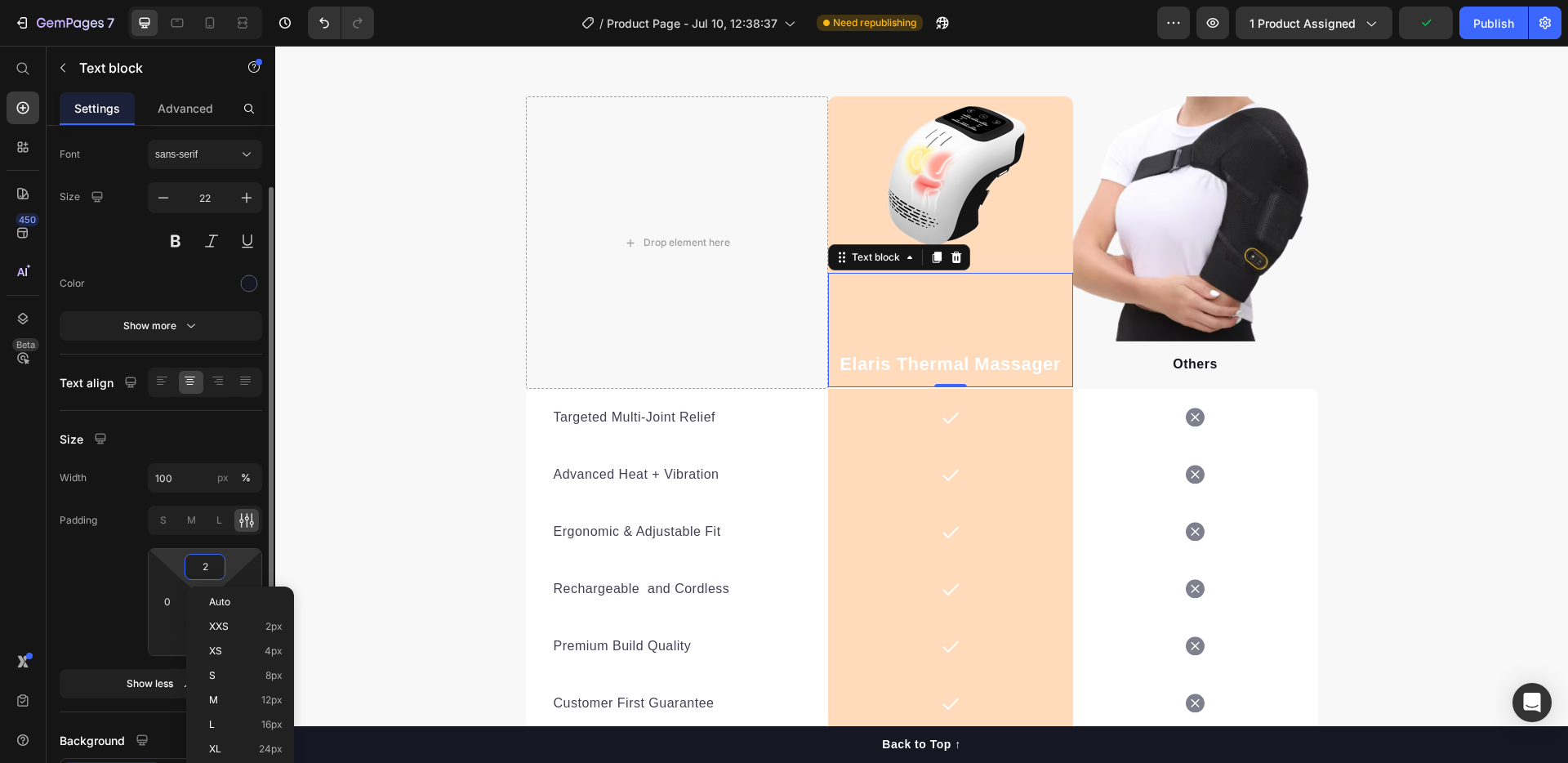 type on "0" 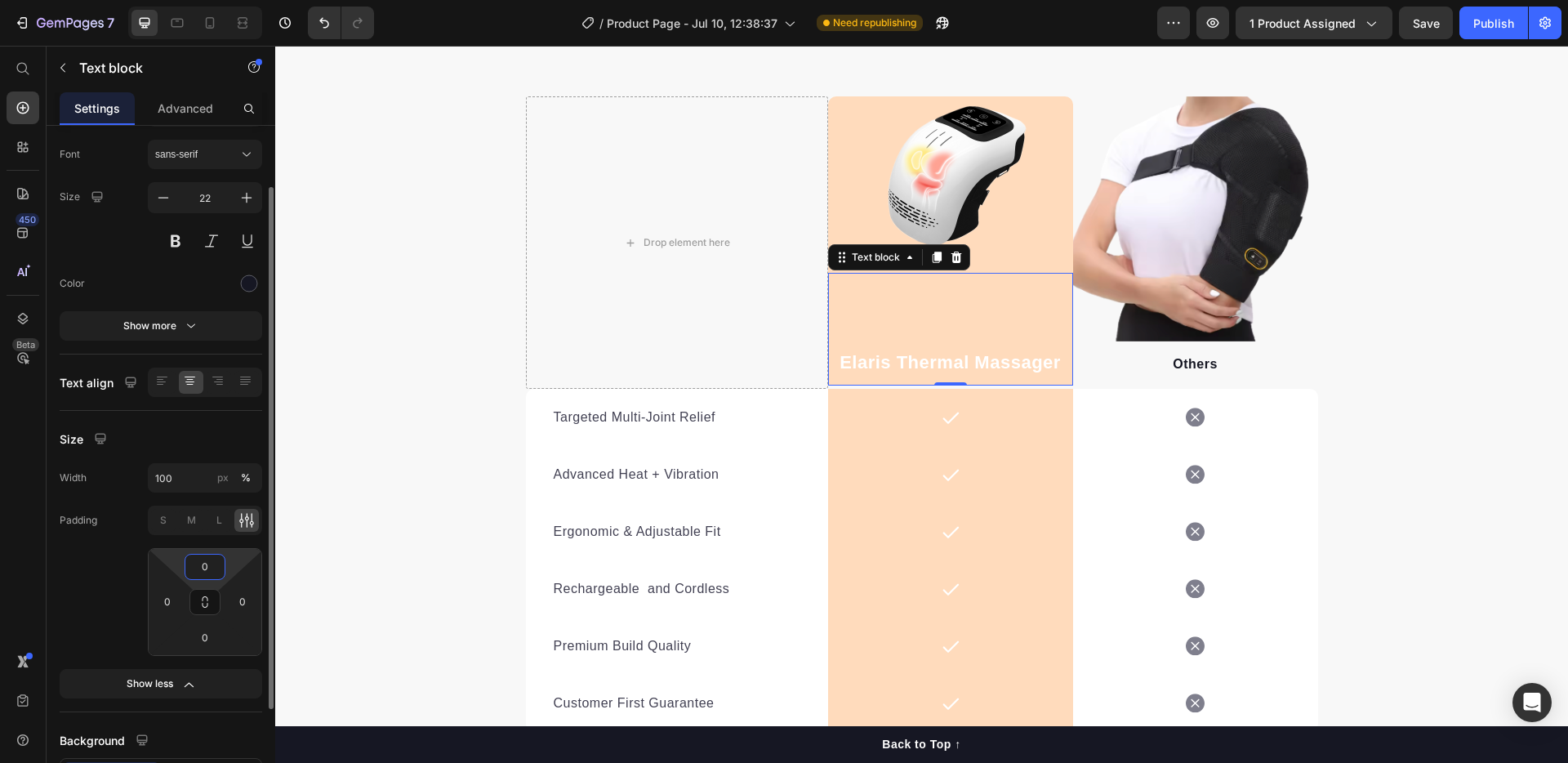 type 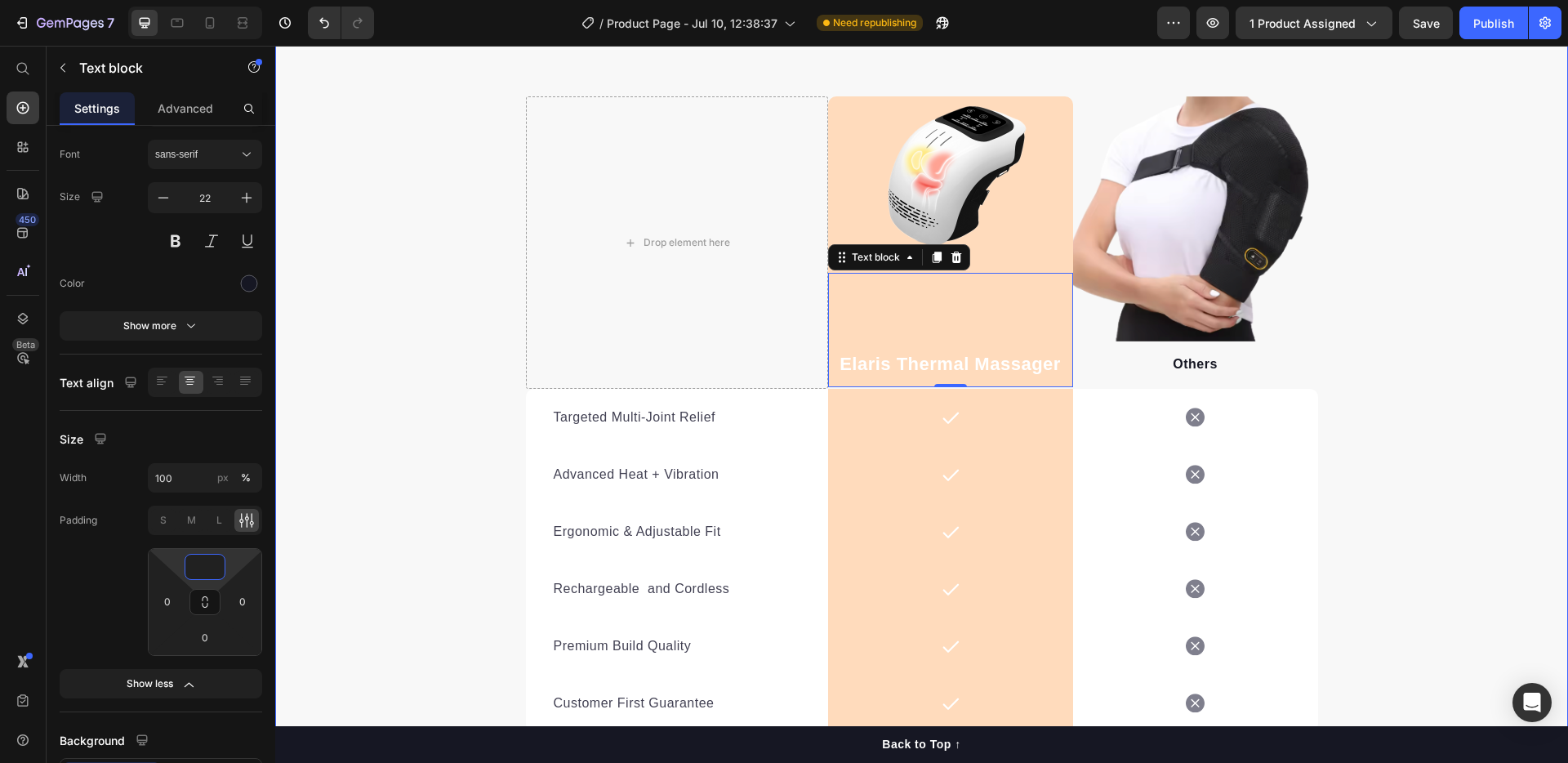 click on "Feel  Better  Move  Freely   Live  Fully Heading It’s no surprise this electric massager is rated the  #1 choice for joint relief . Its advanced heat and vibration technology delivers targeted comfort and promotes healthier movement—helping users reduce pain, restore mobility, and get back to doing what they love. Text block Row
Drop element here Image Elaris Thermal Massager Text block   0 Row Image Others Text block Row Targeted Multi-Joint Relief Text block
Icon Row
Icon Row Advanced Heat + Vibration  Text block
Icon Row
Icon Row Ergonomic & Adjustable Fit Text block
Icon Row
Icon Row Rechargeable  and Cordless Text block
Icon Row
Icon Row Premium Build Quality Text block
Icon Row
Icon Row Customer First Guarantee Text block
Icon Row
Icon Row Row End Your Pain Today! Button *100%" at bounding box center (921, 315) 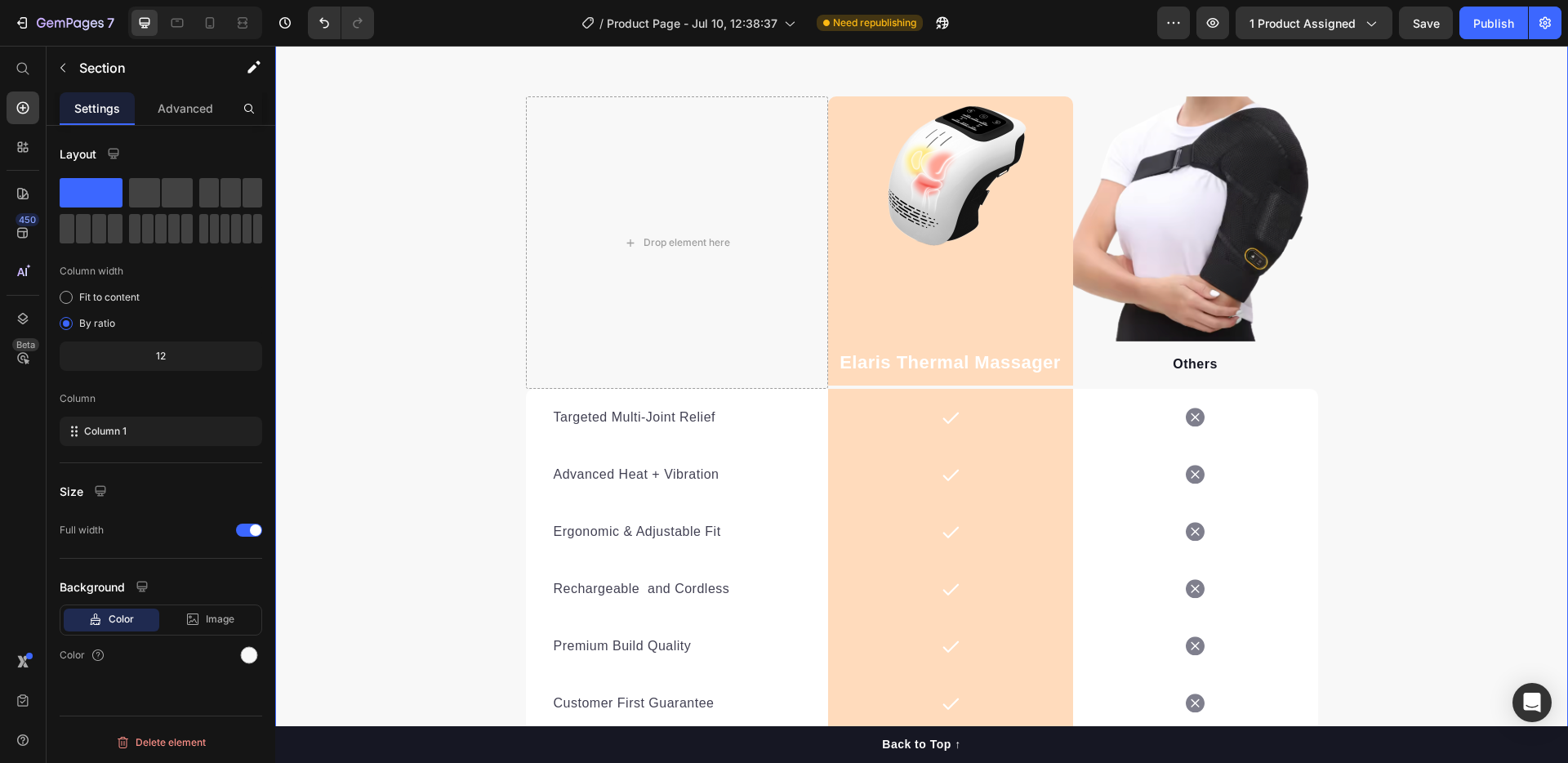 scroll, scrollTop: 0, scrollLeft: 0, axis: both 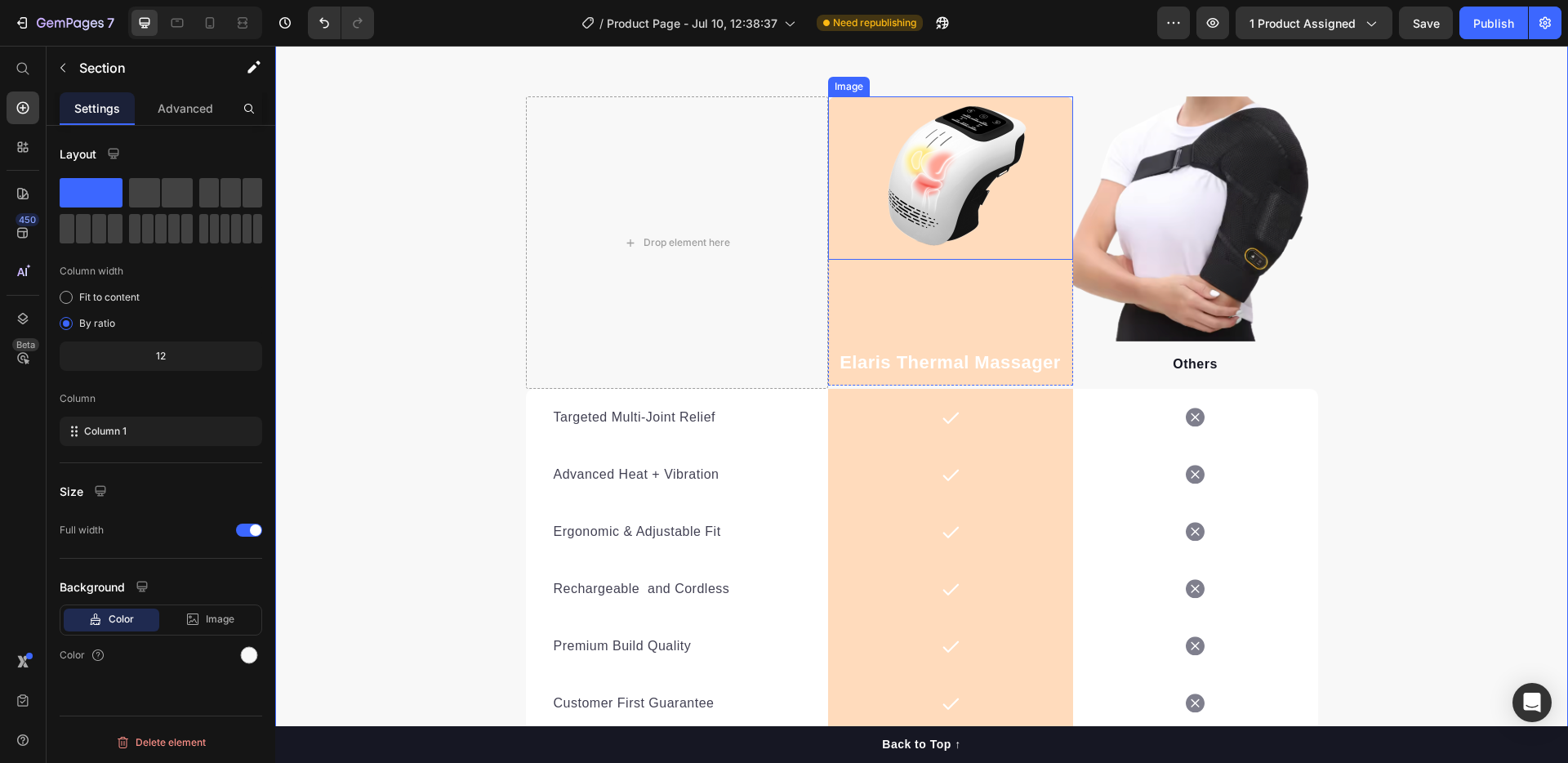 click at bounding box center (951, 178) 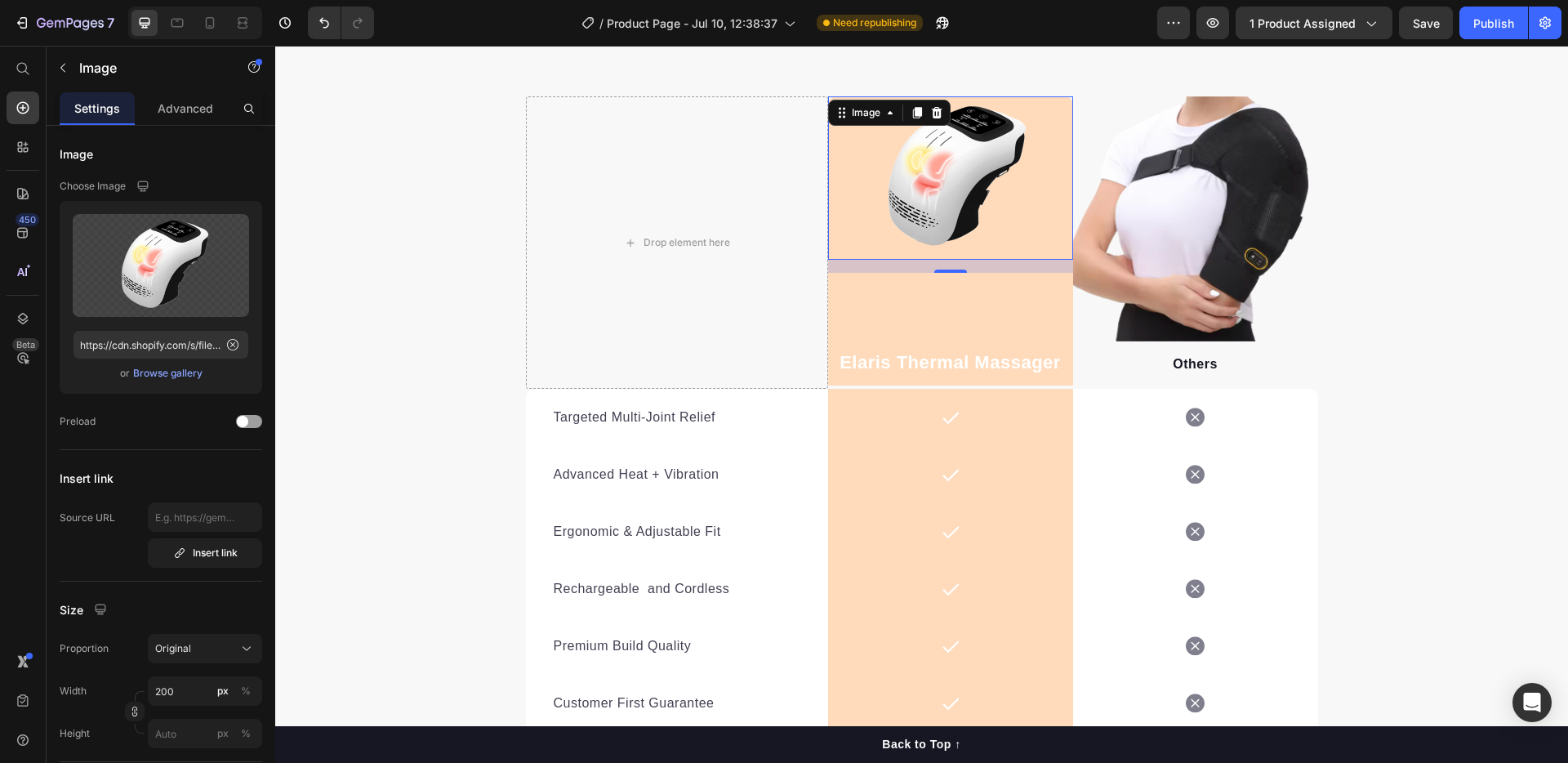 click on "Elaris Thermal Massager Text block" at bounding box center [951, 329] 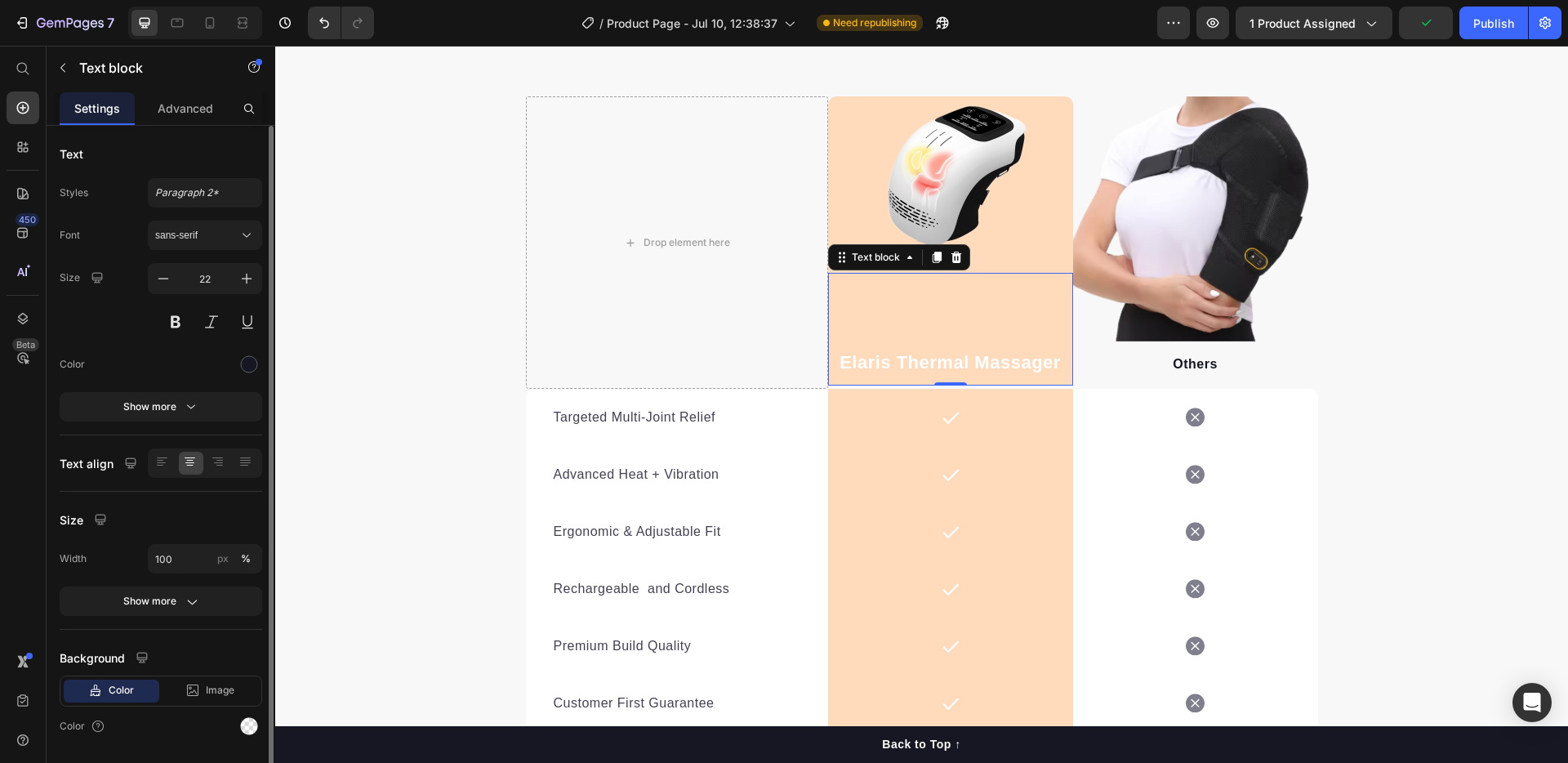 scroll, scrollTop: 47, scrollLeft: 0, axis: vertical 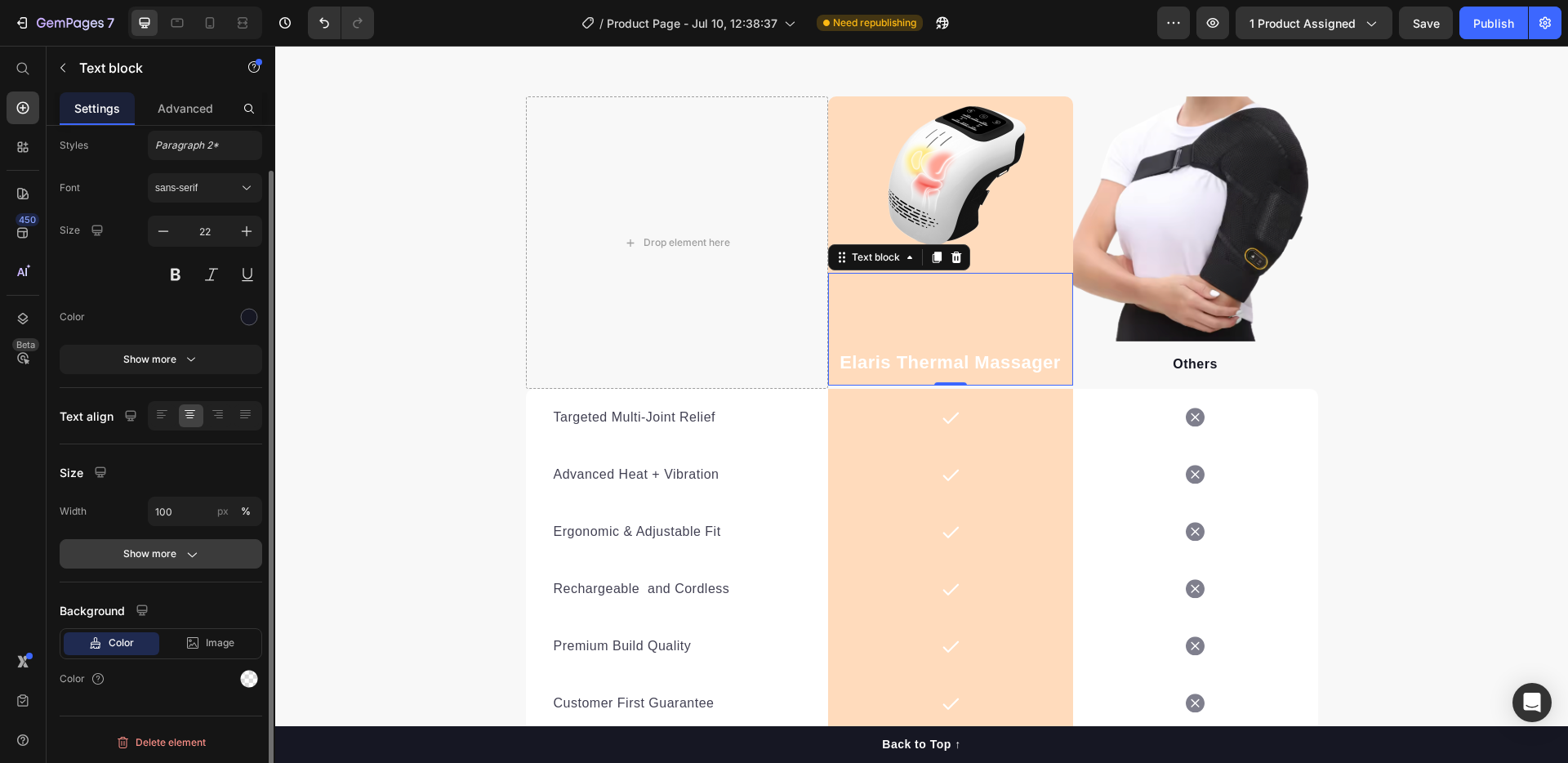 click on "Show more" at bounding box center [161, 554] 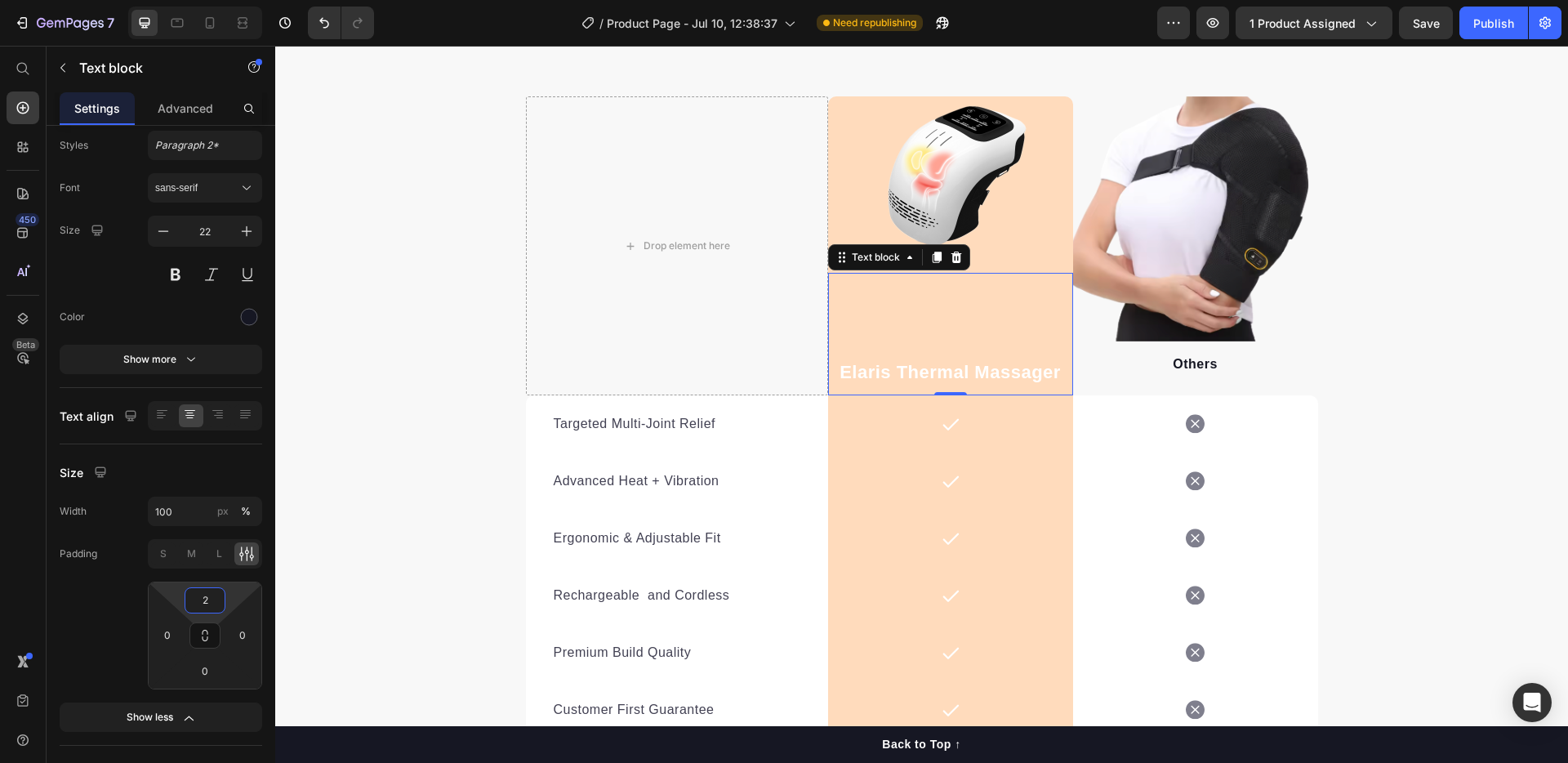 type on "0" 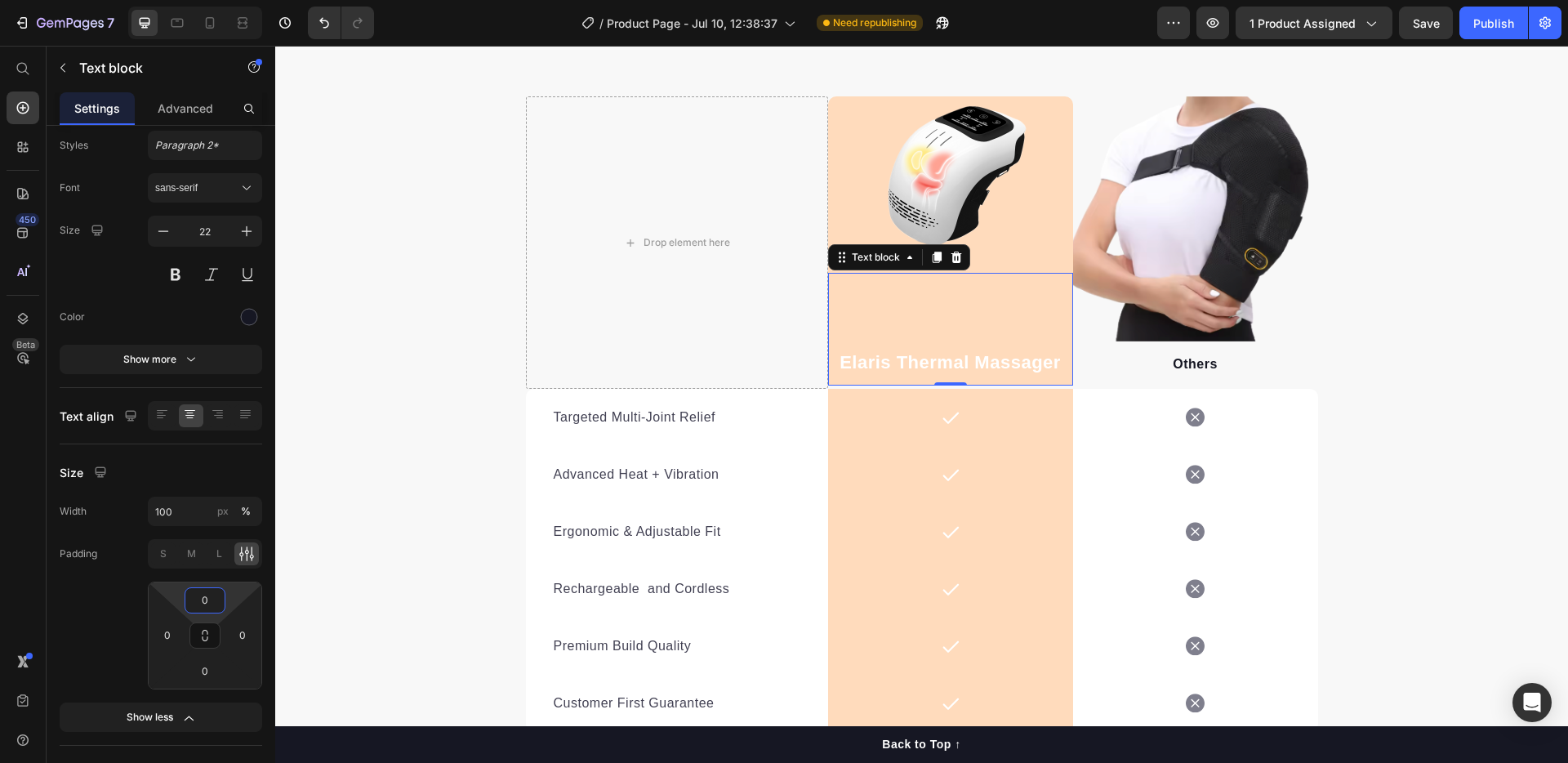 drag, startPoint x: 236, startPoint y: 591, endPoint x: 233, endPoint y: 601, distance: 10.440307 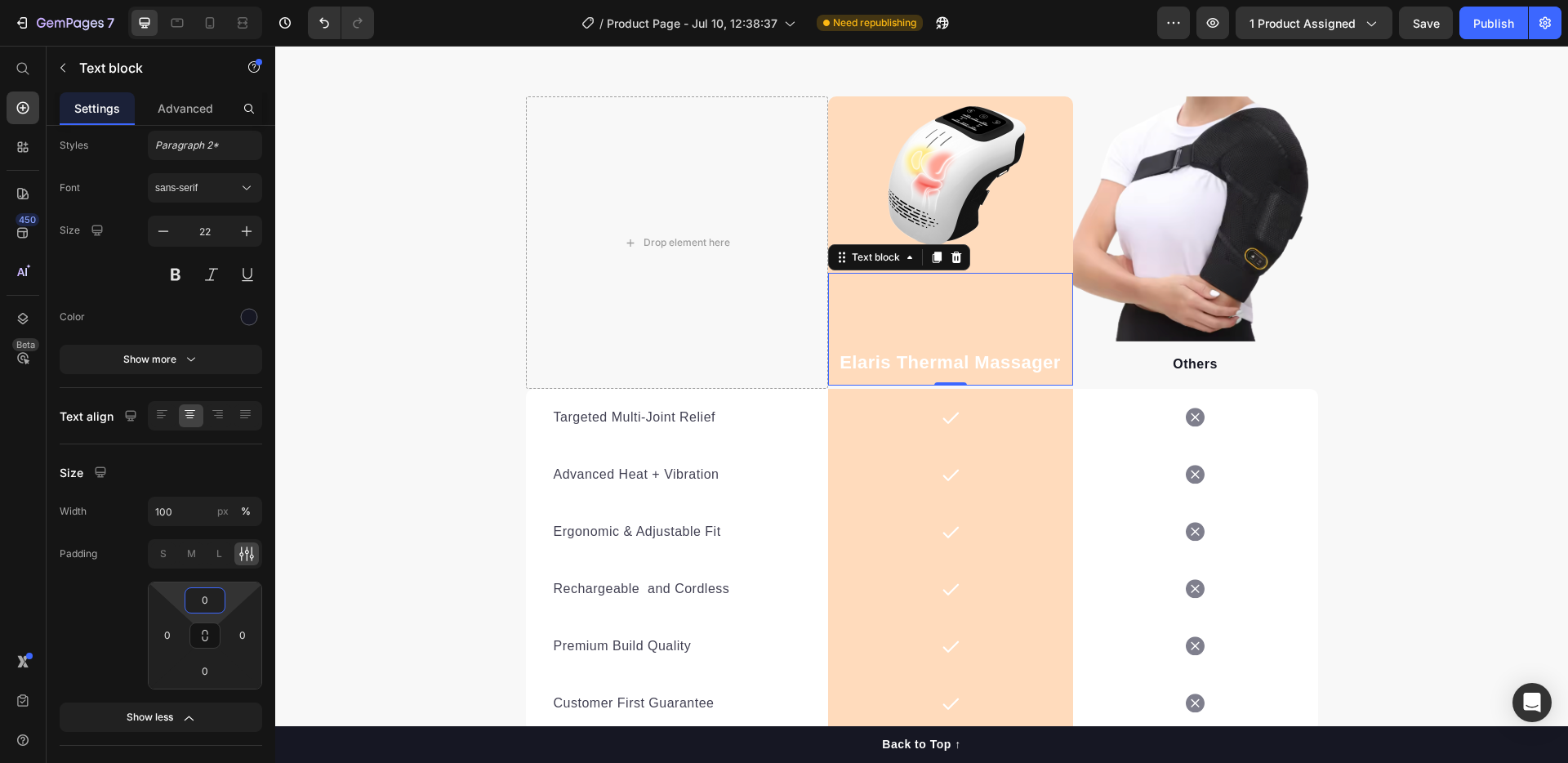 click on "7   /  Product Page - Jul 10, 12:38:37 Need republishing Preview 1 product assigned  Save   Publish  450 Beta Start with Sections Elements Hero Section Product Detail Brands Trusted Badges Guarantee Product Breakdown How to use Testimonials Compare Bundle FAQs Social Proof Brand Story Product List Collection Blog List Contact Sticky Add to Cart Custom Footer Browse Library 450 Layout
Row
Row
Row
Row Text
Heading
Text Block Button
Button
Button
Sticky Back to top Media
Image" at bounding box center [784, 0] 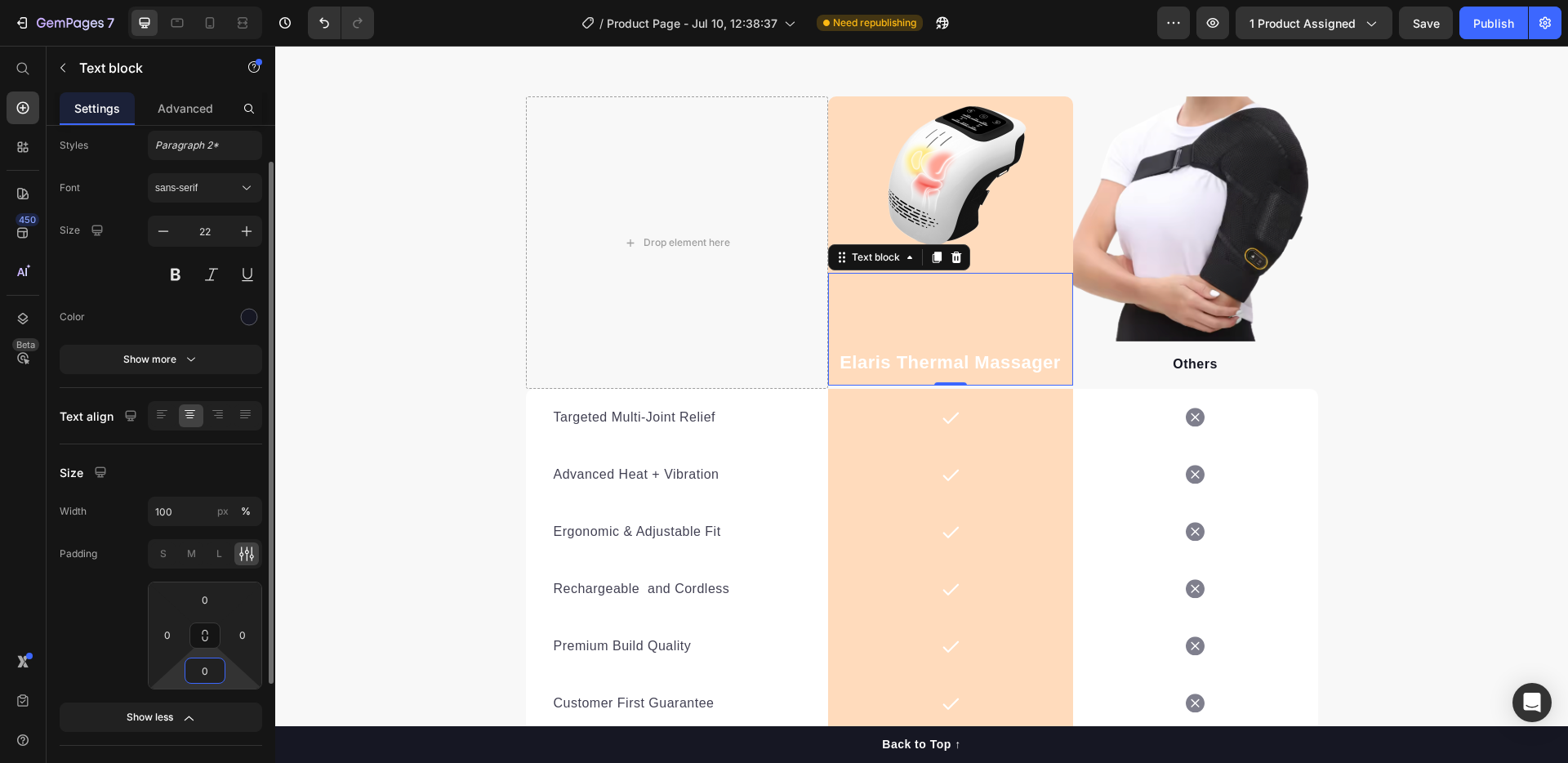 click on "0" at bounding box center (205, 671) 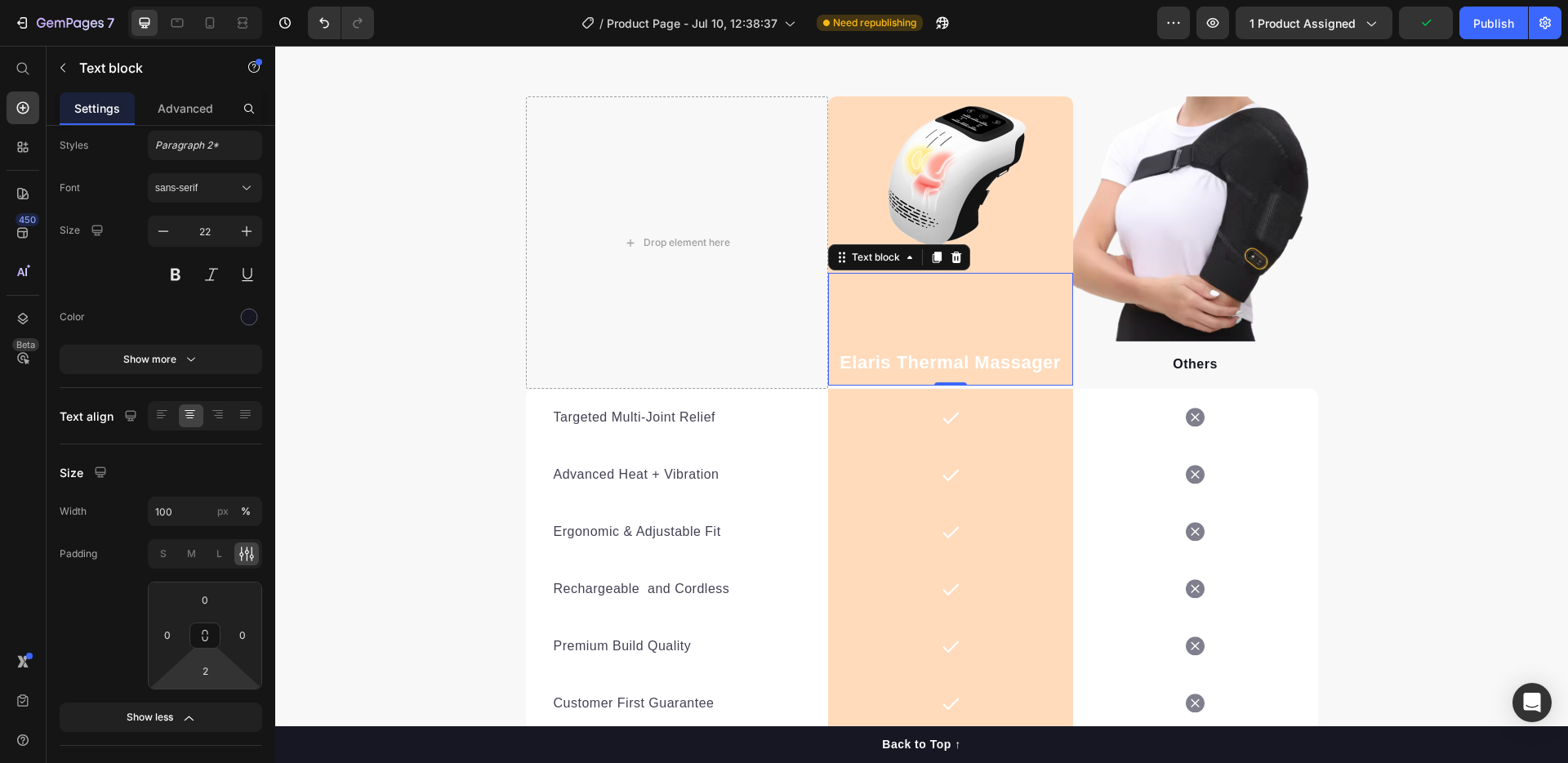 type on "4" 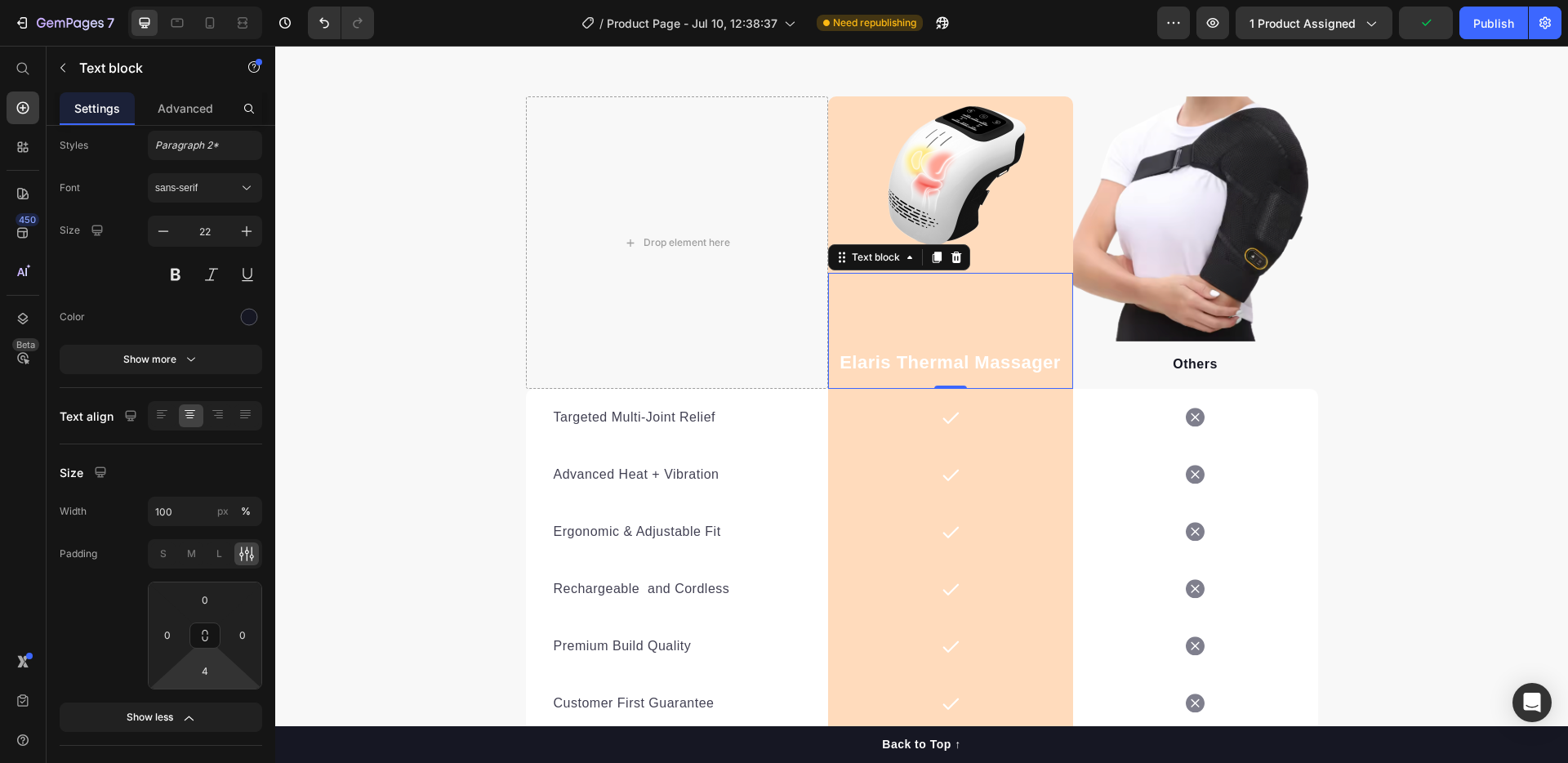 click on "7   /  Product Page - Jul 10, 12:38:37 Need republishing Preview 1 product assigned  Publish  450 Beta Start with Sections Elements Hero Section Product Detail Brands Trusted Badges Guarantee Product Breakdown How to use Testimonials Compare Bundle FAQs Social Proof Brand Story Product List Collection Blog List Contact Sticky Add to Cart Custom Footer Browse Library 450 Layout
Row
Row
Row
Row Text
Heading
Text Block Button
Button
Button
Sticky Back to top Media" at bounding box center [784, 0] 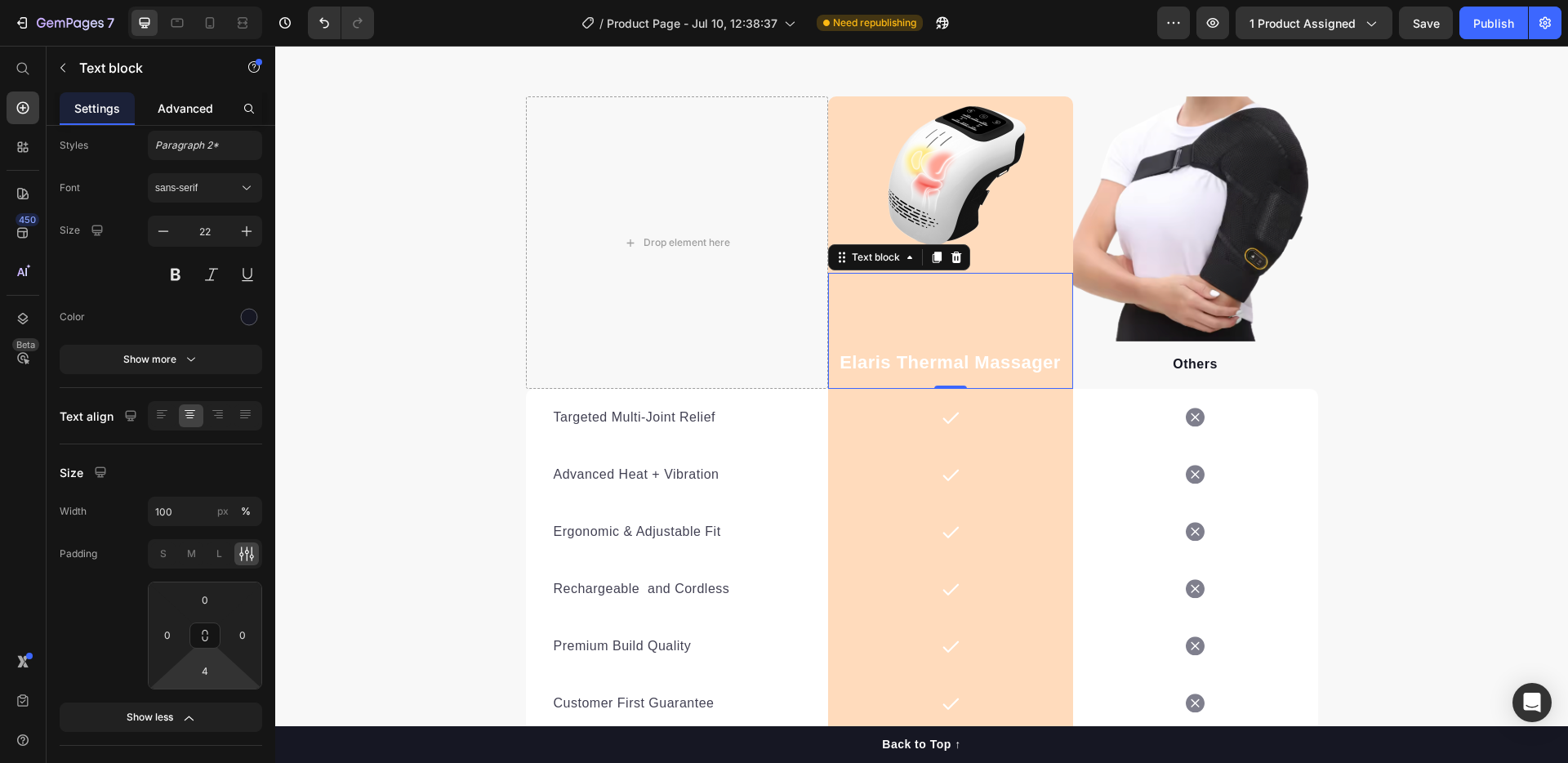 click on "Advanced" at bounding box center (185, 108) 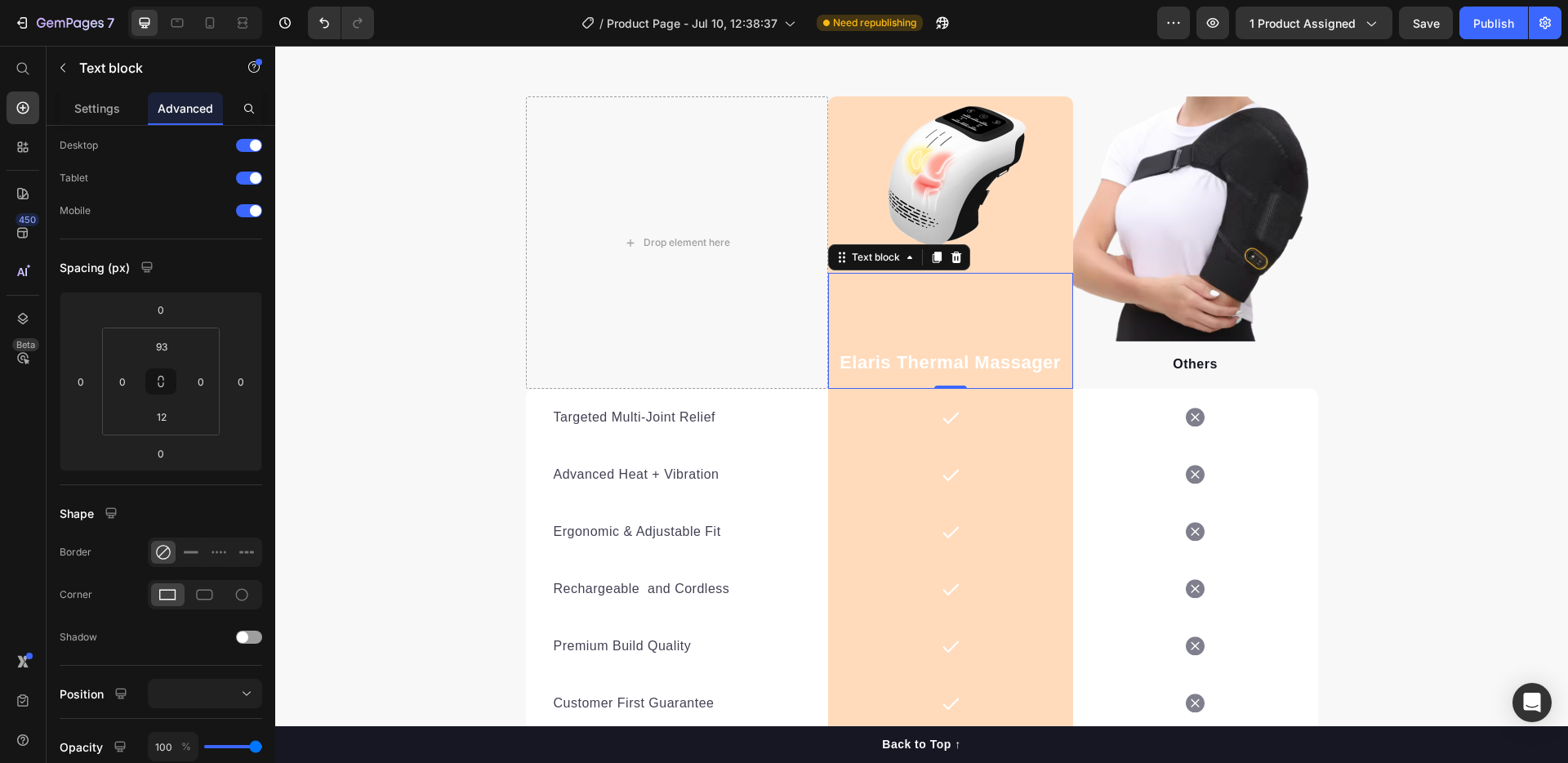 scroll, scrollTop: 0, scrollLeft: 0, axis: both 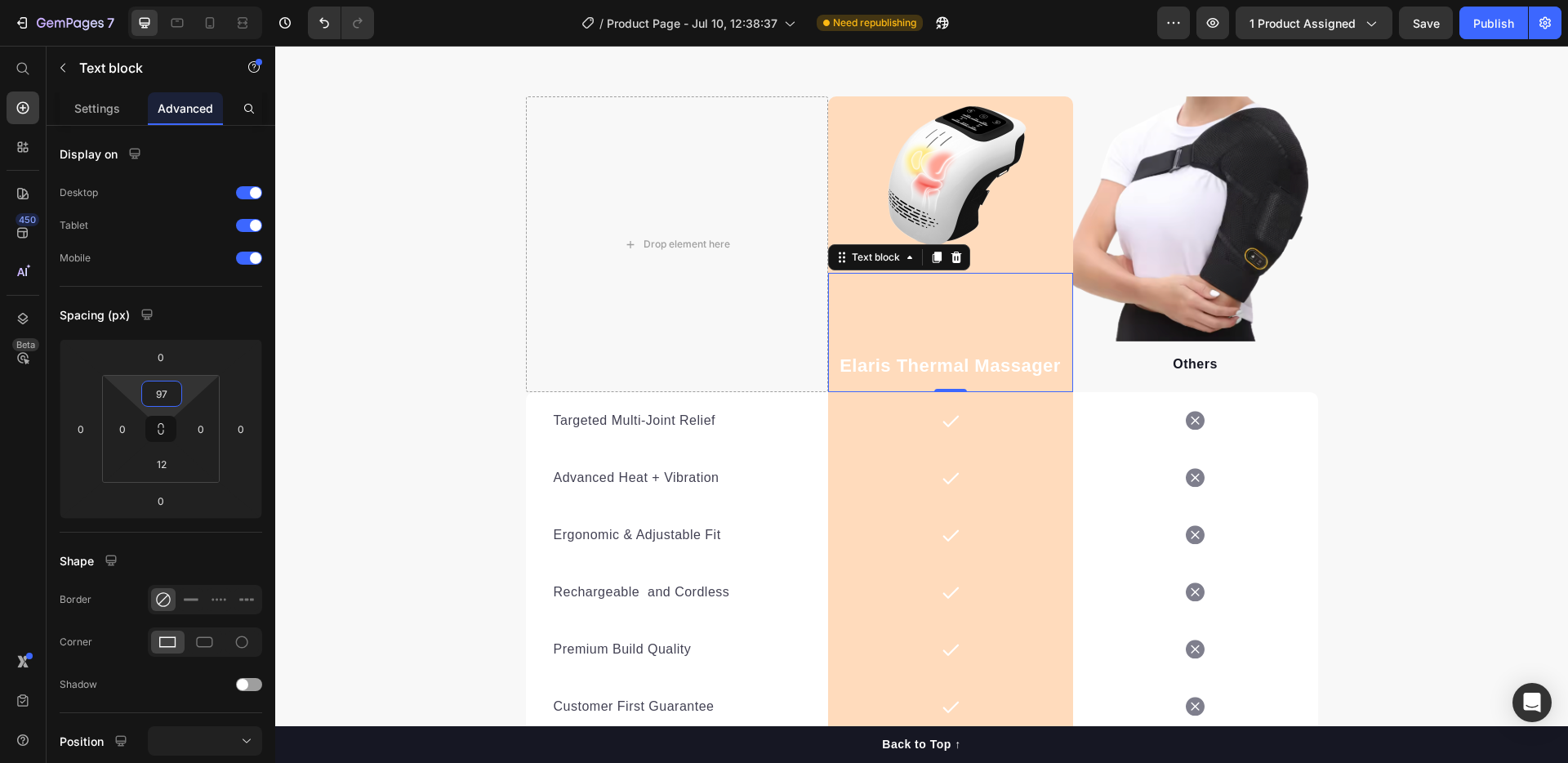 type on "95" 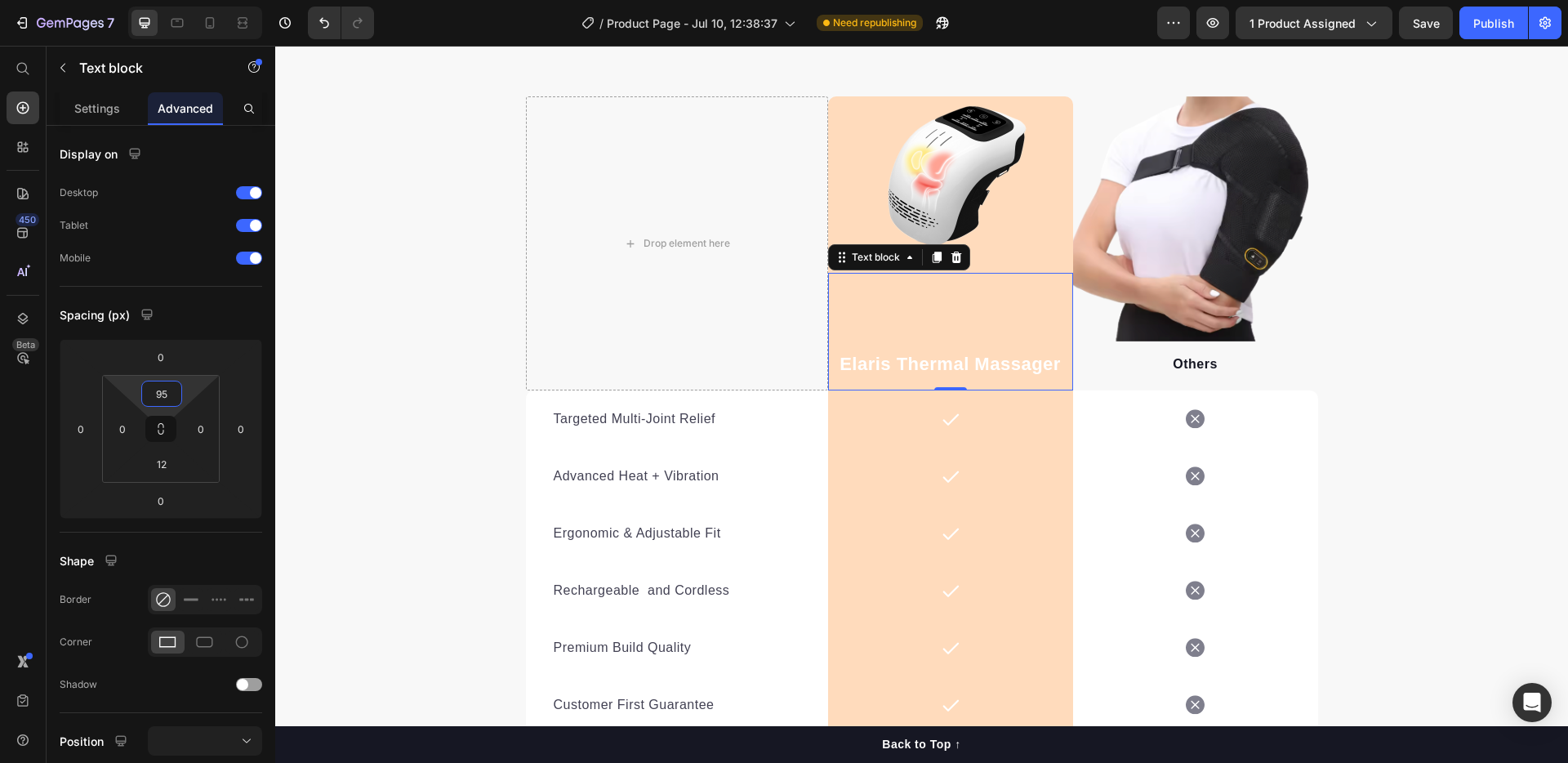 drag, startPoint x: 192, startPoint y: 389, endPoint x: 177, endPoint y: 388, distance: 15.033296 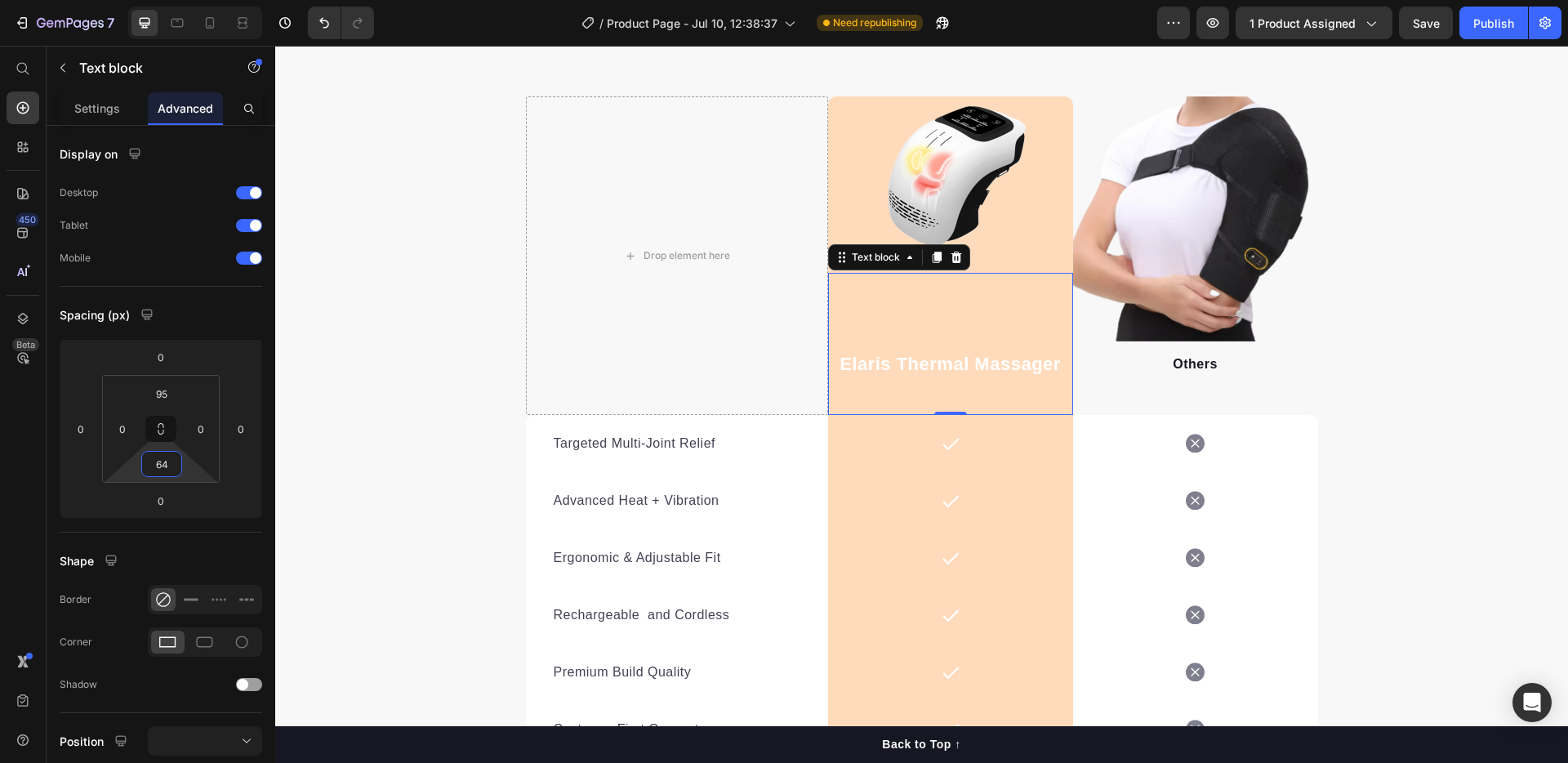 type on "66" 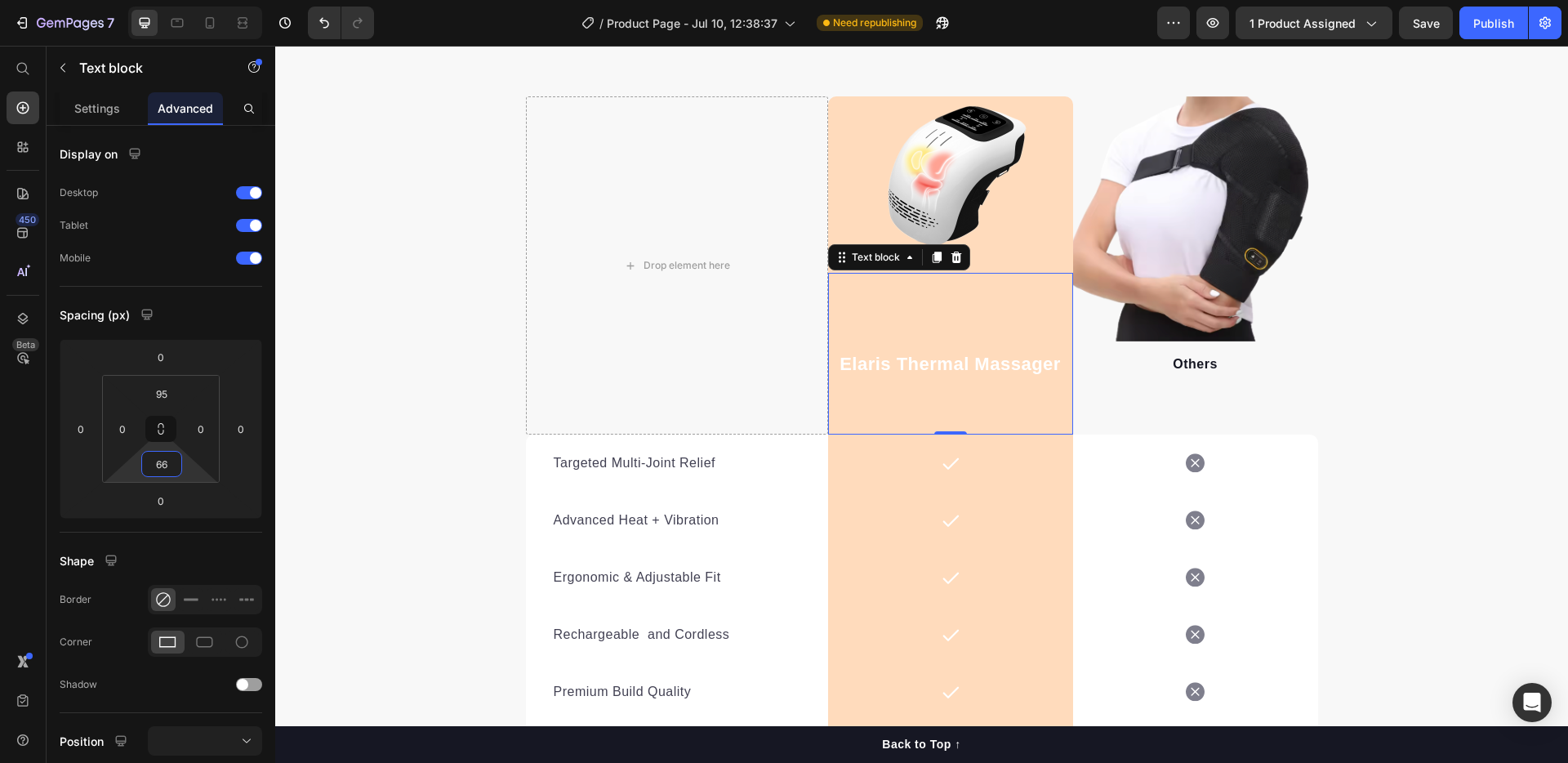drag, startPoint x: 183, startPoint y: 457, endPoint x: 181, endPoint y: 435, distance: 22.090722 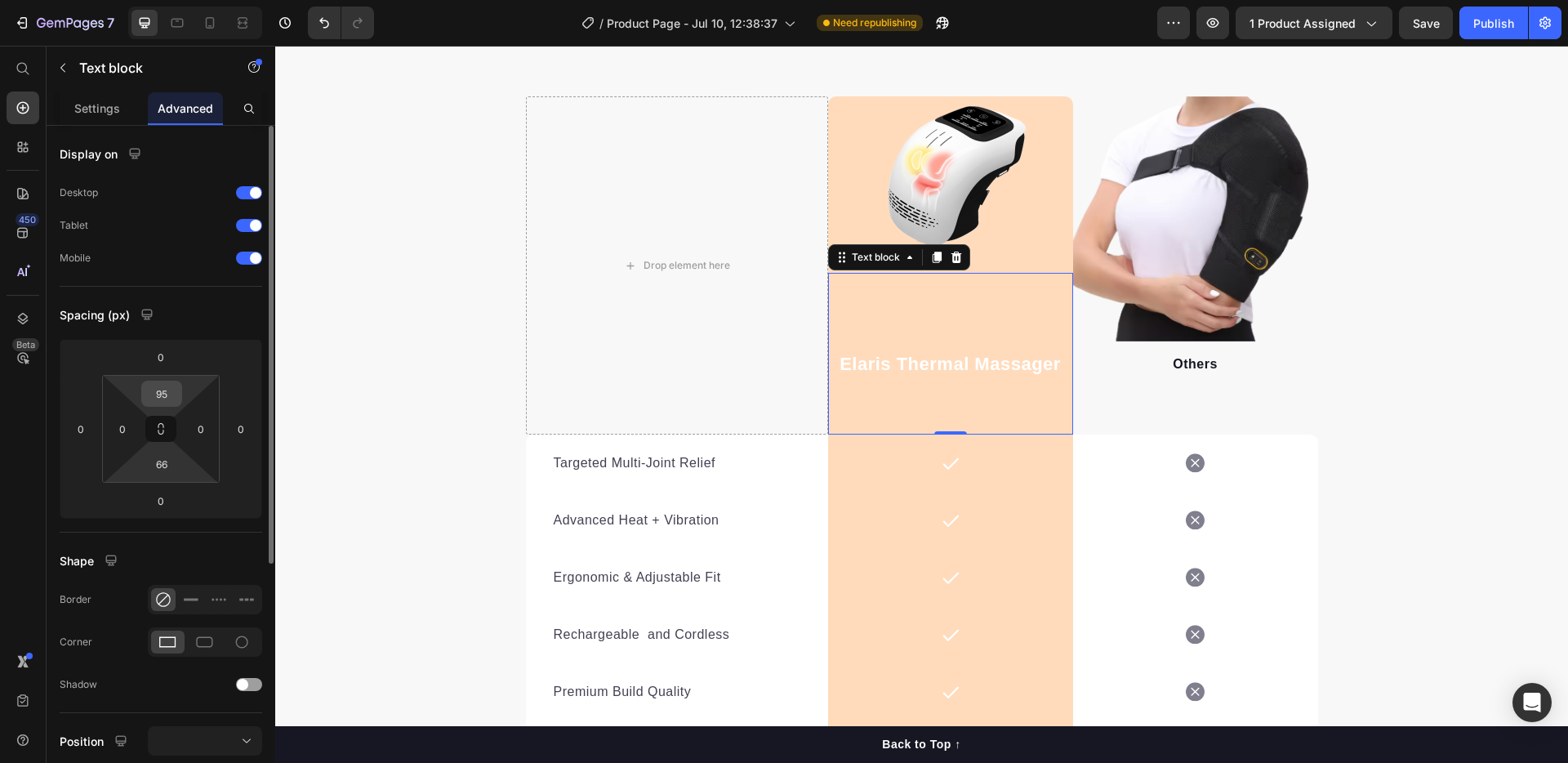 click on "95" at bounding box center (162, 394) 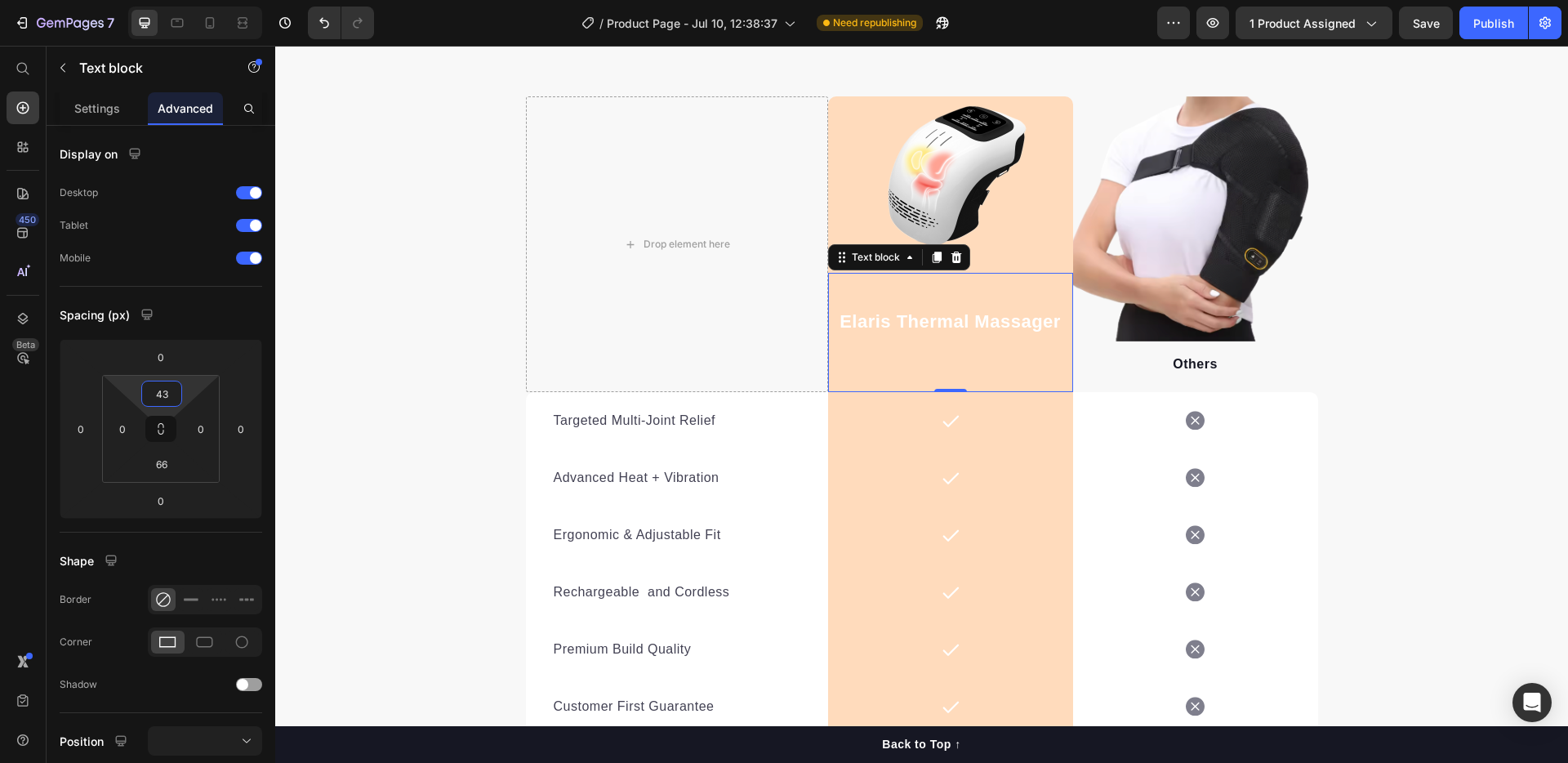 type on "41" 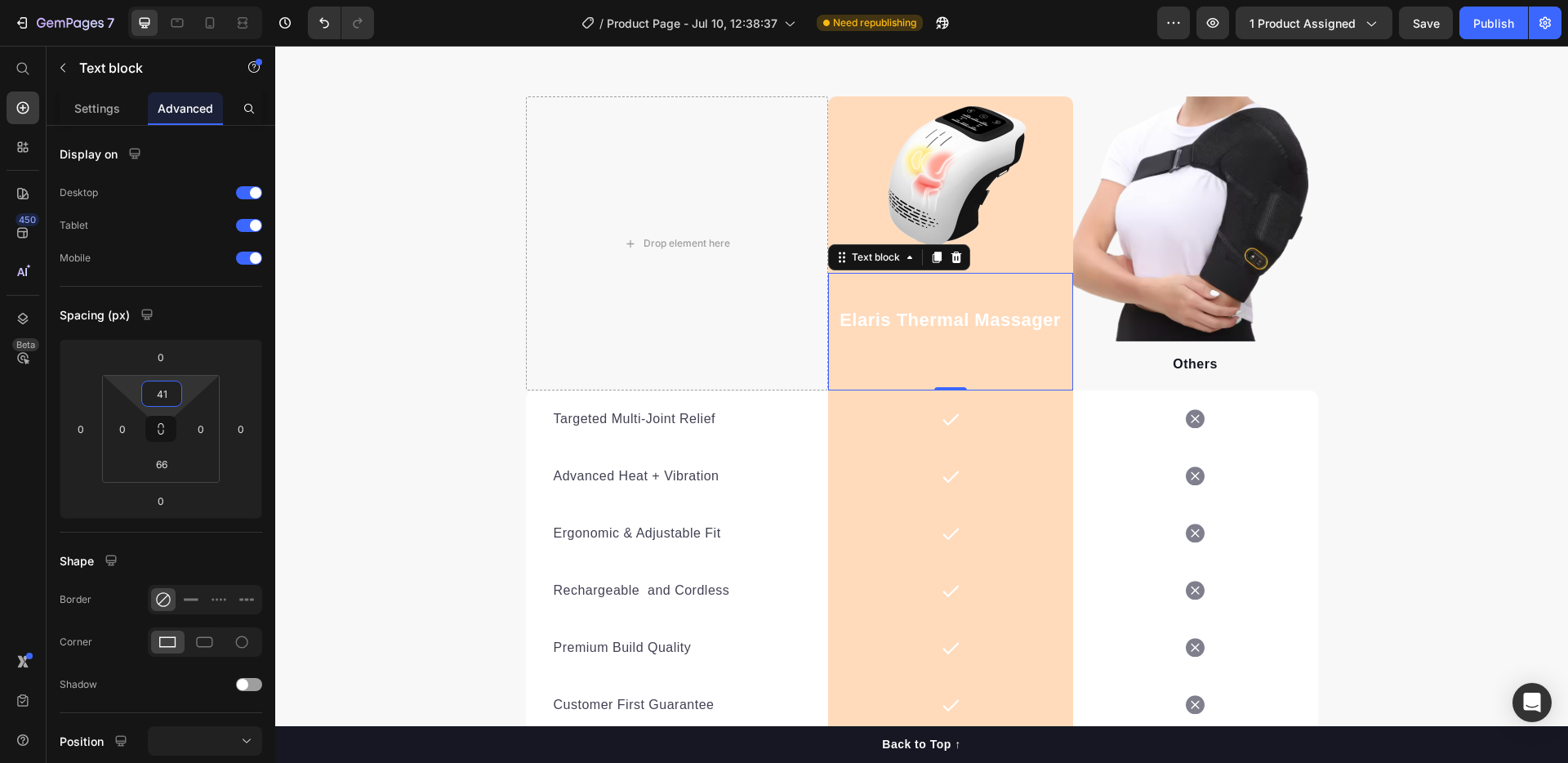 drag, startPoint x: 188, startPoint y: 382, endPoint x: 189, endPoint y: 404, distance: 22.022716 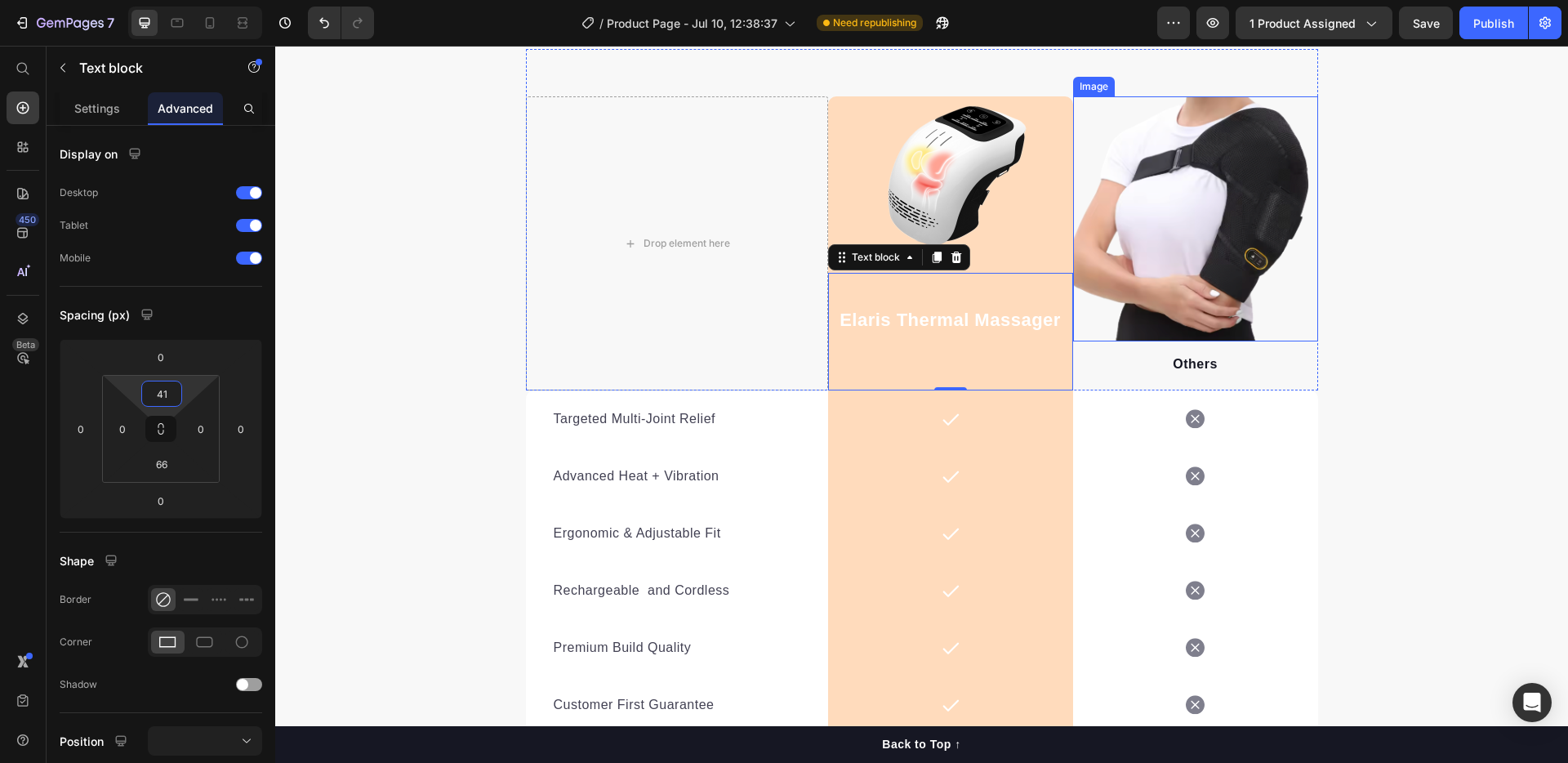 click at bounding box center (1196, 219) 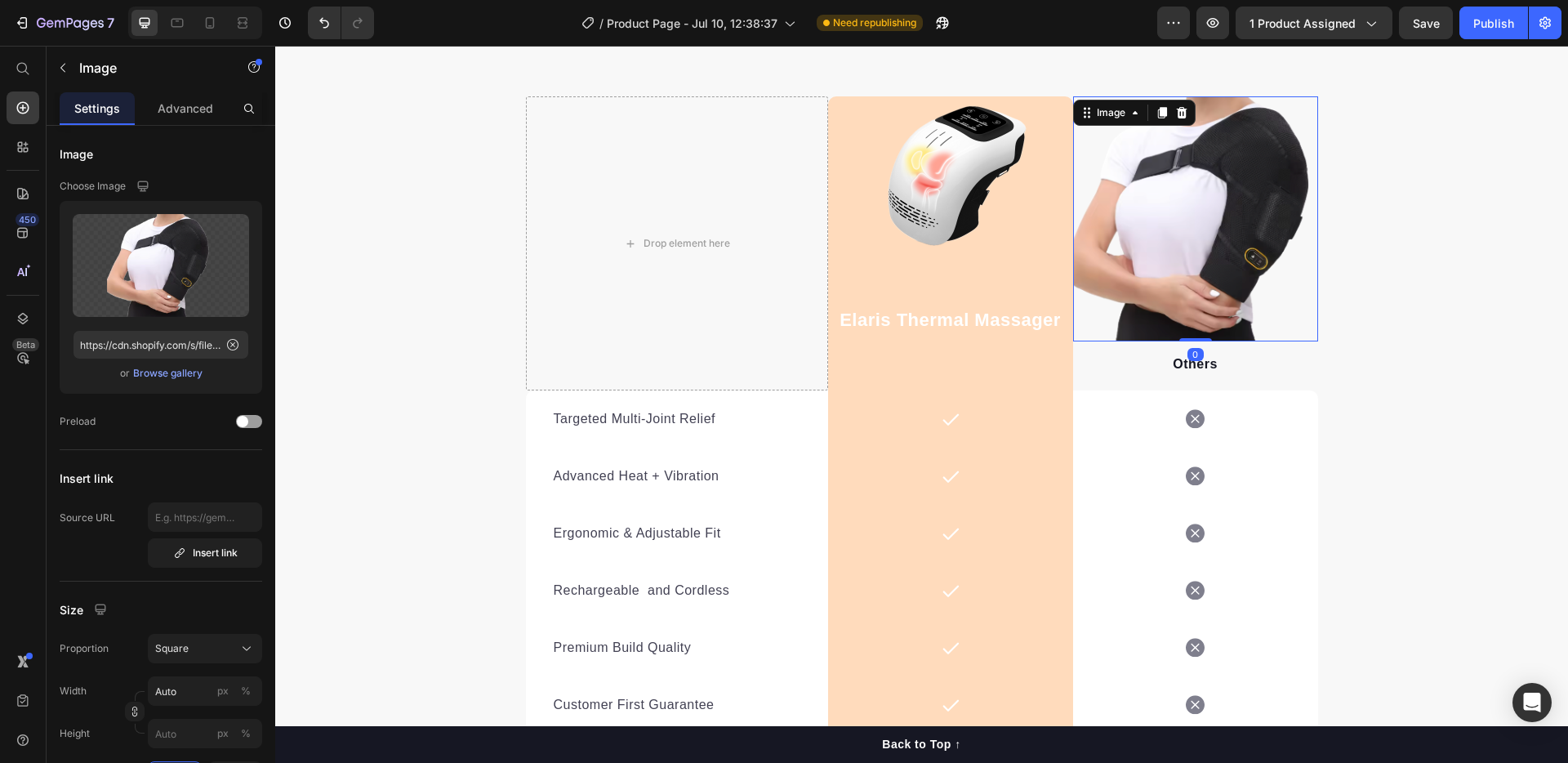 click on "Feel  Better  Move  Freely   Live  Fully Heading It’s no surprise this electric massager is rated the  #1 choice for joint relief . Its advanced heat and vibration technology delivers targeted comfort and promotes healthier movement—helping users reduce pain, restore mobility, and get back to doing what they love. Text block Row
Drop element here Image Elaris Thermal Massager Text block Row Image   0 Others Text block Row Targeted Multi-Joint Relief Text block
Icon Row
Icon Row Advanced Heat + Vibration  Text block
Icon Row
Icon Row Ergonomic & Adjustable Fit Text block
Icon Row
Icon Row Rechargeable  and Cordless Text block
Icon Row
Icon Row Premium Build Quality Text block
Icon Row
Icon Row Customer First Guarantee Text block
Icon Row
Icon Row Row End Your Pain Today! Button *100%" at bounding box center [921, 316] 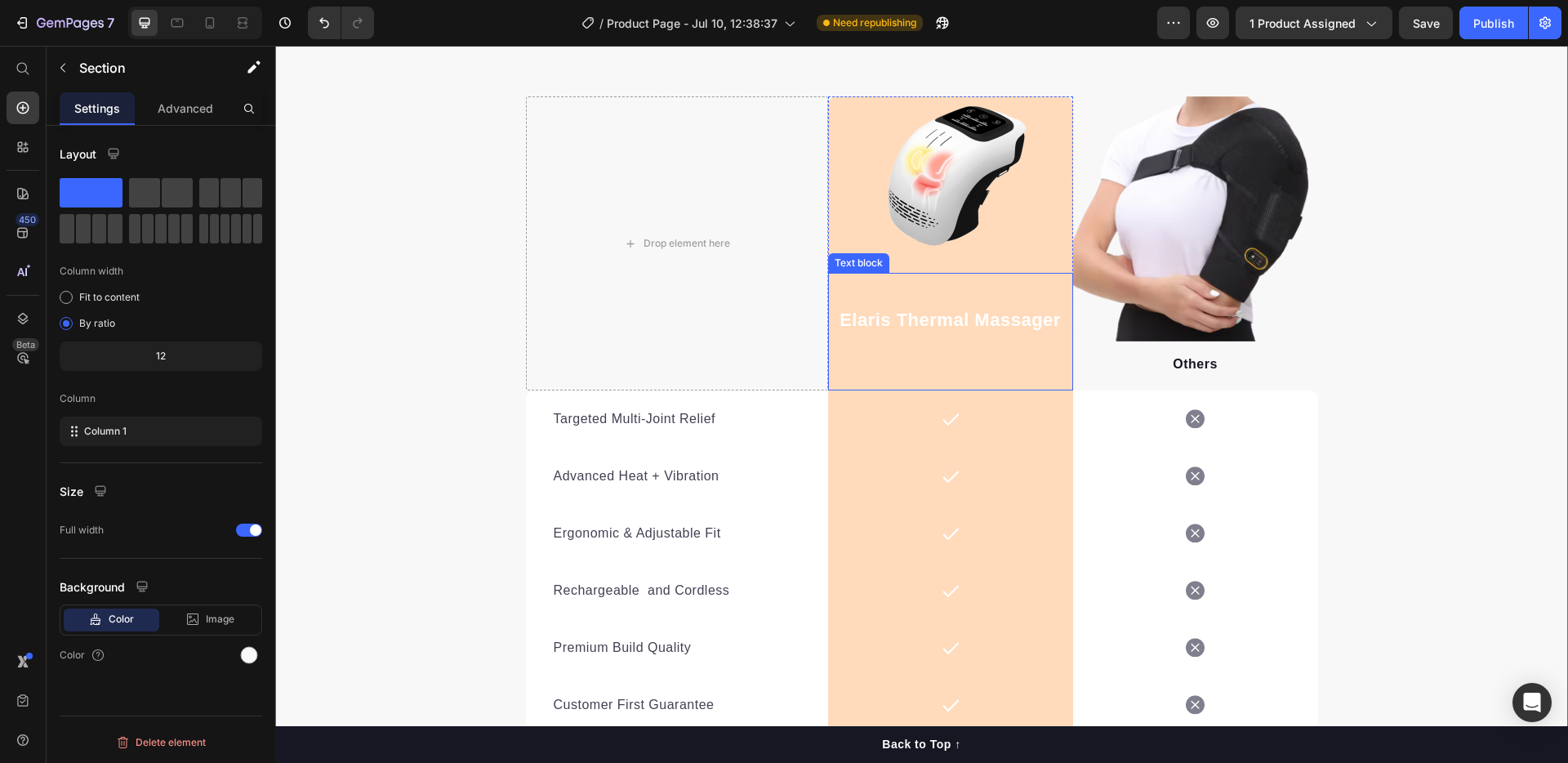 click on "Elaris Thermal Massager" at bounding box center [950, 319] 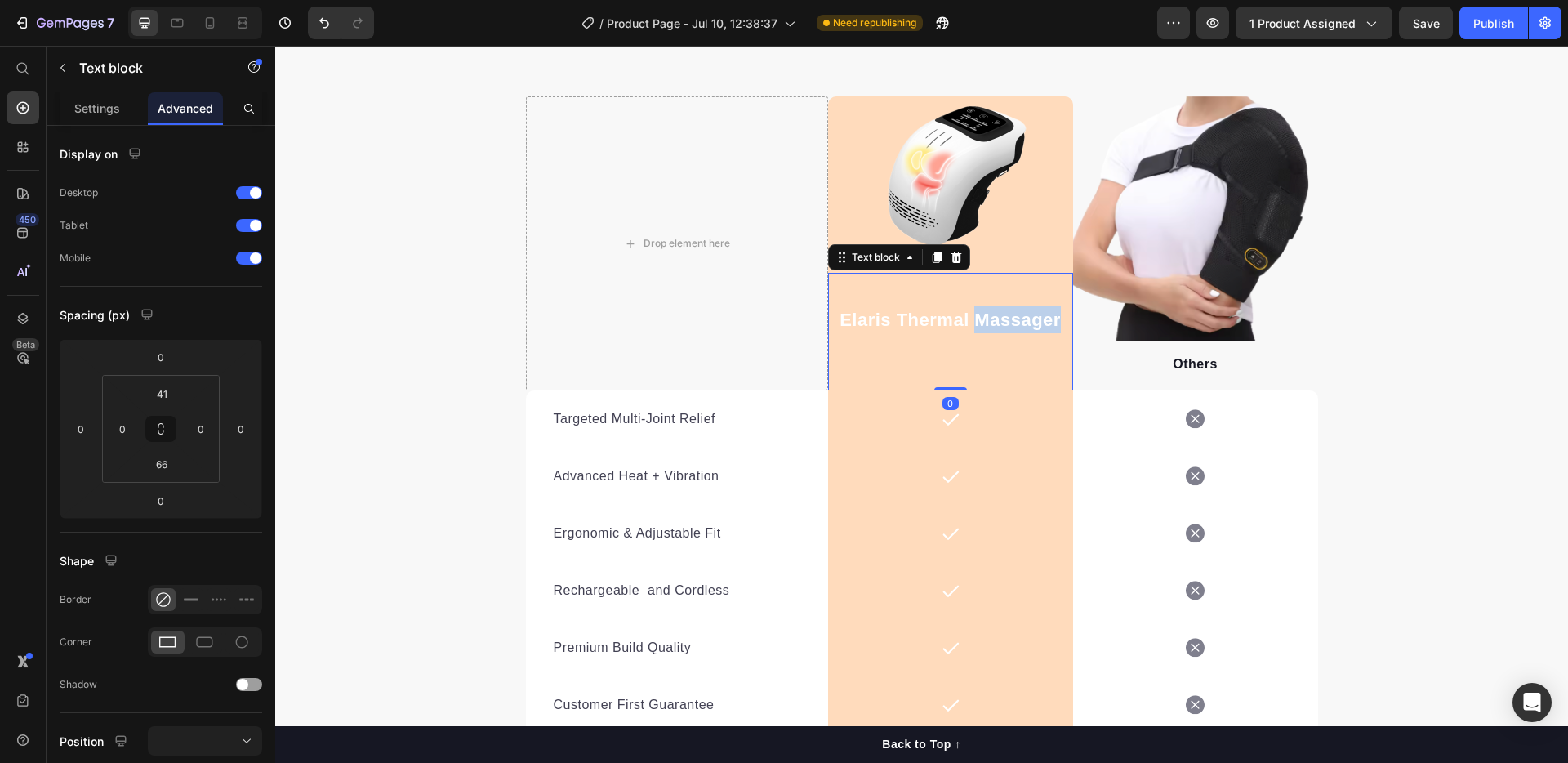 click on "Elaris Thermal Massager" at bounding box center (950, 319) 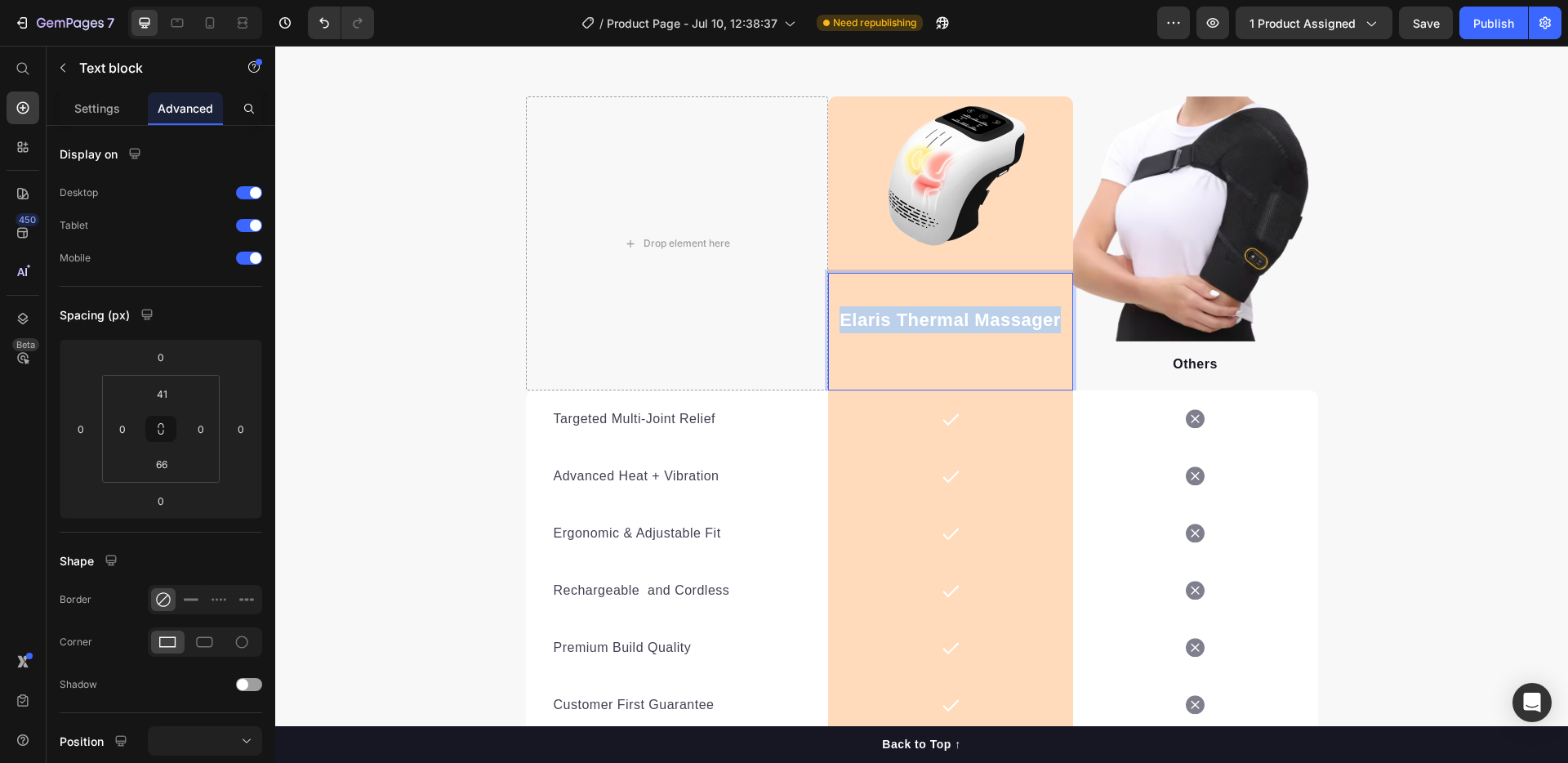 click on "Elaris Thermal Massager" at bounding box center (950, 319) 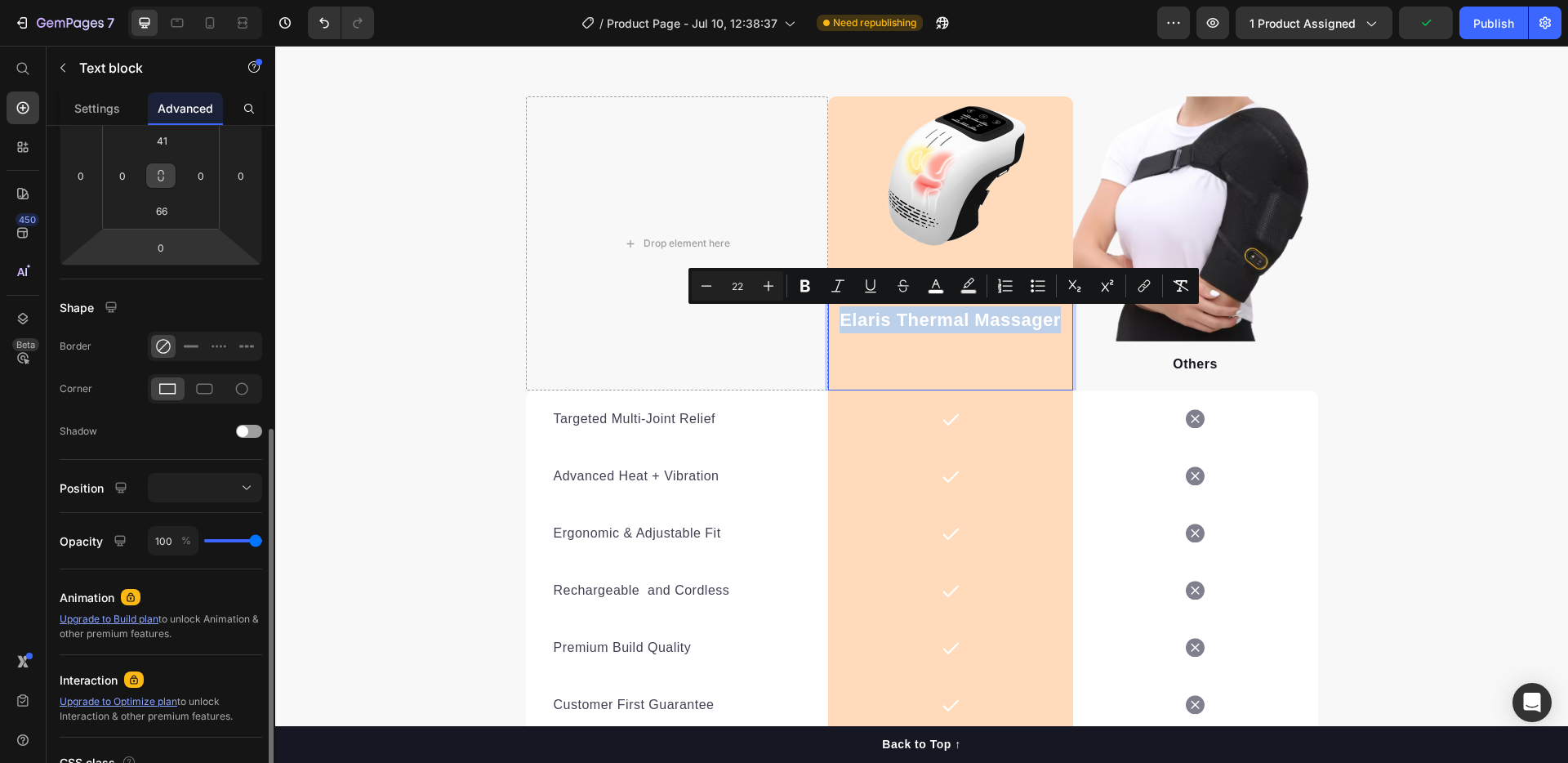 scroll, scrollTop: 382, scrollLeft: 0, axis: vertical 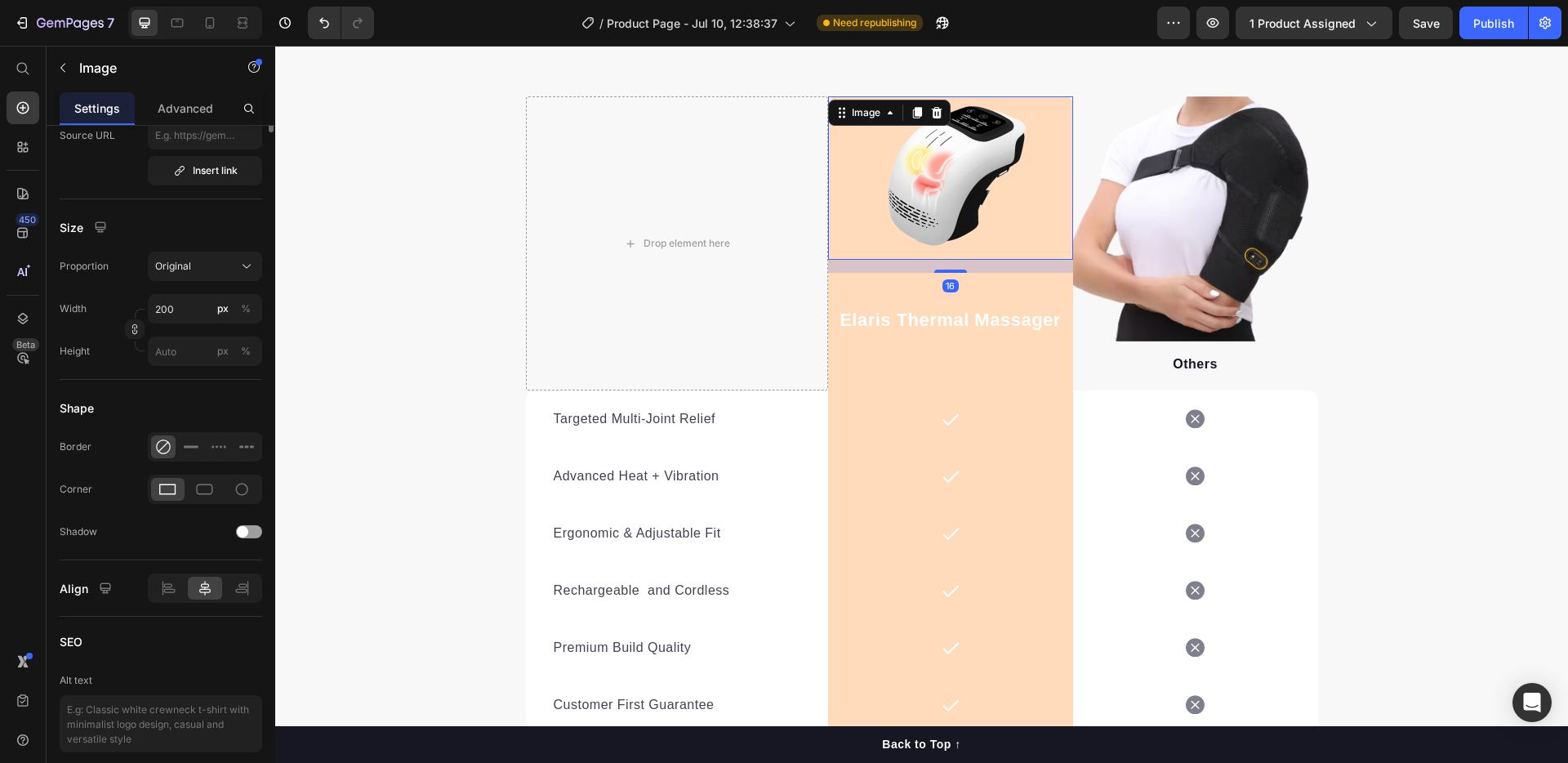 click at bounding box center [951, 178] 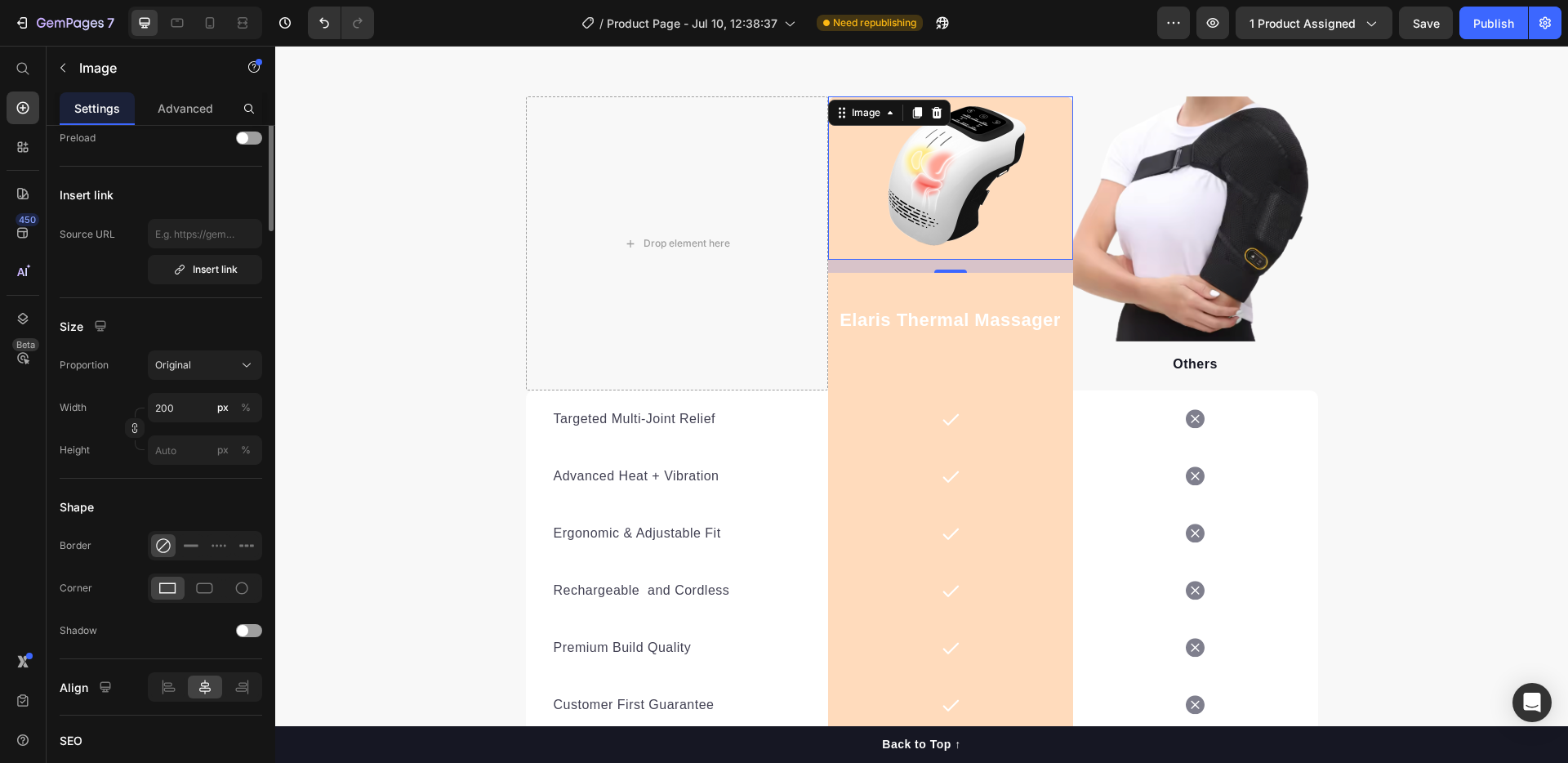 scroll, scrollTop: 0, scrollLeft: 0, axis: both 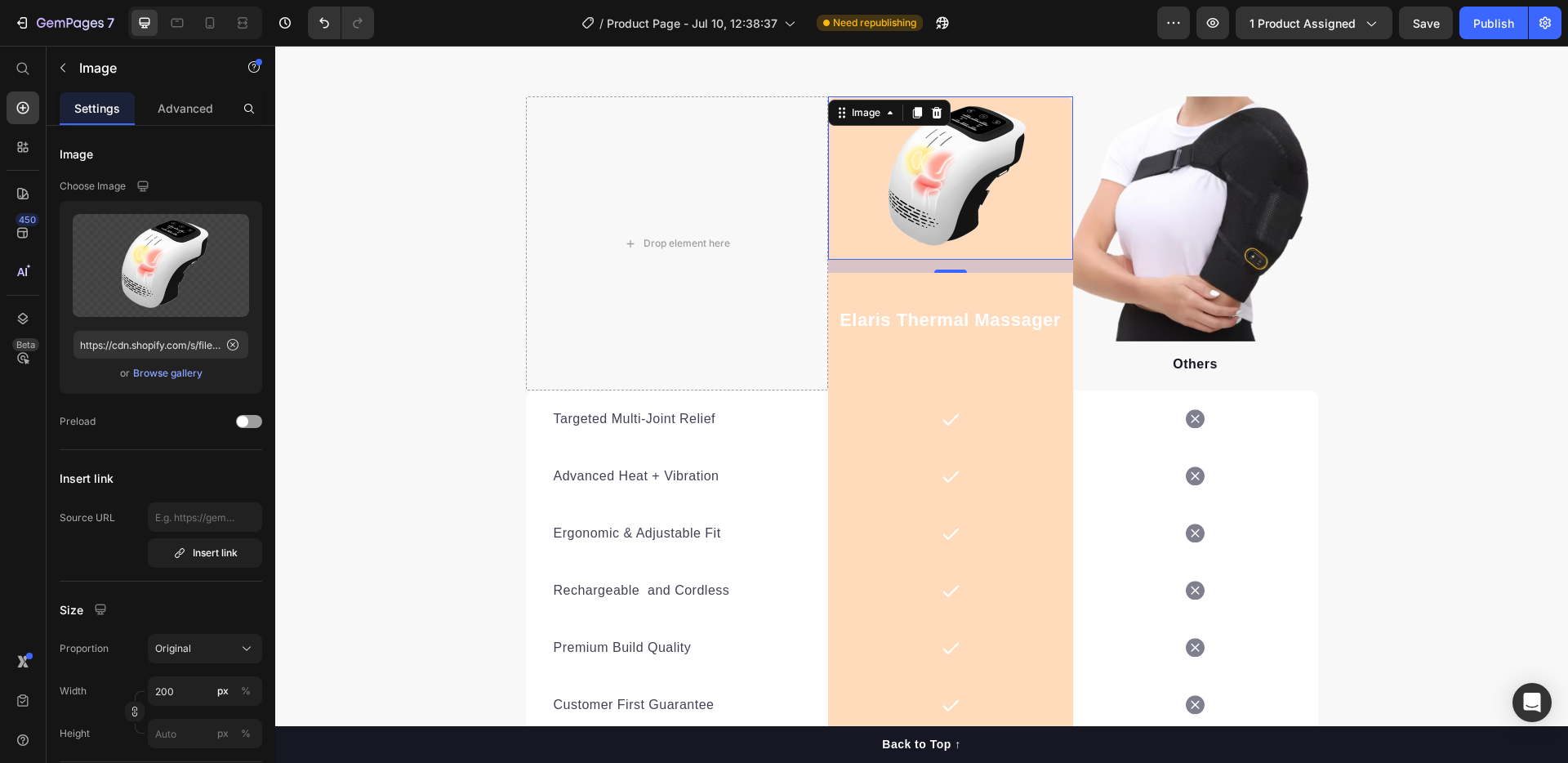 click at bounding box center (951, 178) 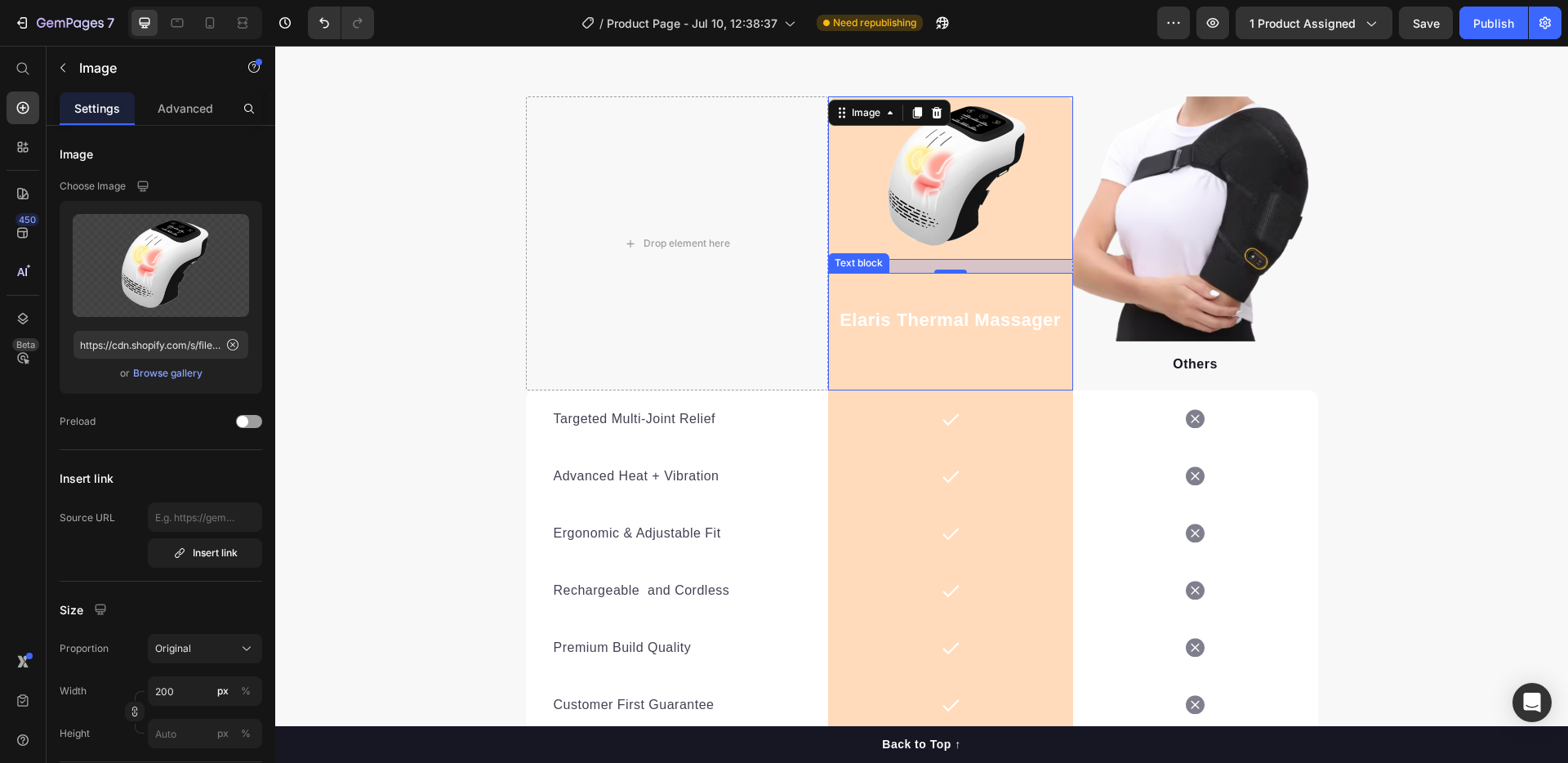 click on "Elaris Thermal Massager Text block" at bounding box center (951, 332) 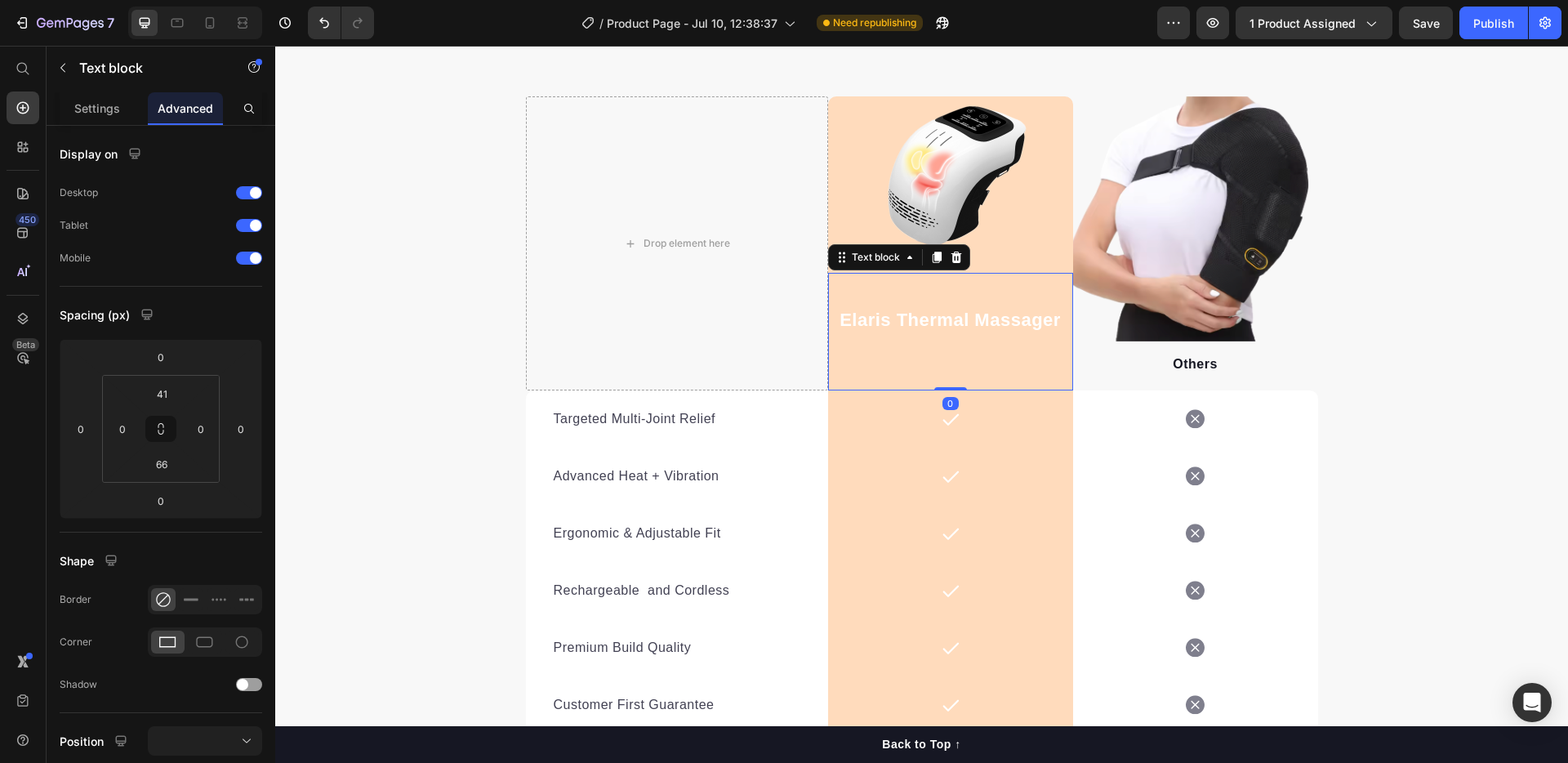 click on "Elaris Thermal Massager Text block   0" at bounding box center [951, 332] 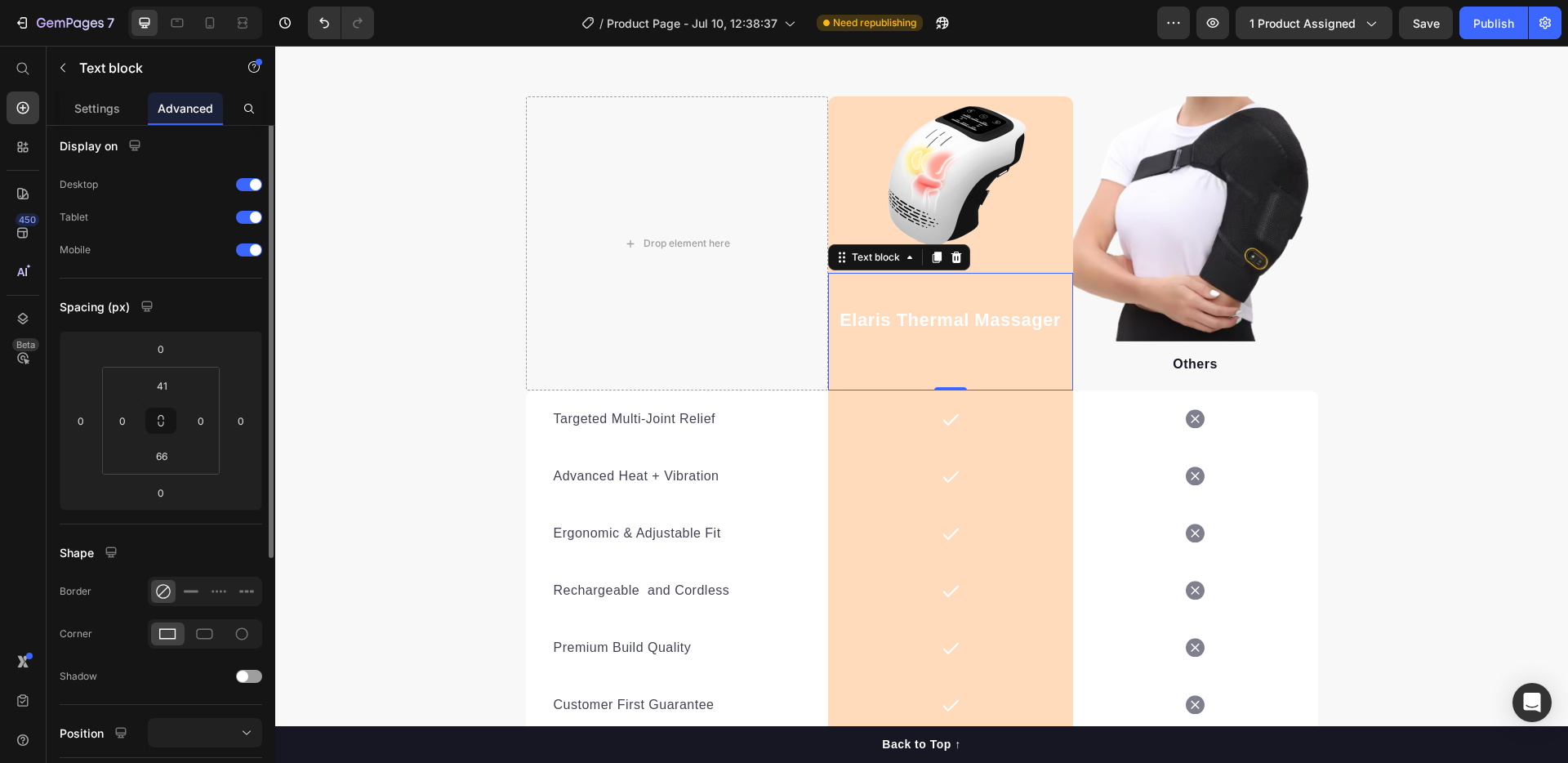 scroll, scrollTop: 0, scrollLeft: 0, axis: both 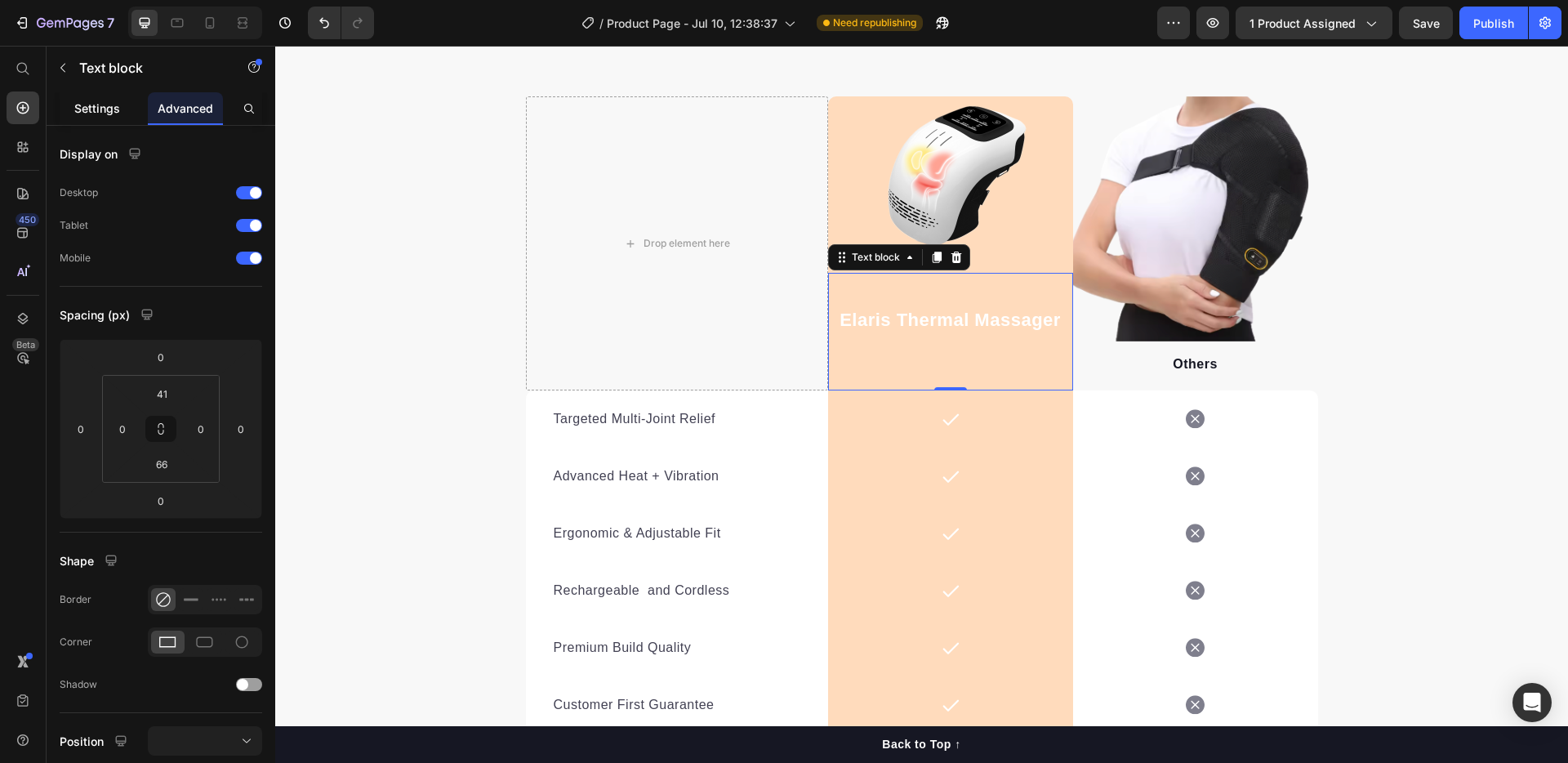 click on "Settings" at bounding box center [97, 108] 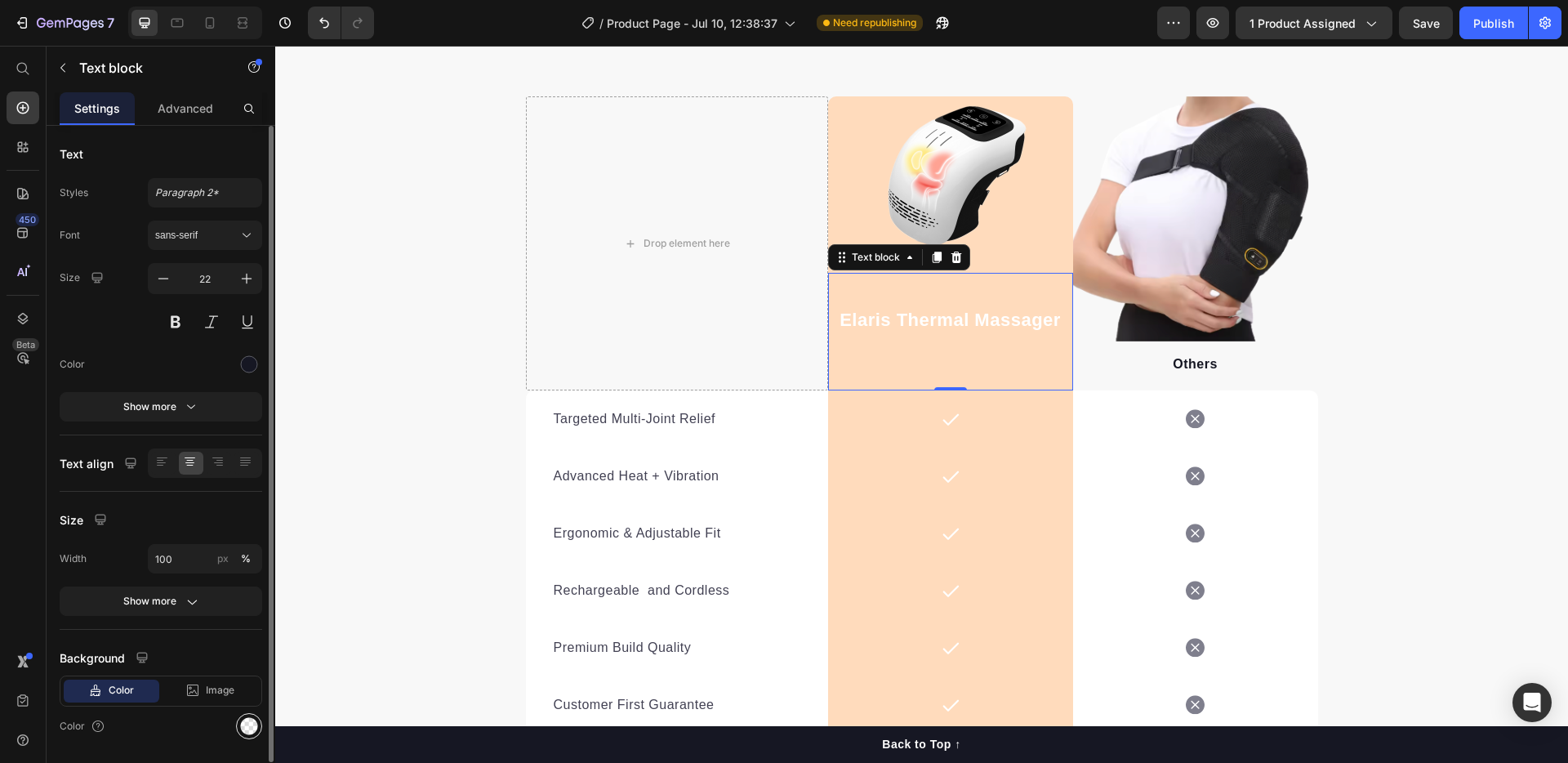 click at bounding box center (249, 726) 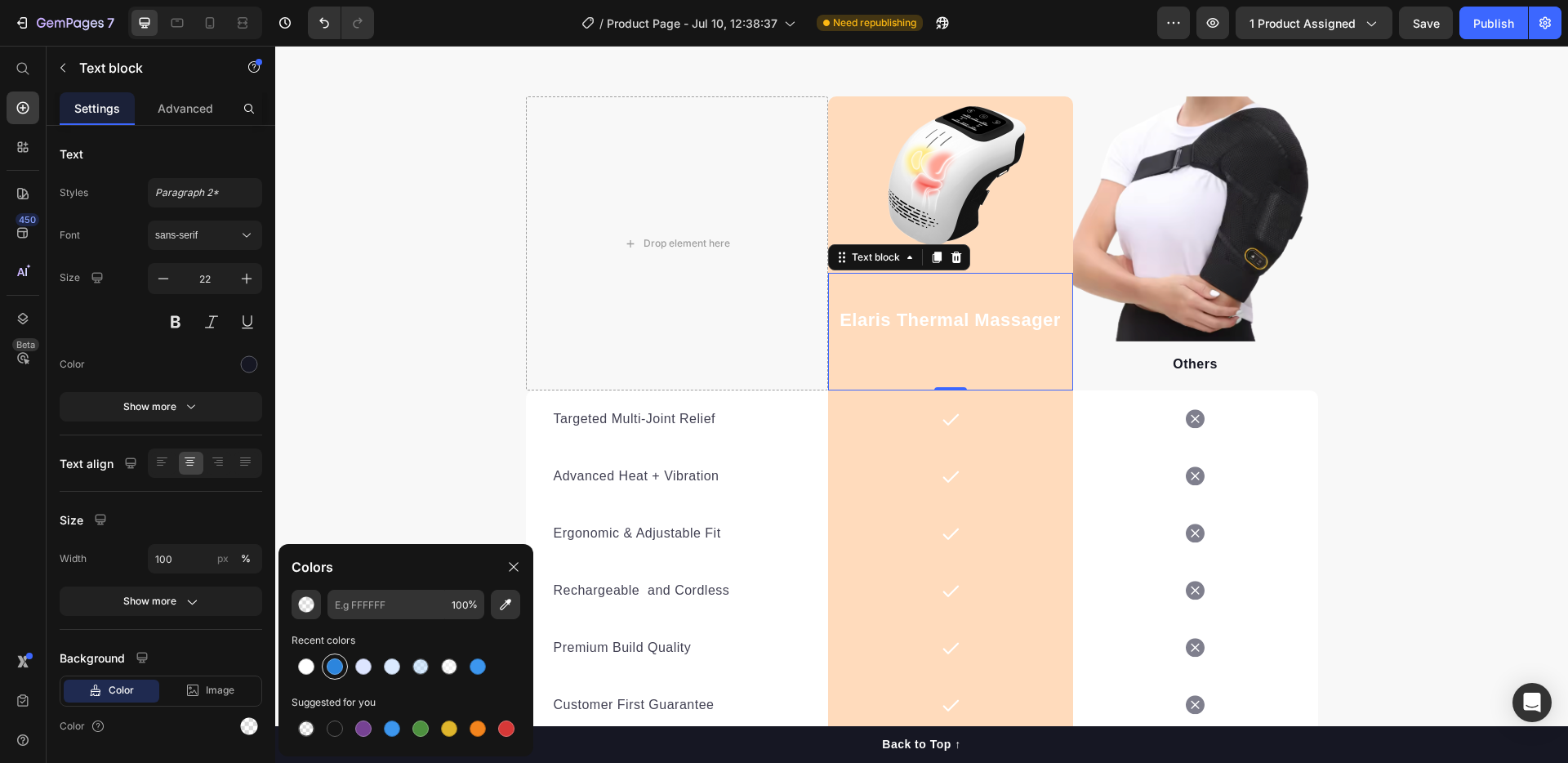 click at bounding box center [335, 667] 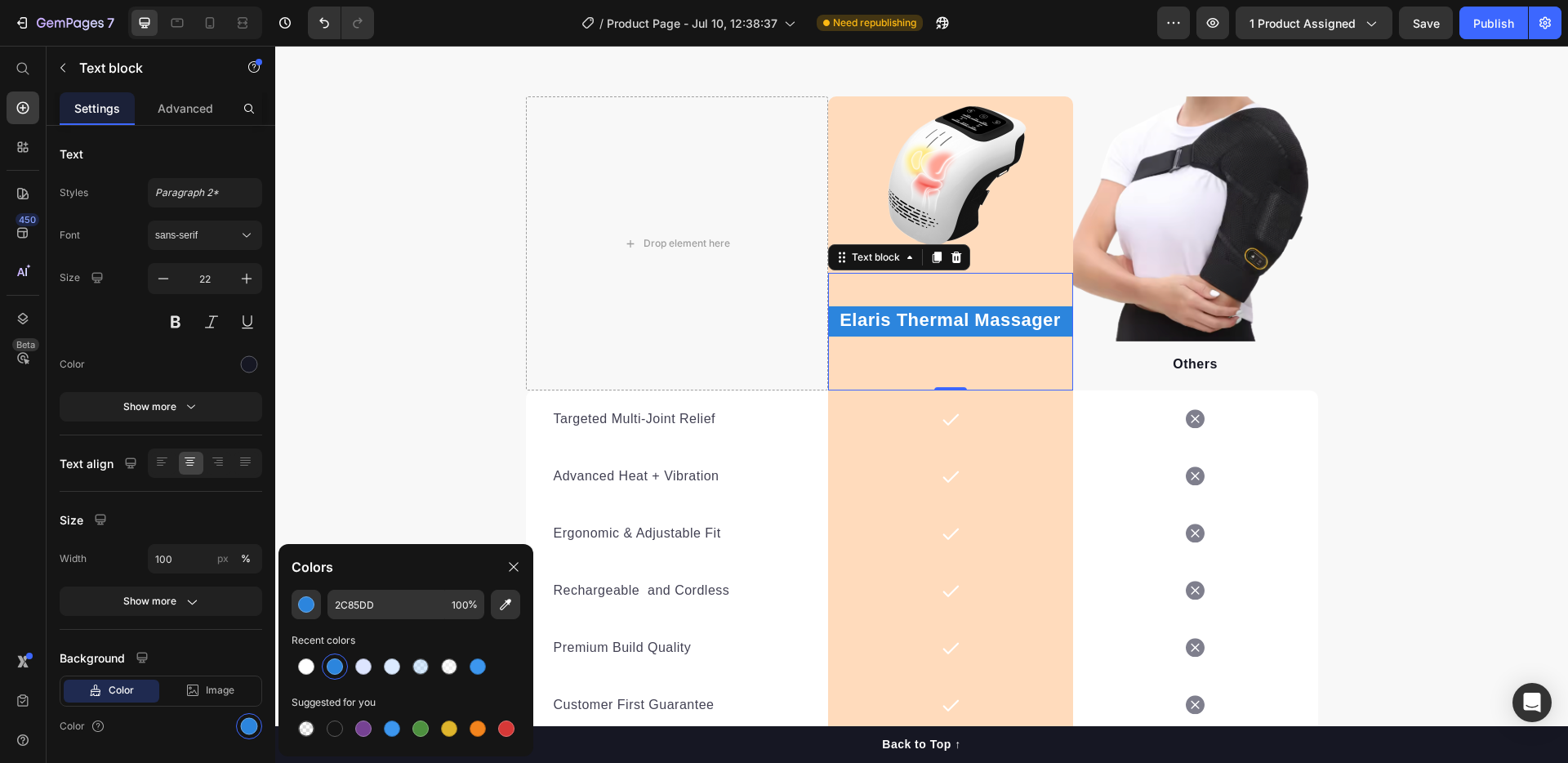 click on "Elaris Thermal Massager Text block   0" at bounding box center [951, 332] 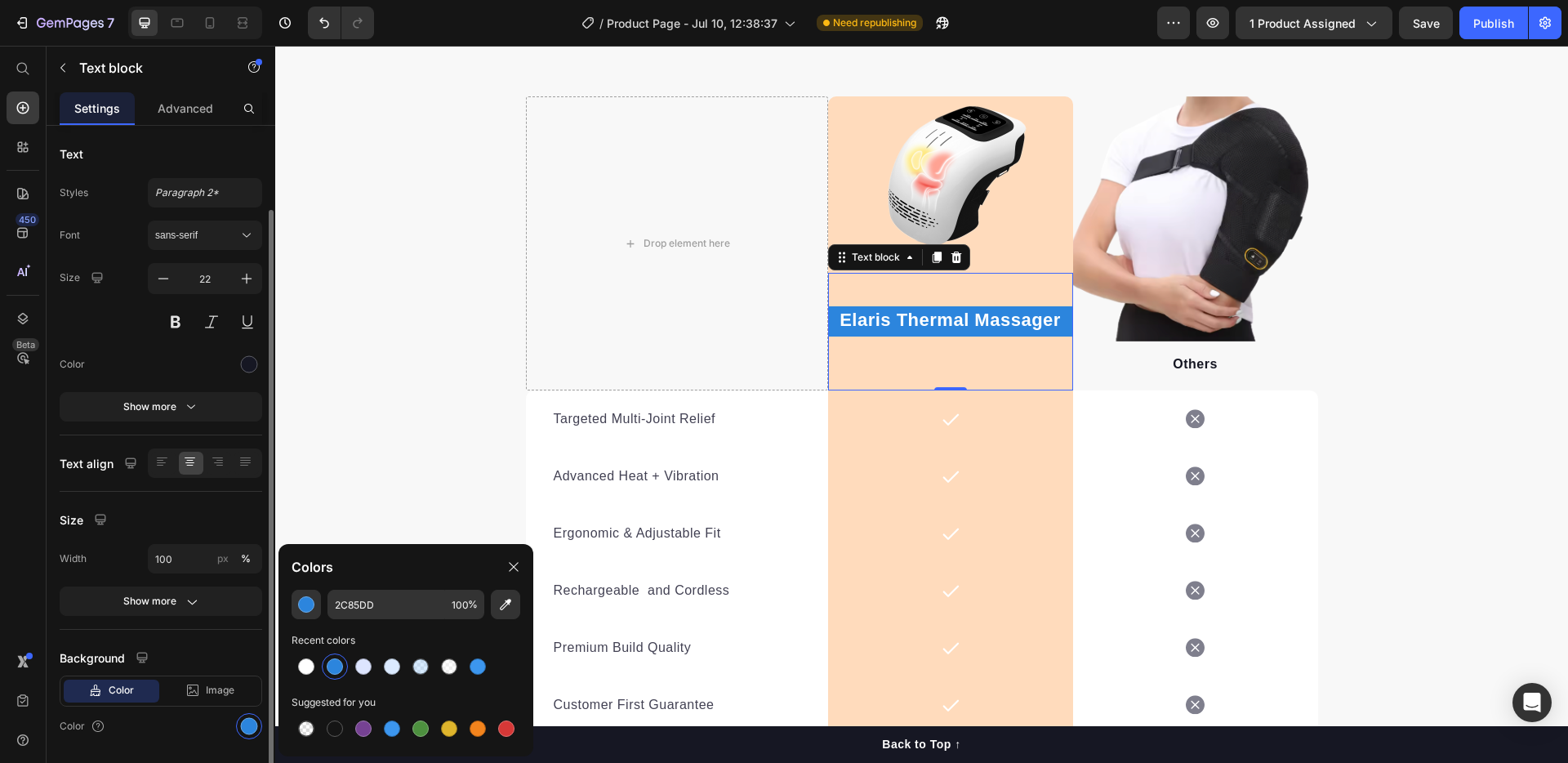scroll, scrollTop: 47, scrollLeft: 0, axis: vertical 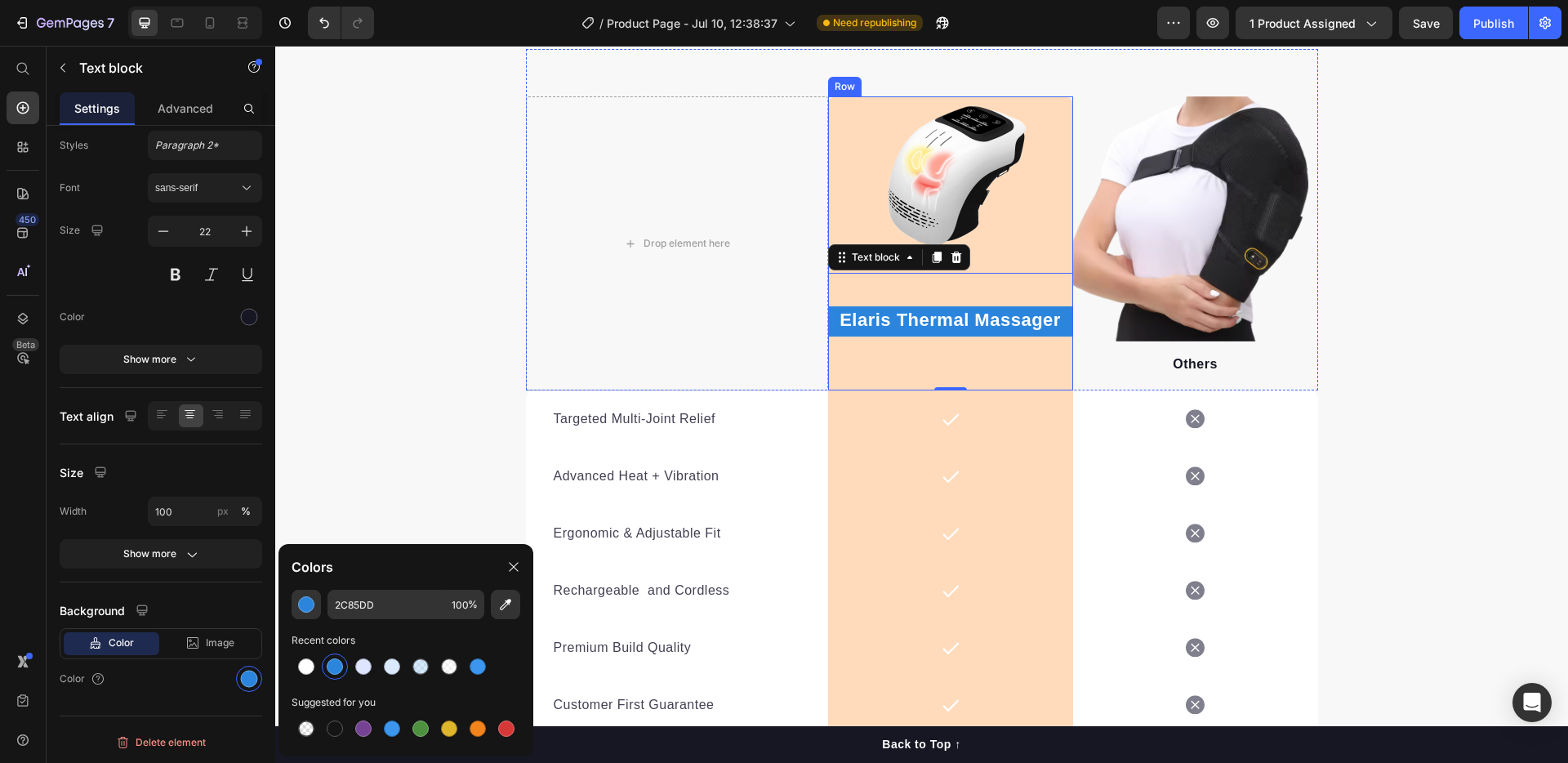 click on "Image Elaris Thermal Massager Text block   0" at bounding box center [951, 243] 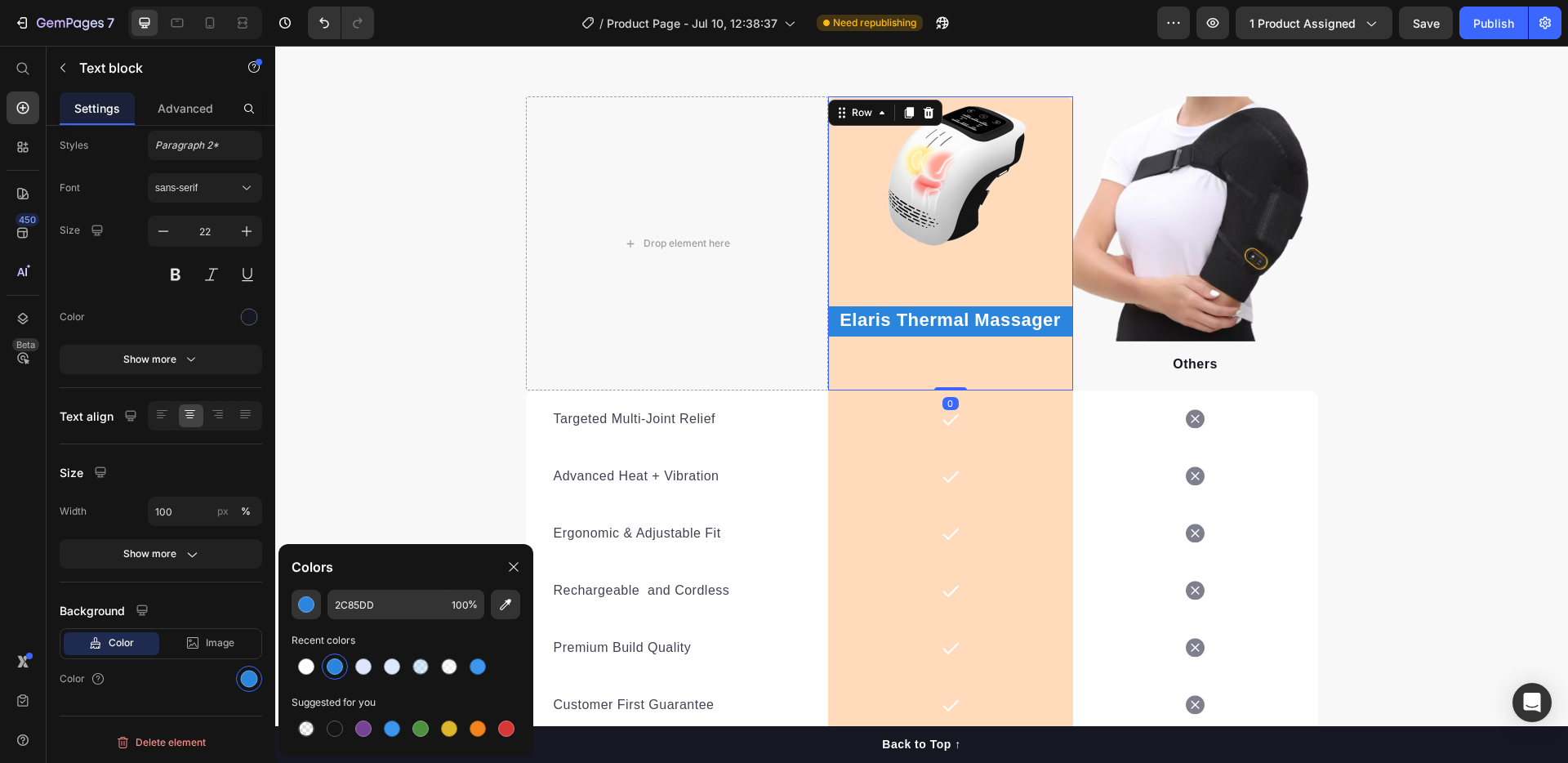 scroll, scrollTop: 0, scrollLeft: 0, axis: both 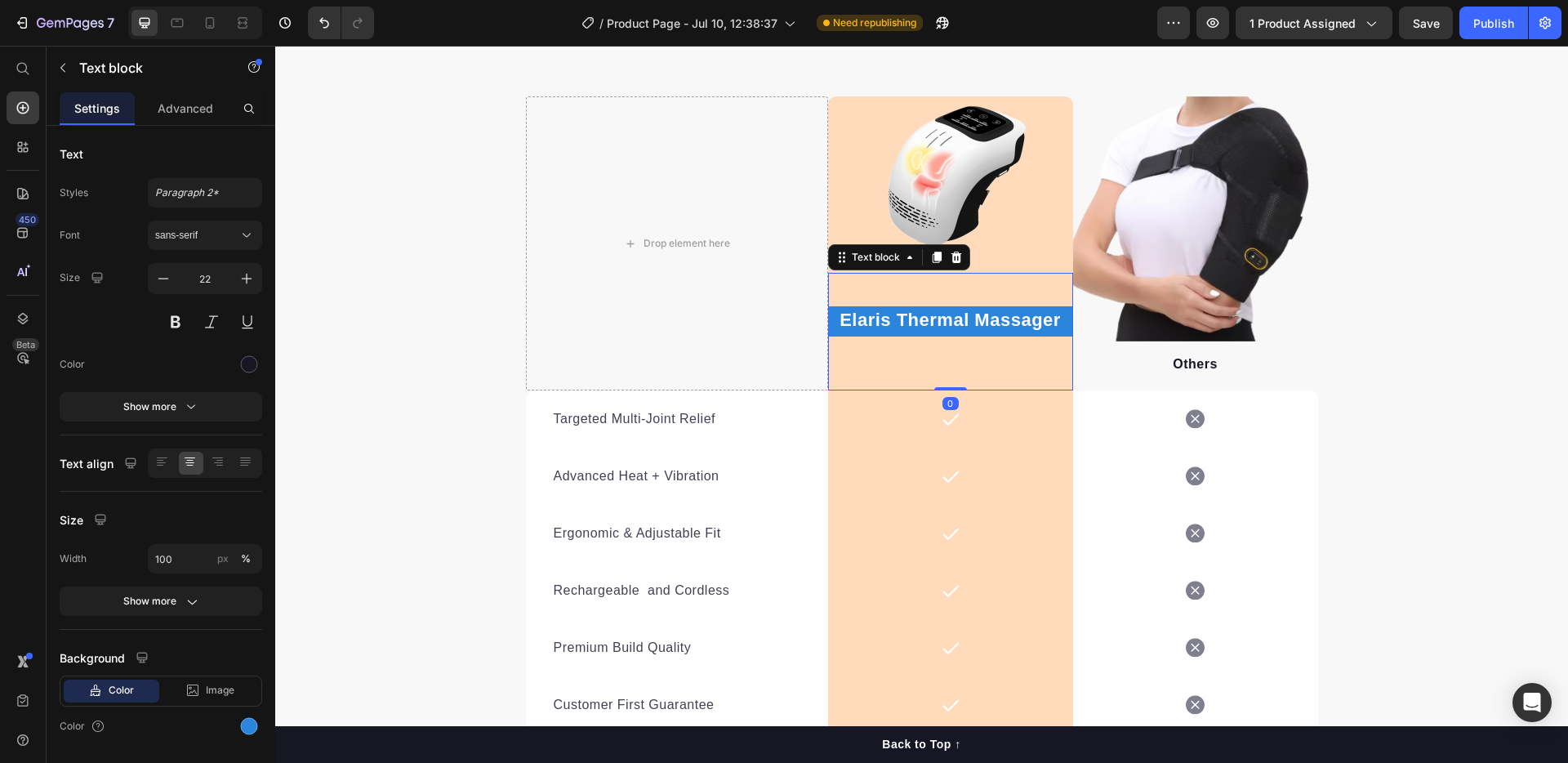 click on "Elaris Thermal Massager Text block   0" at bounding box center (951, 332) 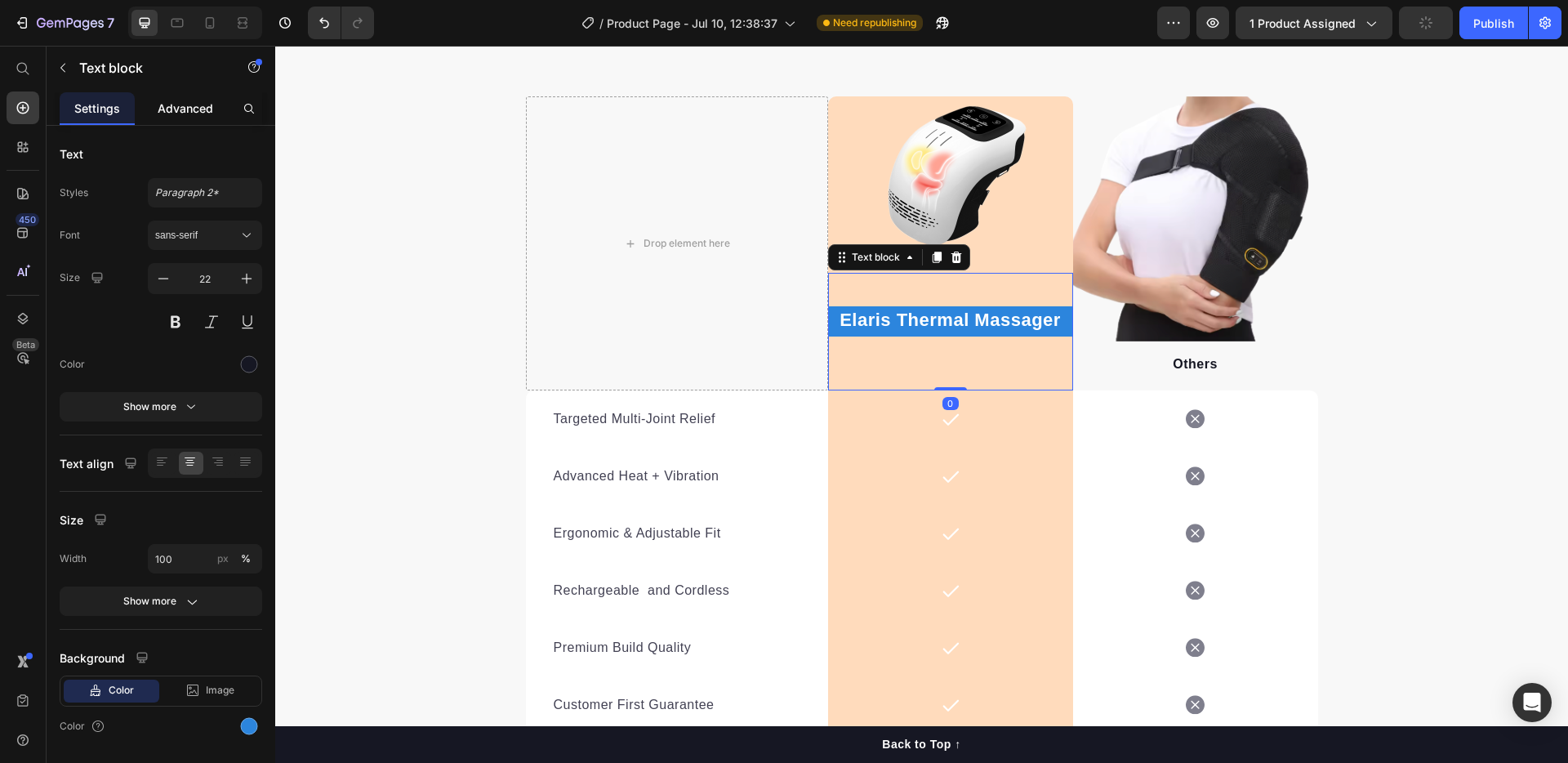 click on "Advanced" at bounding box center (185, 108) 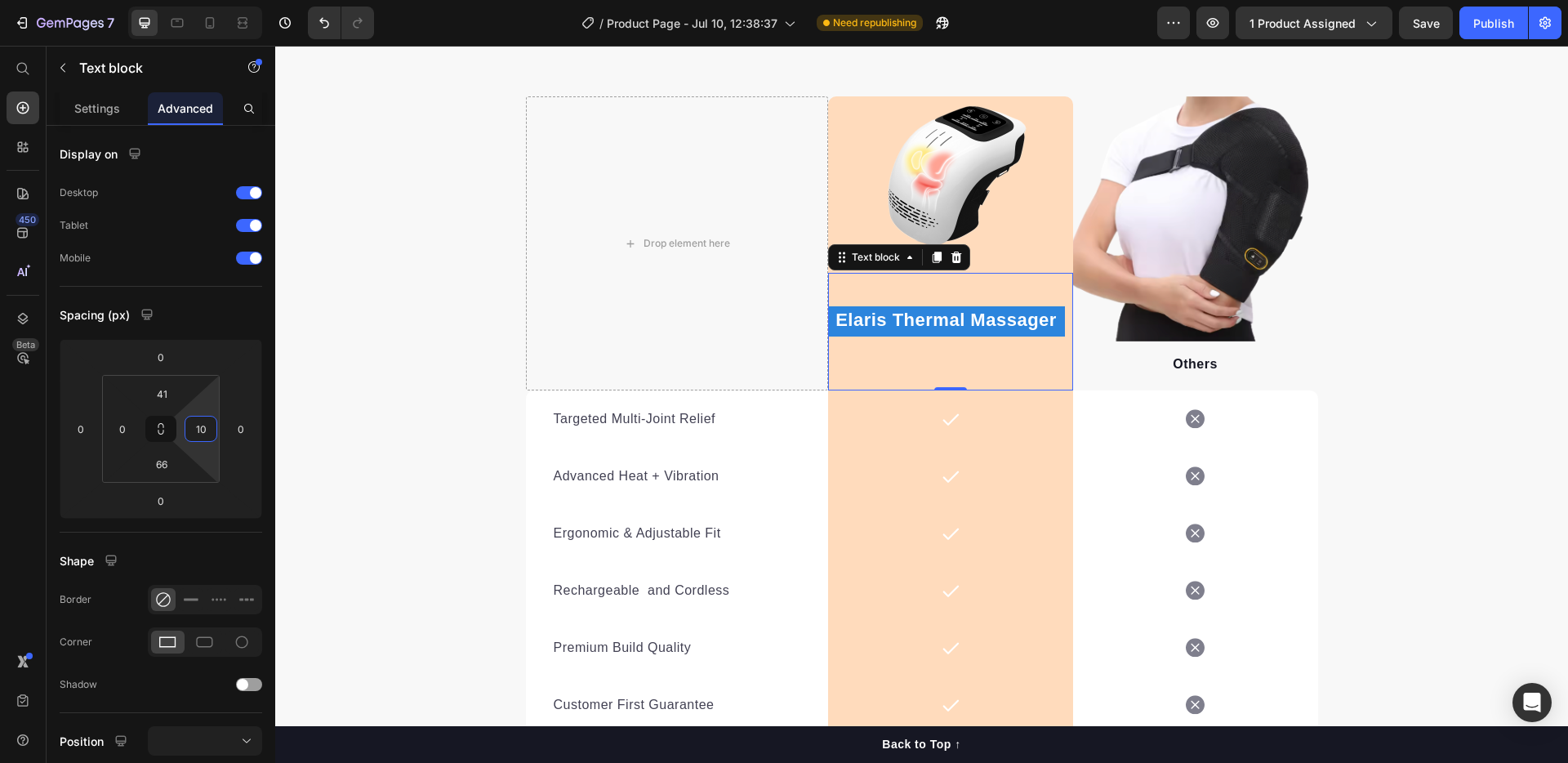 type on "8" 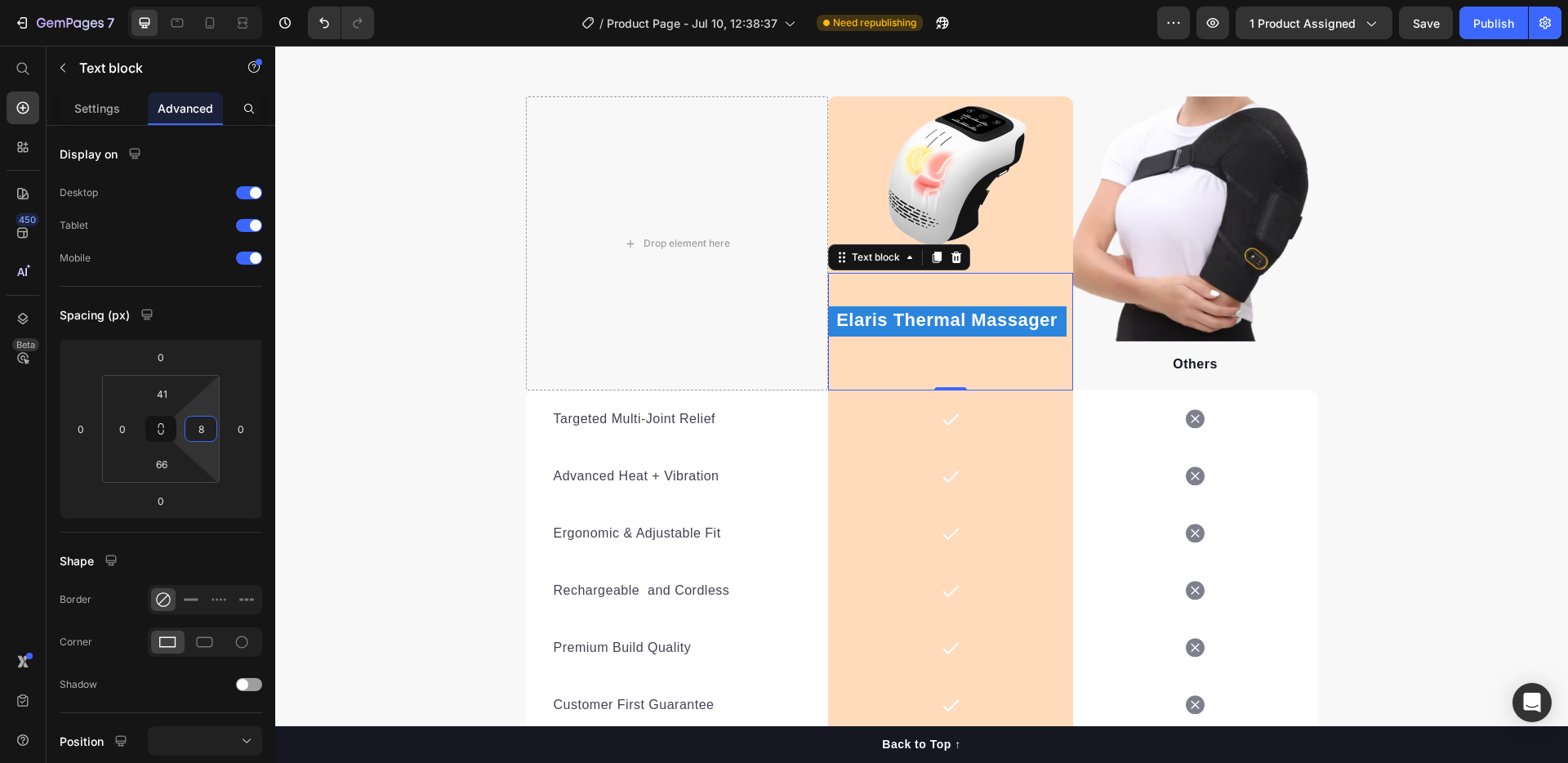 click on "7   /  Product Page - Jul 10, 12:38:37 Need republishing Preview 1 product assigned  Save   Publish  450 Beta Start with Sections Elements Hero Section Product Detail Brands Trusted Badges Guarantee Product Breakdown How to use Testimonials Compare Bundle FAQs Social Proof Brand Story Product List Collection Blog List Contact Sticky Add to Cart Custom Footer Browse Library 450 Layout
Row
Row
Row
Row Text
Heading
Text Block Button
Button
Button
Sticky Back to top Media
Image" at bounding box center [784, 0] 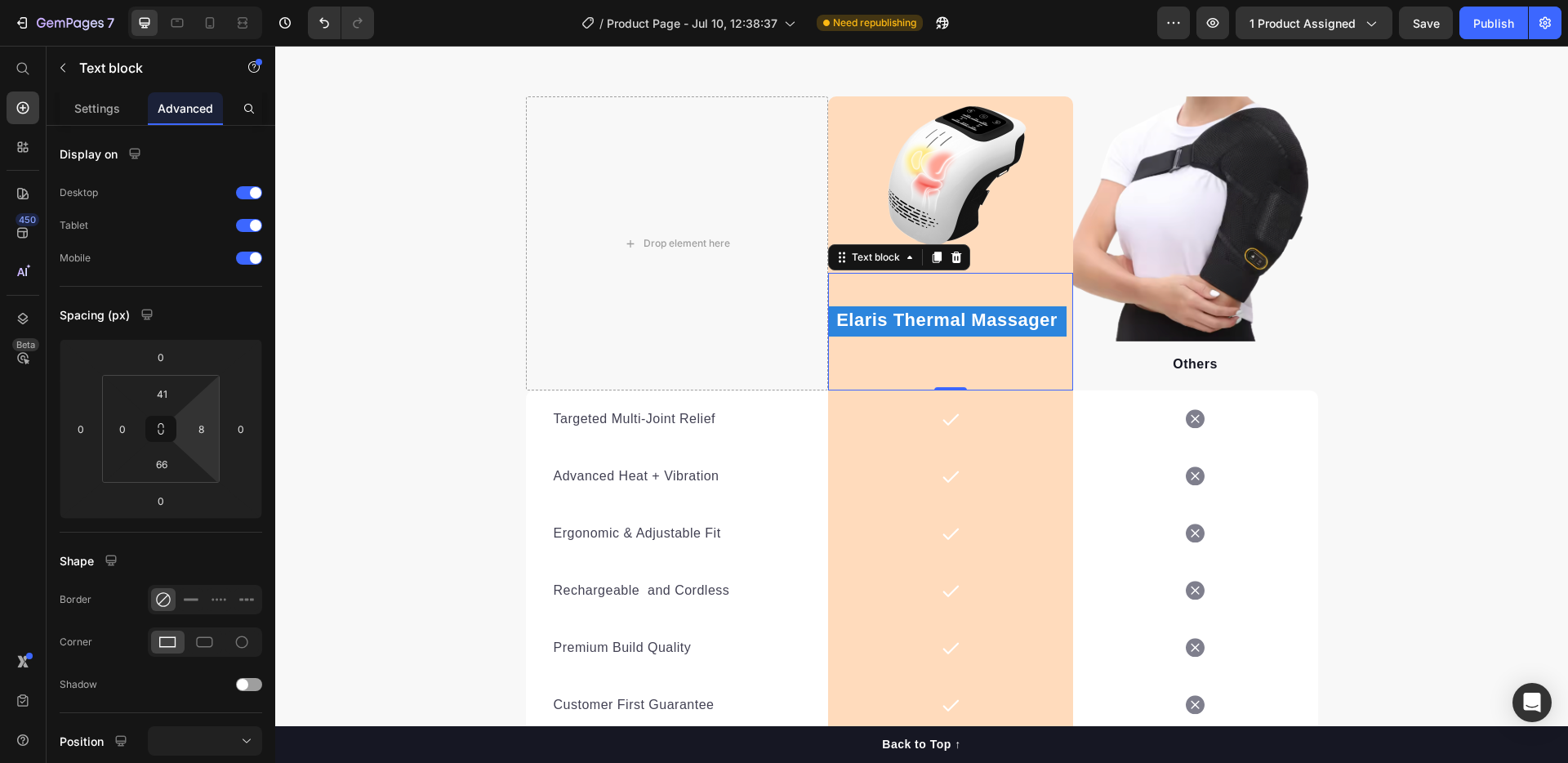 click on "Elaris Thermal Massager Text block   0" at bounding box center [951, 332] 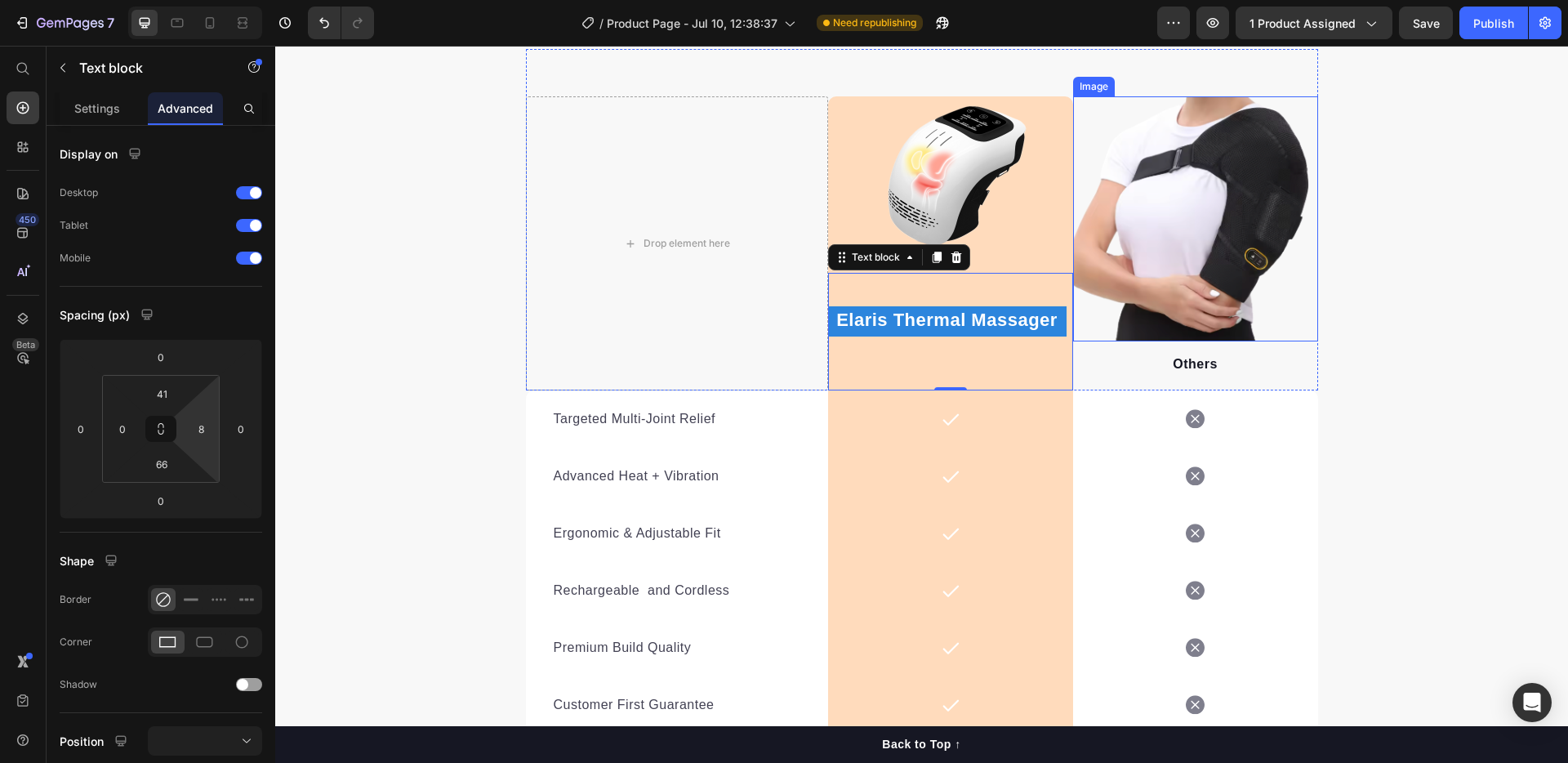 click on "Drop element here Image Elaris Thermal Massager Text block   0 Row Image Others Text block Row Targeted Multi-Joint Relief Text block
Icon Row
Icon Row Advanced Heat + Vibration  Text block
Icon Row
Icon Row Ergonomic & Adjustable Fit Text block
Icon Row
Icon Row Rechargeable  and Cordless Text block
Icon Row
Icon Row Premium Build Quality Text block
Icon Row
Icon Row Customer First Guarantee Text block
Icon Row
Icon Row Row" at bounding box center [922, 391] 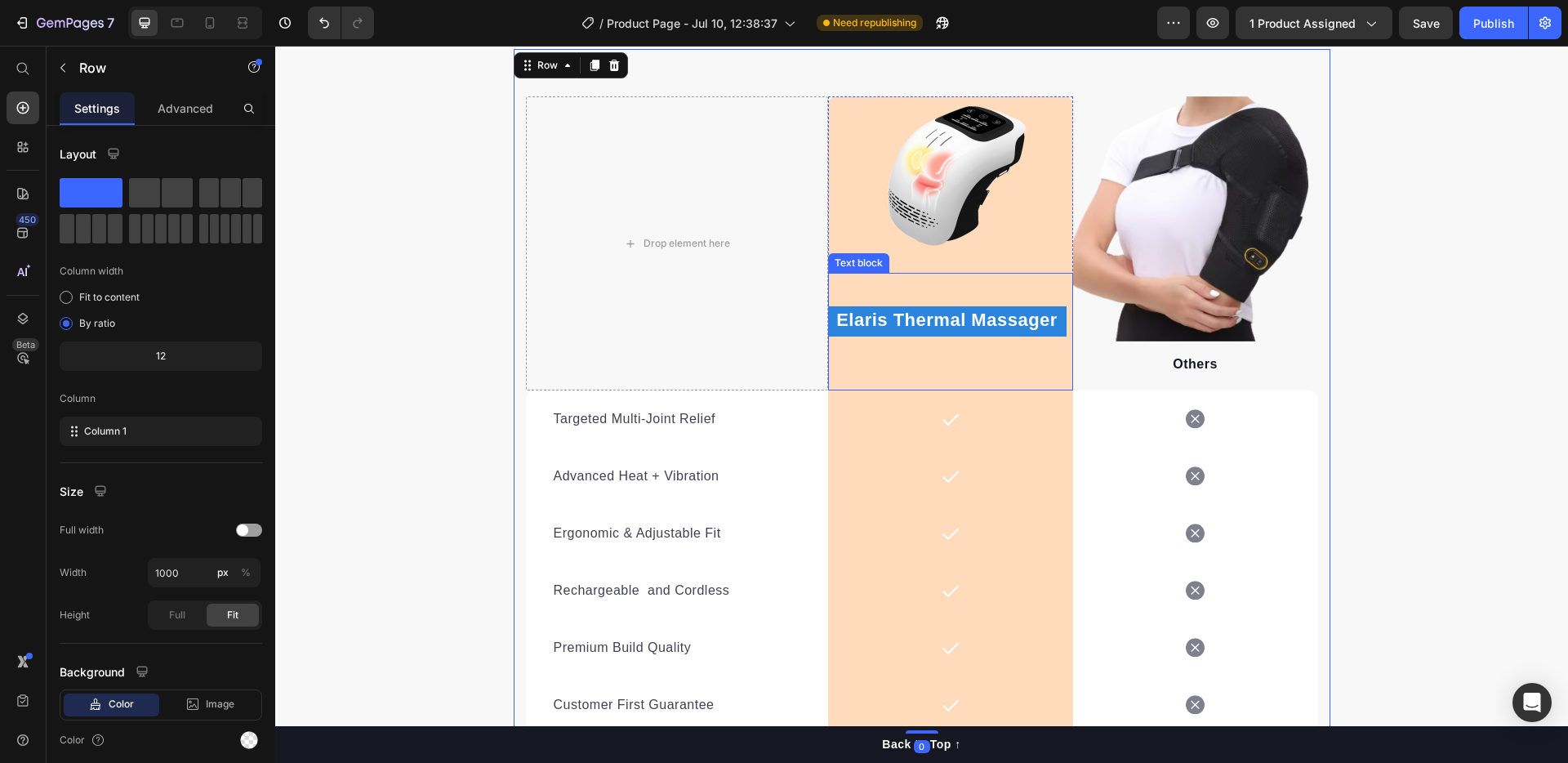 click on "Elaris Thermal Massager Text block" at bounding box center (951, 332) 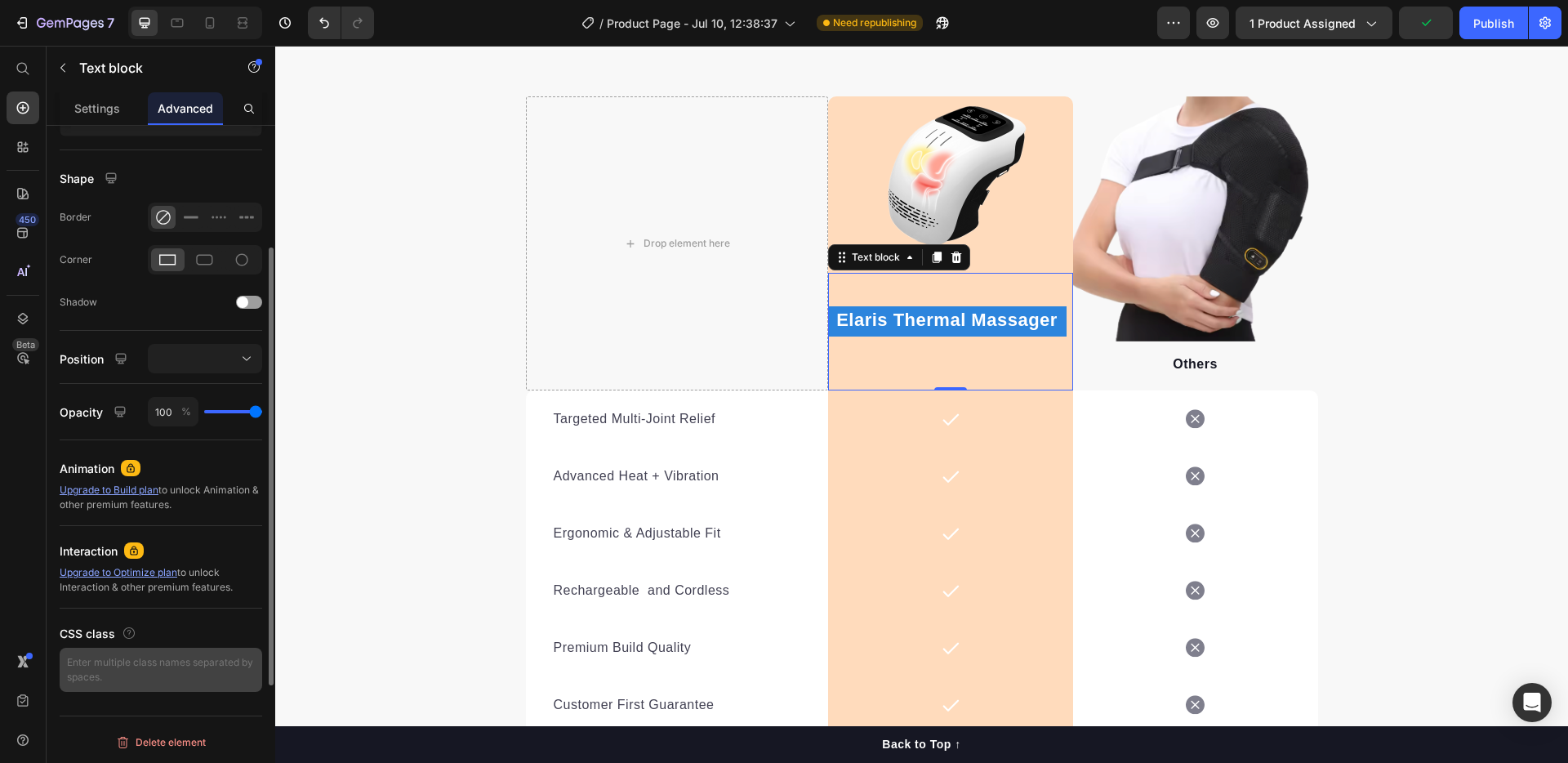scroll, scrollTop: 0, scrollLeft: 0, axis: both 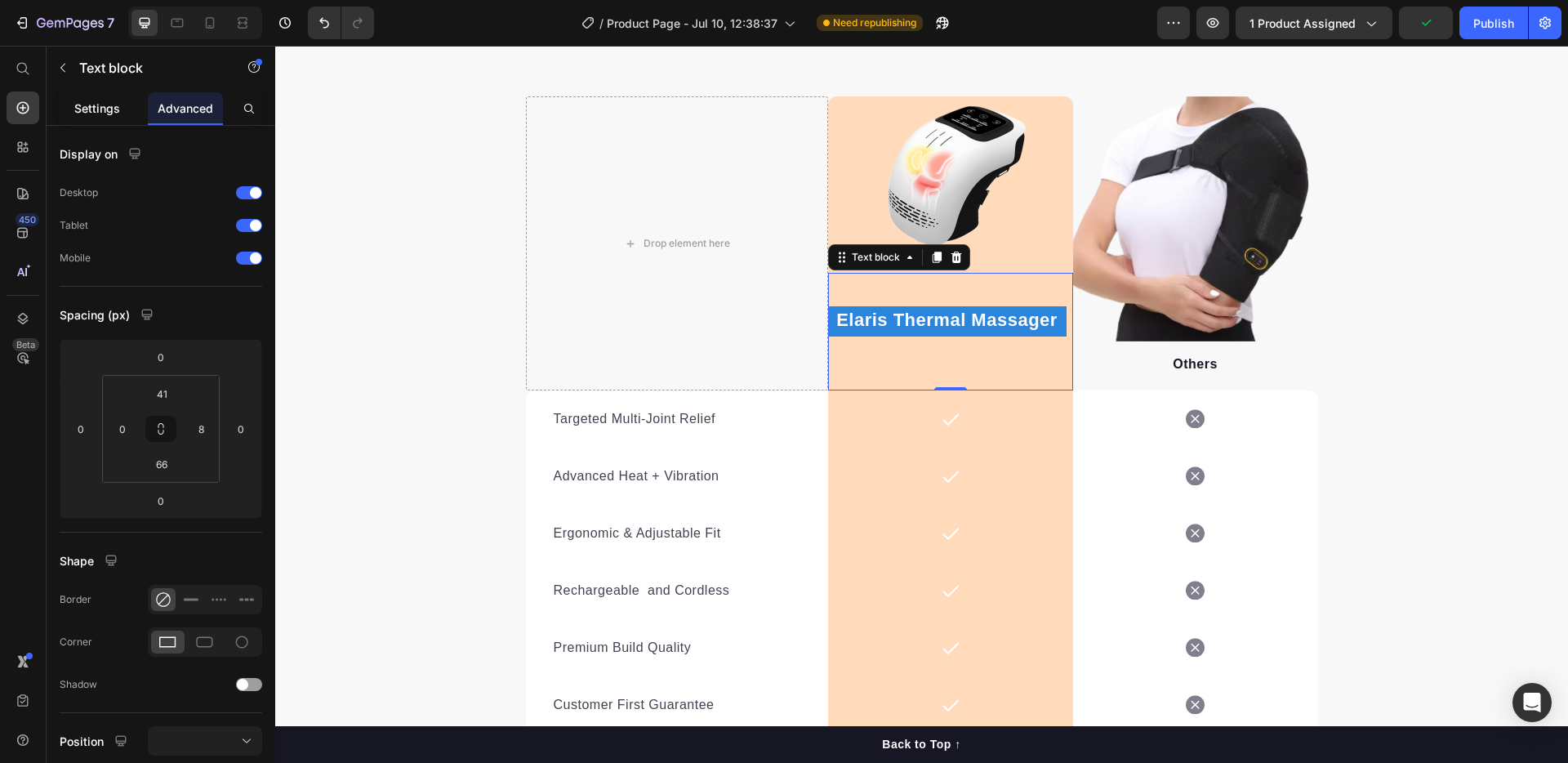 click on "Settings" at bounding box center (97, 108) 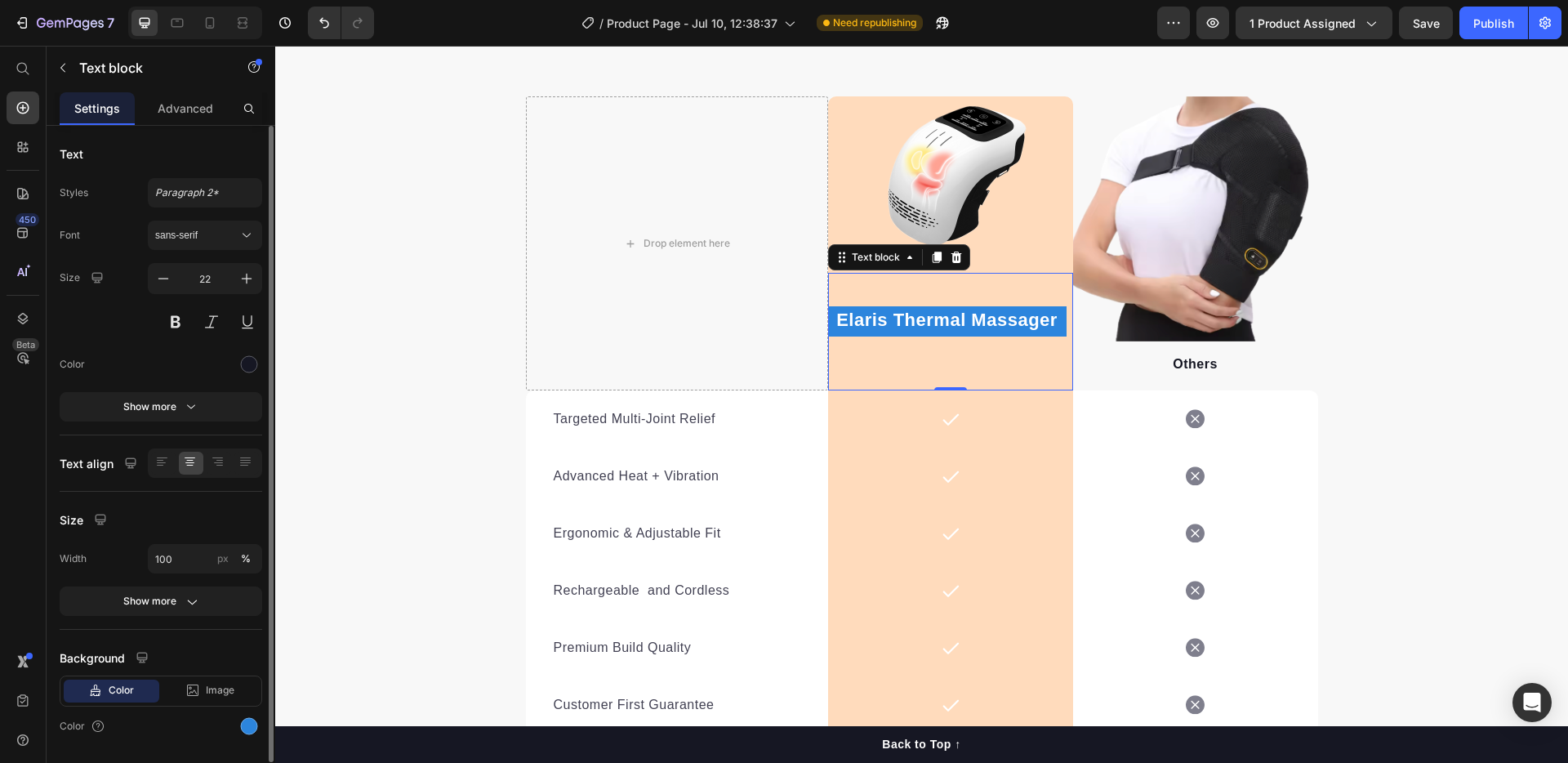 scroll, scrollTop: 47, scrollLeft: 0, axis: vertical 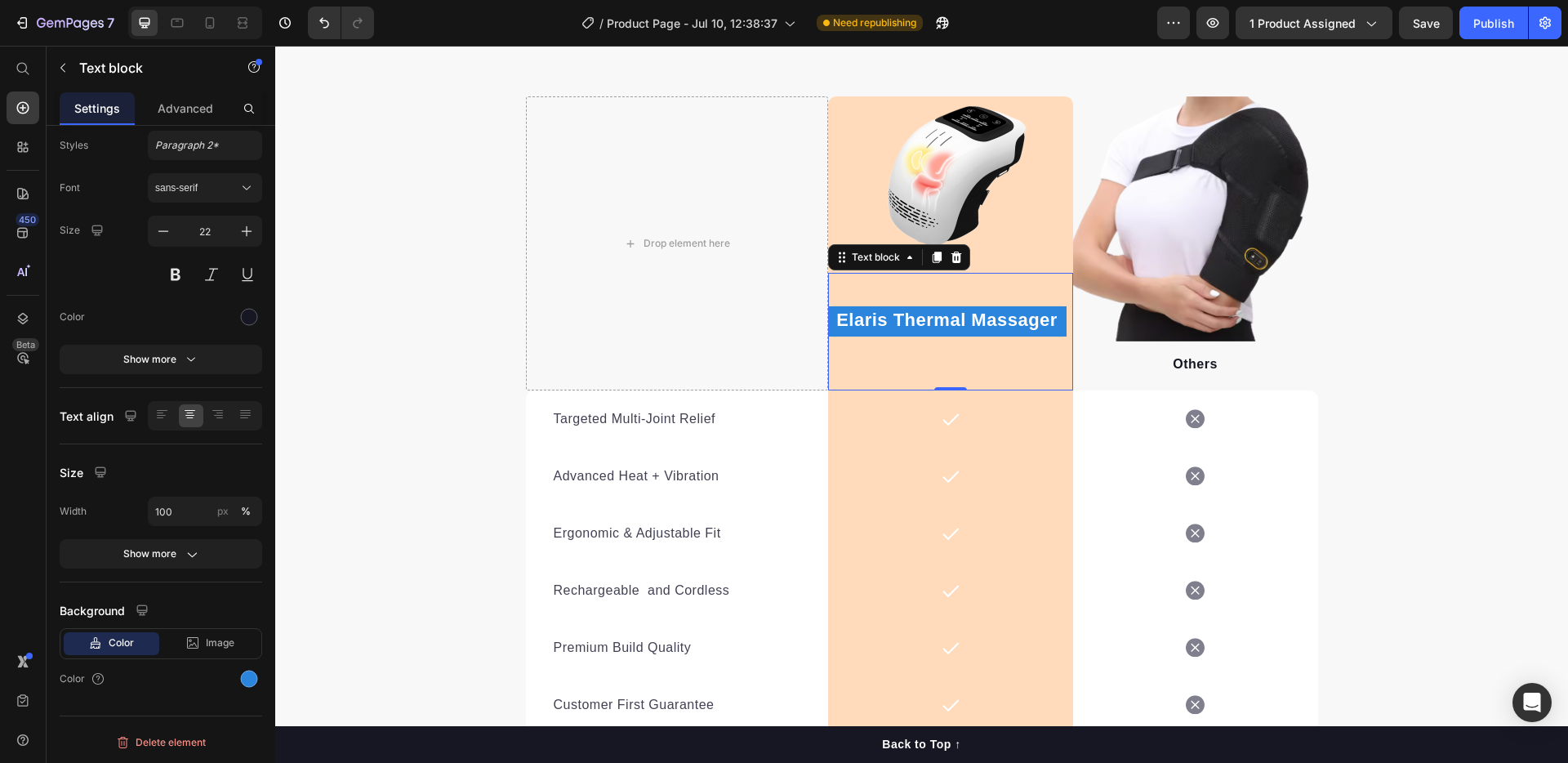 click on "Elaris Thermal Massager Text block   0" at bounding box center [951, 332] 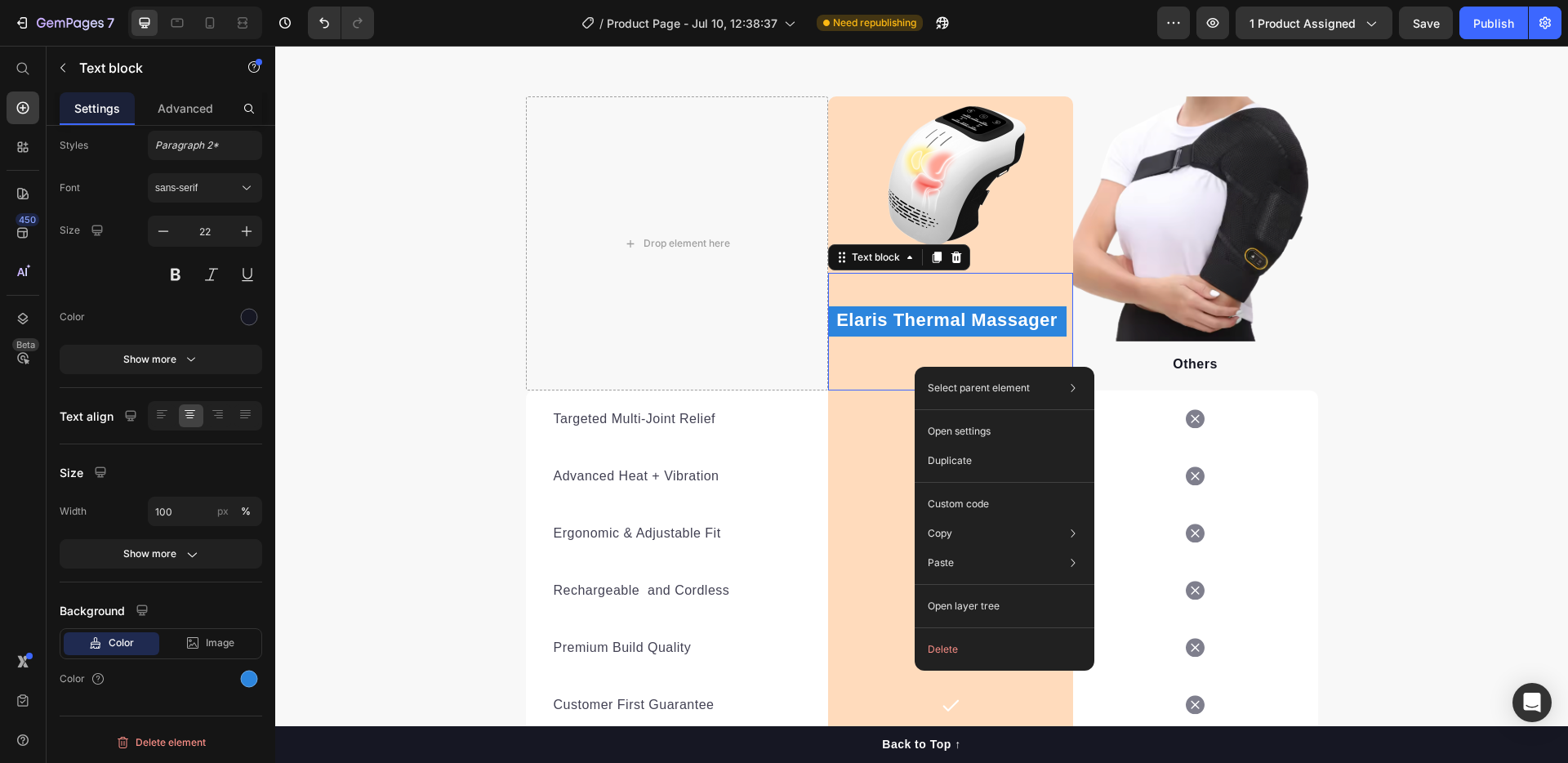 click on "Elaris Thermal Massager Text block   0" at bounding box center (951, 332) 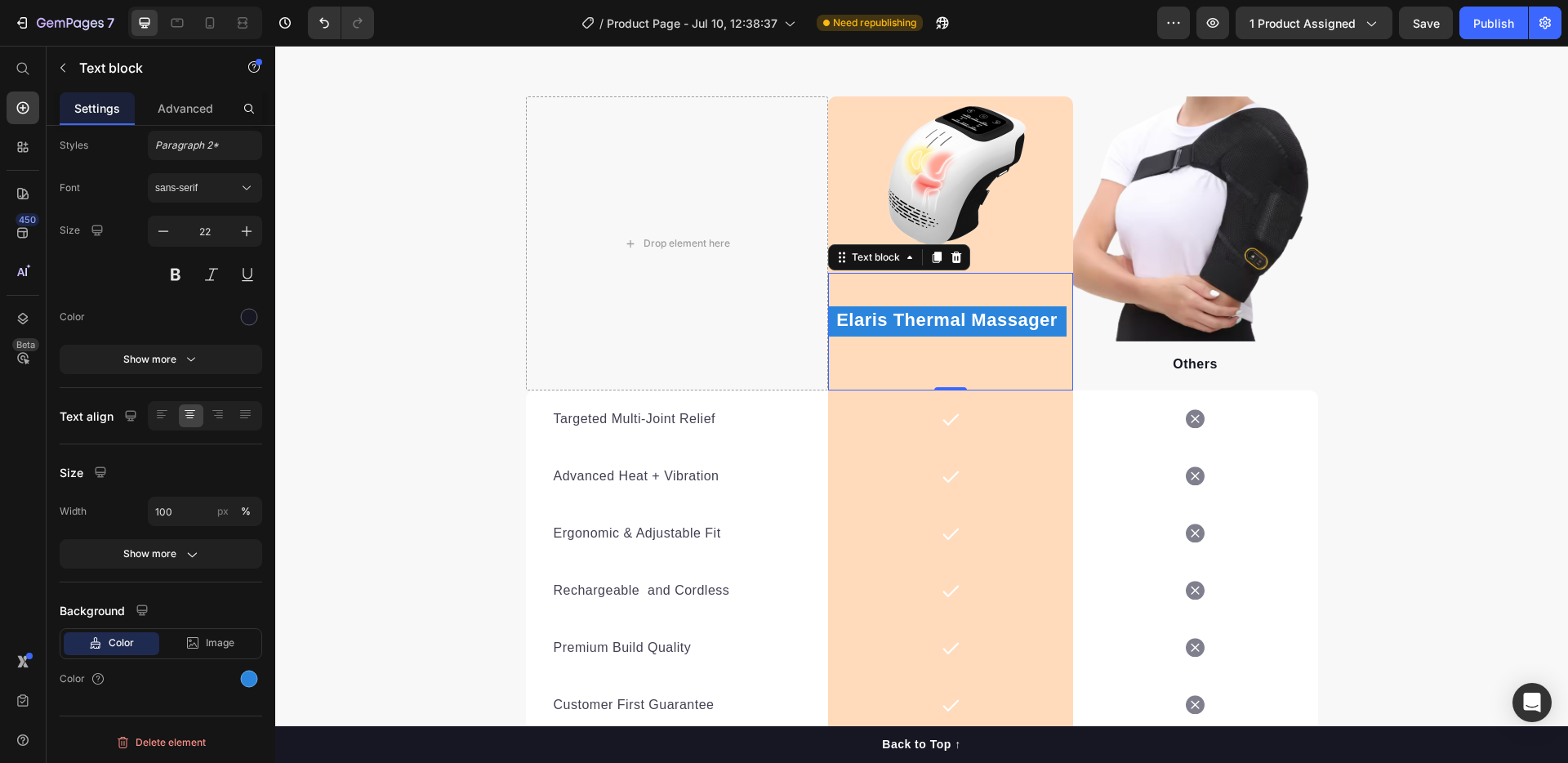 click on "Elaris Thermal Massager Text block   0" at bounding box center [951, 332] 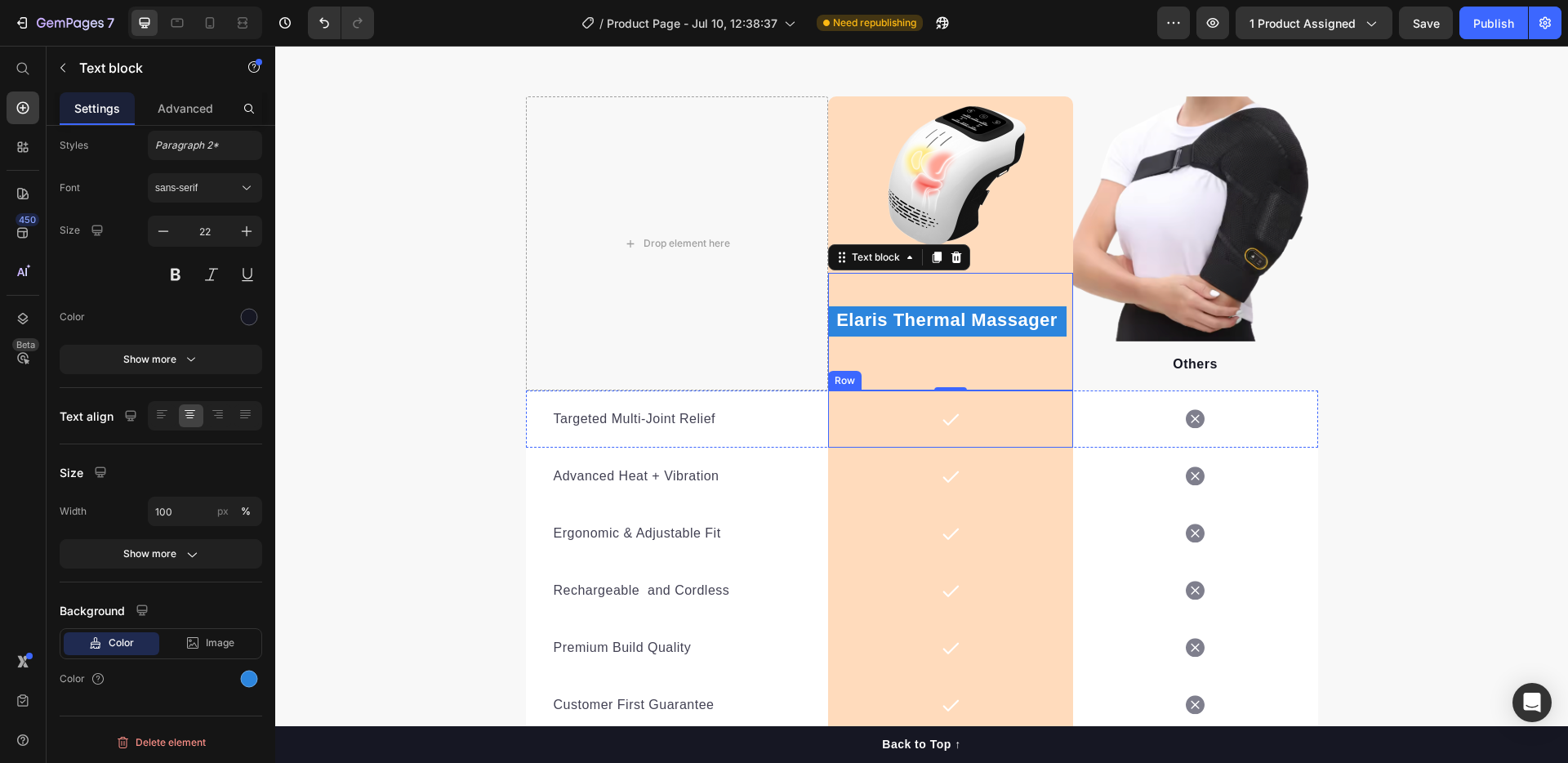 click on "Icon Row" at bounding box center (951, 419) 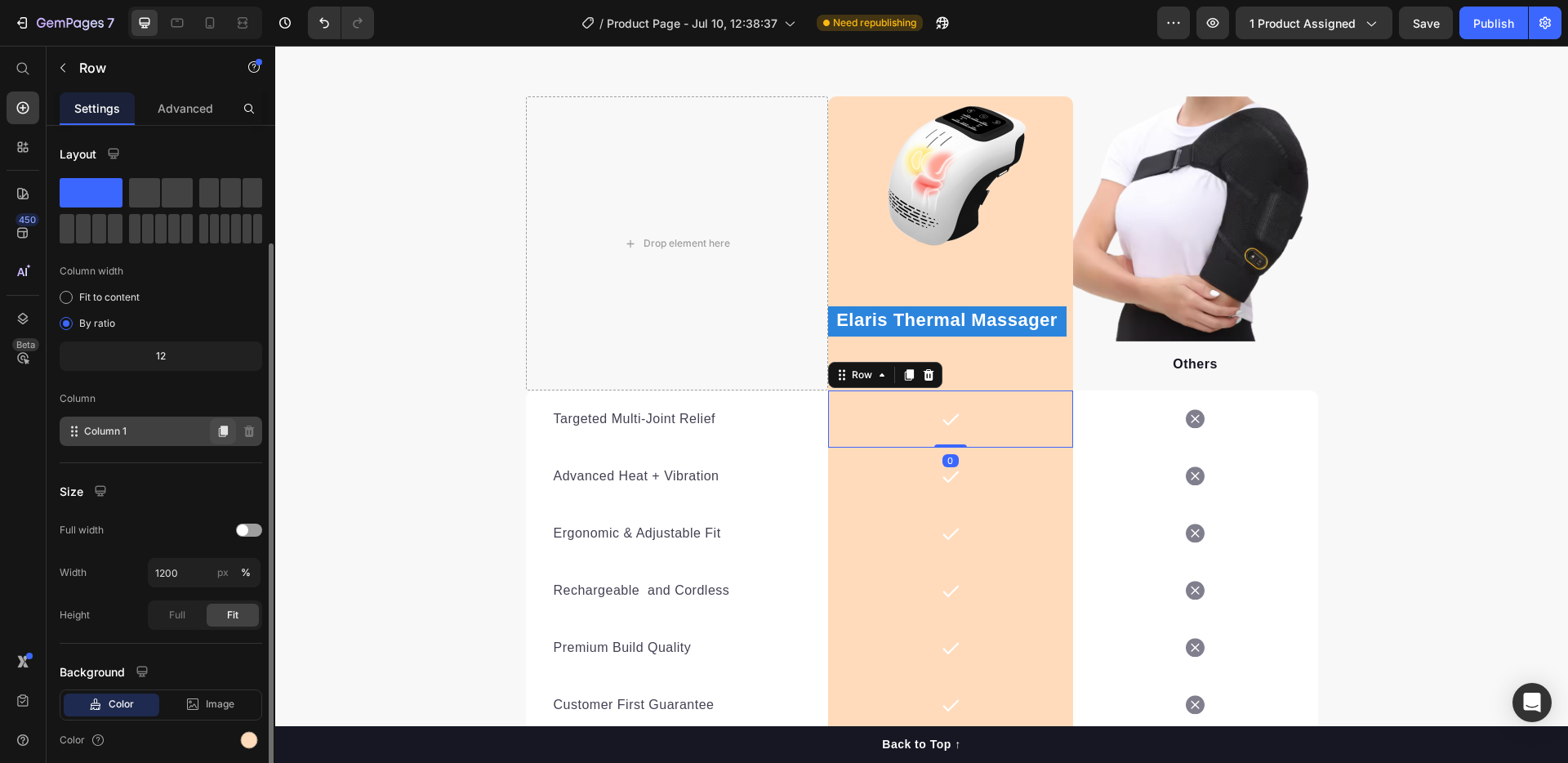 scroll, scrollTop: 61, scrollLeft: 0, axis: vertical 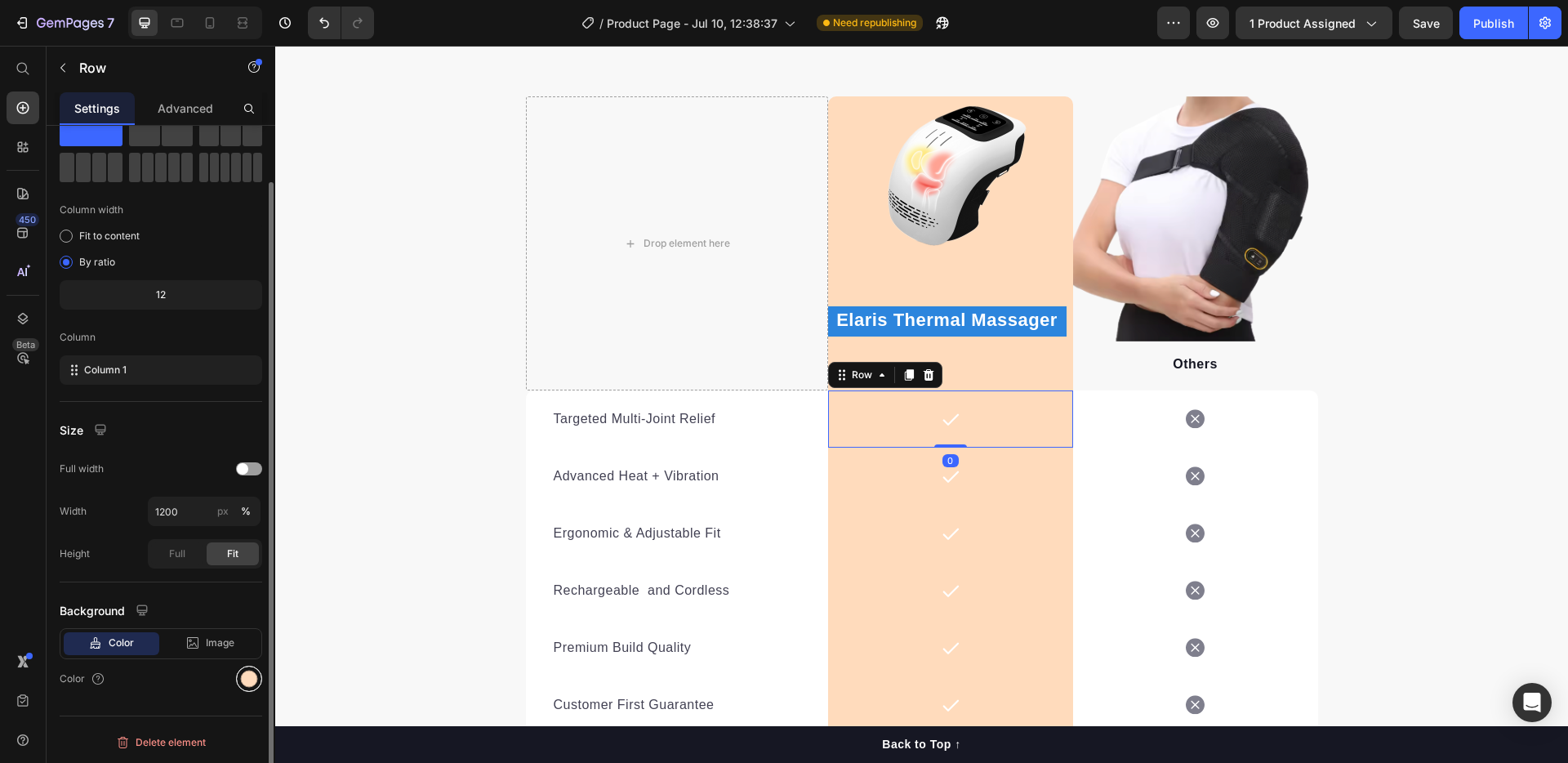 click at bounding box center (249, 679) 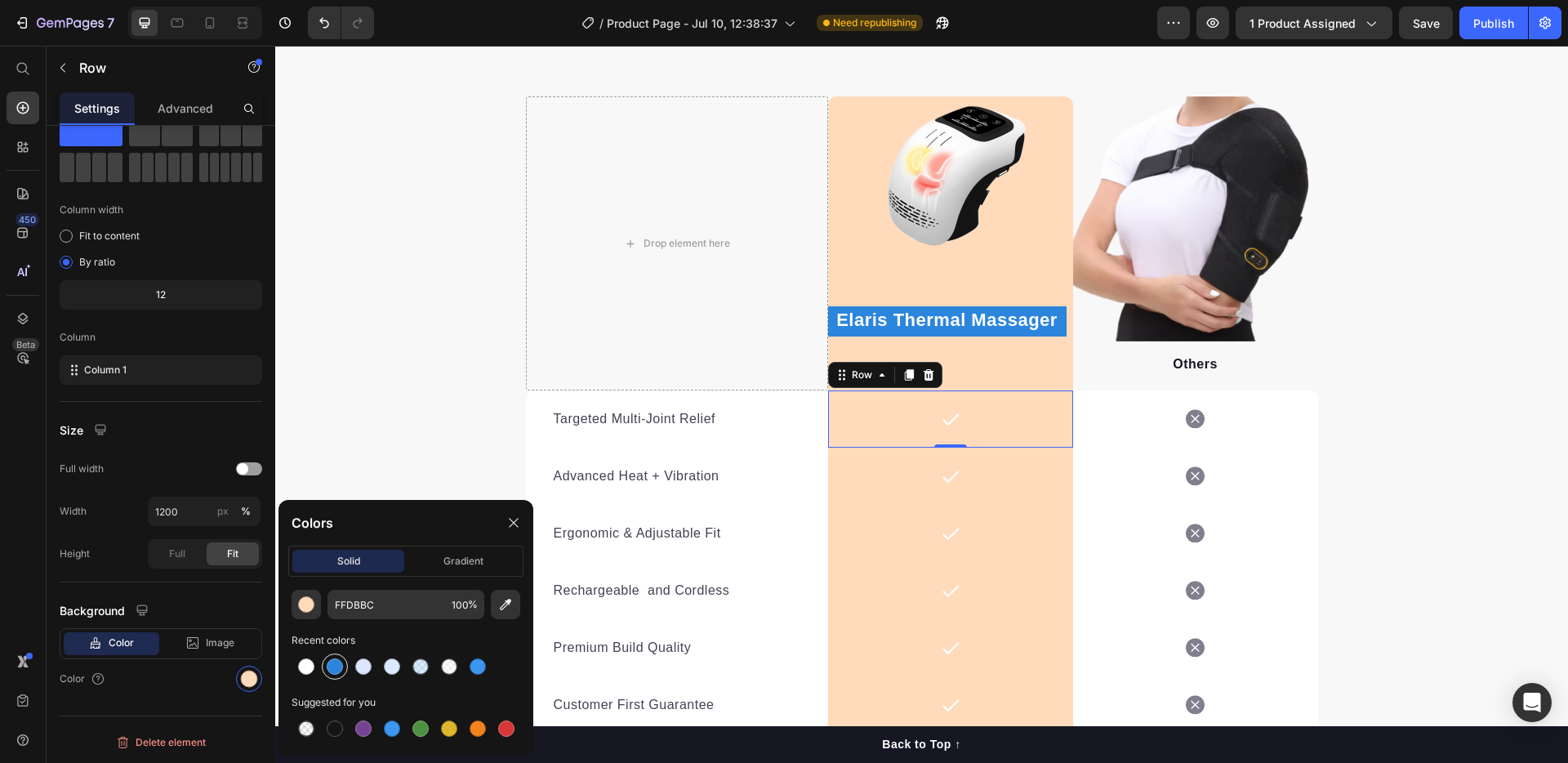 click at bounding box center [335, 667] 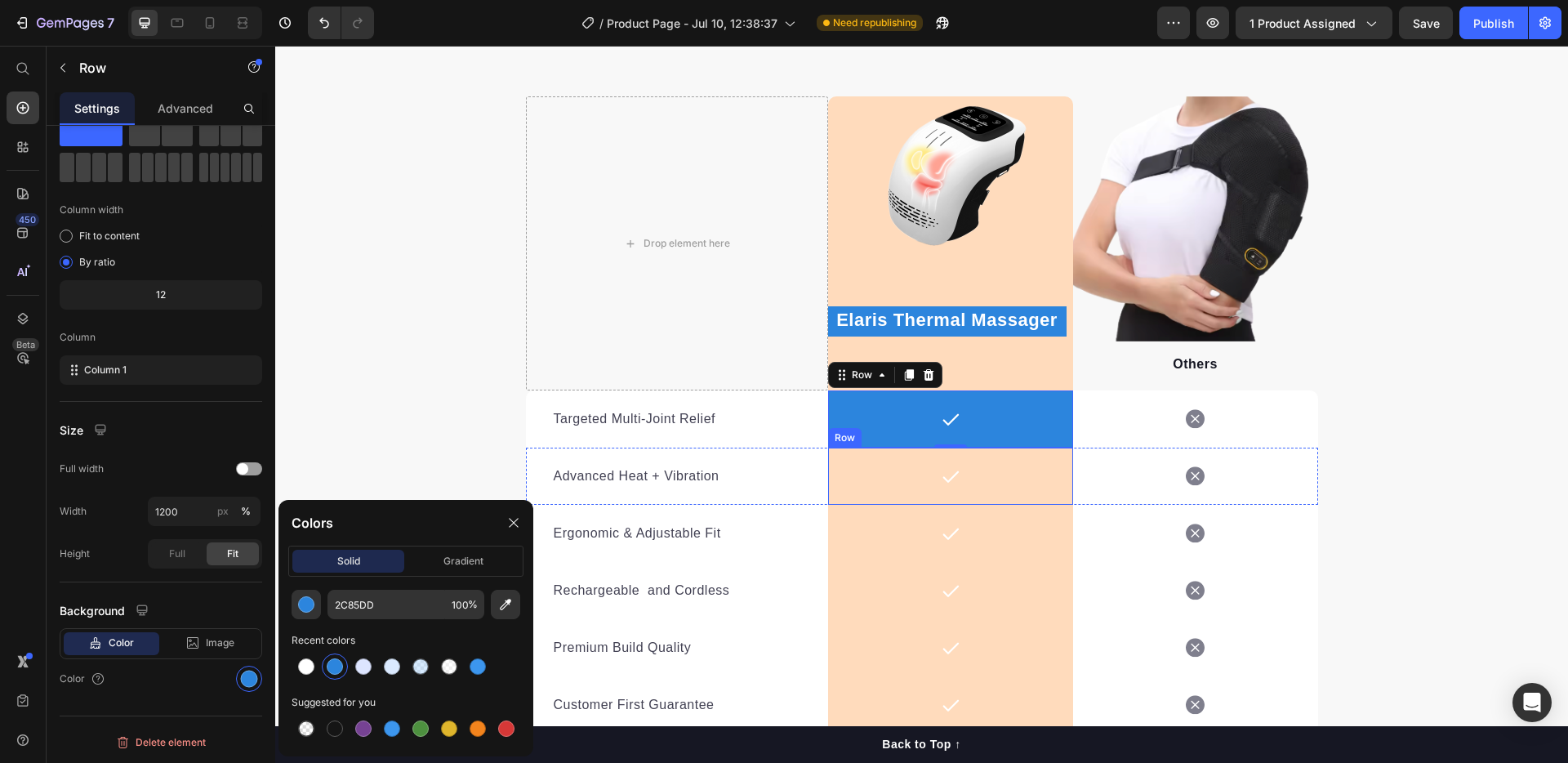 click on "Icon Row" at bounding box center (951, 476) 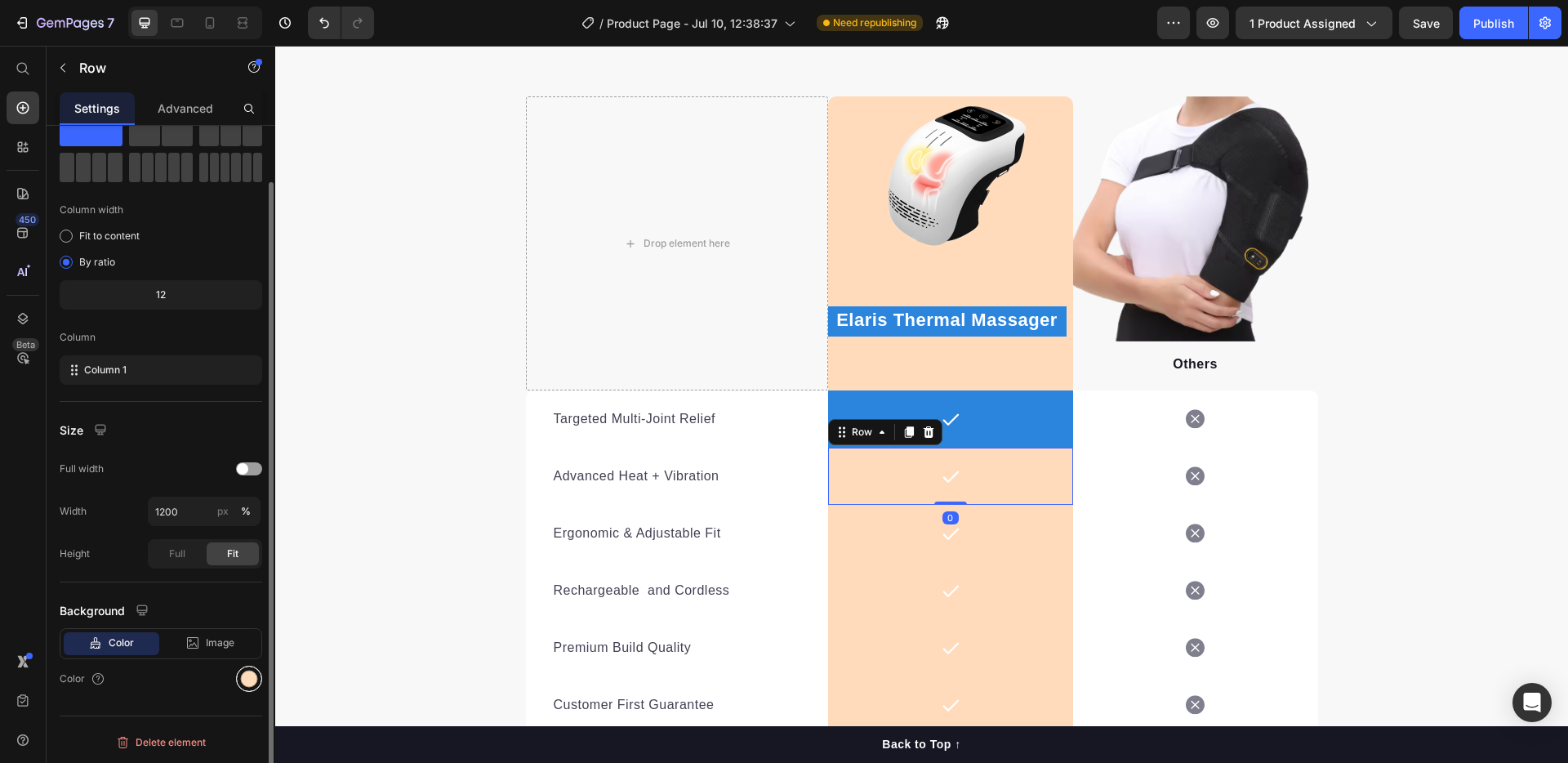 click at bounding box center (249, 679) 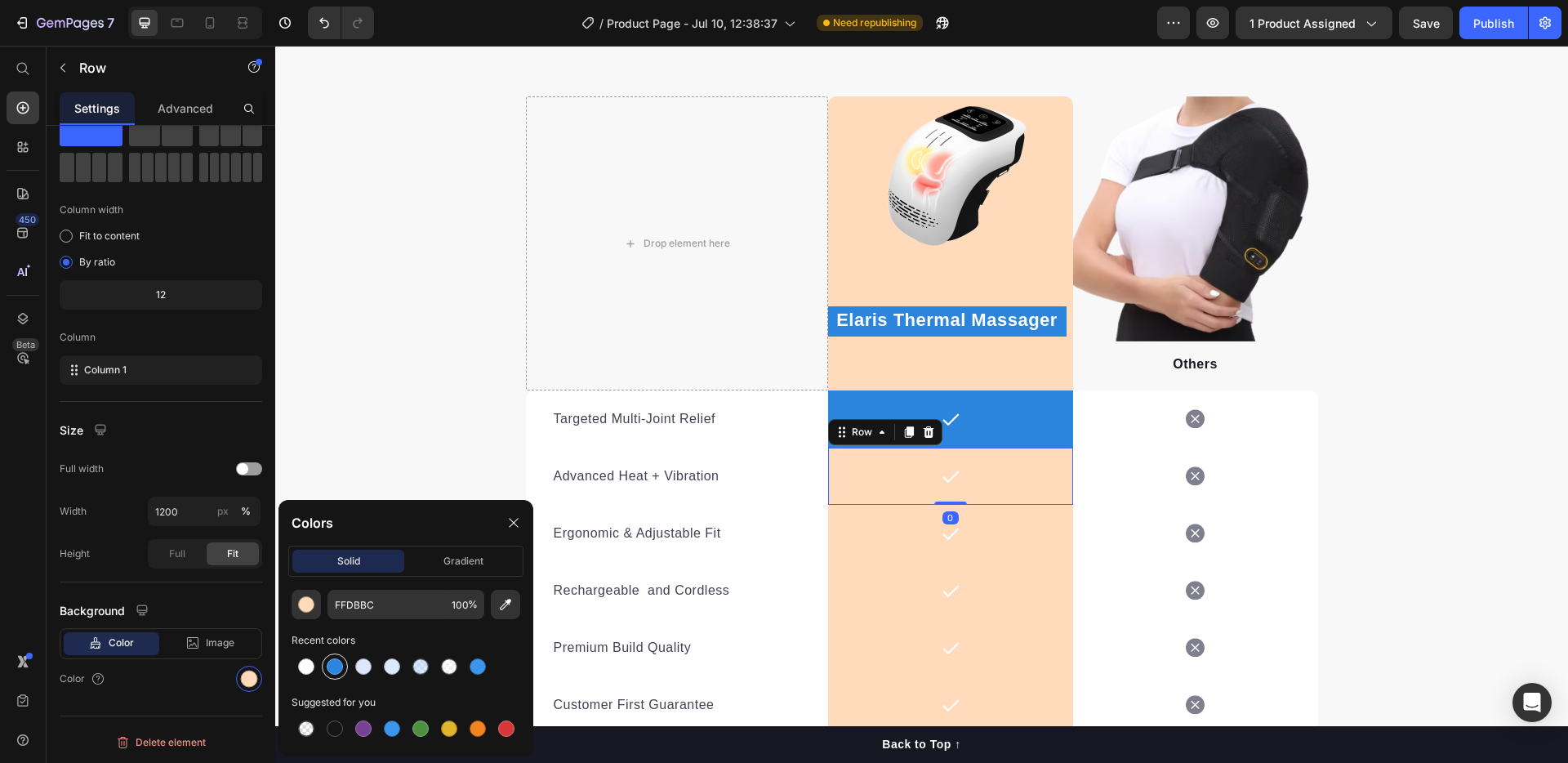 click at bounding box center [335, 667] 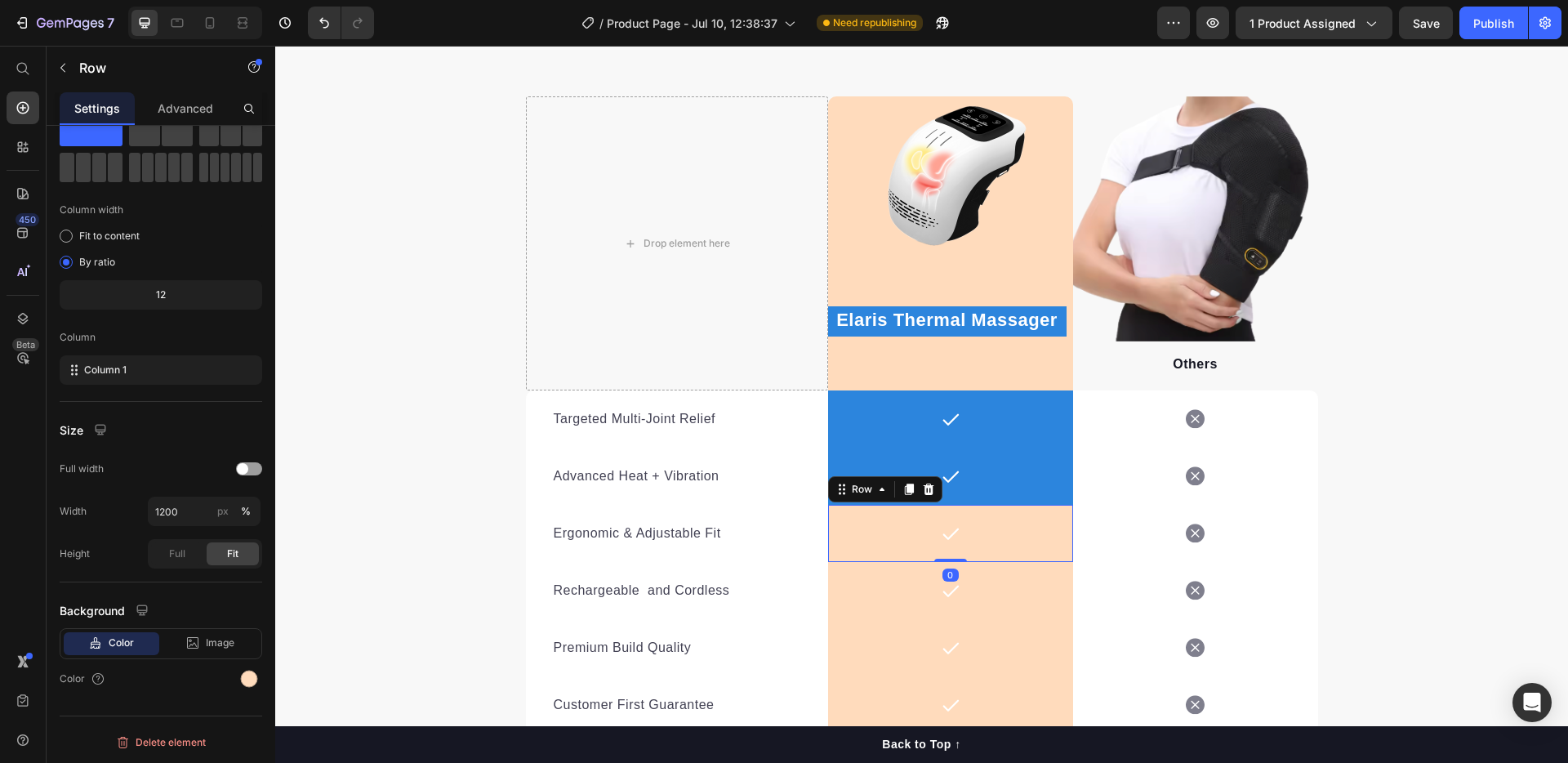 click on "Icon Row   0" at bounding box center [951, 533] 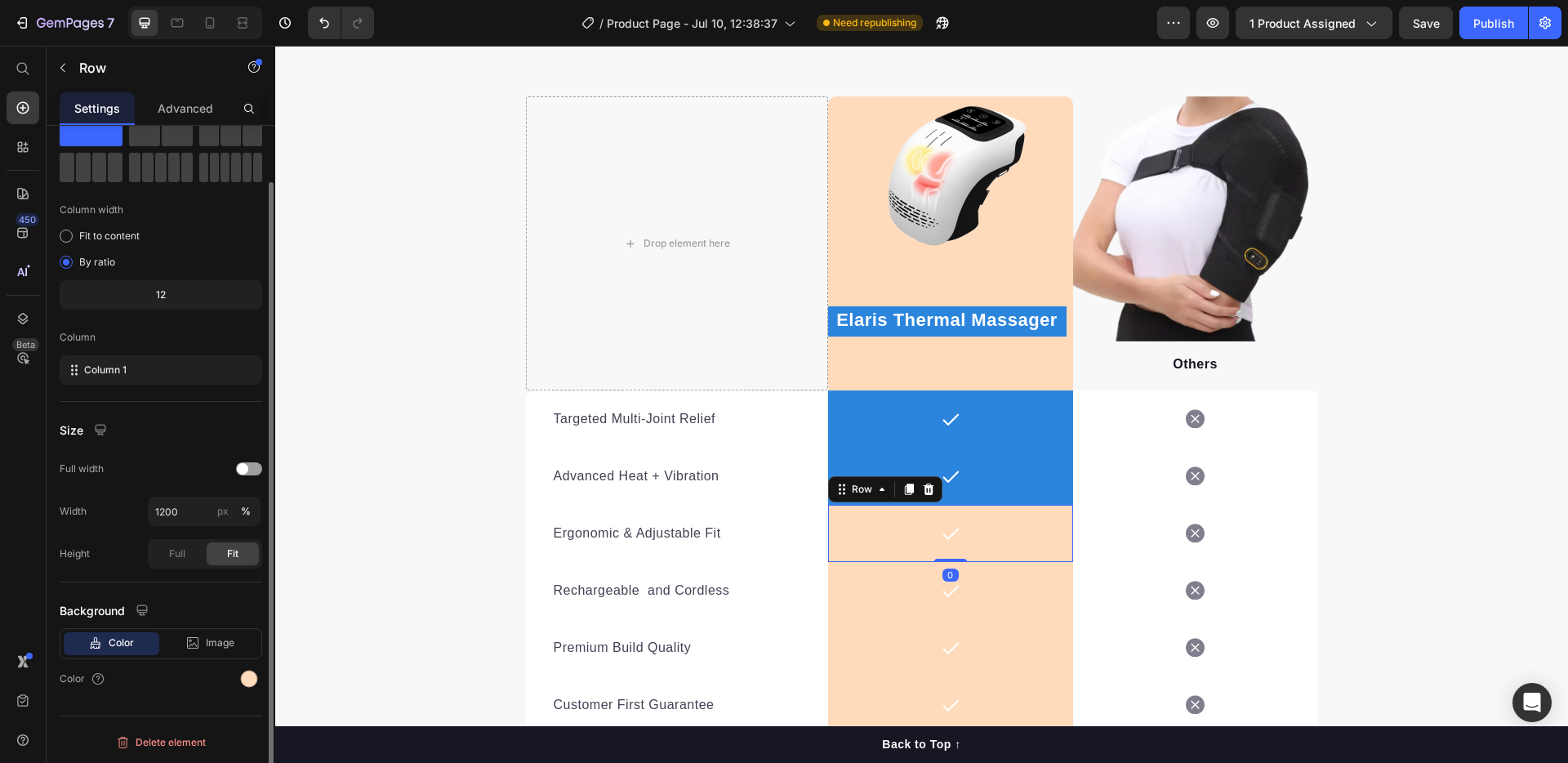 click on "Background Color Image Video  Color" 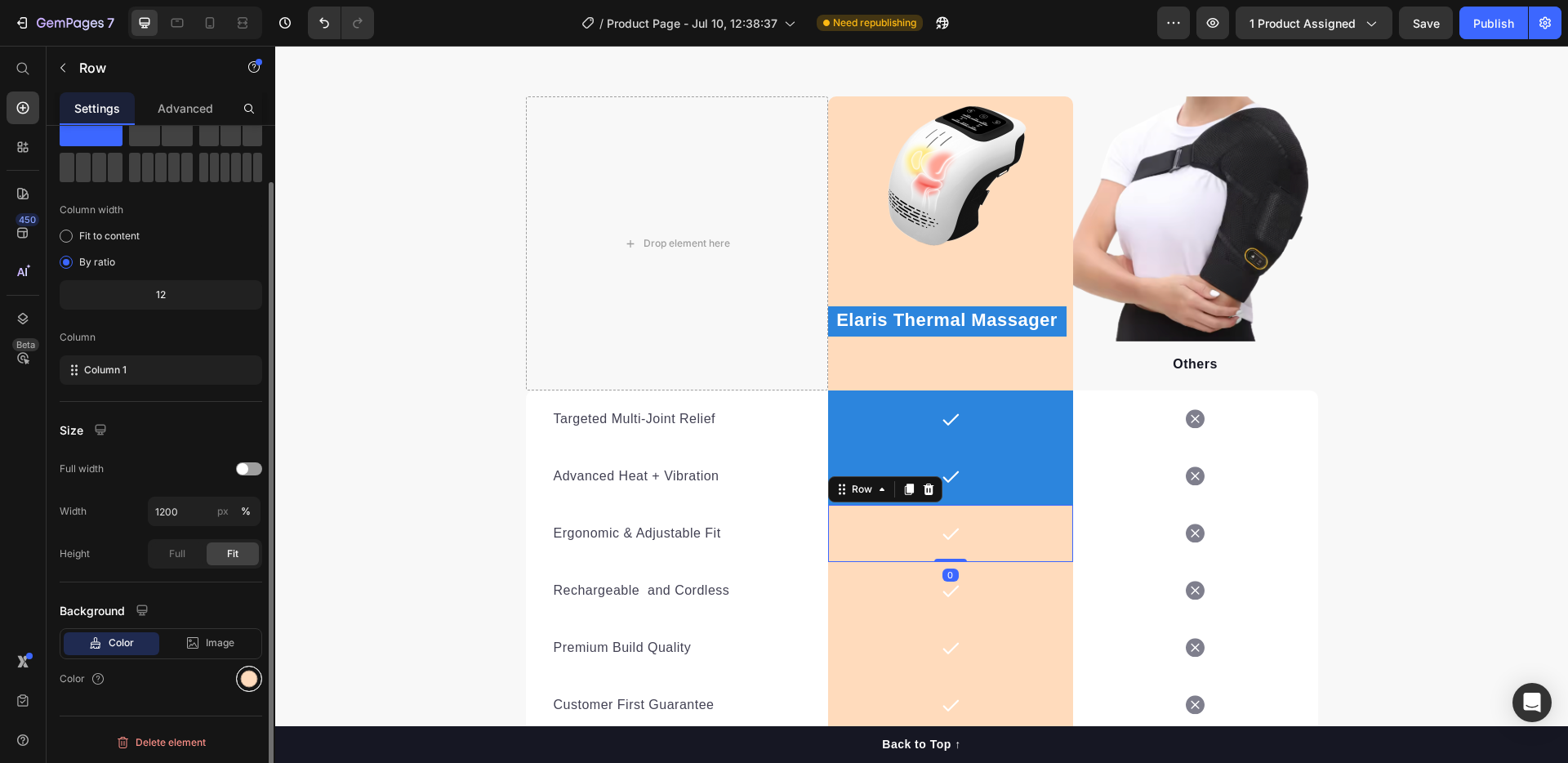 click at bounding box center [249, 679] 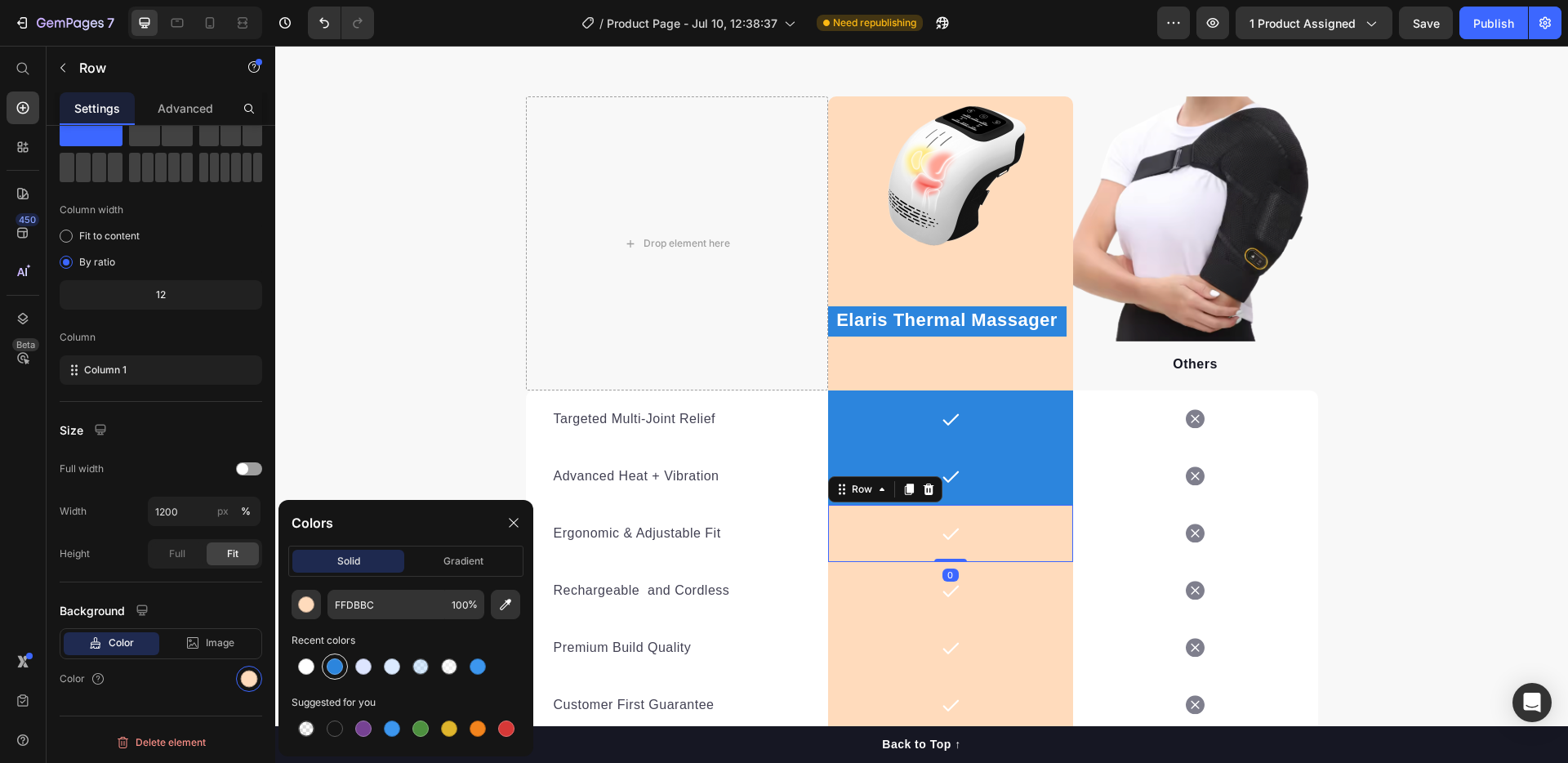 click at bounding box center [335, 667] 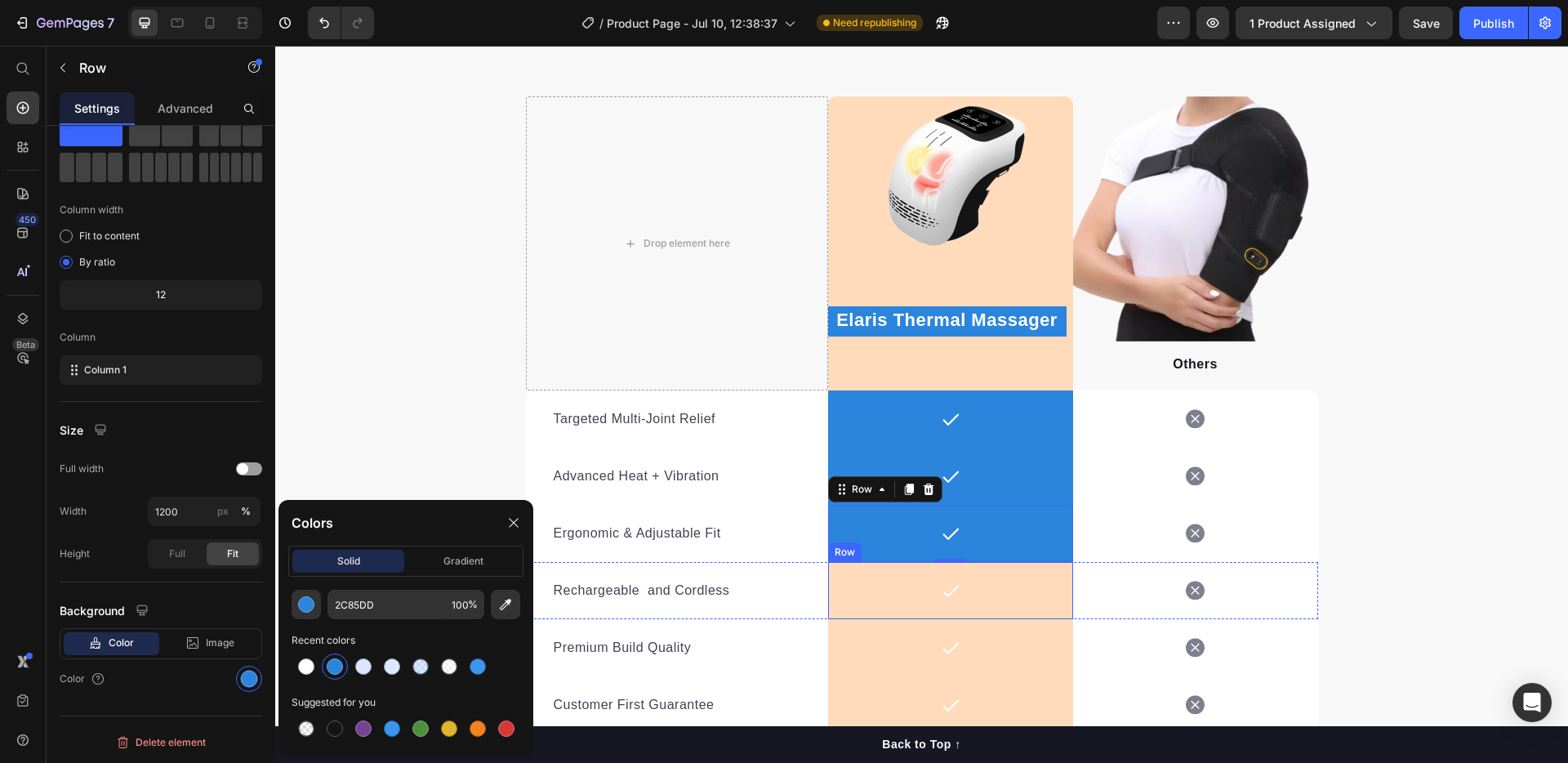 click on "Icon Row" at bounding box center [951, 591] 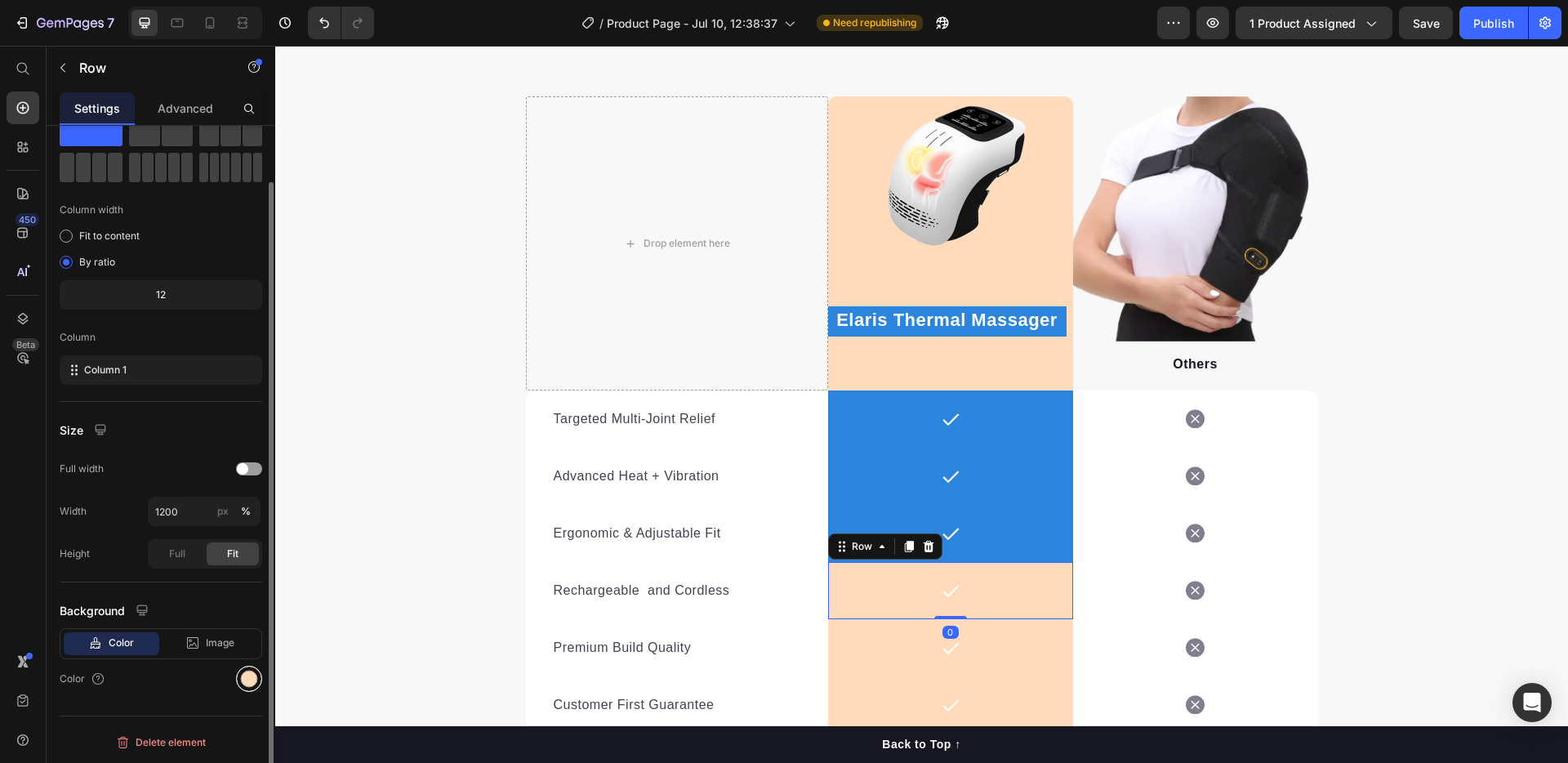 click at bounding box center (249, 679) 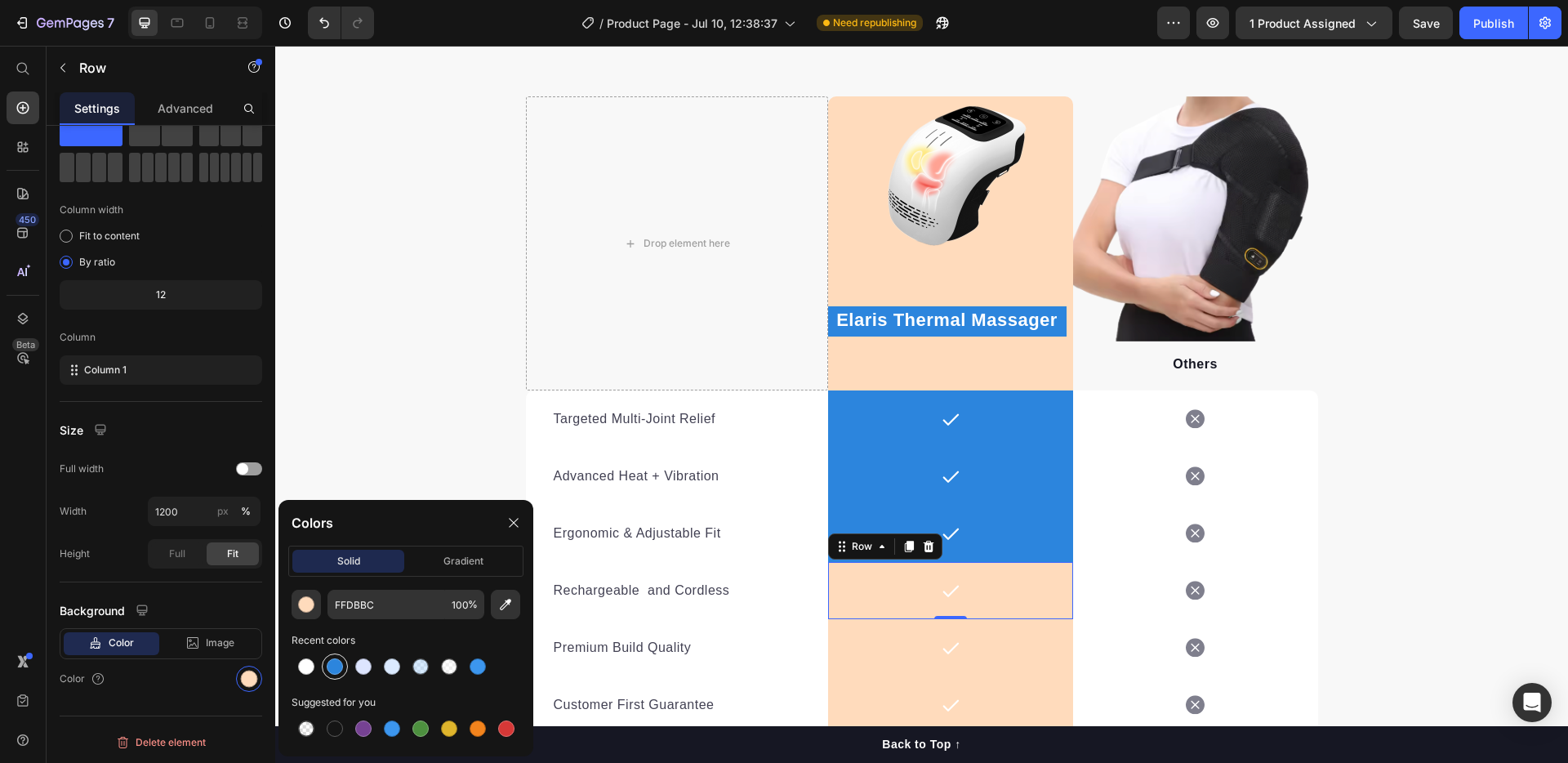 click at bounding box center [335, 667] 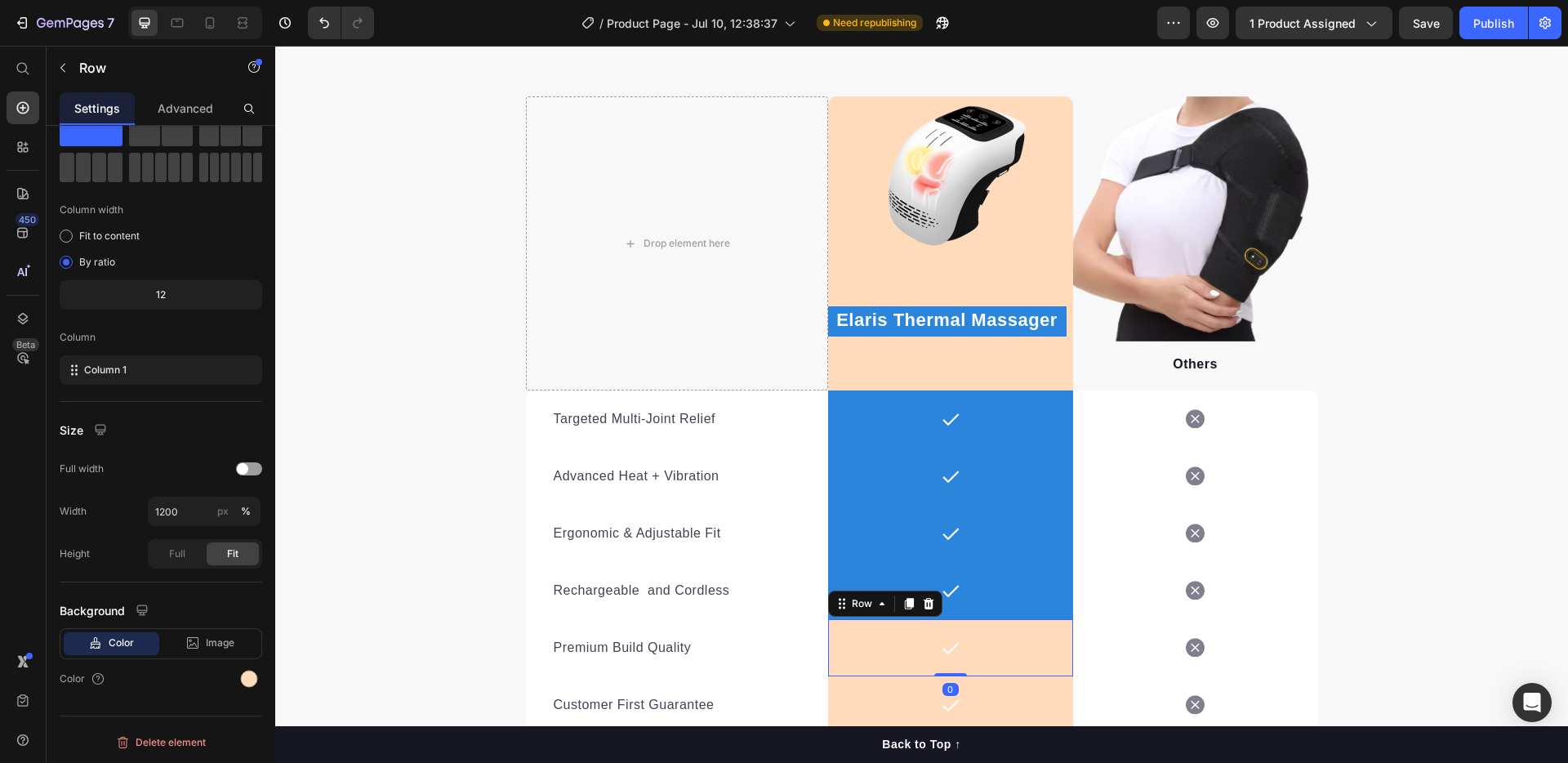 click on "Icon Row   0" at bounding box center (951, 648) 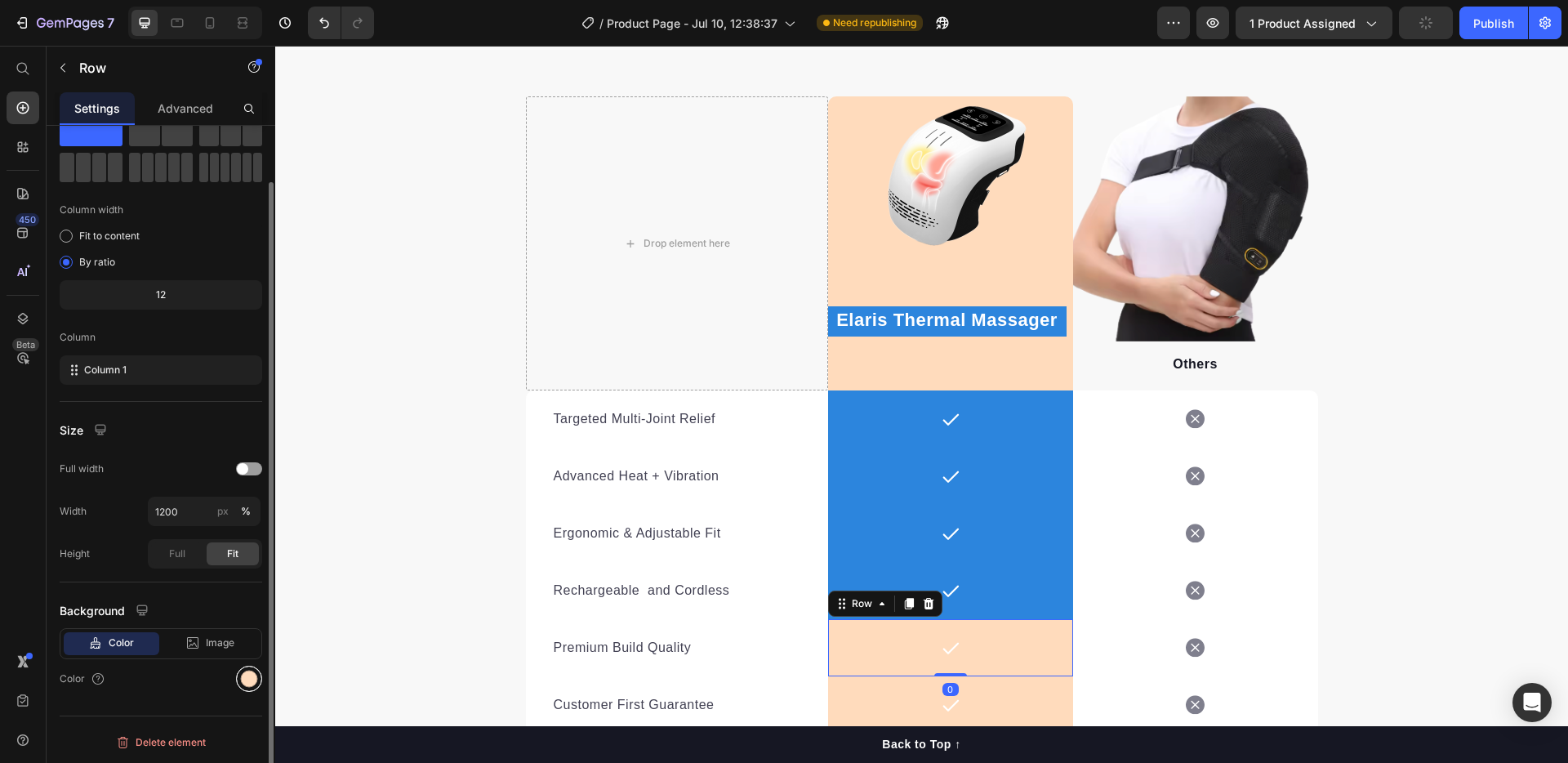click at bounding box center [249, 679] 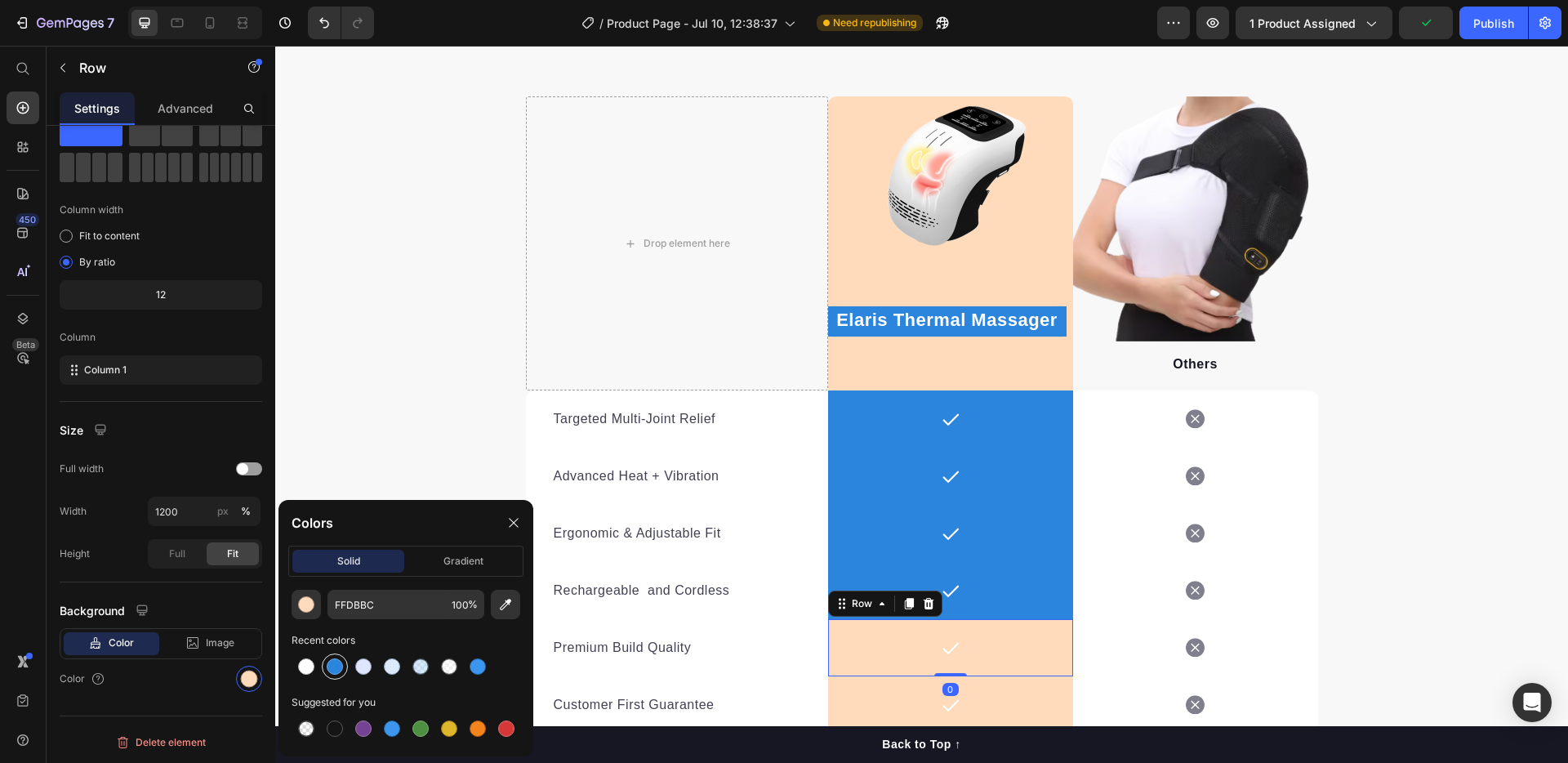 click at bounding box center [335, 667] 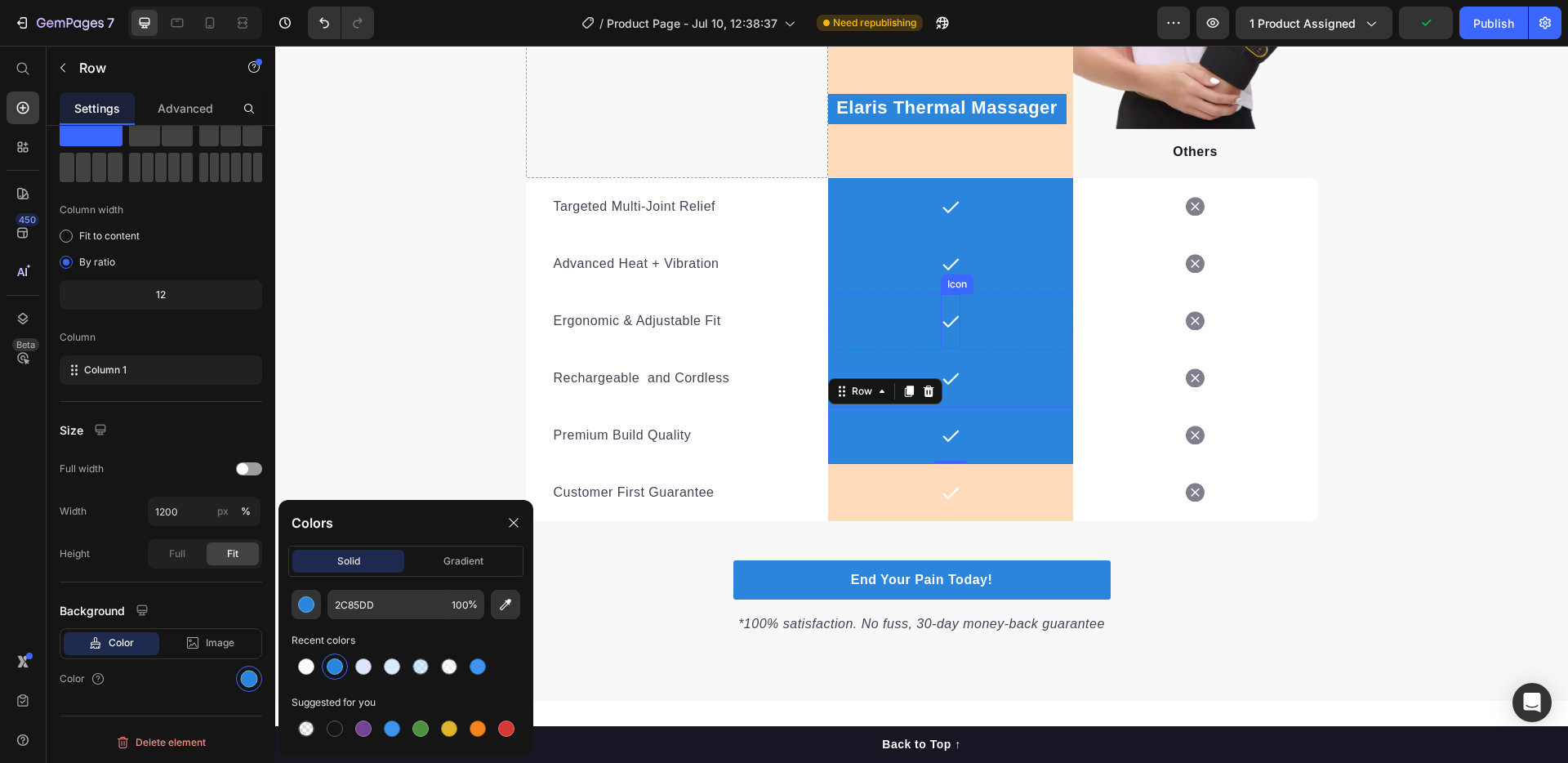 scroll, scrollTop: 3710, scrollLeft: 0, axis: vertical 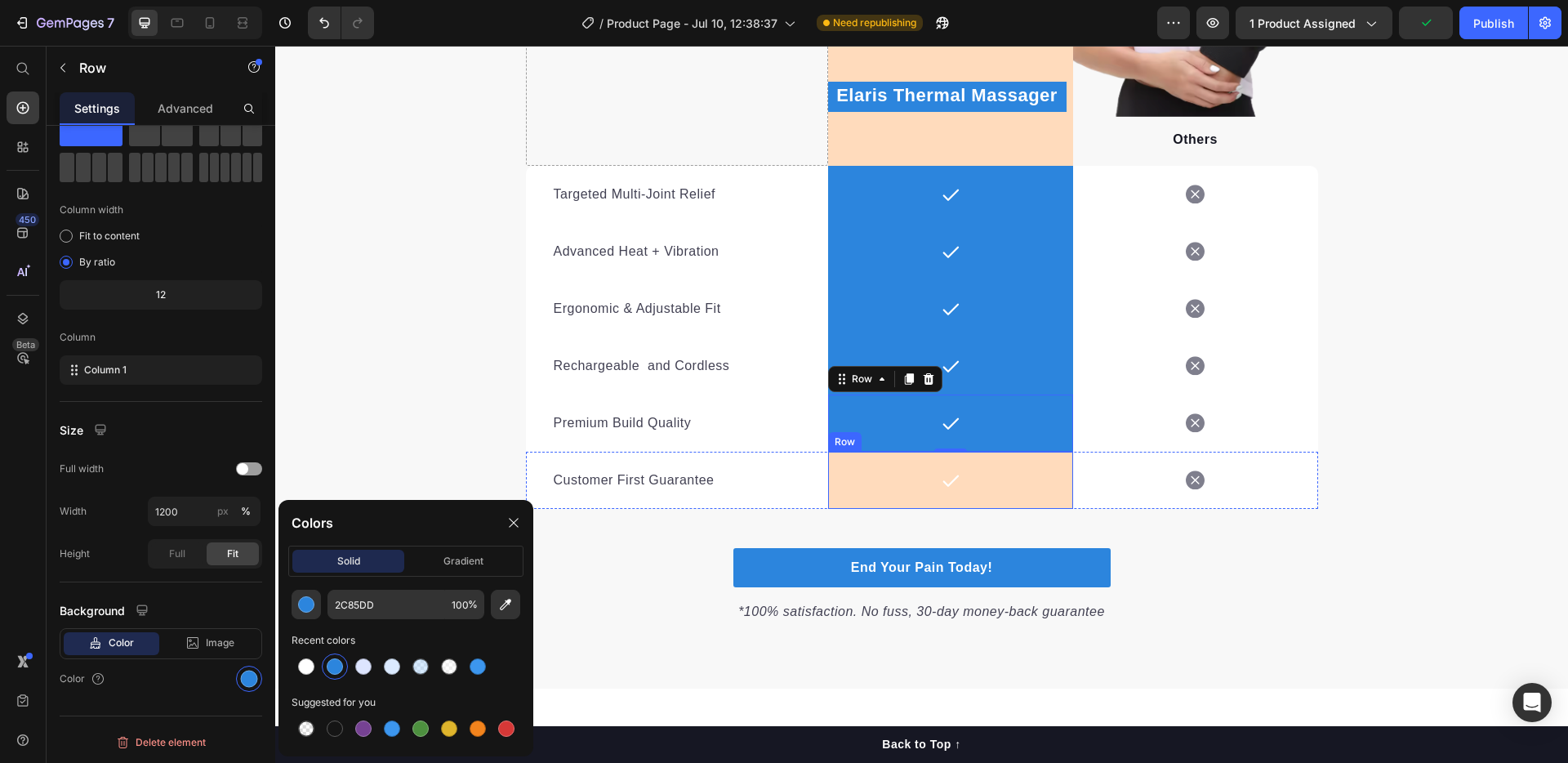 click on "Icon Row" at bounding box center (951, 480) 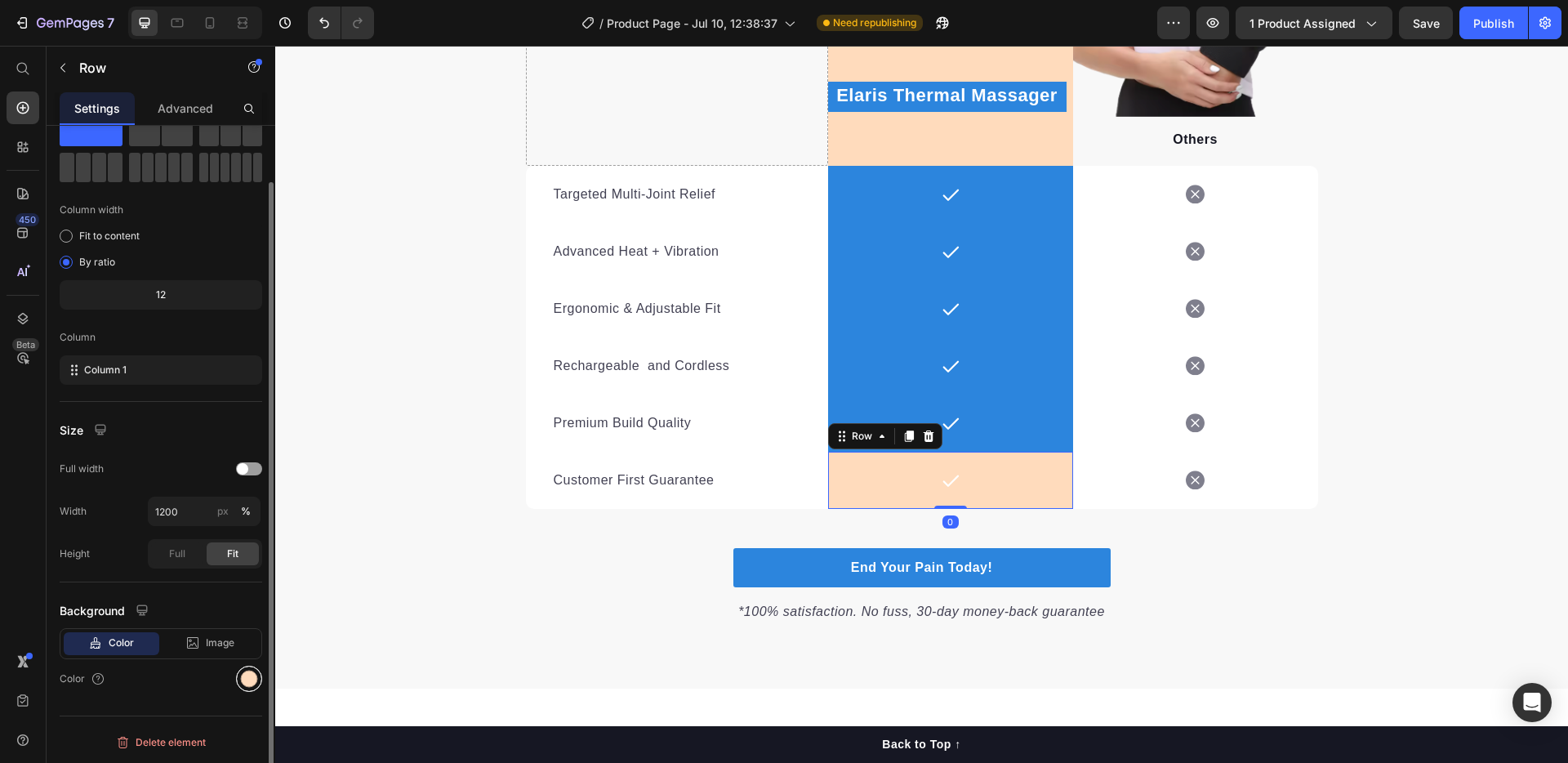 click at bounding box center (249, 679) 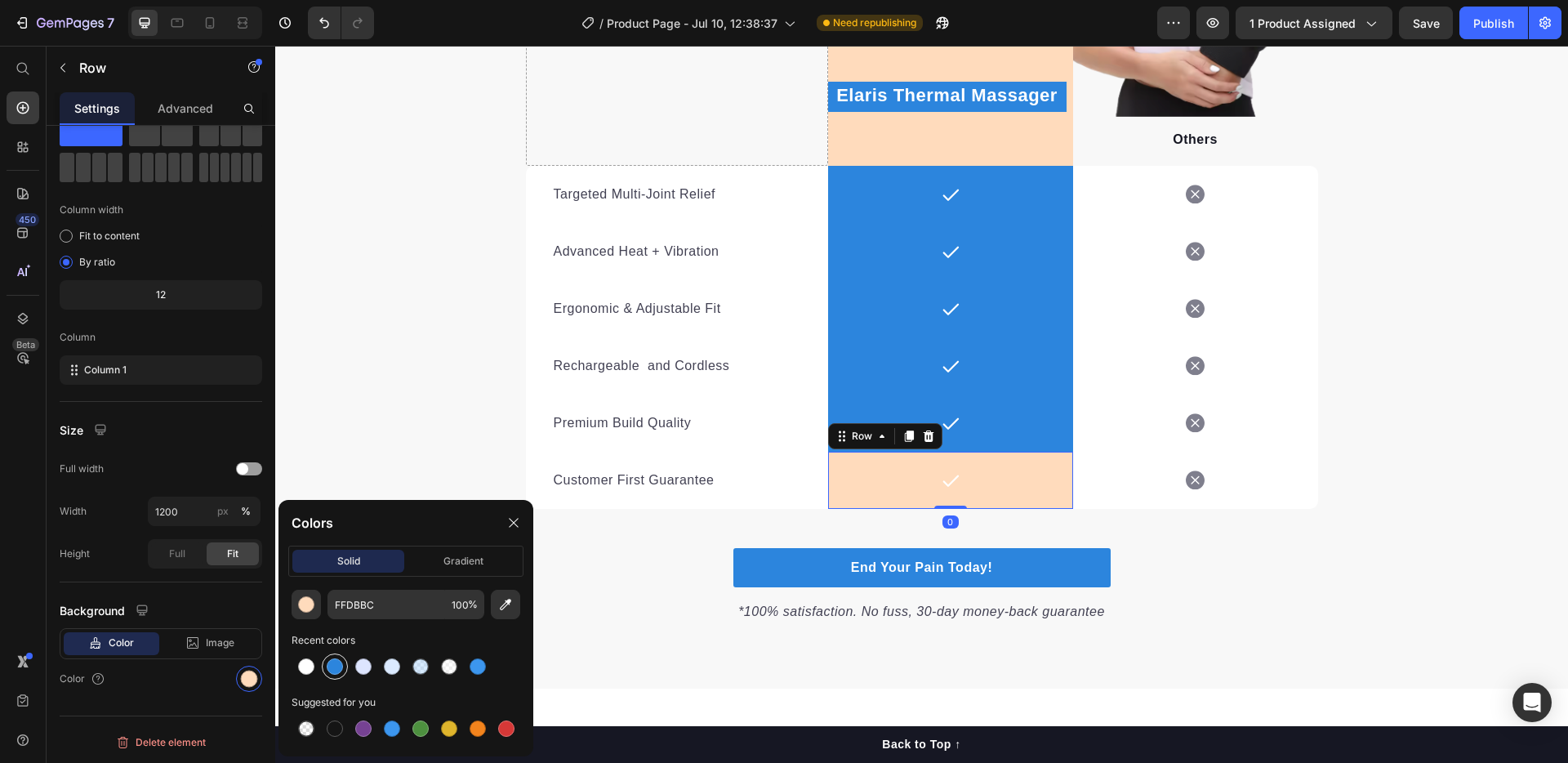 click at bounding box center (335, 667) 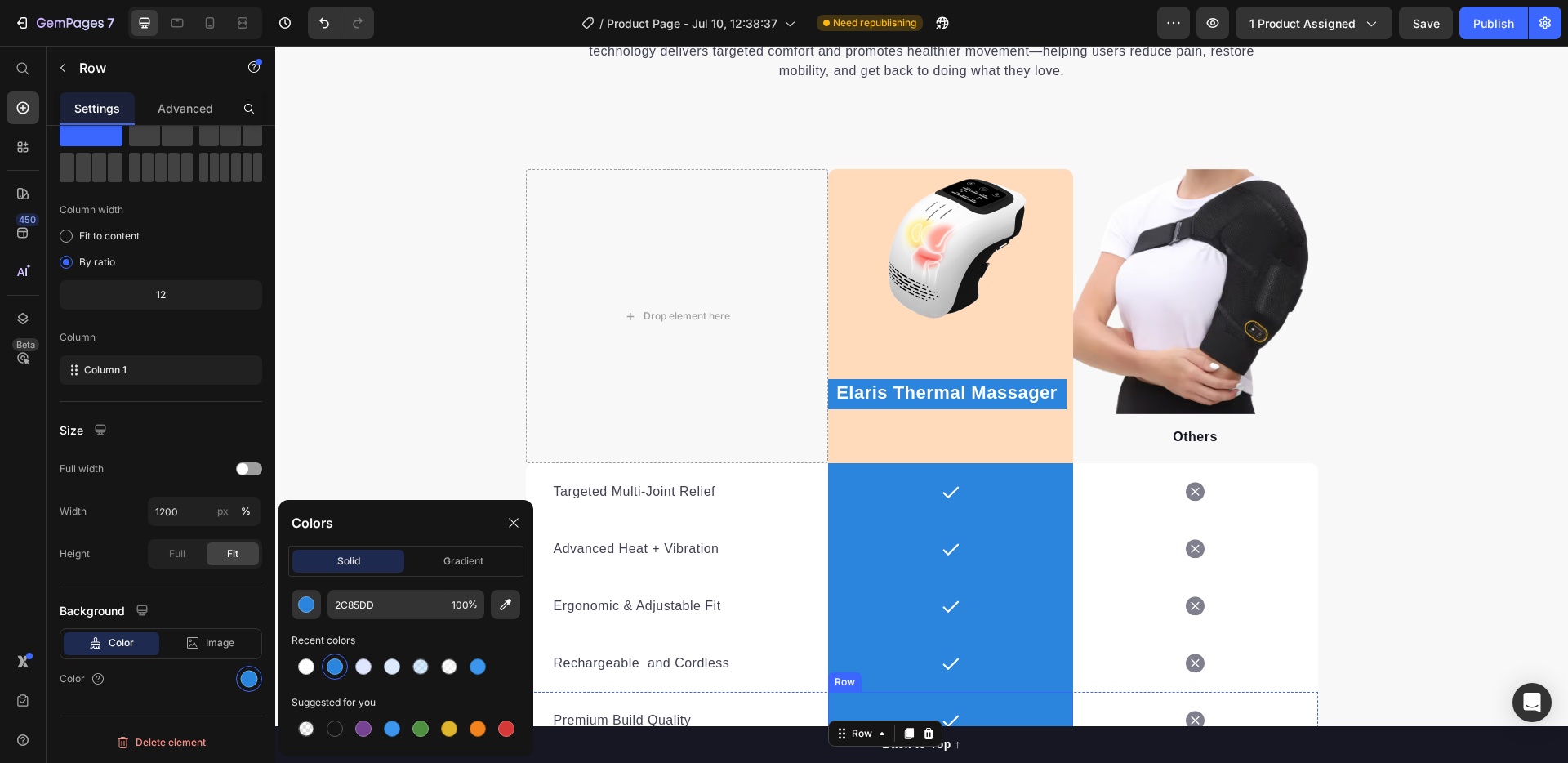 scroll, scrollTop: 3399, scrollLeft: 0, axis: vertical 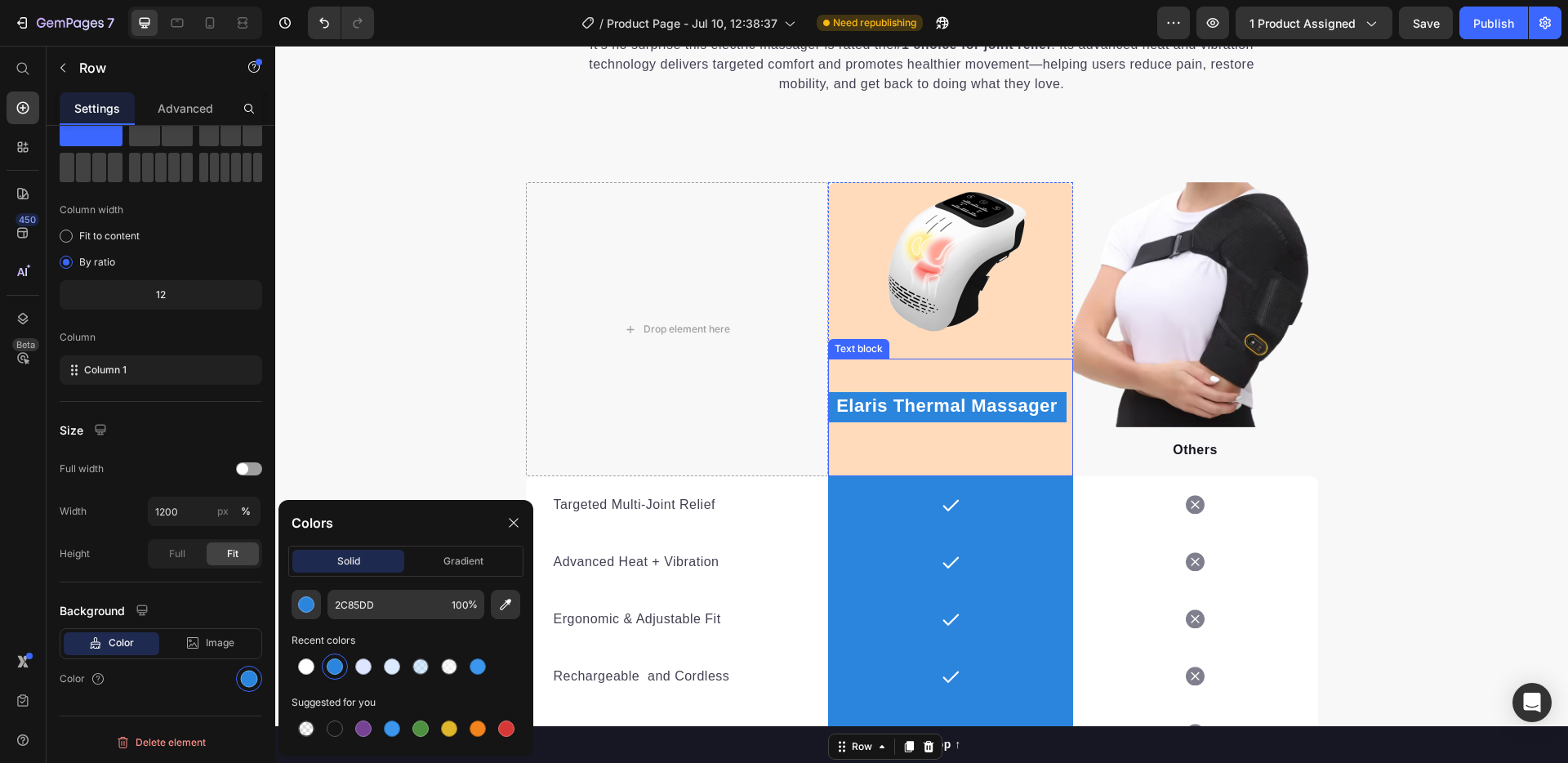 click on "Elaris Thermal Massager Text block" at bounding box center [951, 417] 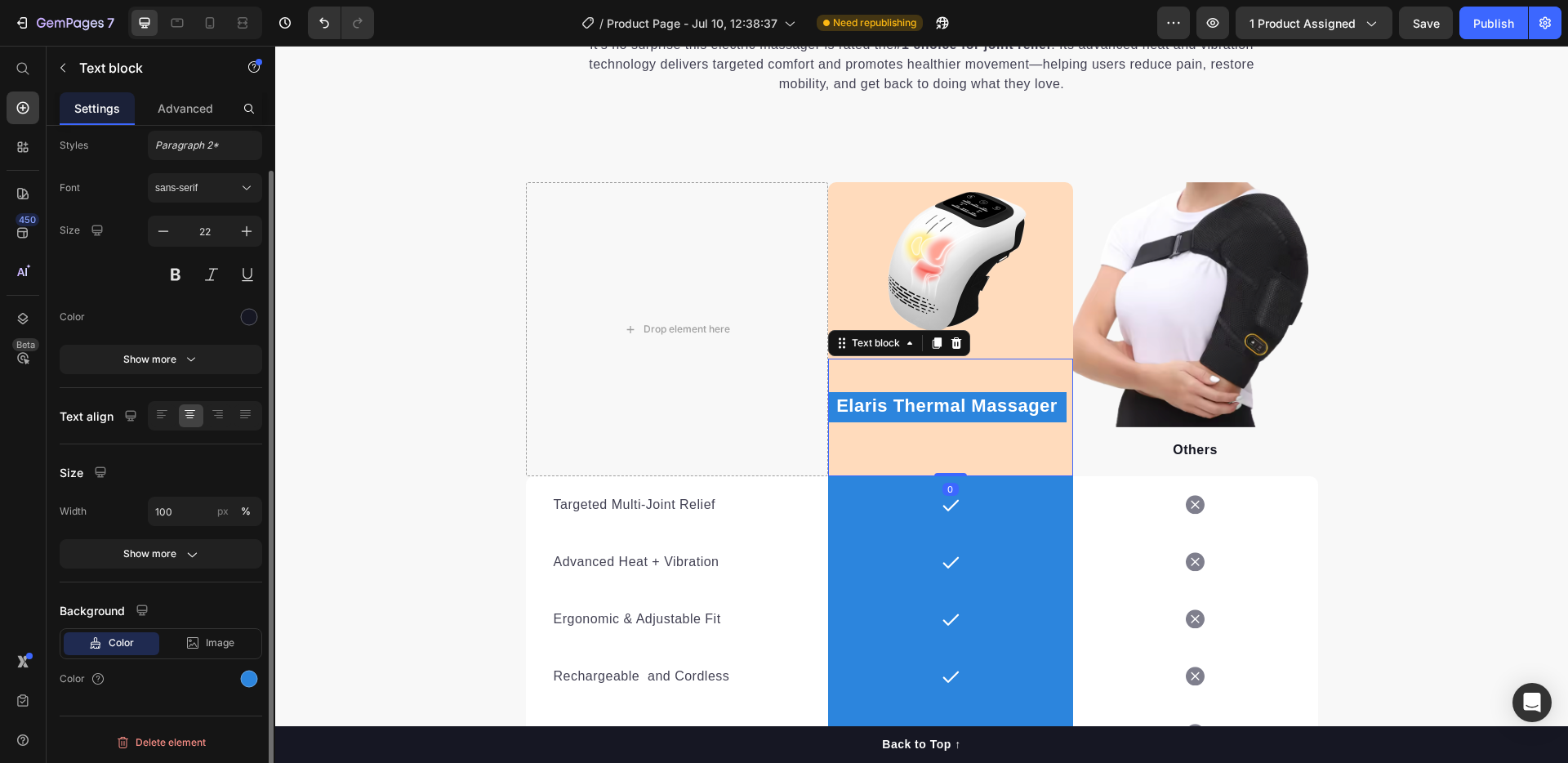 scroll, scrollTop: 0, scrollLeft: 0, axis: both 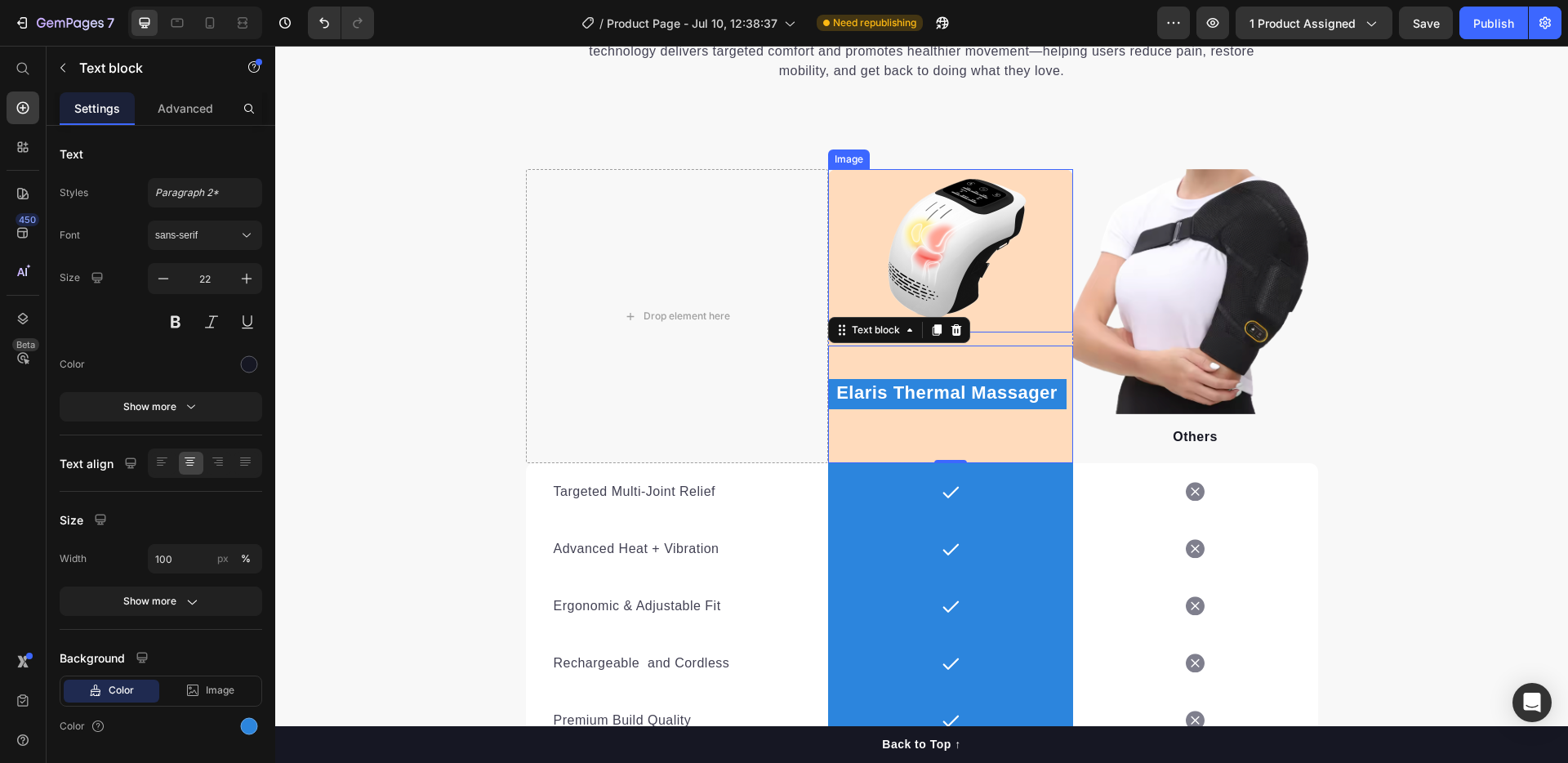 click at bounding box center [951, 251] 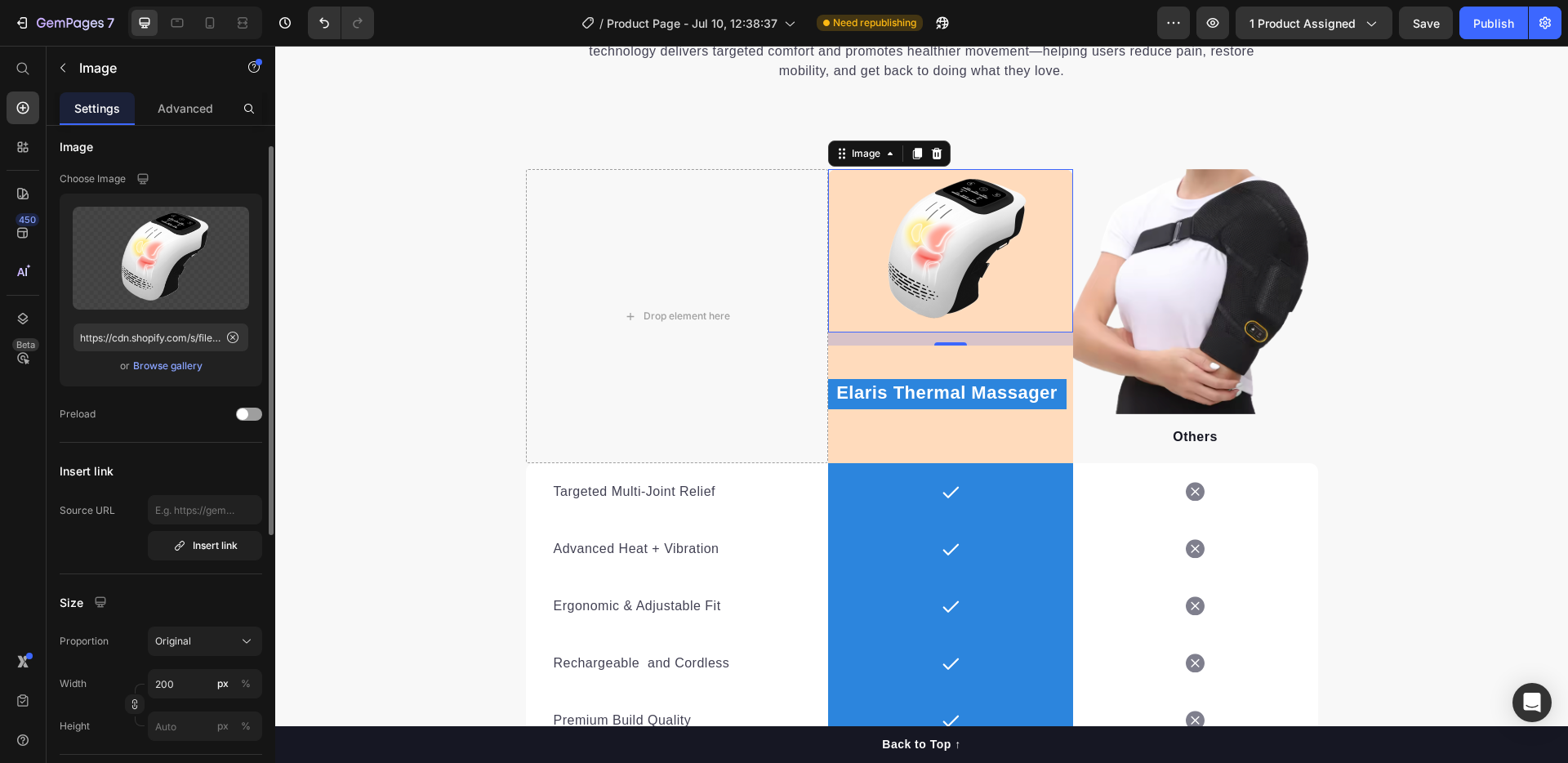 scroll, scrollTop: 0, scrollLeft: 0, axis: both 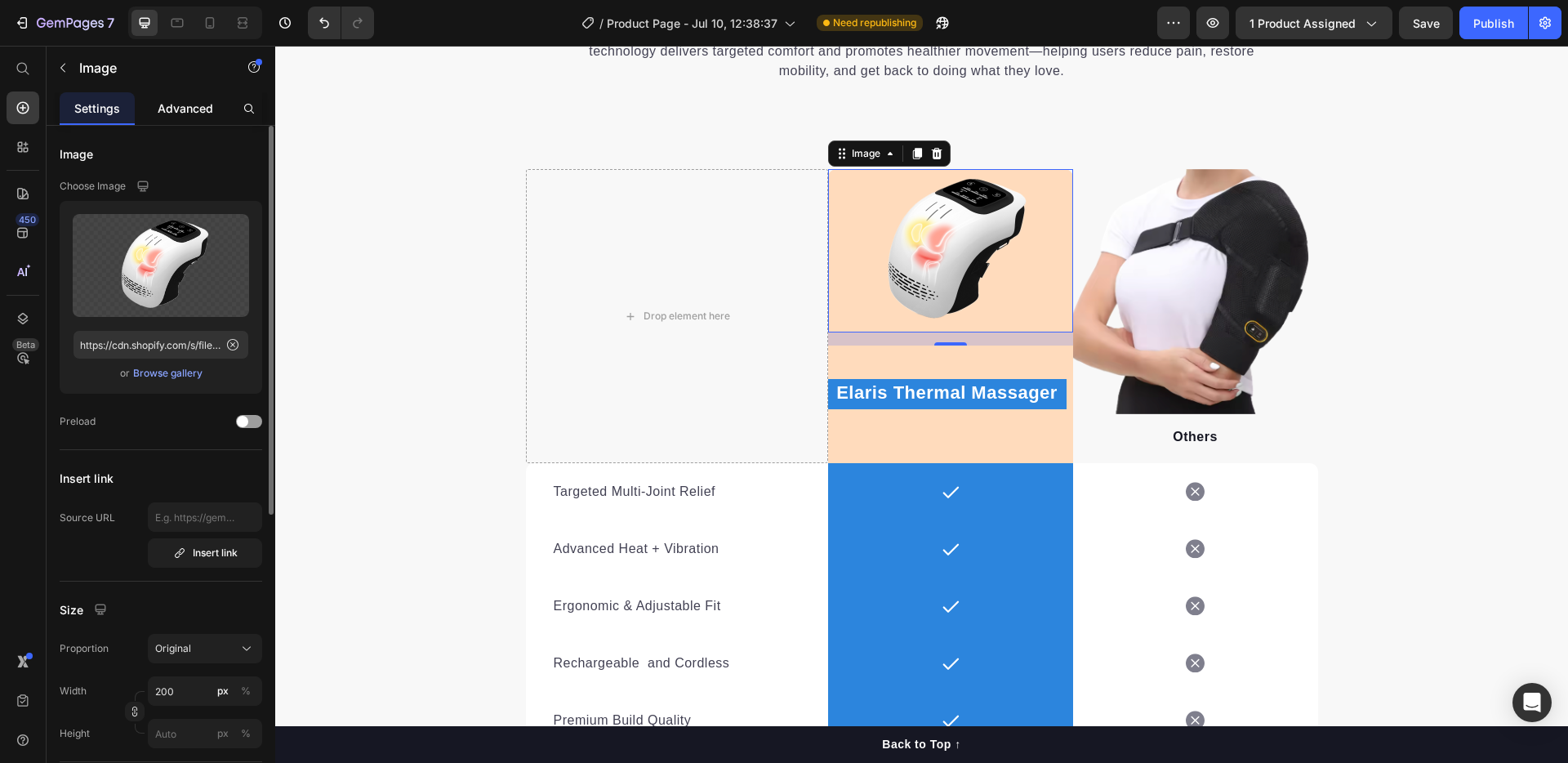 click on "Advanced" at bounding box center [185, 108] 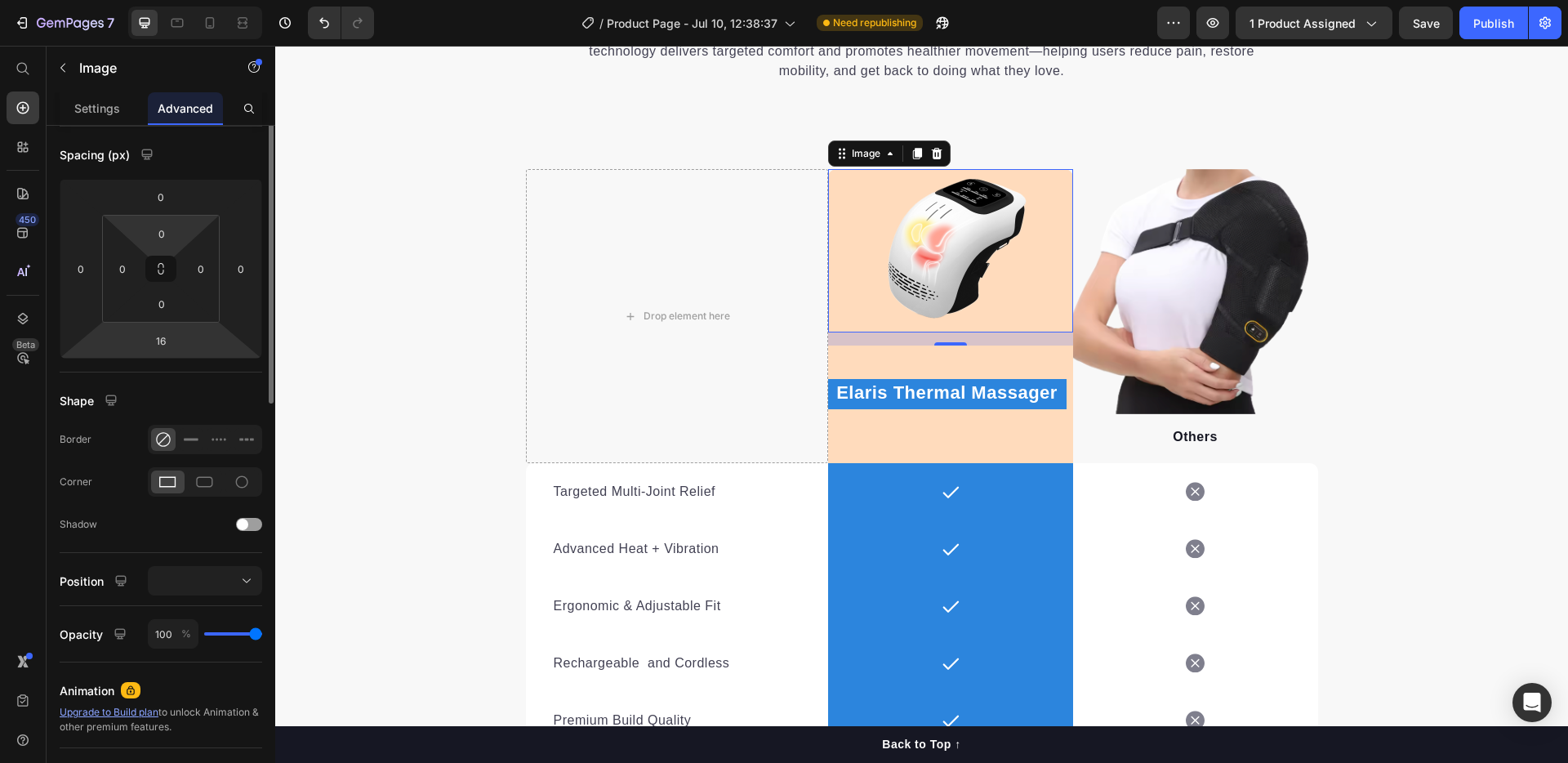 scroll, scrollTop: 0, scrollLeft: 0, axis: both 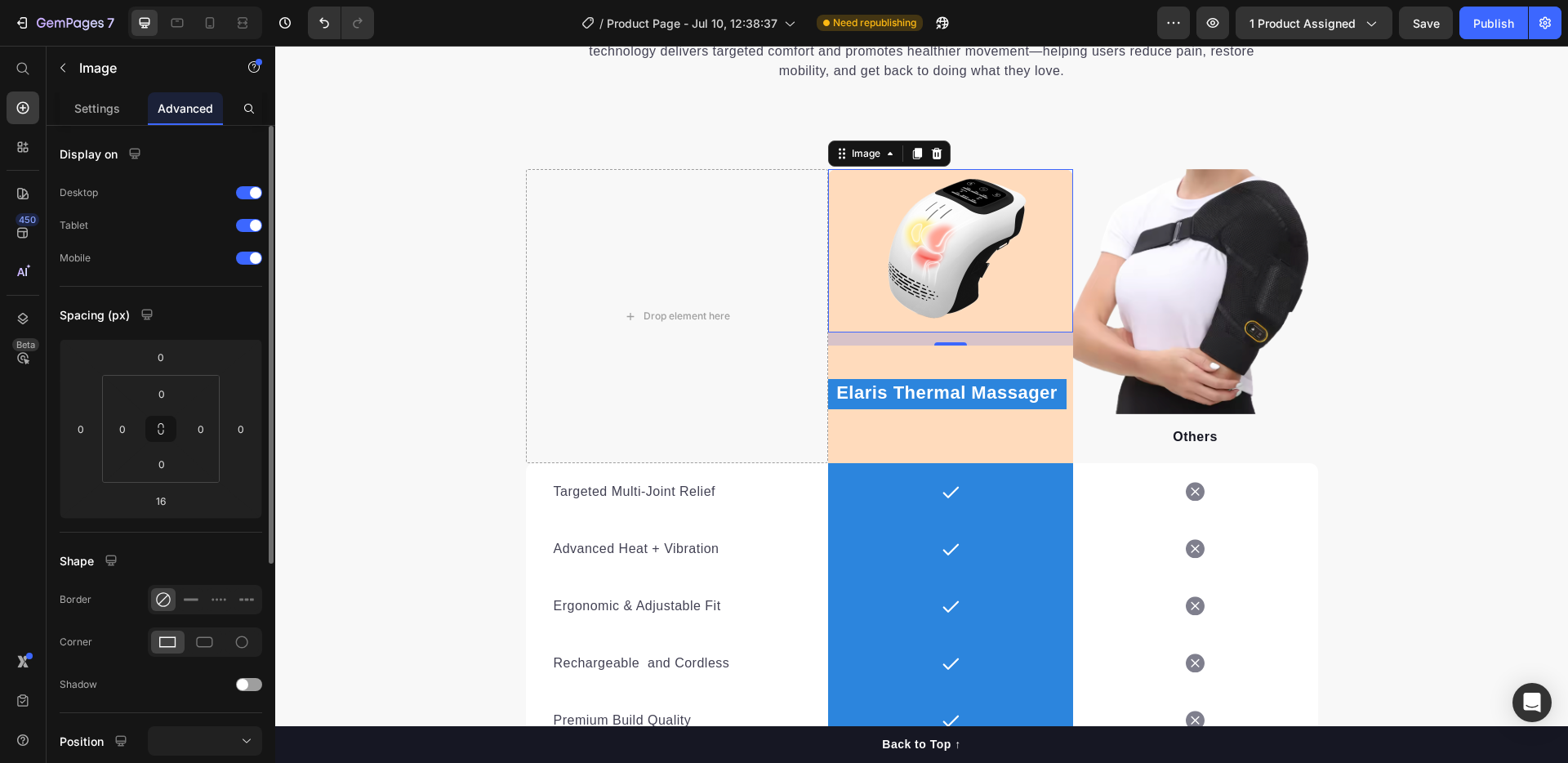 click at bounding box center (951, 251) 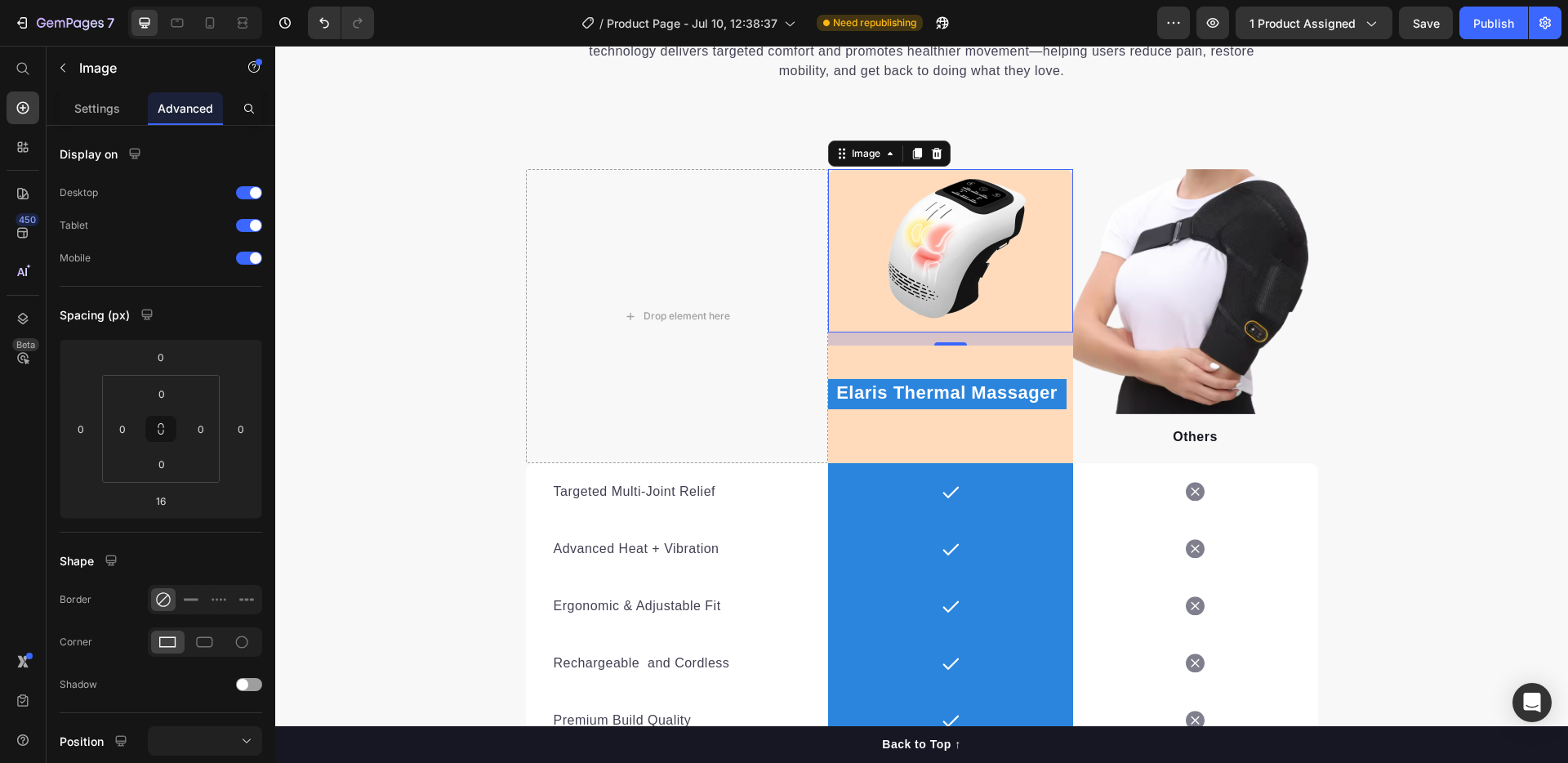 click on "16" at bounding box center (951, 339) 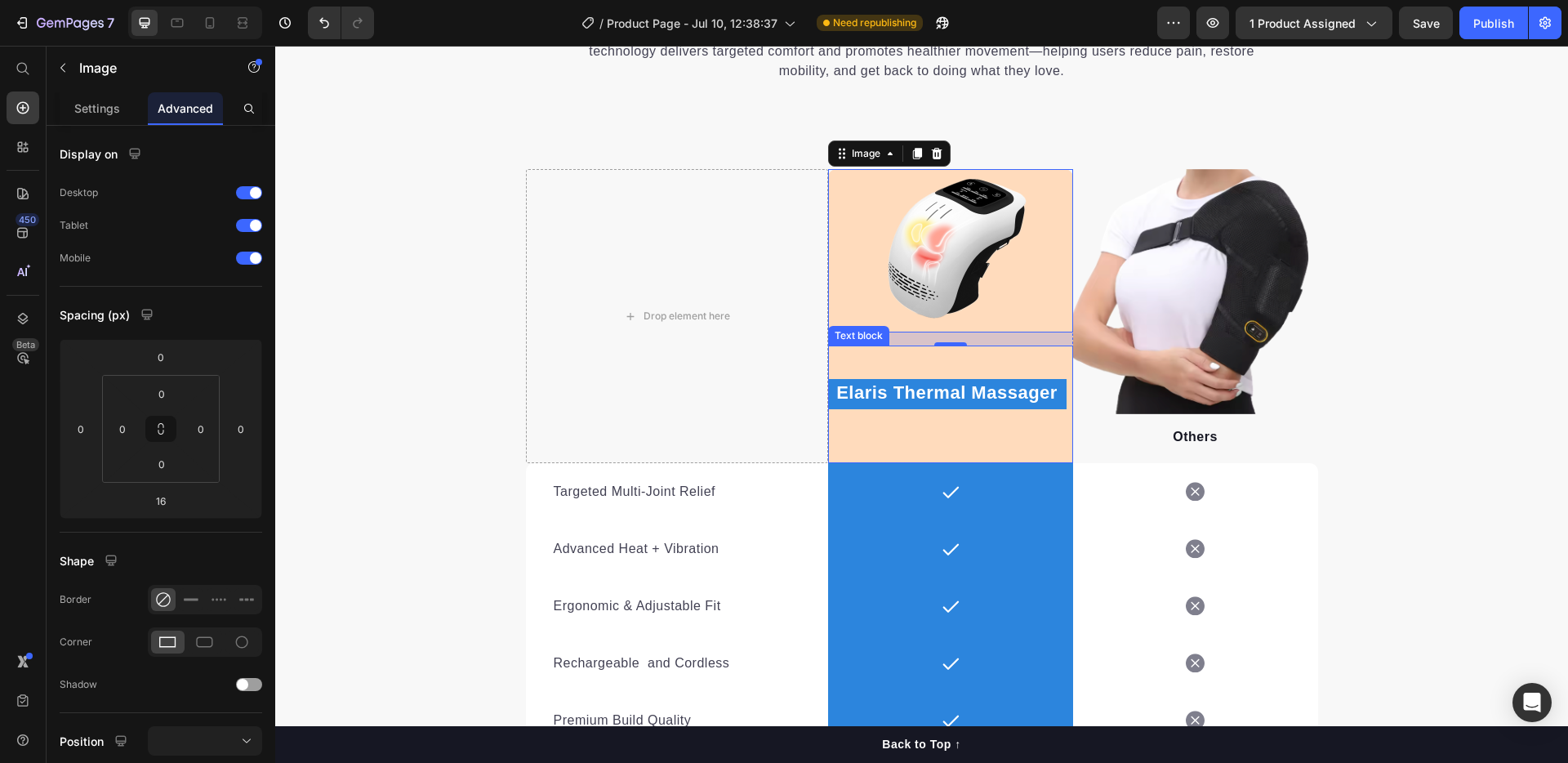 click on "Elaris Thermal Massager Text block" at bounding box center (951, 404) 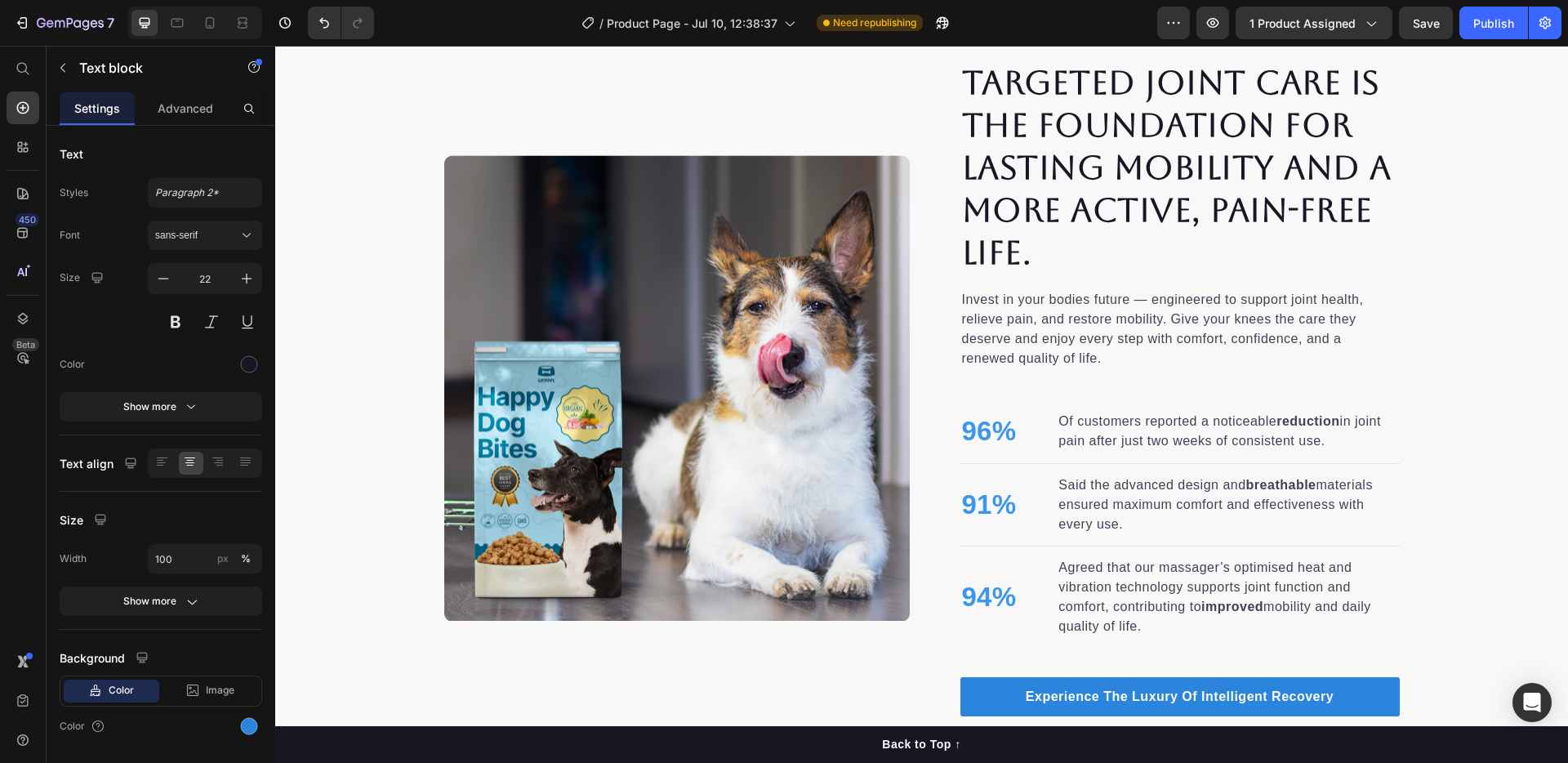 scroll, scrollTop: 1288, scrollLeft: 0, axis: vertical 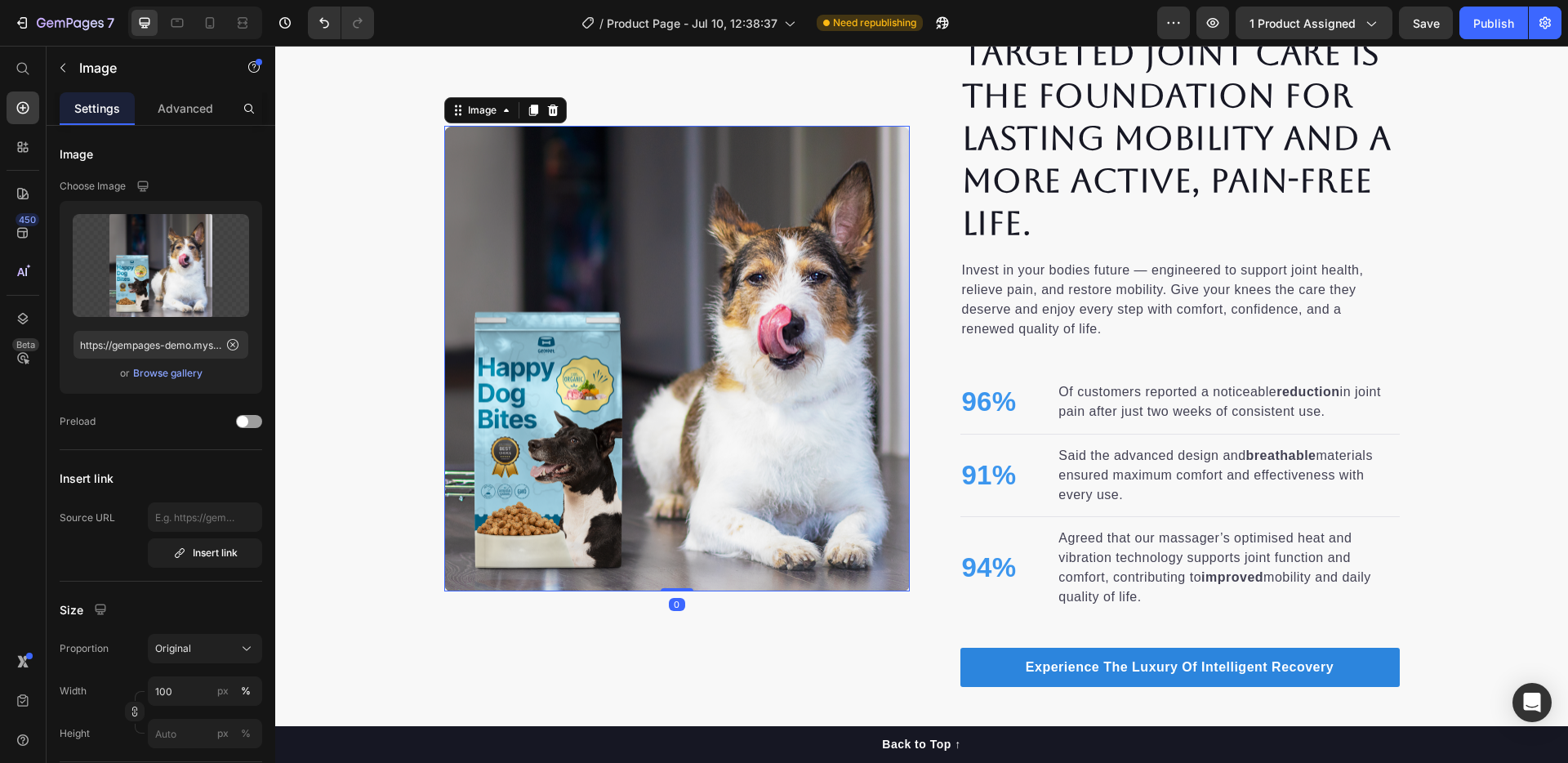 click at bounding box center (677, 359) 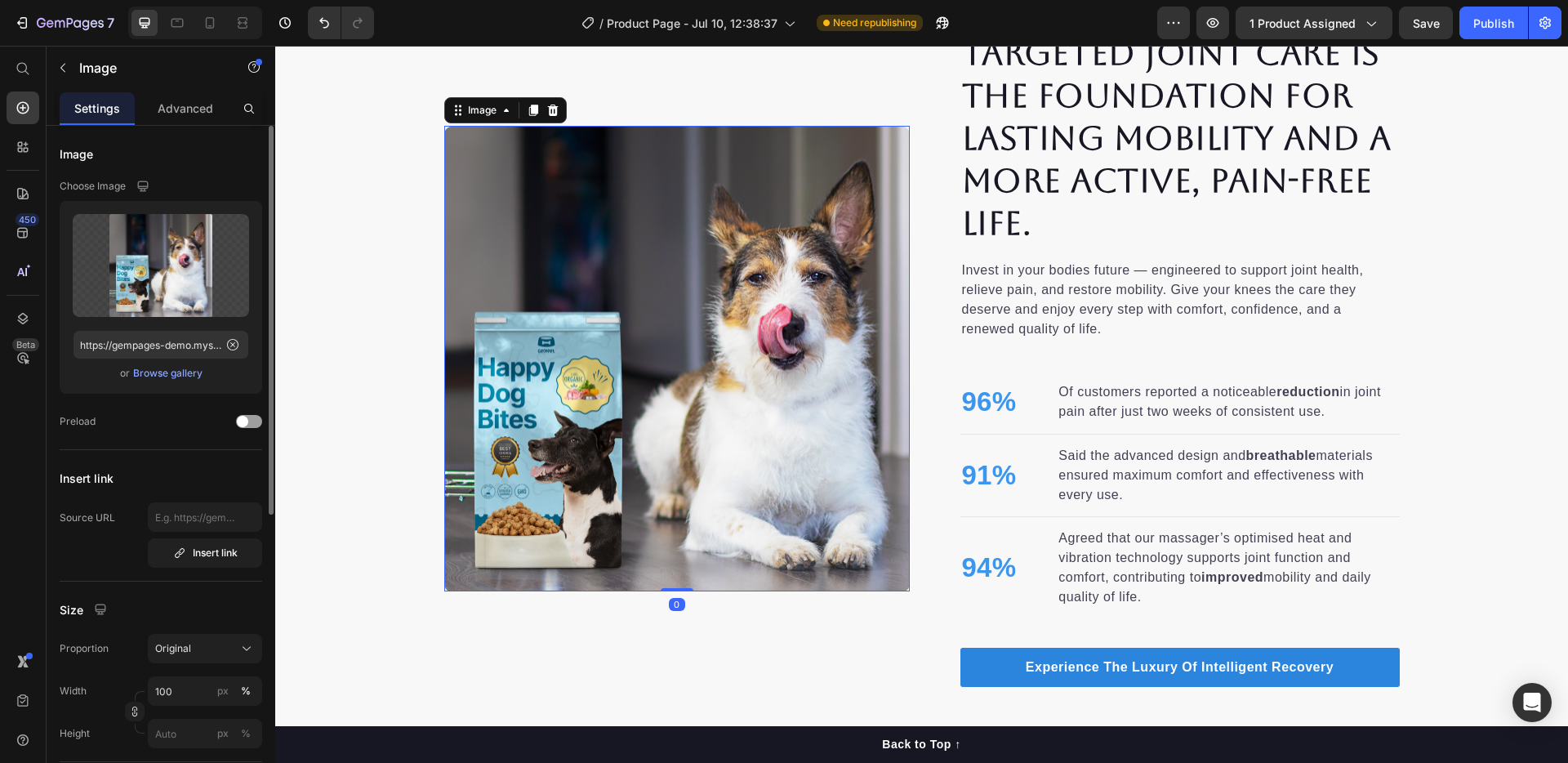 click on "Browse gallery" at bounding box center [167, 373] 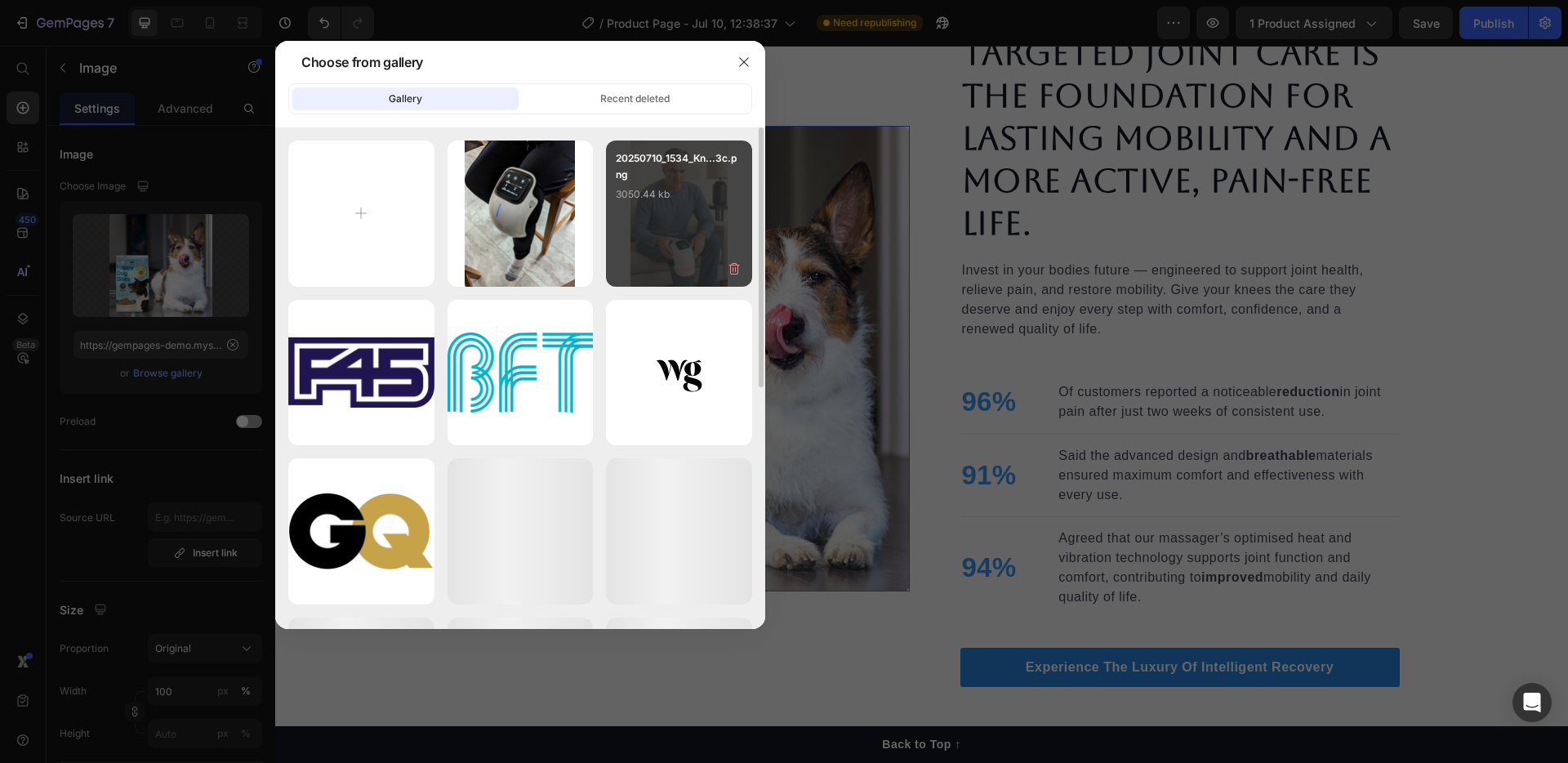 click on "20250710_1534_Kn...3c.png 3050.44 kb" at bounding box center (679, 213) 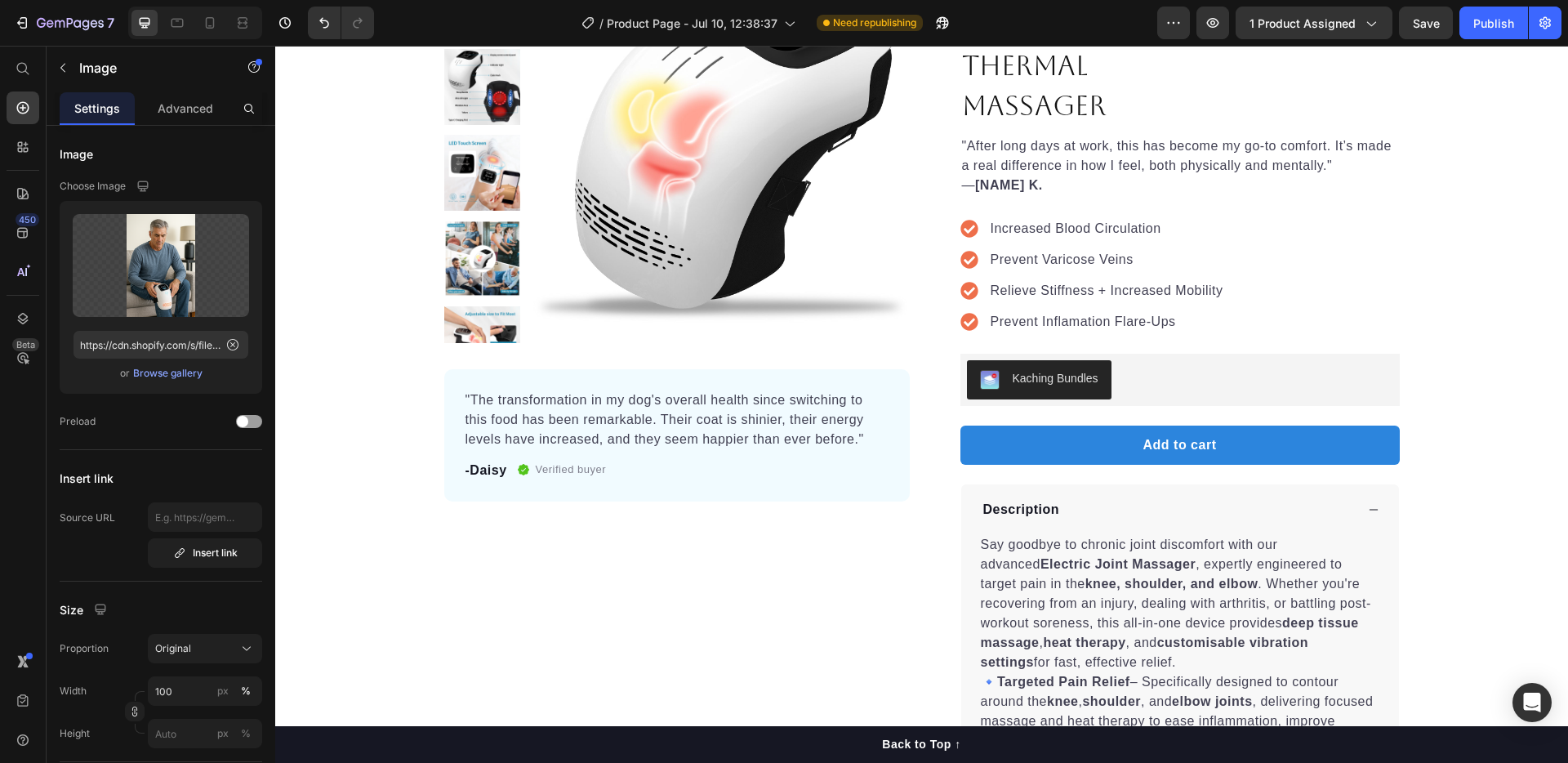 scroll, scrollTop: 180, scrollLeft: 0, axis: vertical 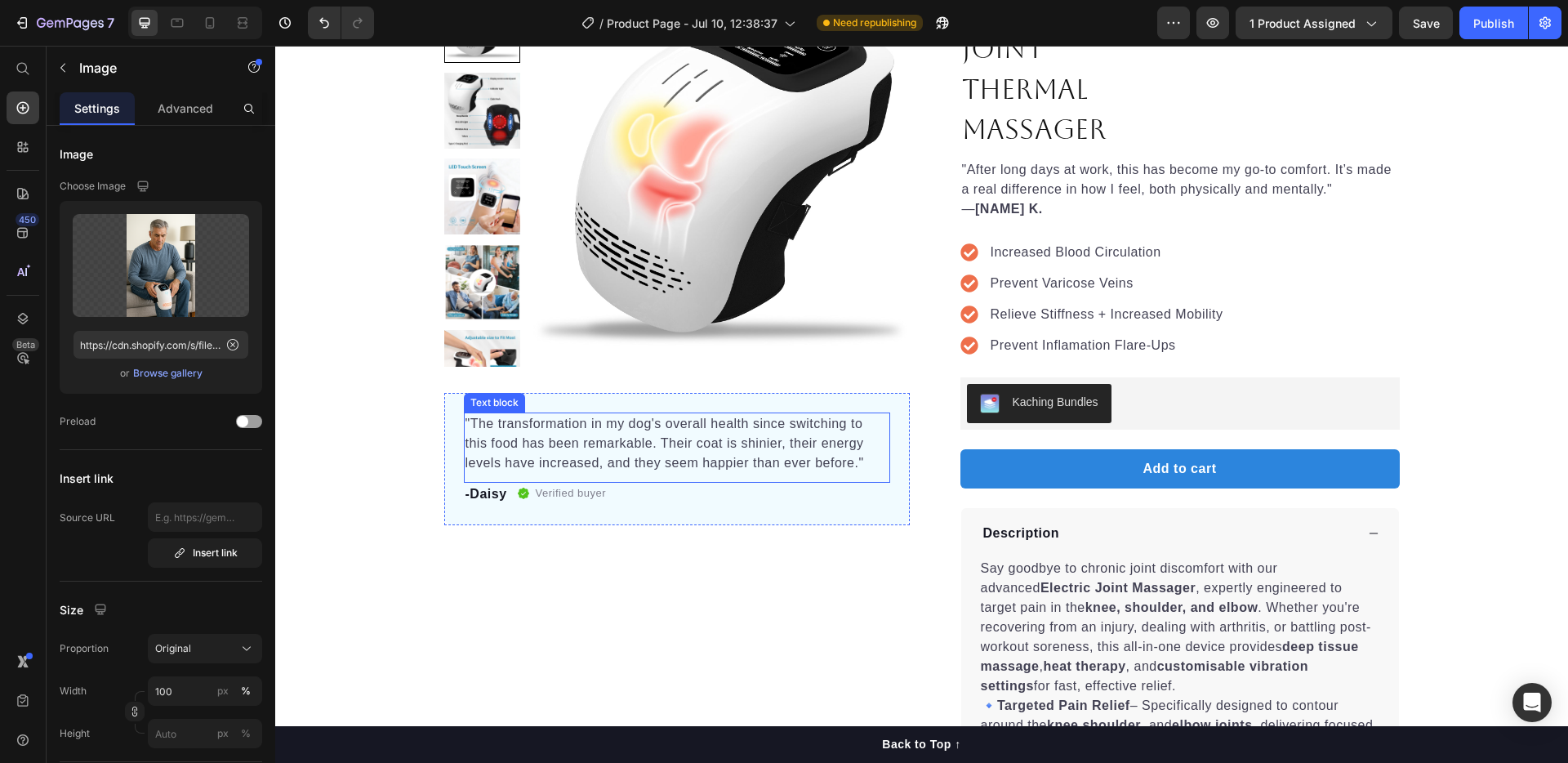 click on ""The transformation in my dog's overall health since switching to this food has been remarkable. Their coat is shinier, their energy levels have increased, and they seem happier than ever before."" at bounding box center (677, 444) 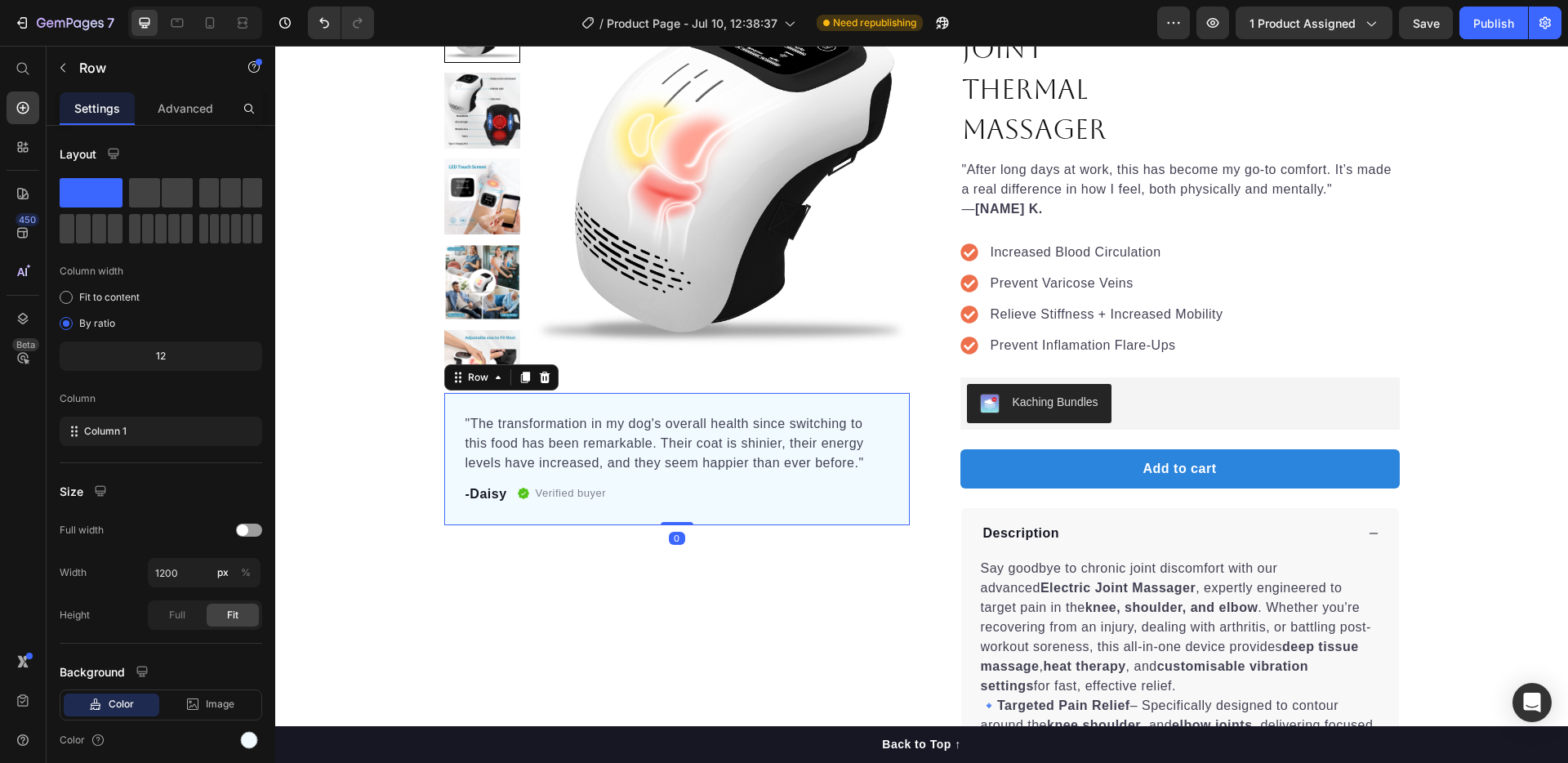 click on ""The transformation in my dog's overall health since switching to this food has been remarkable. Their coat is shinier, their energy levels have increased, and they seem happier than ever before." Text block -Daisy Text block
Verified buyer Item list Row Row   0" at bounding box center (677, 459) 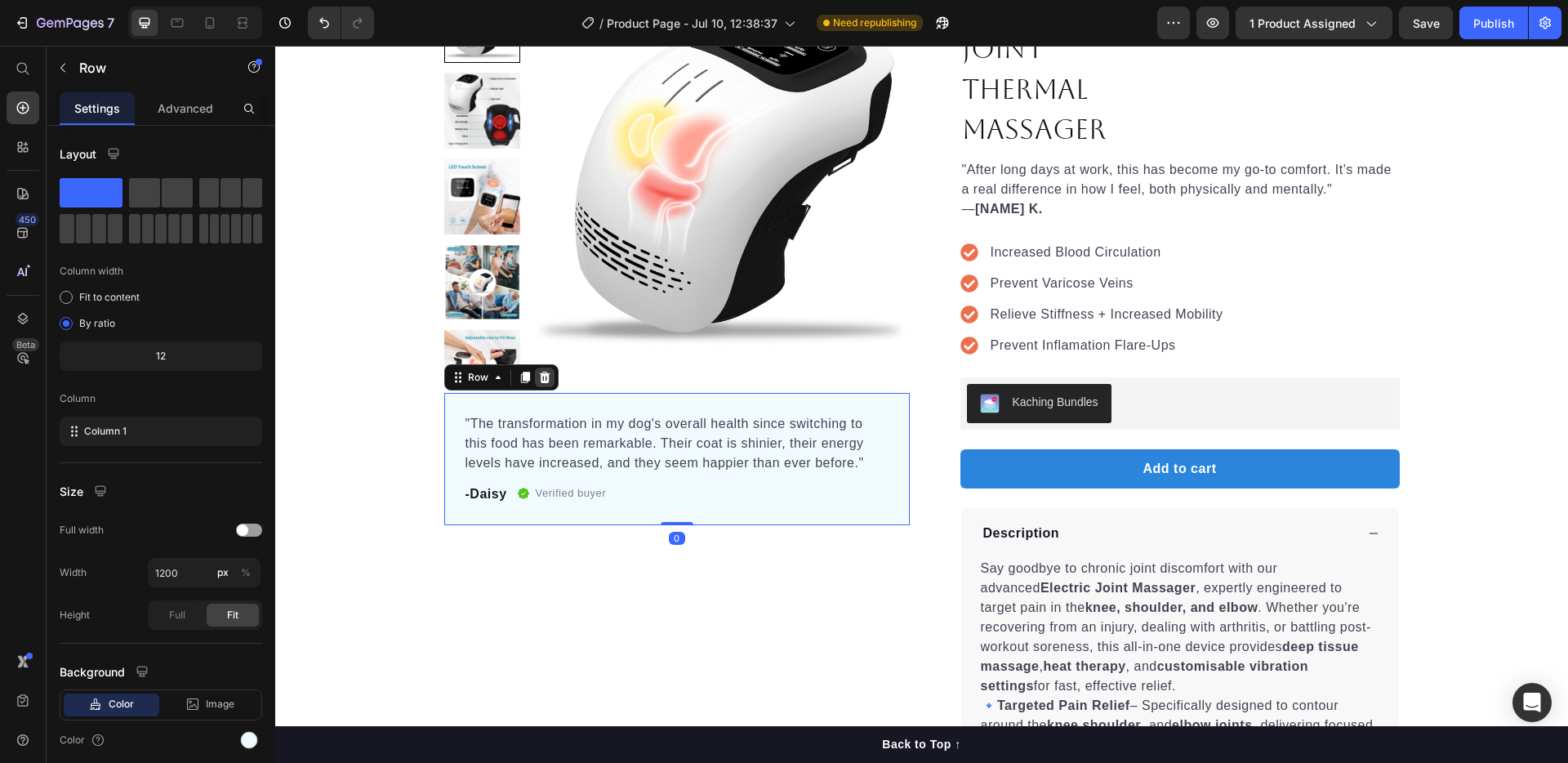 click 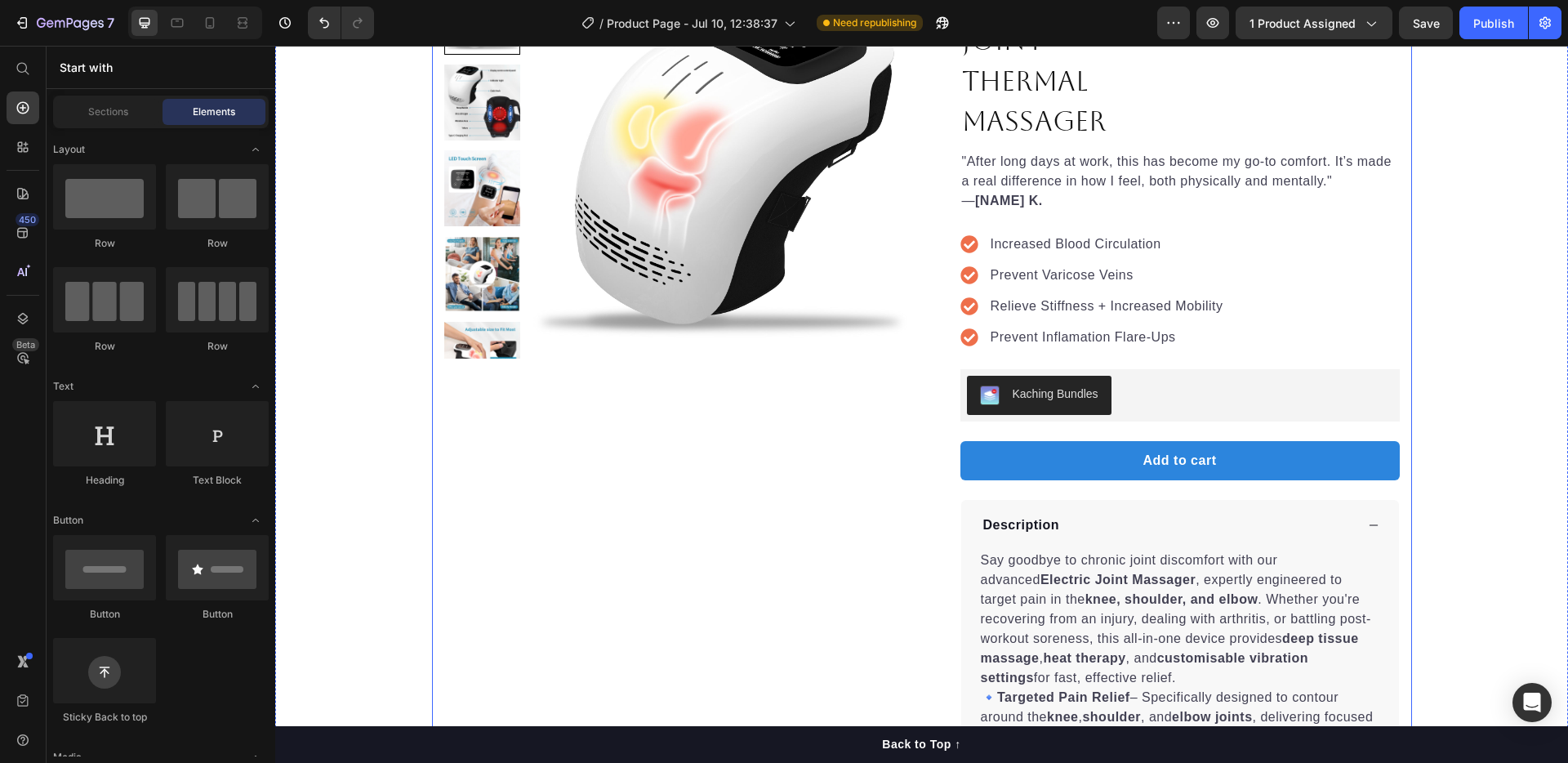 scroll, scrollTop: 166, scrollLeft: 0, axis: vertical 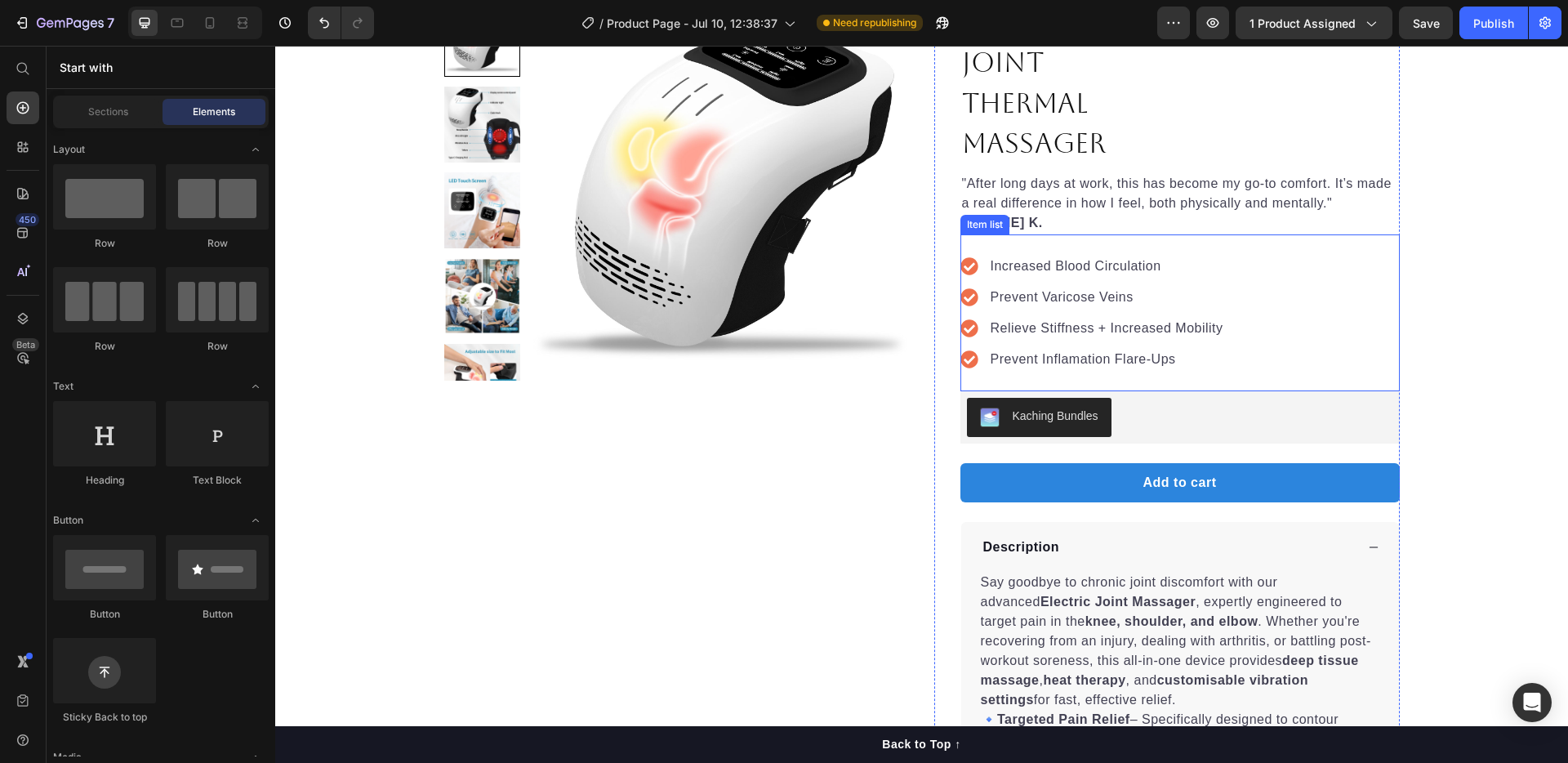 click 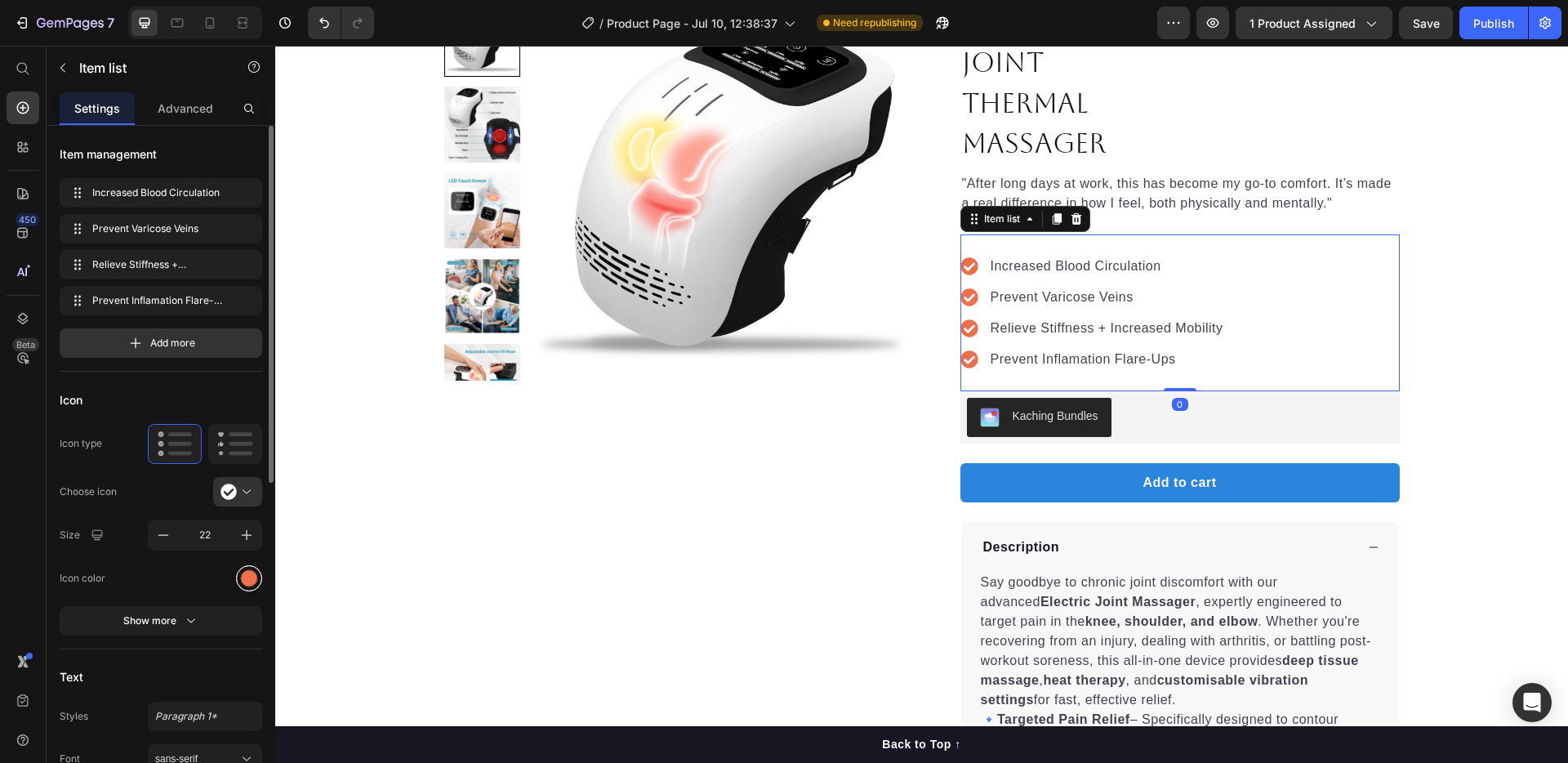 click at bounding box center [249, 578] 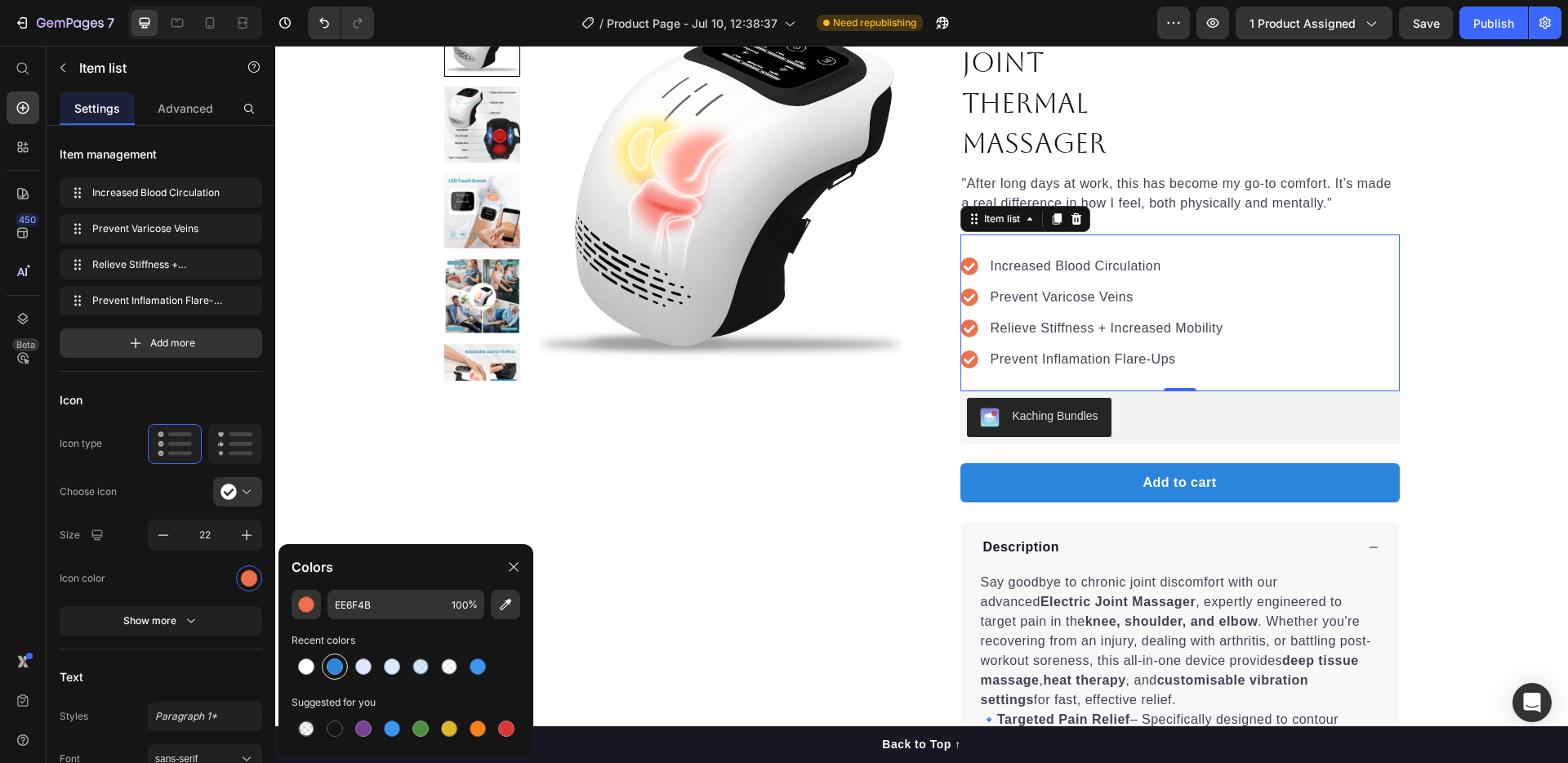 click at bounding box center (335, 667) 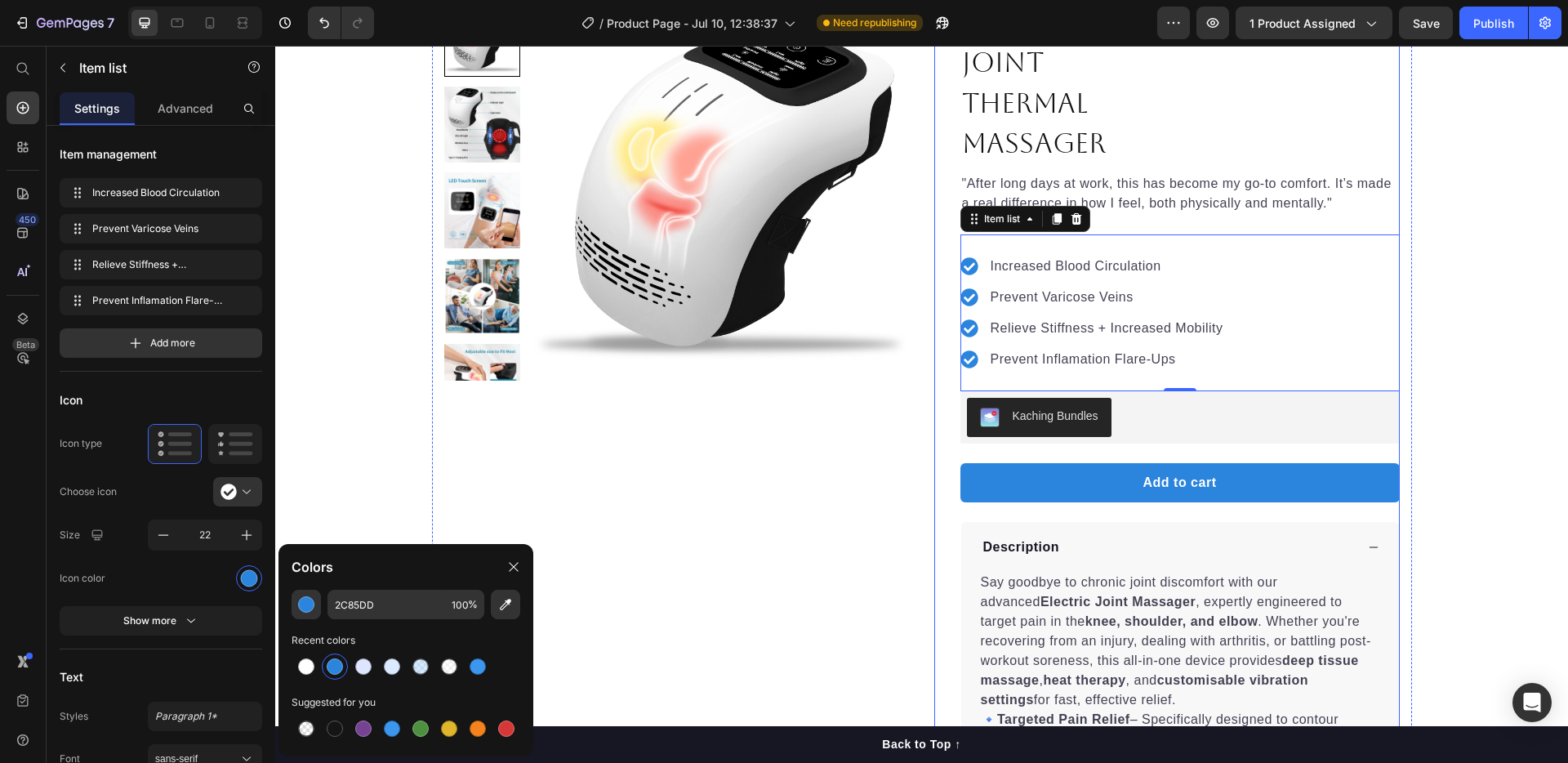 click on "Product Images "After long days at work, this has become my go-to comfort. It’s made a real difference in how I feel, both physically and mentally." —  Alana   K. Text block Row Row" at bounding box center [677, 459] 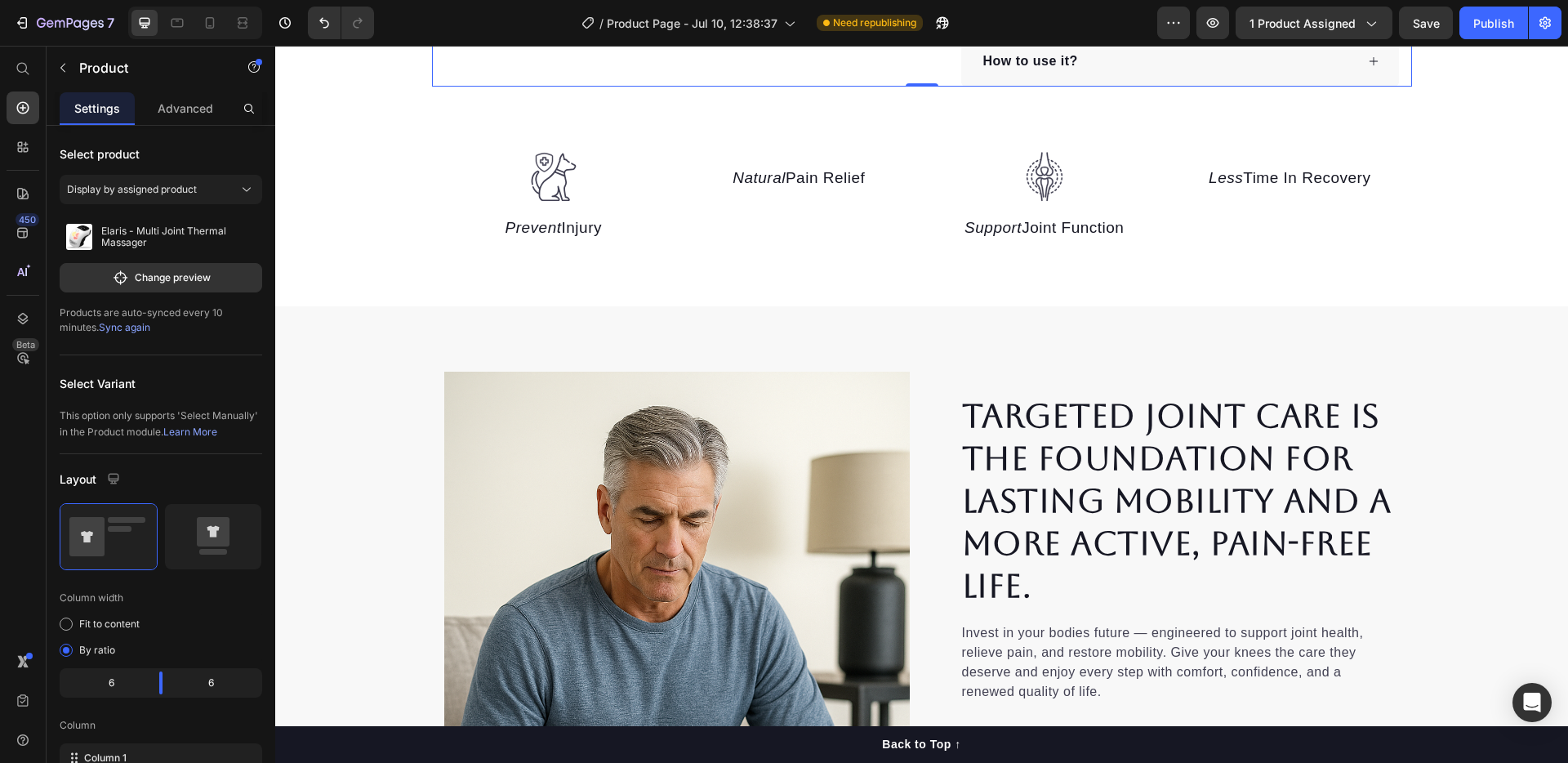 scroll, scrollTop: 1002, scrollLeft: 0, axis: vertical 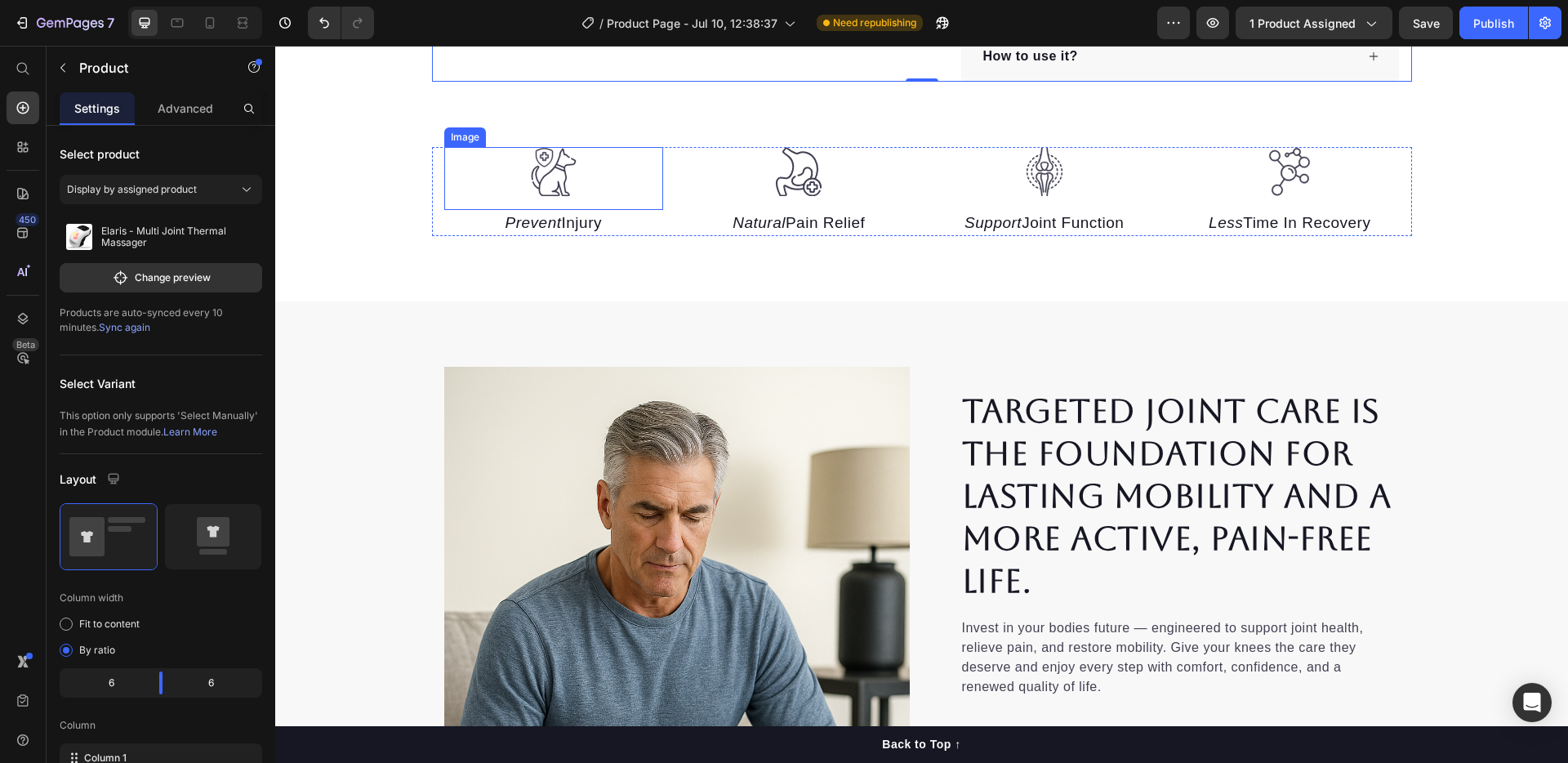 click at bounding box center [554, 178] 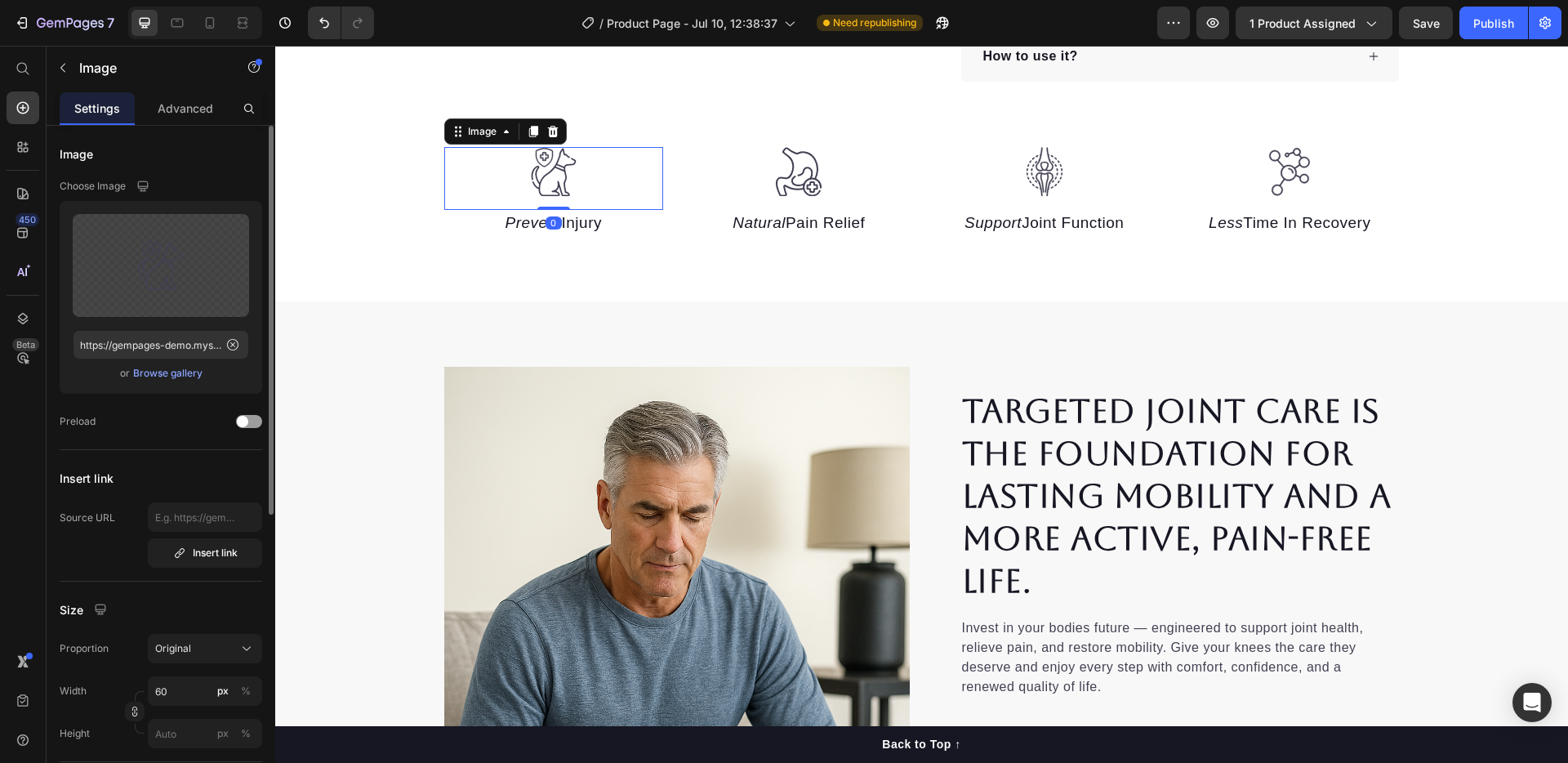 click on "Browse gallery" at bounding box center [167, 373] 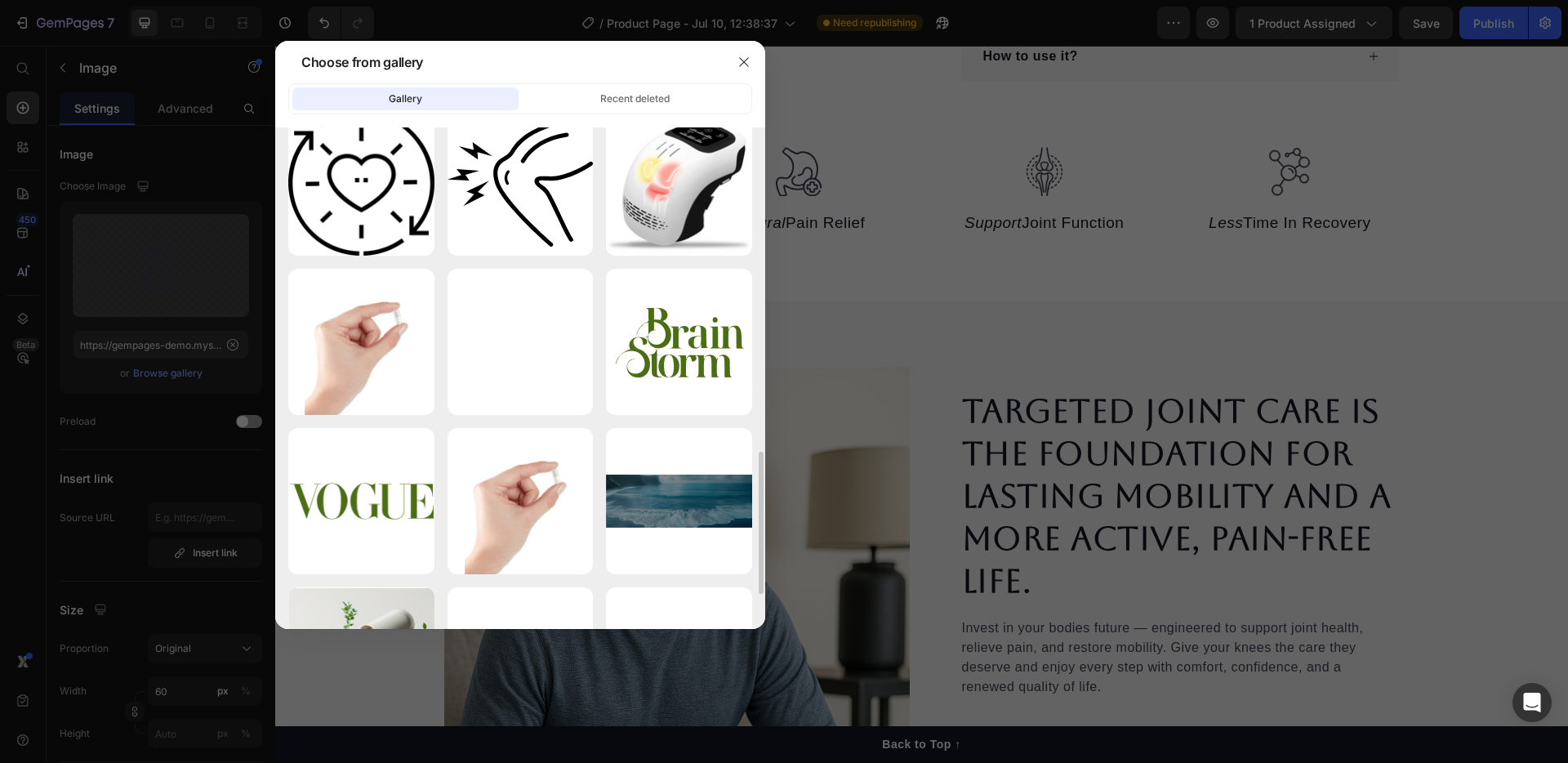 scroll, scrollTop: 1143, scrollLeft: 0, axis: vertical 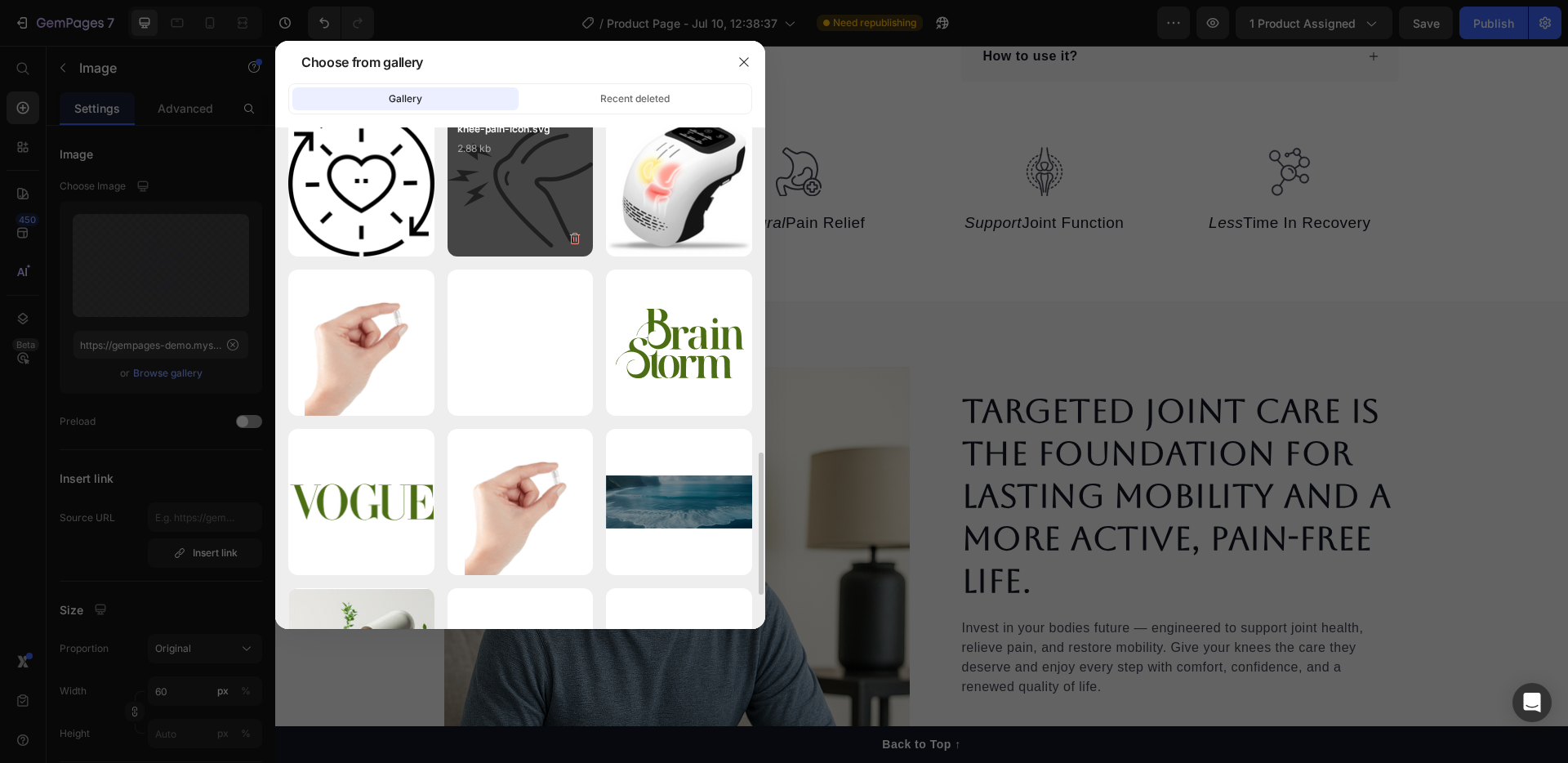 click on "knee-pain-icon.svg 2.88 kb" at bounding box center [520, 154] 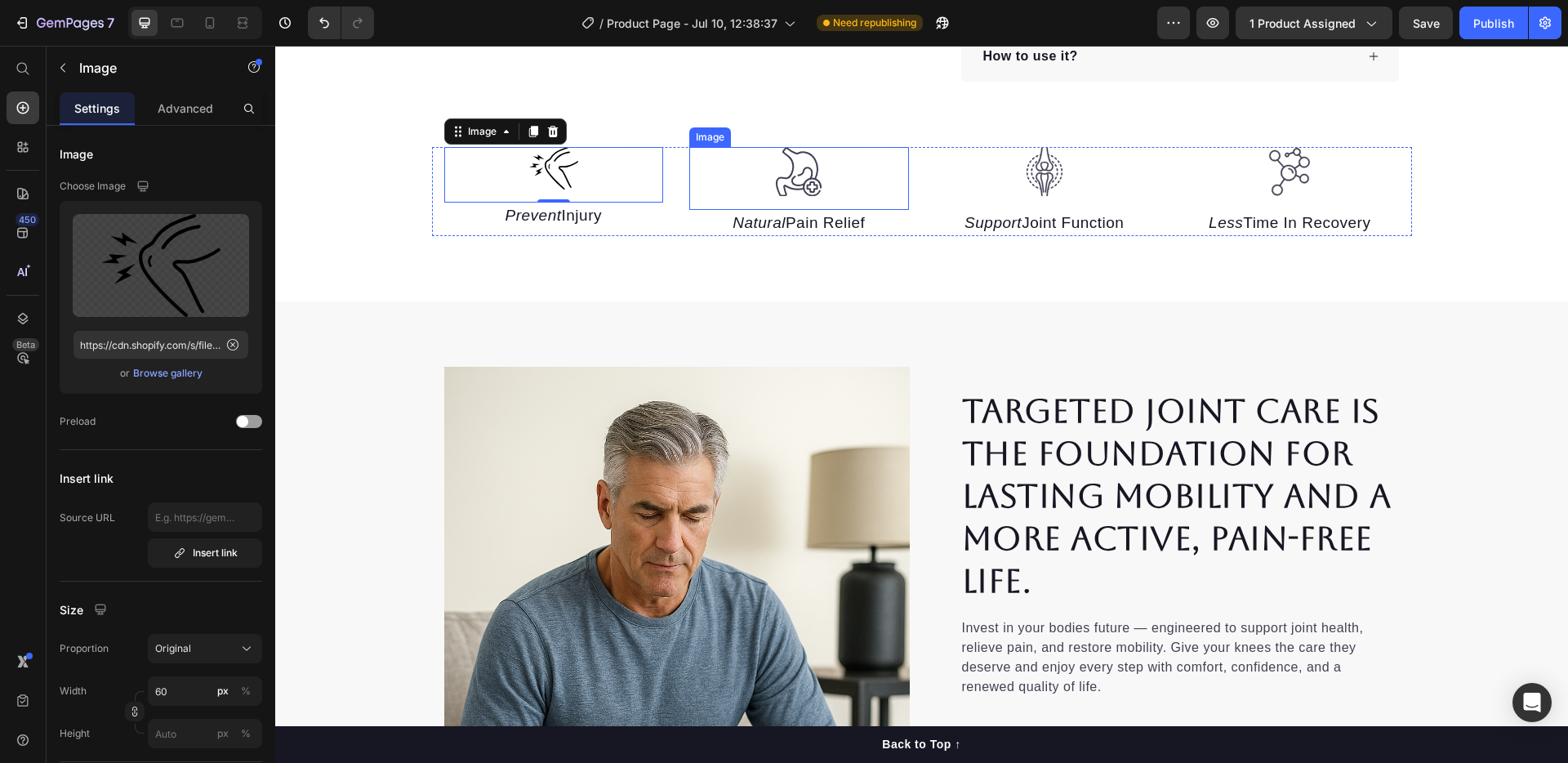 click at bounding box center [799, 178] 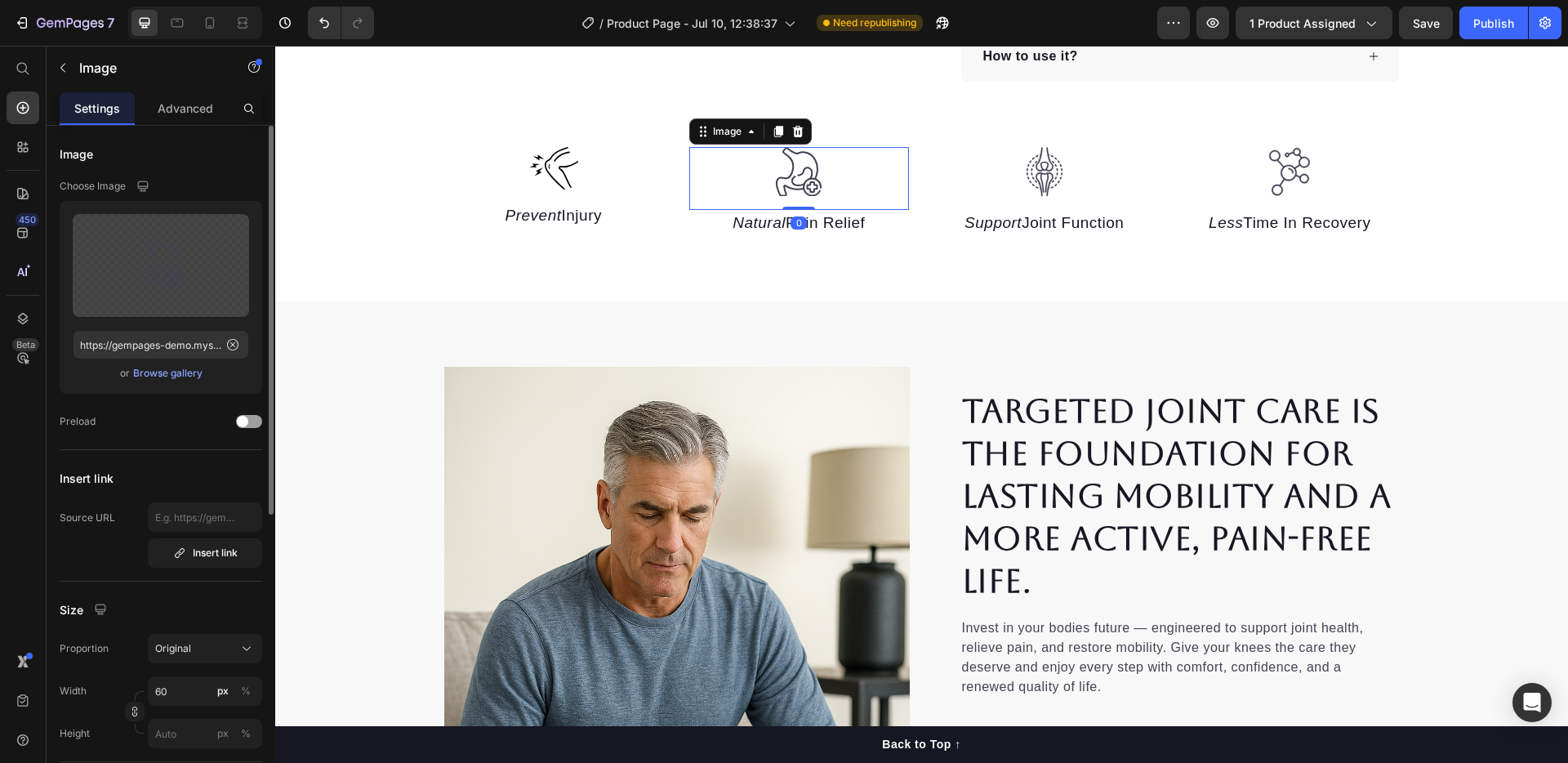 click on "Browse gallery" at bounding box center [167, 373] 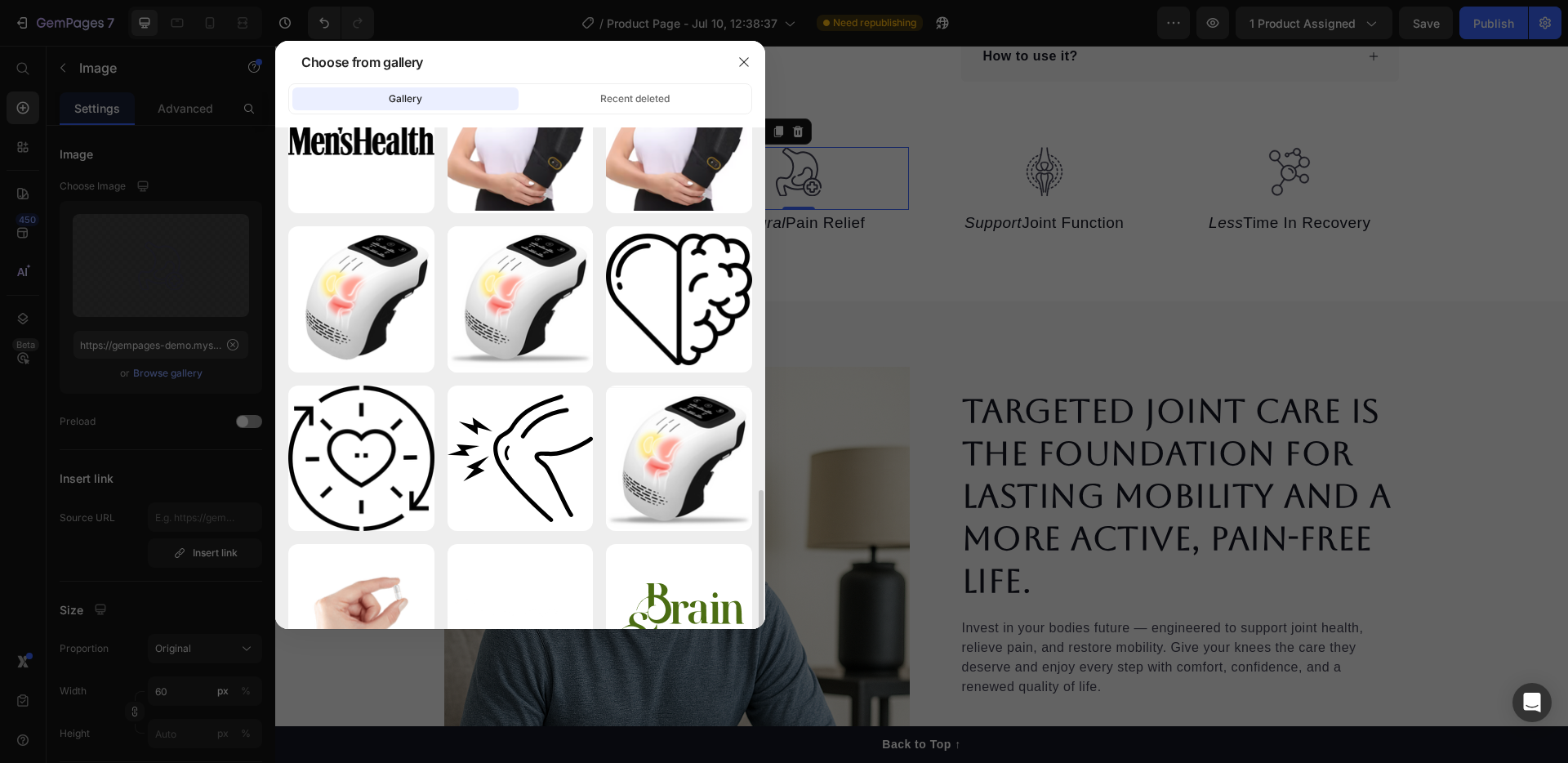 scroll, scrollTop: 976, scrollLeft: 0, axis: vertical 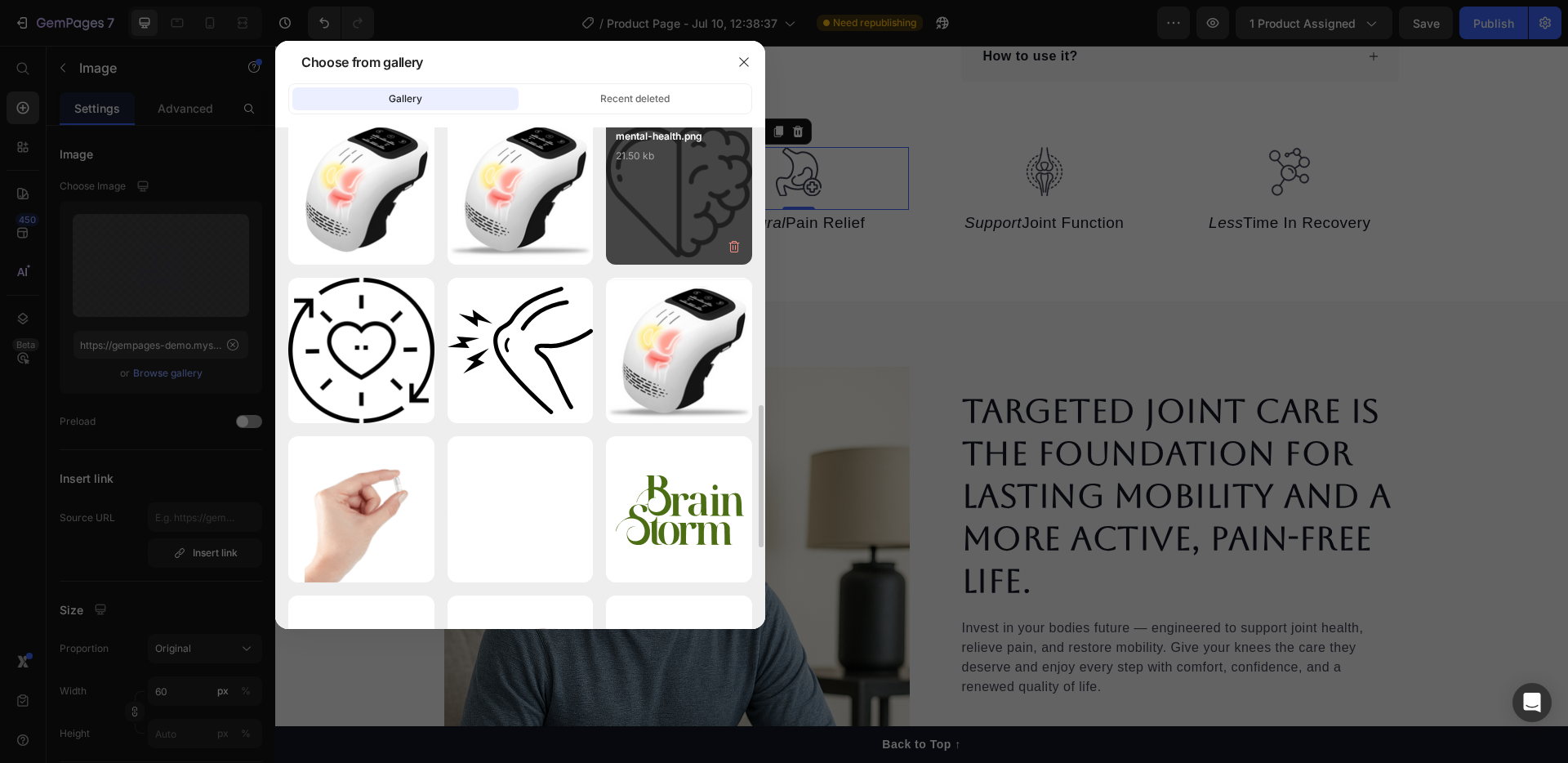 click on "mental-health.png 21.50 kb" at bounding box center (679, 191) 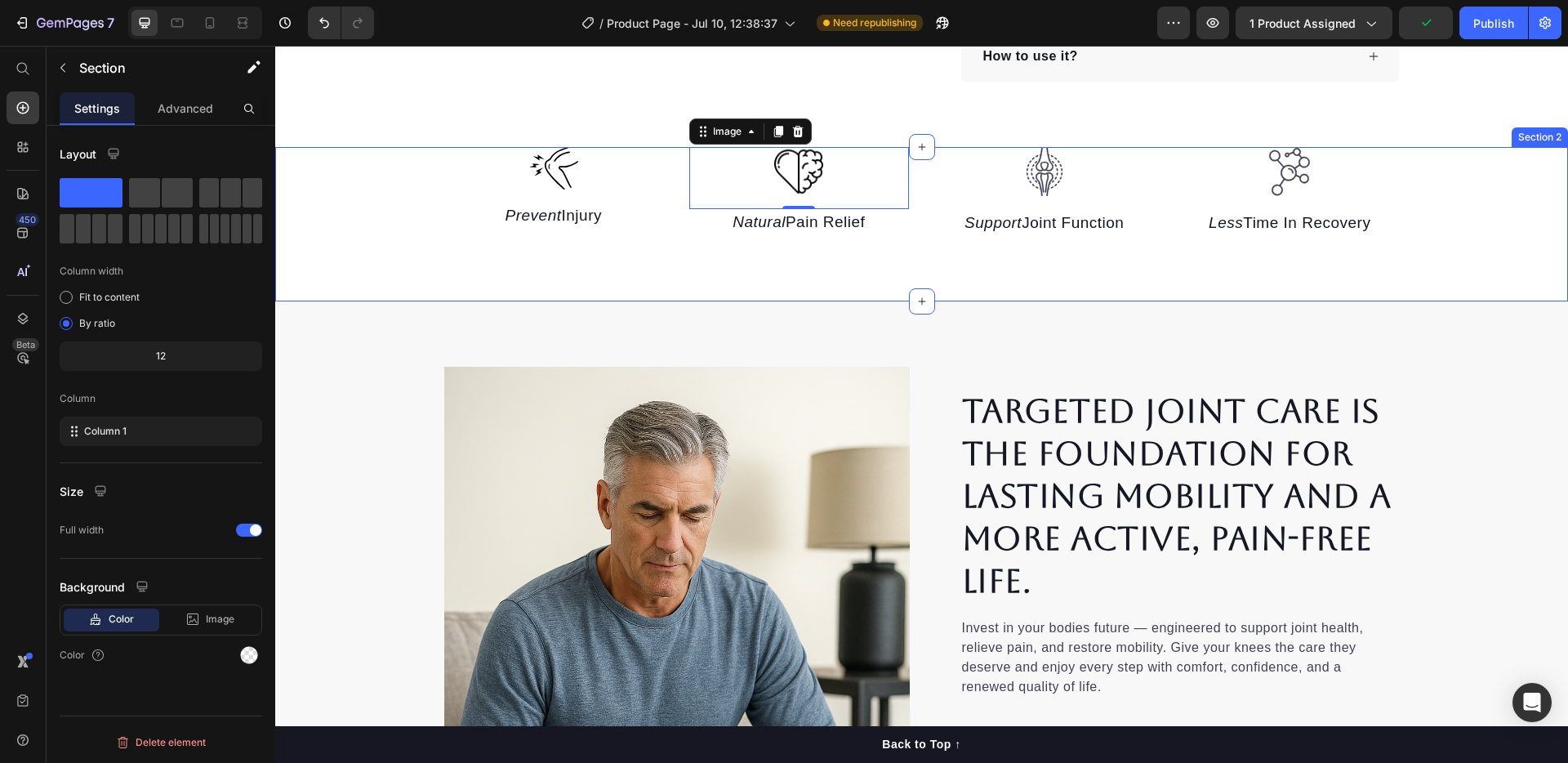 click on "Image Prevent  Injury Text block Image   0 Natural  Pain Relief Text block Image Support  Joint Function Text block Image Less  Time In Recovery Text block Row" at bounding box center [921, 192] 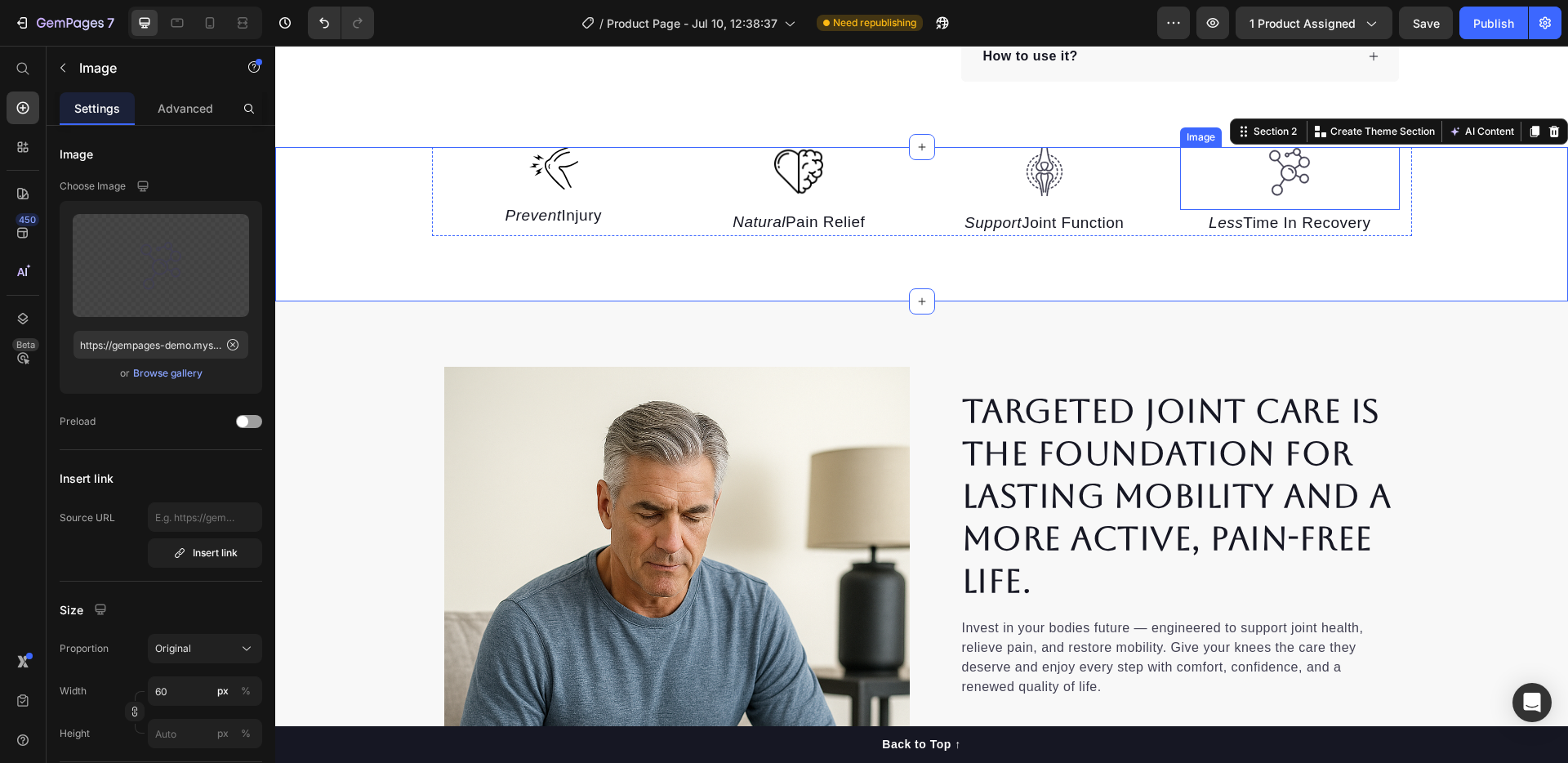 click at bounding box center [1290, 178] 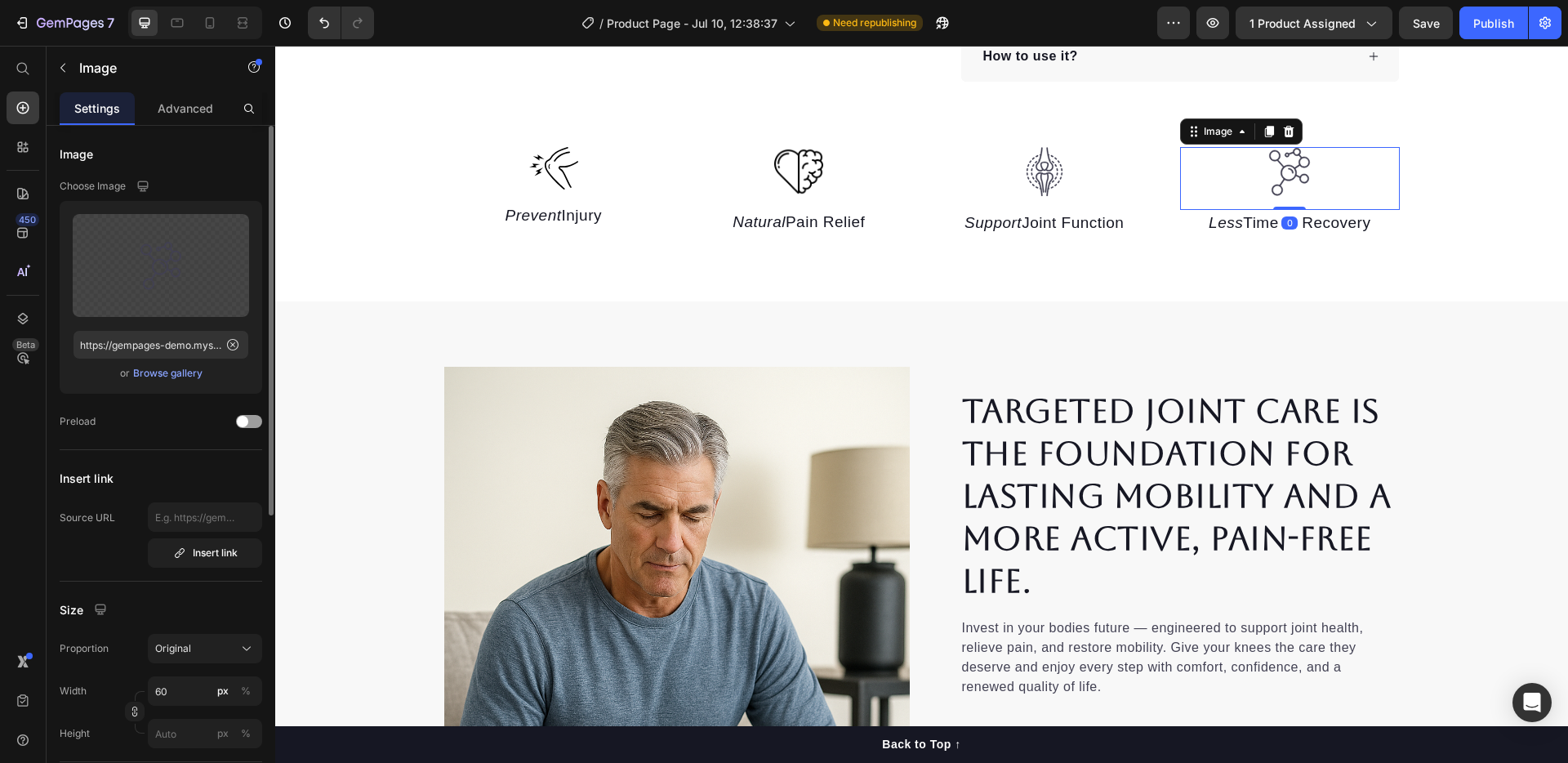 click on "Browse gallery" at bounding box center (167, 373) 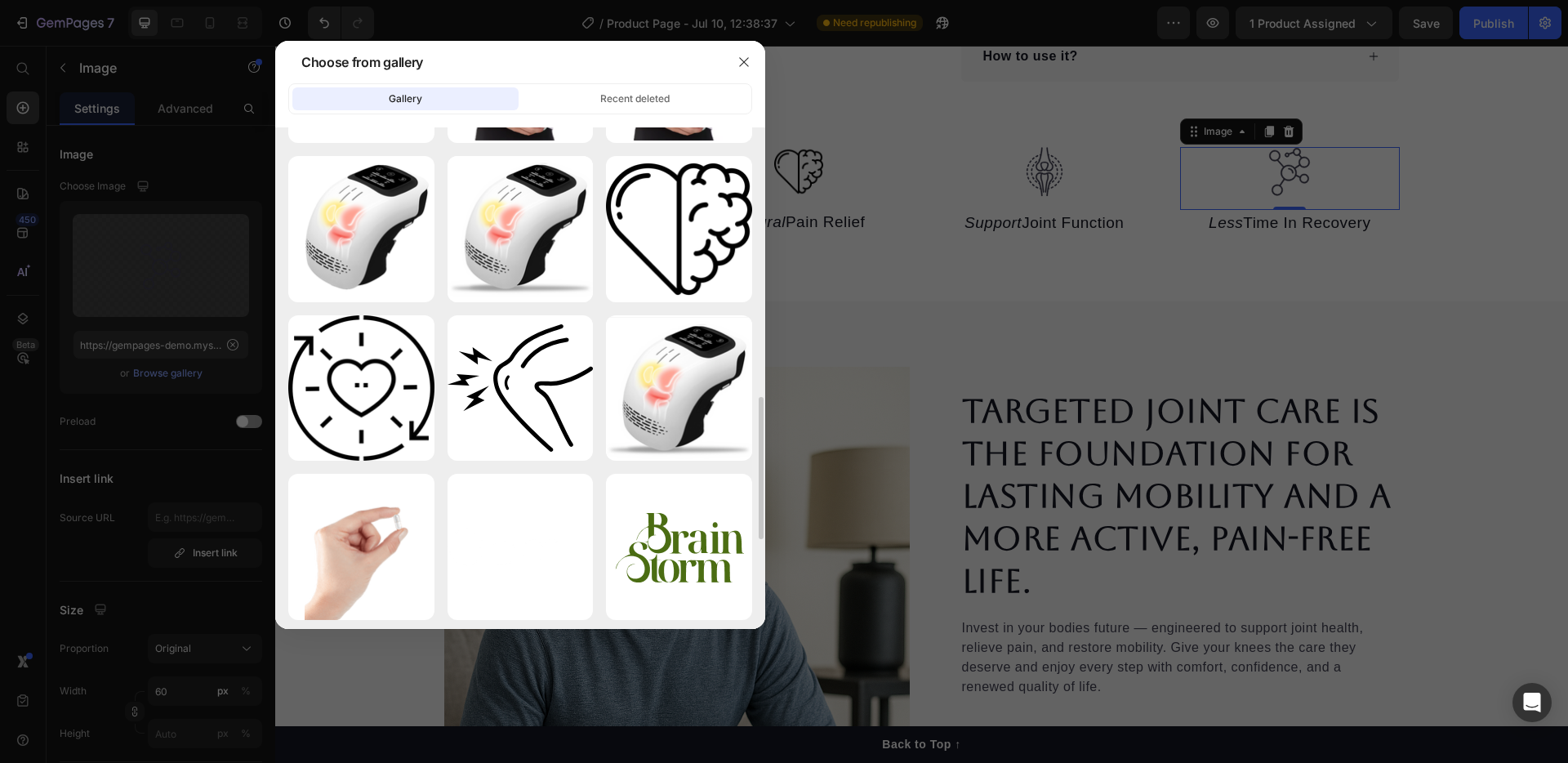 scroll, scrollTop: 940, scrollLeft: 0, axis: vertical 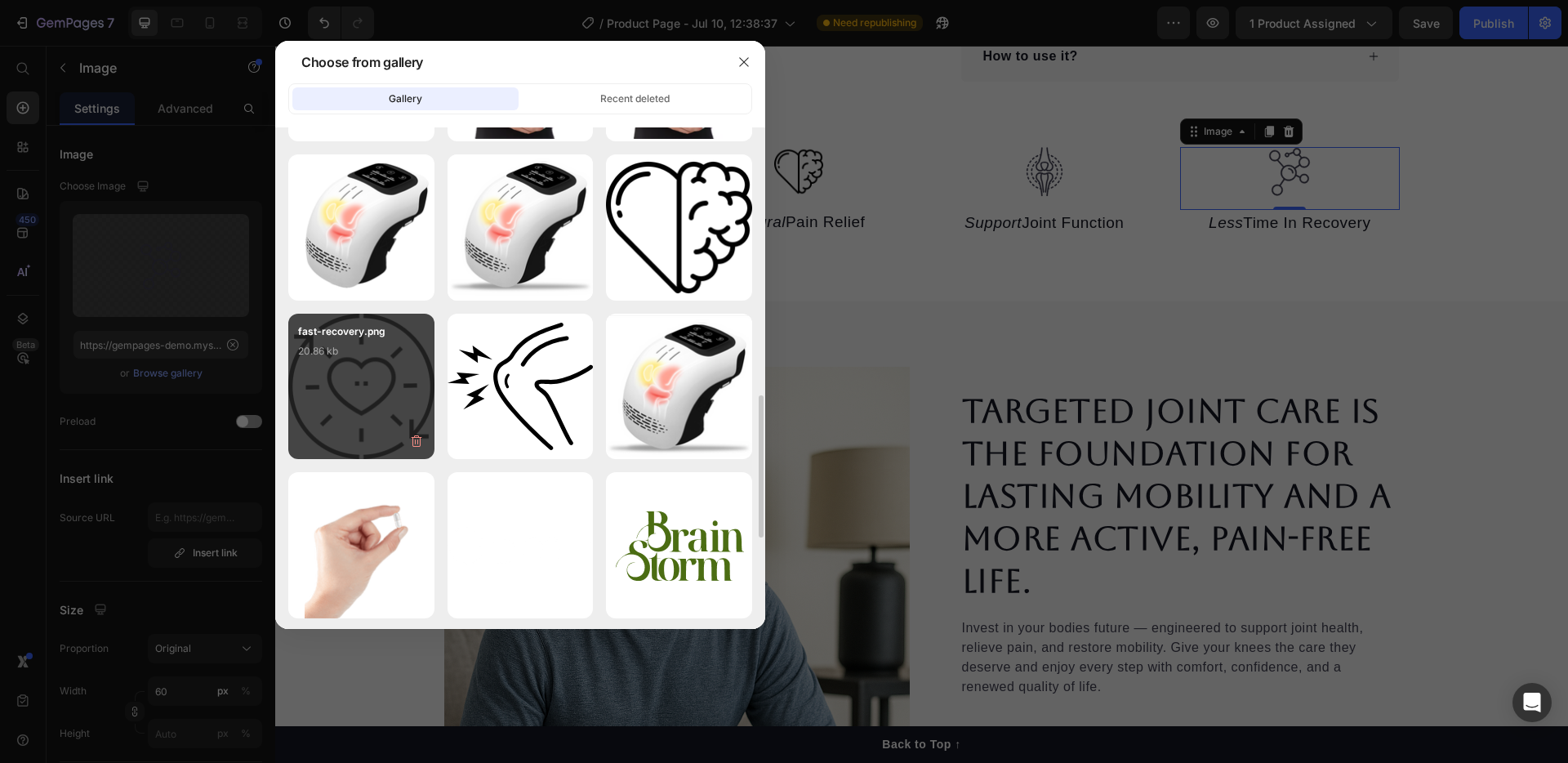 click on "fast-recovery.png 20.86 kb" at bounding box center [361, 386] 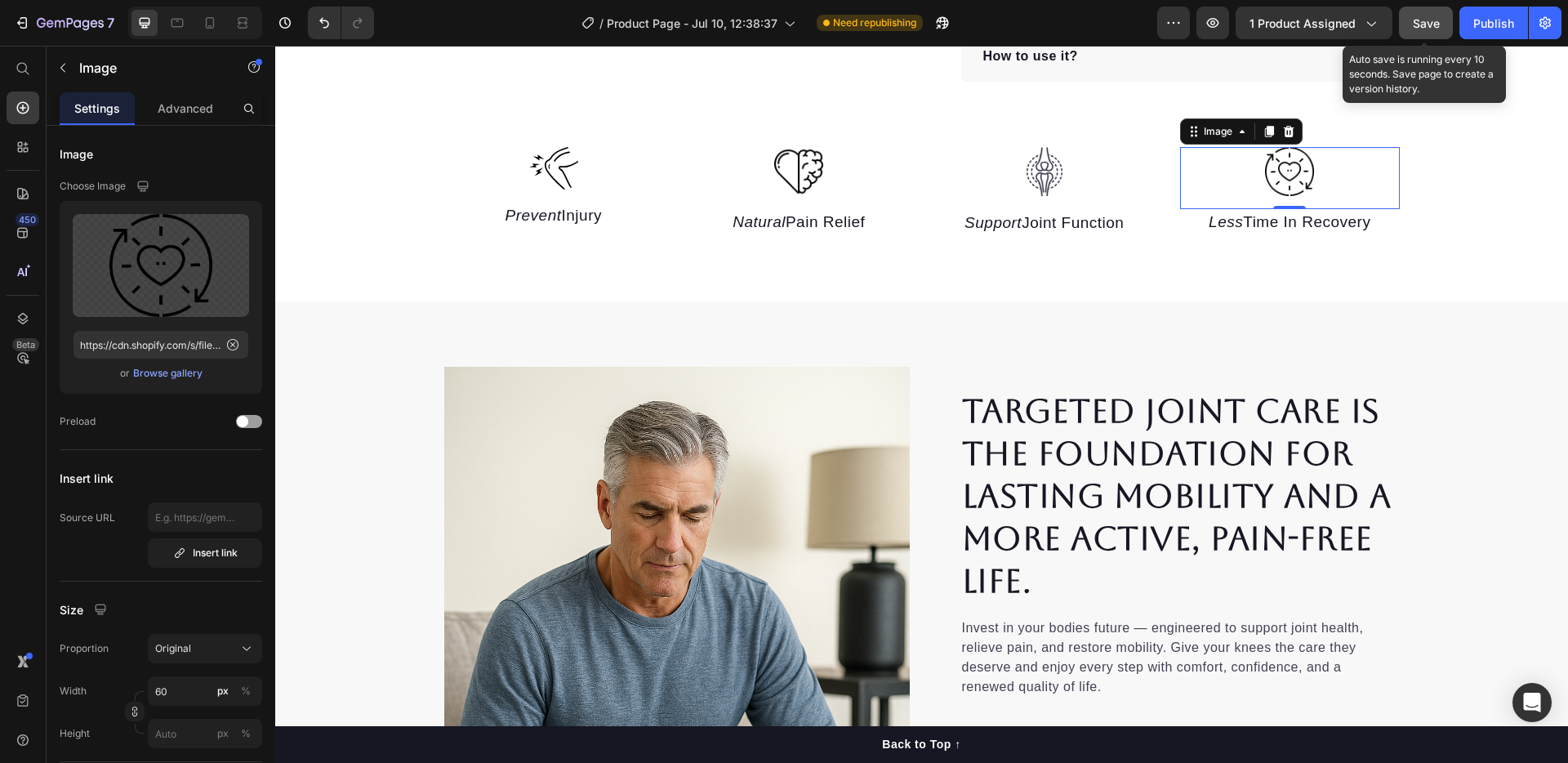 click on "Save" 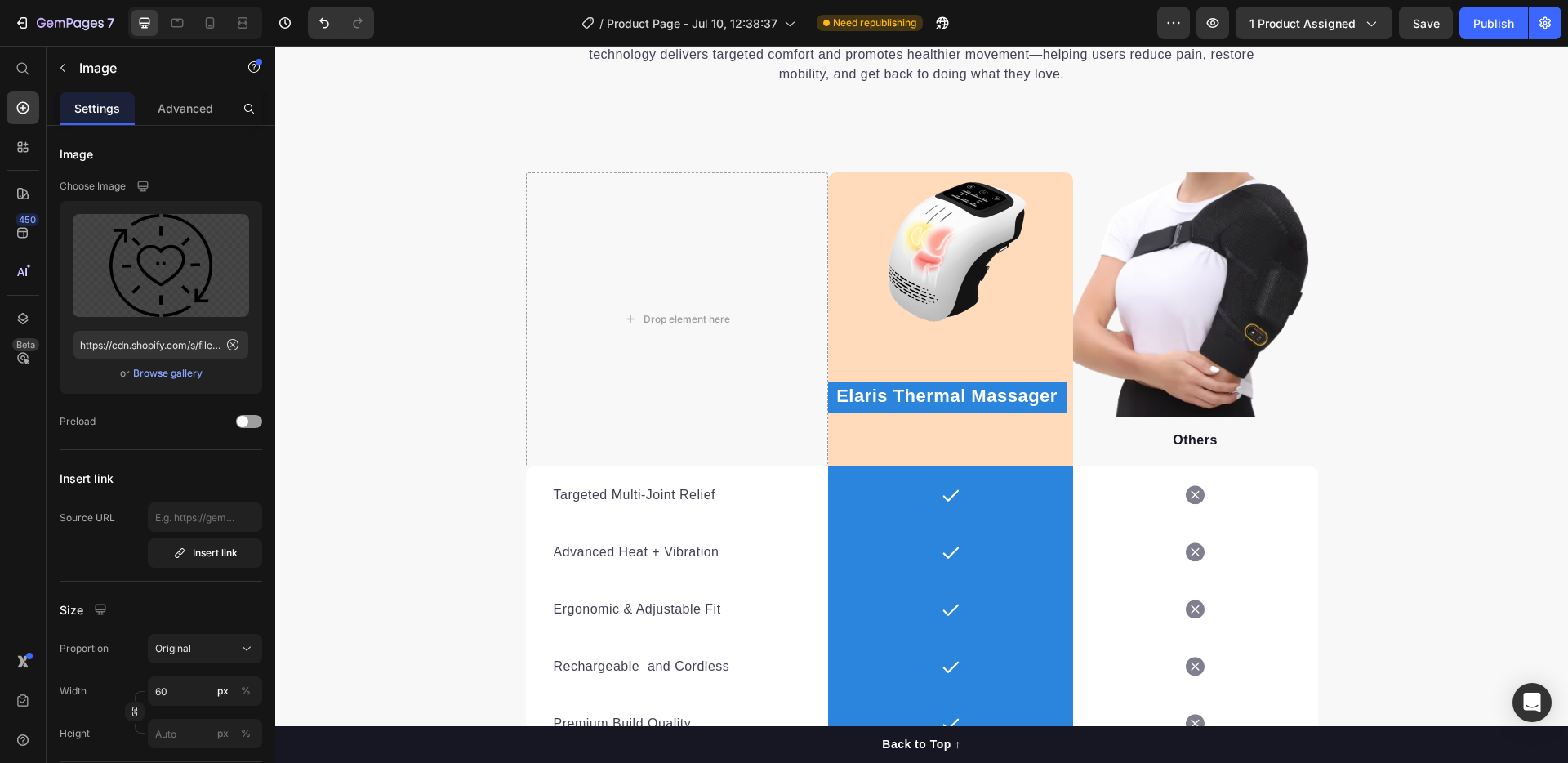 scroll, scrollTop: 3515, scrollLeft: 0, axis: vertical 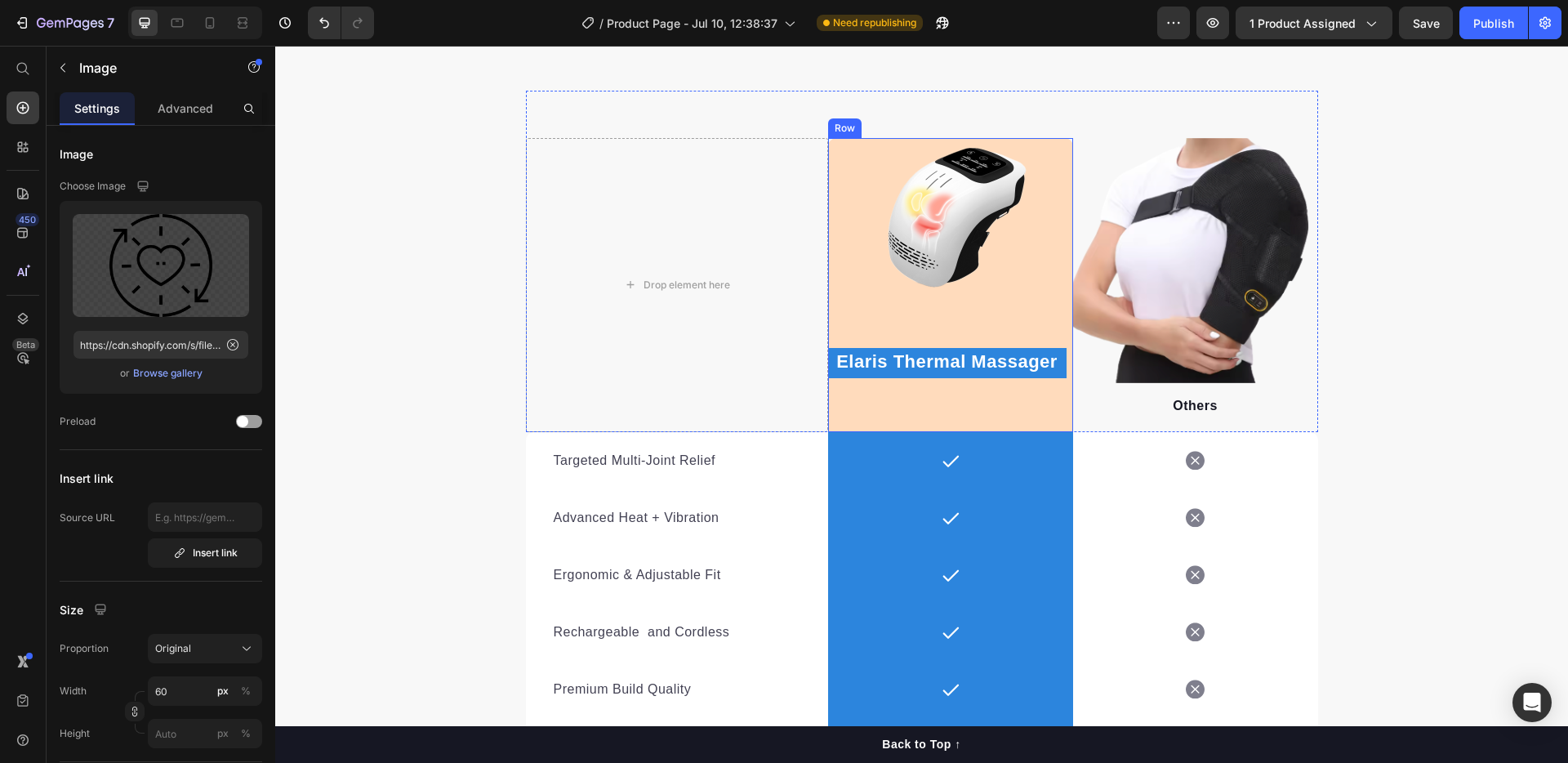 click on "Image Elaris Thermal Massager Text block" at bounding box center [951, 285] 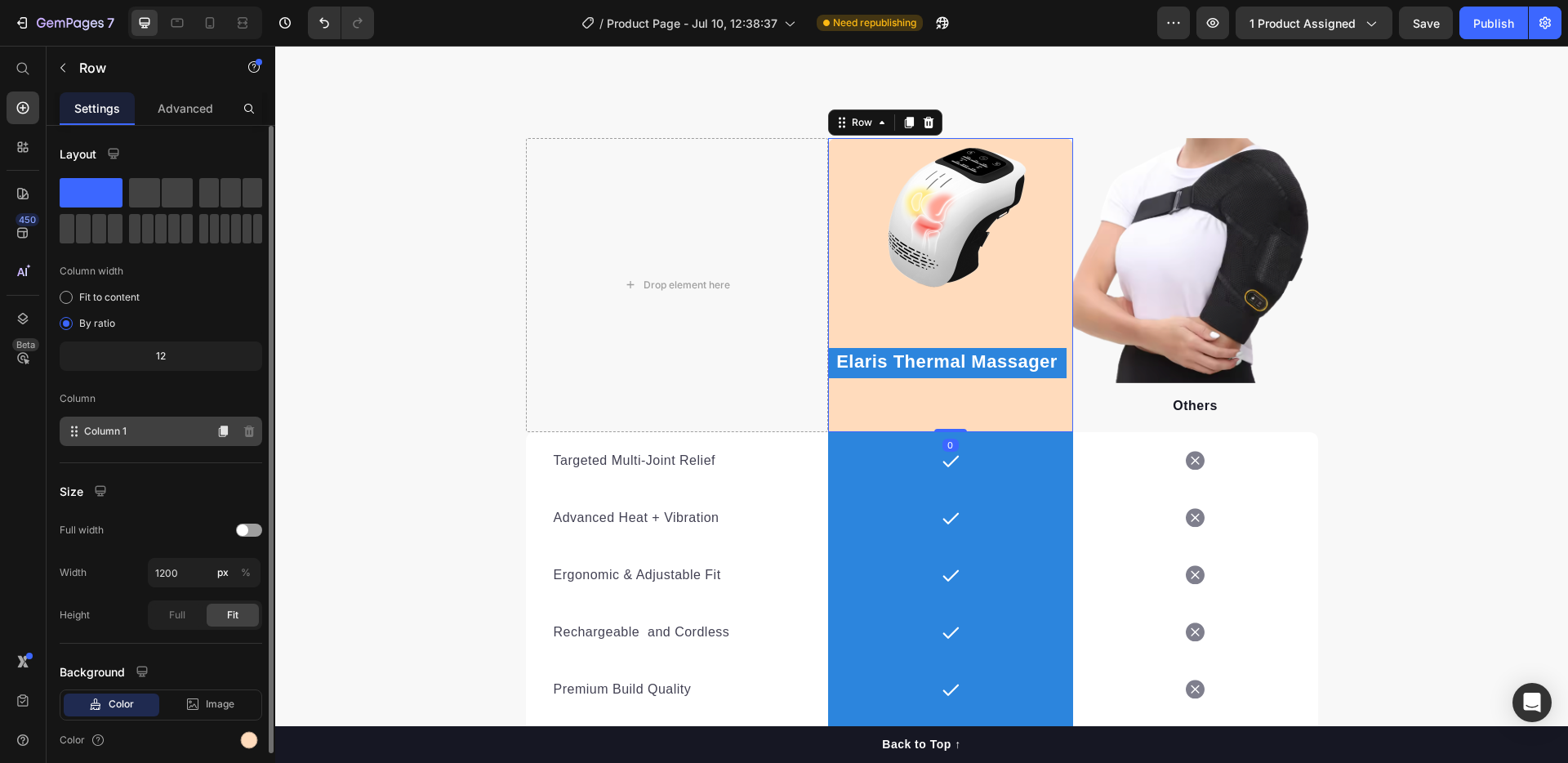 scroll, scrollTop: 61, scrollLeft: 0, axis: vertical 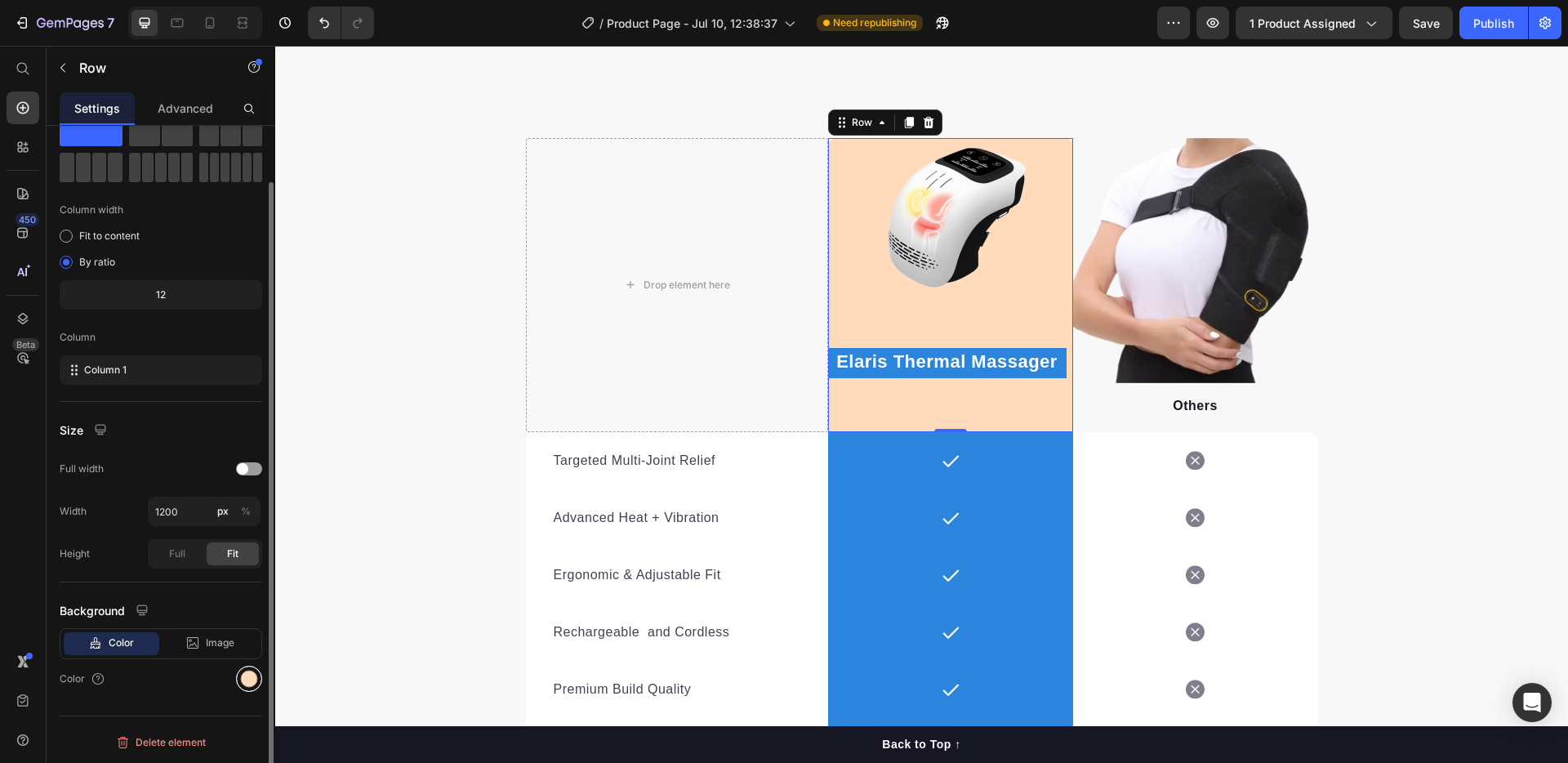 click at bounding box center [249, 679] 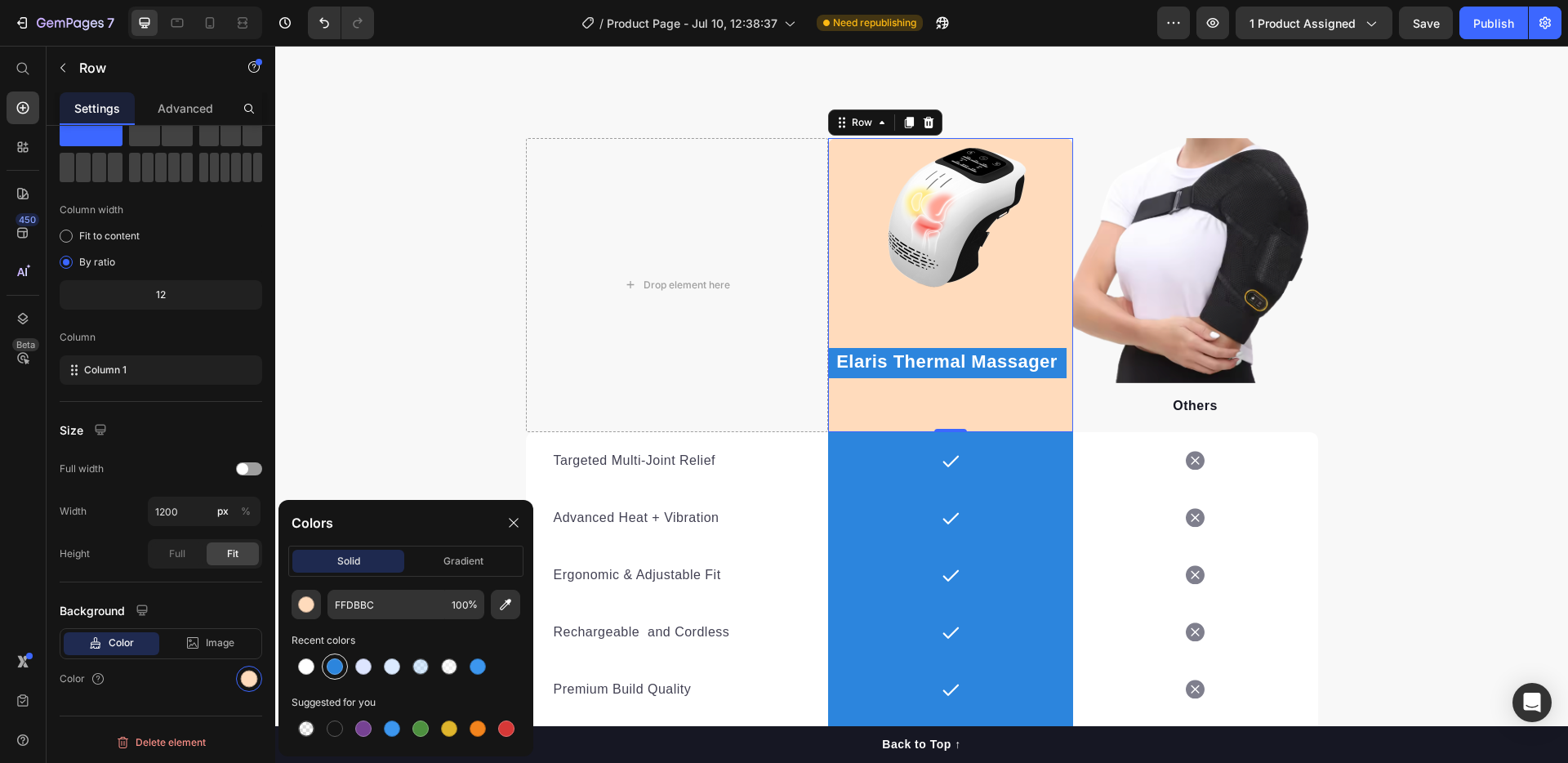 click at bounding box center [335, 667] 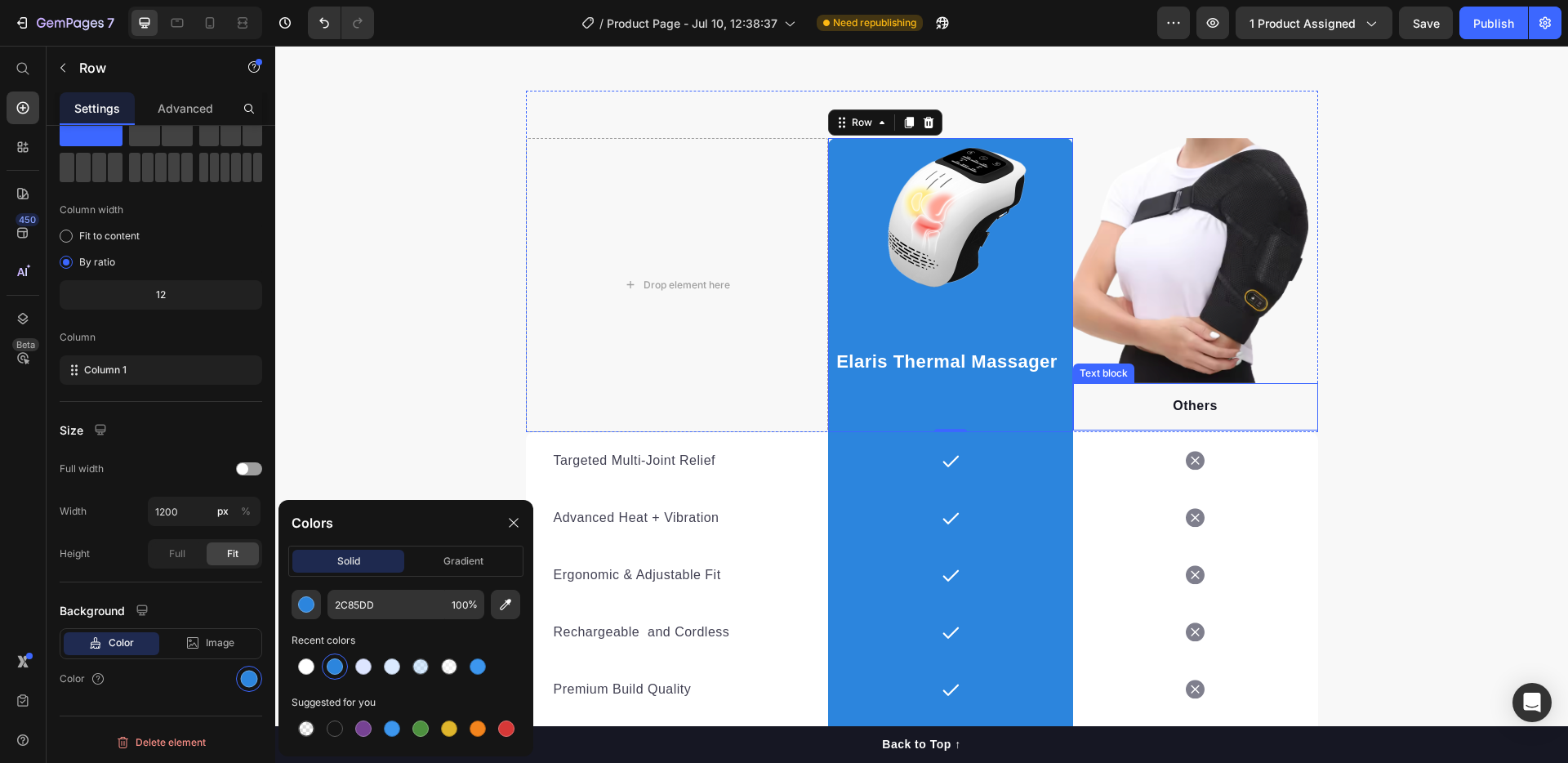 click on "Feel  Better  Move  Freely   Live  Fully Heading It’s no surprise this electric massager is rated the  #1 choice for joint relief . Its advanced heat and vibration technology delivers targeted comfort and promotes healthier movement—helping users reduce pain, restore mobility, and get back to doing what they love. Text block Row
Drop element here Image Elaris Thermal Massager Text block Row   0 Image Others Text block Row Targeted Multi-Joint Relief Text block
Icon Row
Icon Row Advanced Heat + Vibration  Text block
Icon Row
Icon Row Ergonomic & Adjustable Fit Text block
Icon Row
Icon Row Rechargeable  and Cordless Text block
Icon Row
Icon Row Premium Build Quality Text block
Icon Row
Icon Row Customer First Guarantee Text block
Icon Row
Icon Row Row End Your Pain Today! Button *100%" at bounding box center [921, 357] 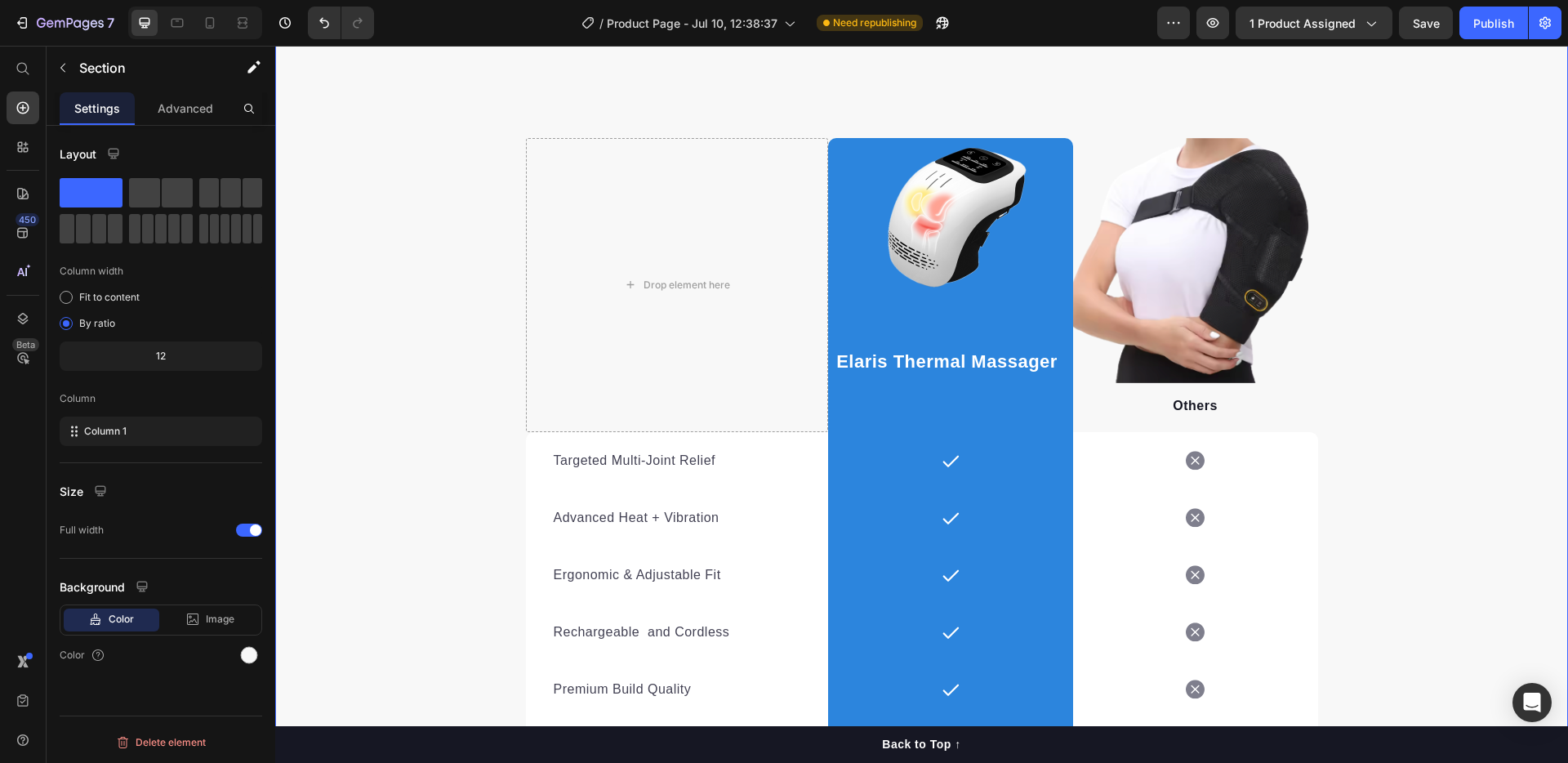 scroll, scrollTop: 0, scrollLeft: 0, axis: both 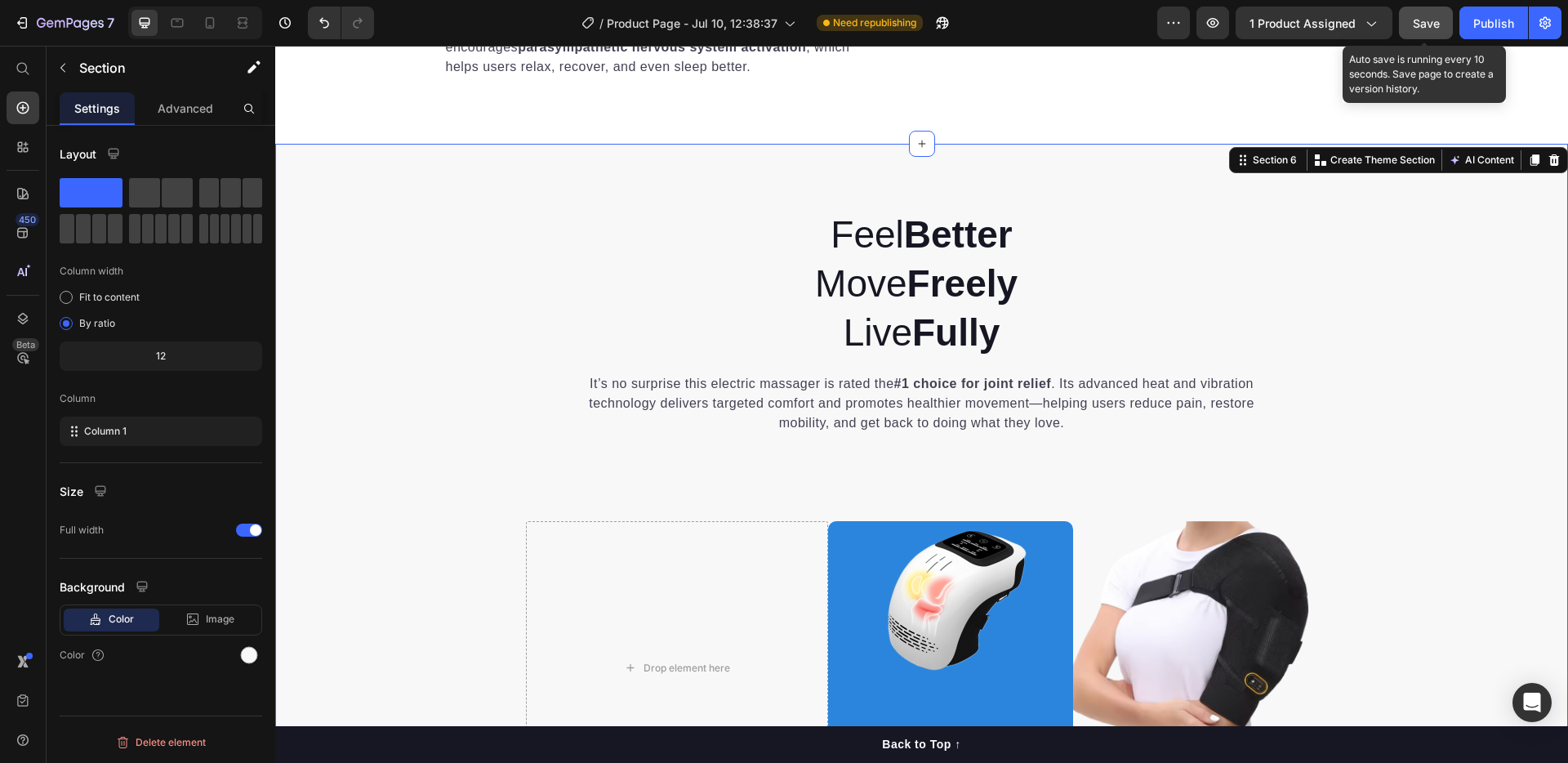 click on "Save" 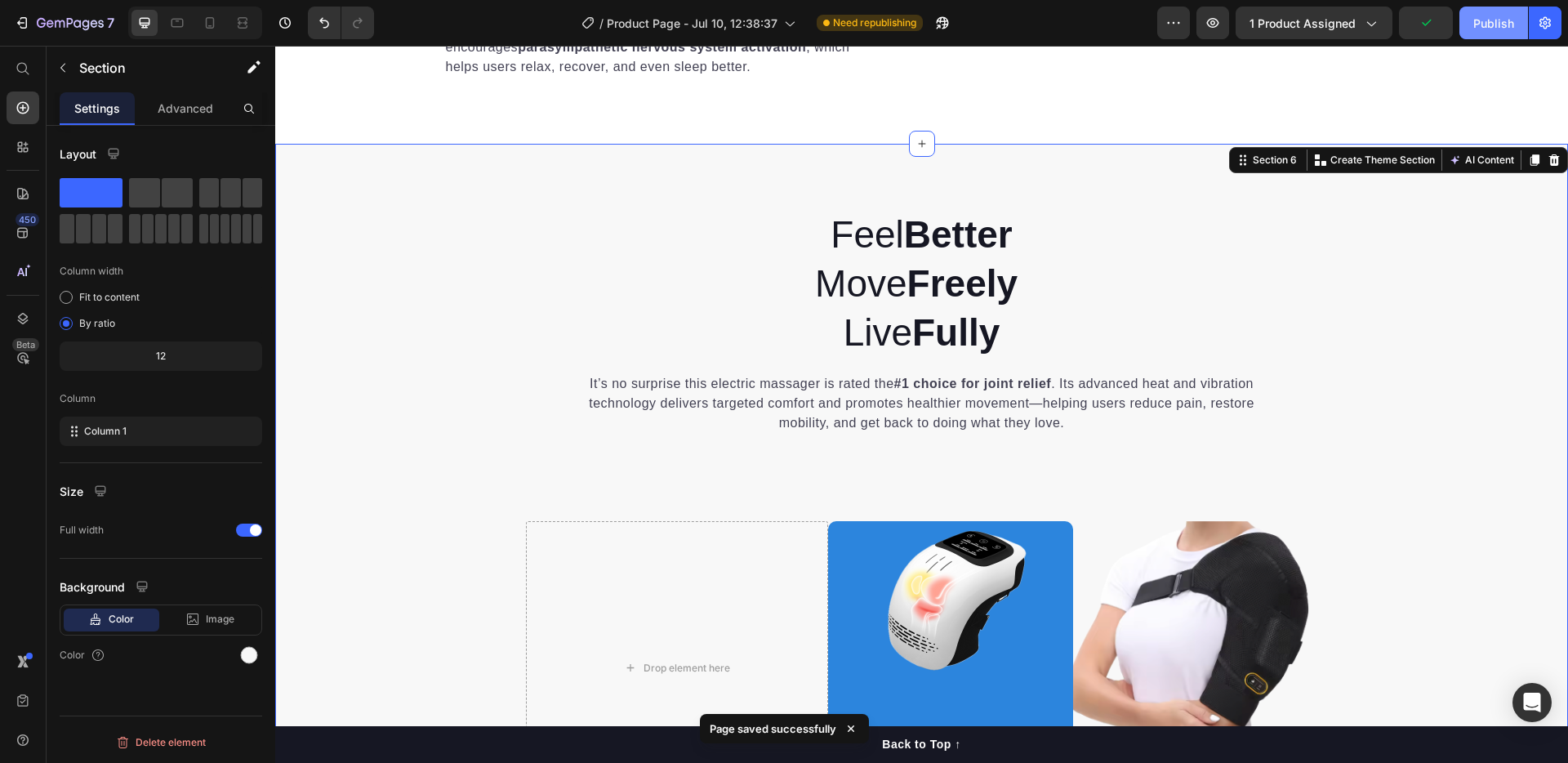 click on "Publish" at bounding box center [1494, 23] 